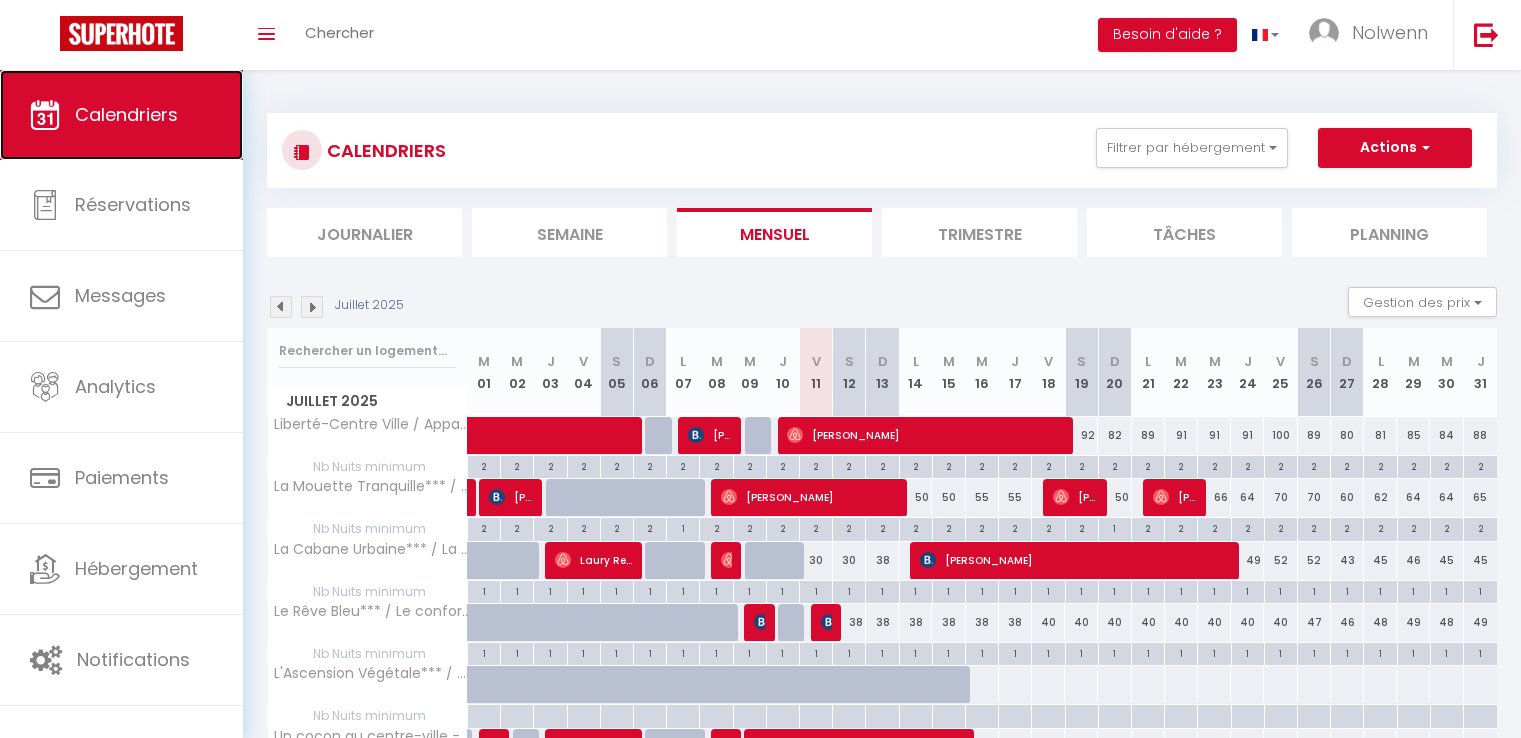 click on "Calendriers" at bounding box center (126, 114) 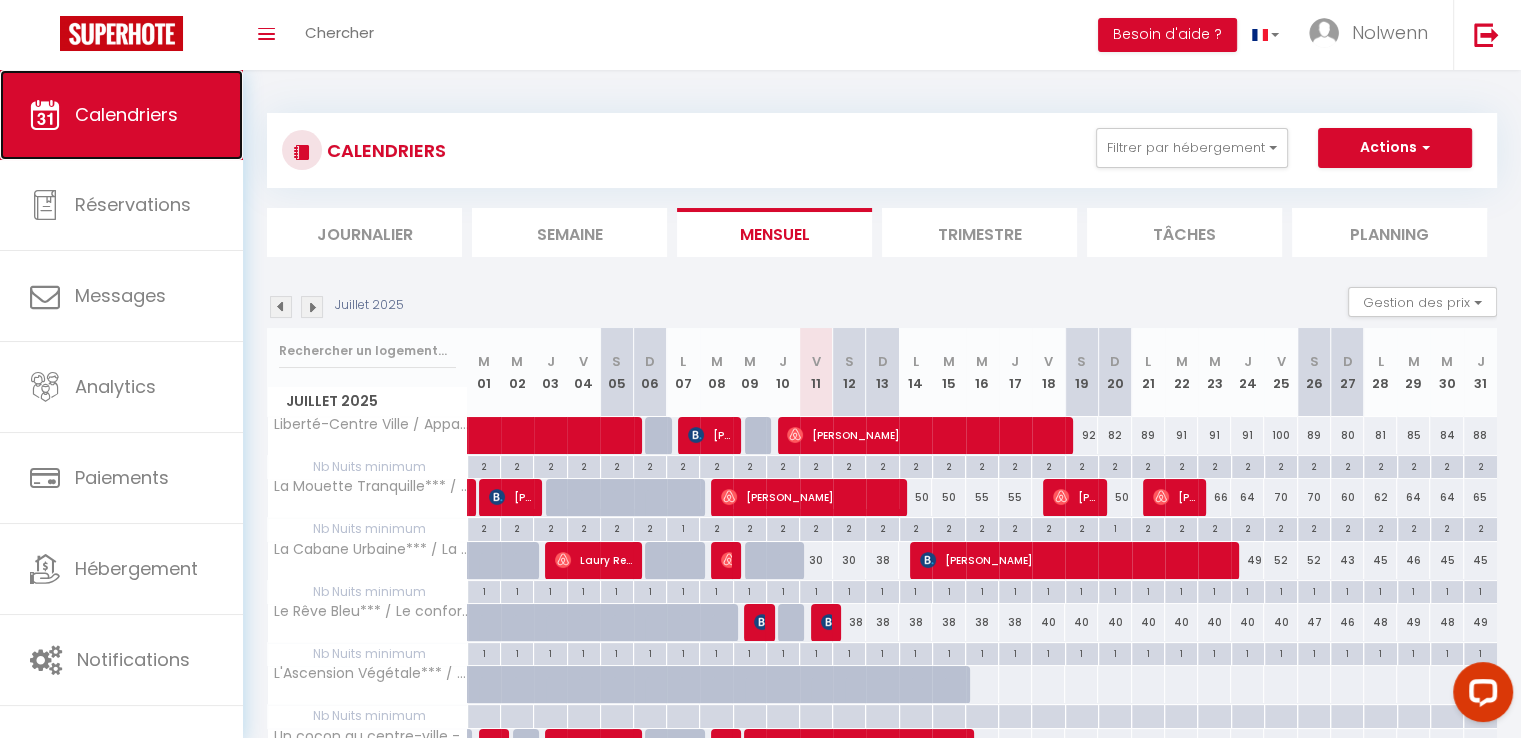 scroll, scrollTop: 0, scrollLeft: 0, axis: both 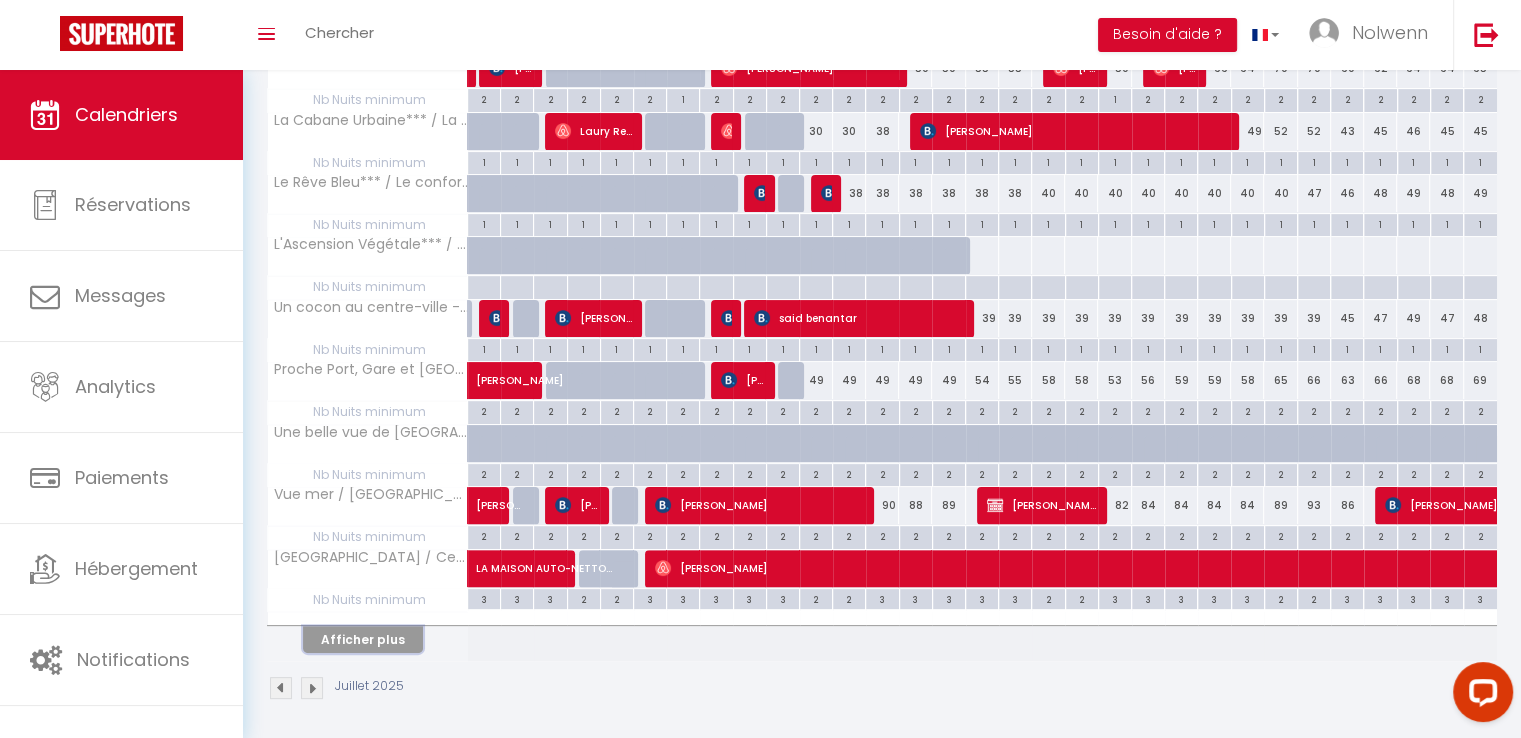 click on "Afficher plus" at bounding box center (363, 639) 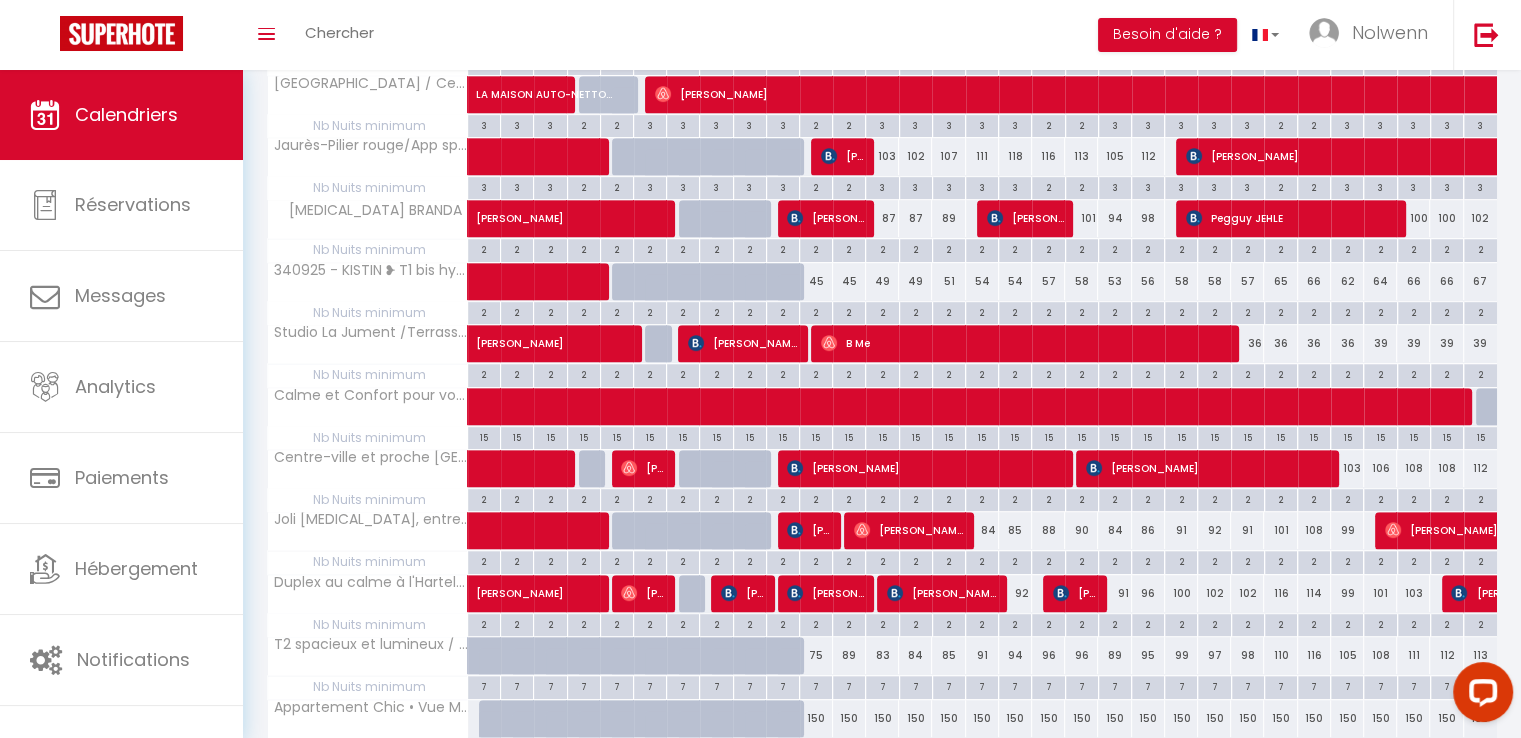 scroll, scrollTop: 1049, scrollLeft: 0, axis: vertical 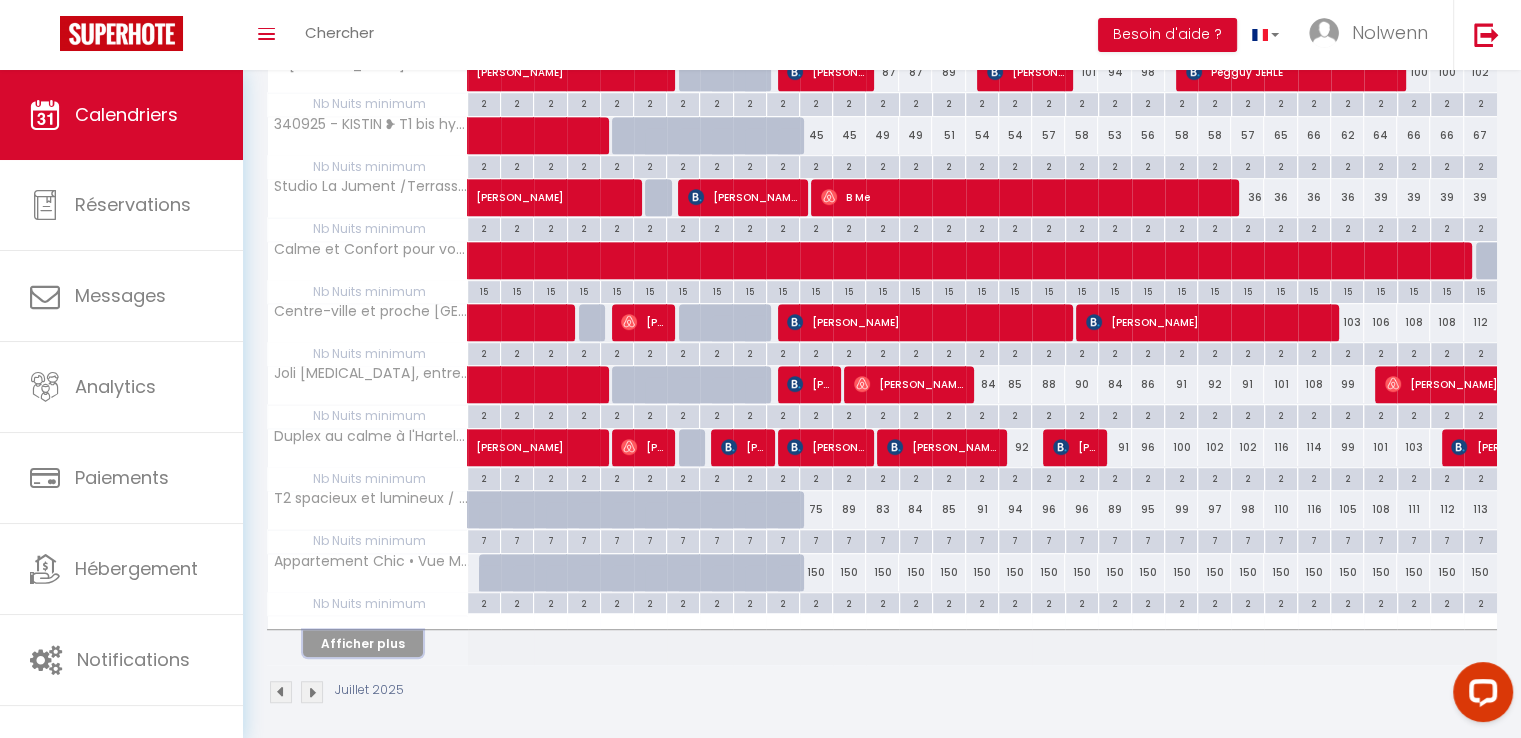 click on "Afficher plus" at bounding box center (363, 643) 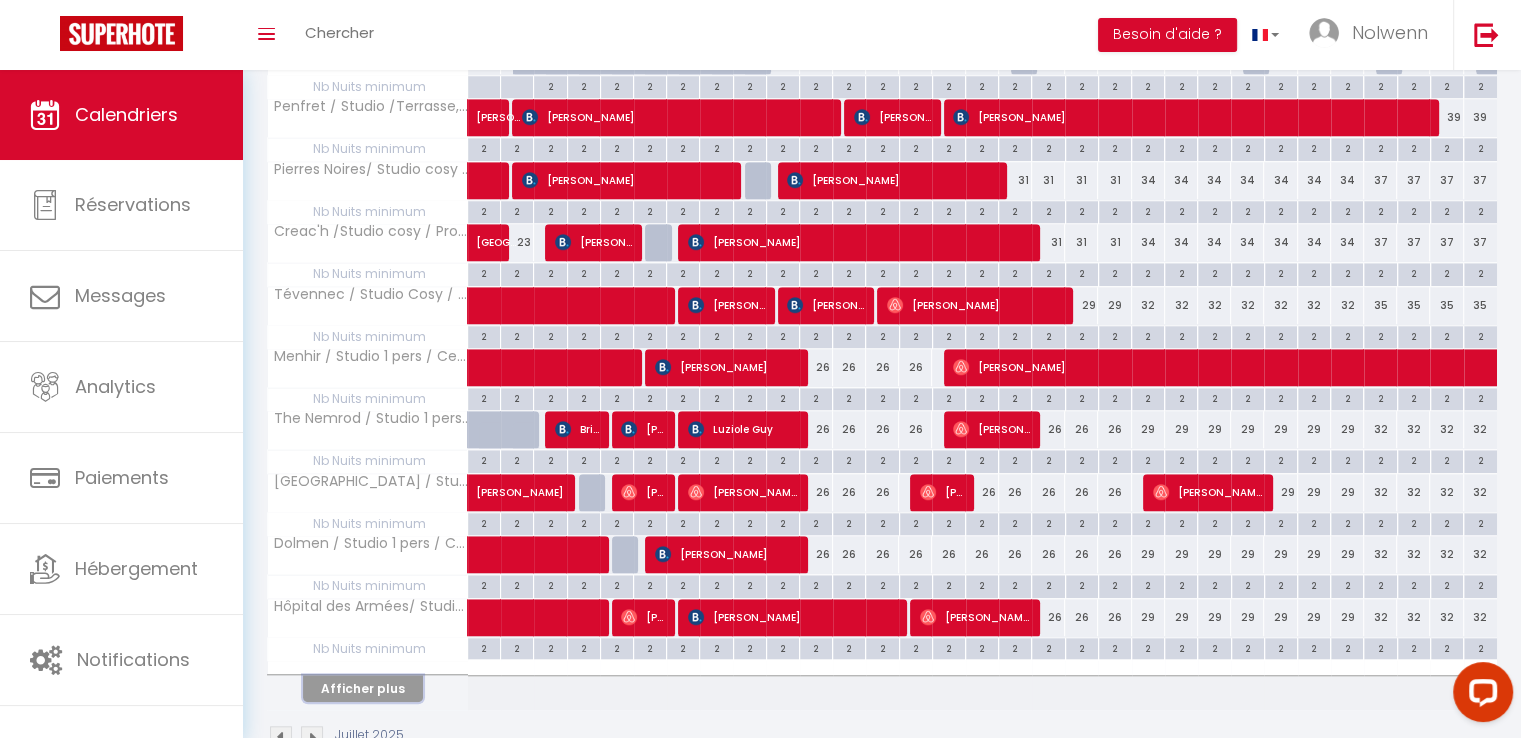 scroll, scrollTop: 1636, scrollLeft: 0, axis: vertical 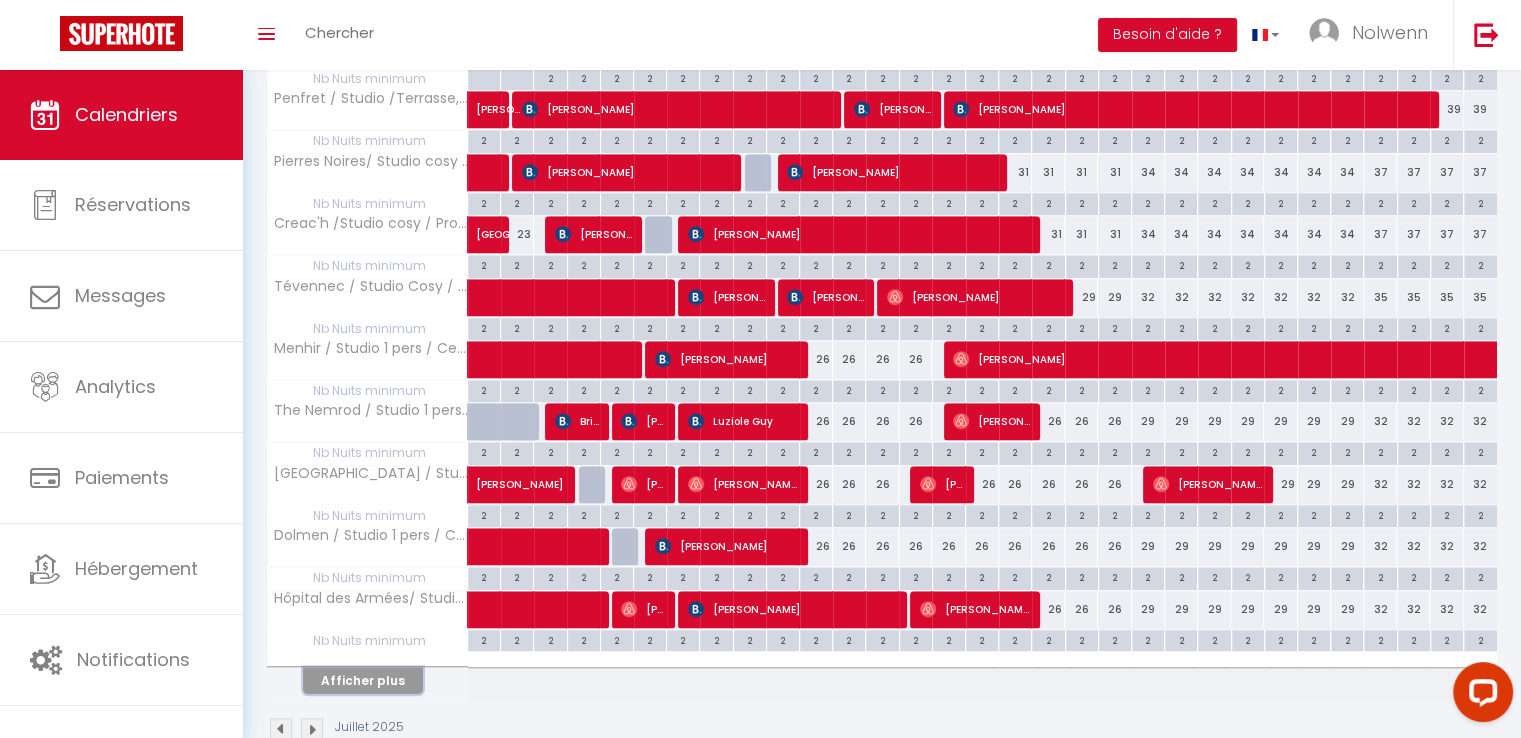 click on "Afficher plus" at bounding box center (363, 680) 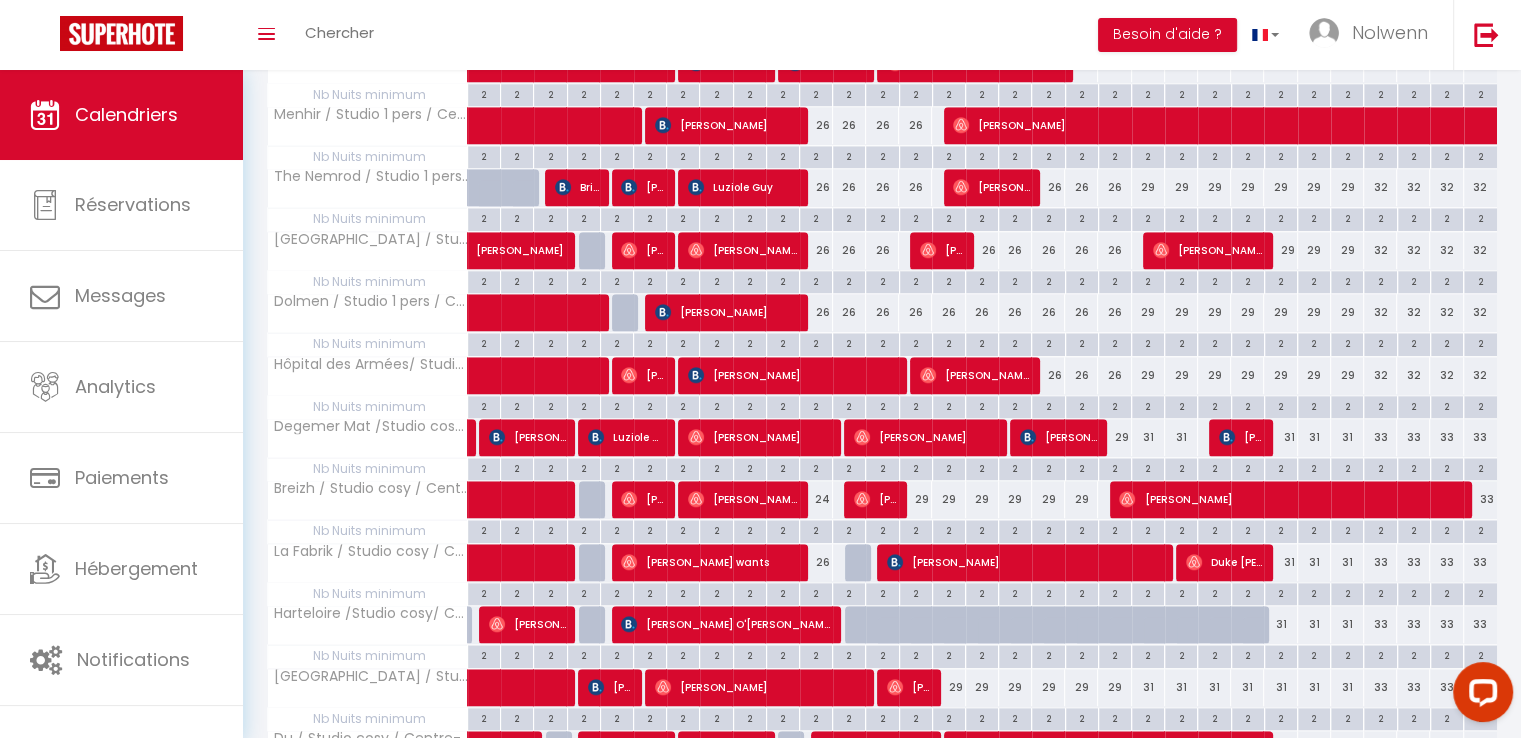 scroll, scrollTop: 1884, scrollLeft: 0, axis: vertical 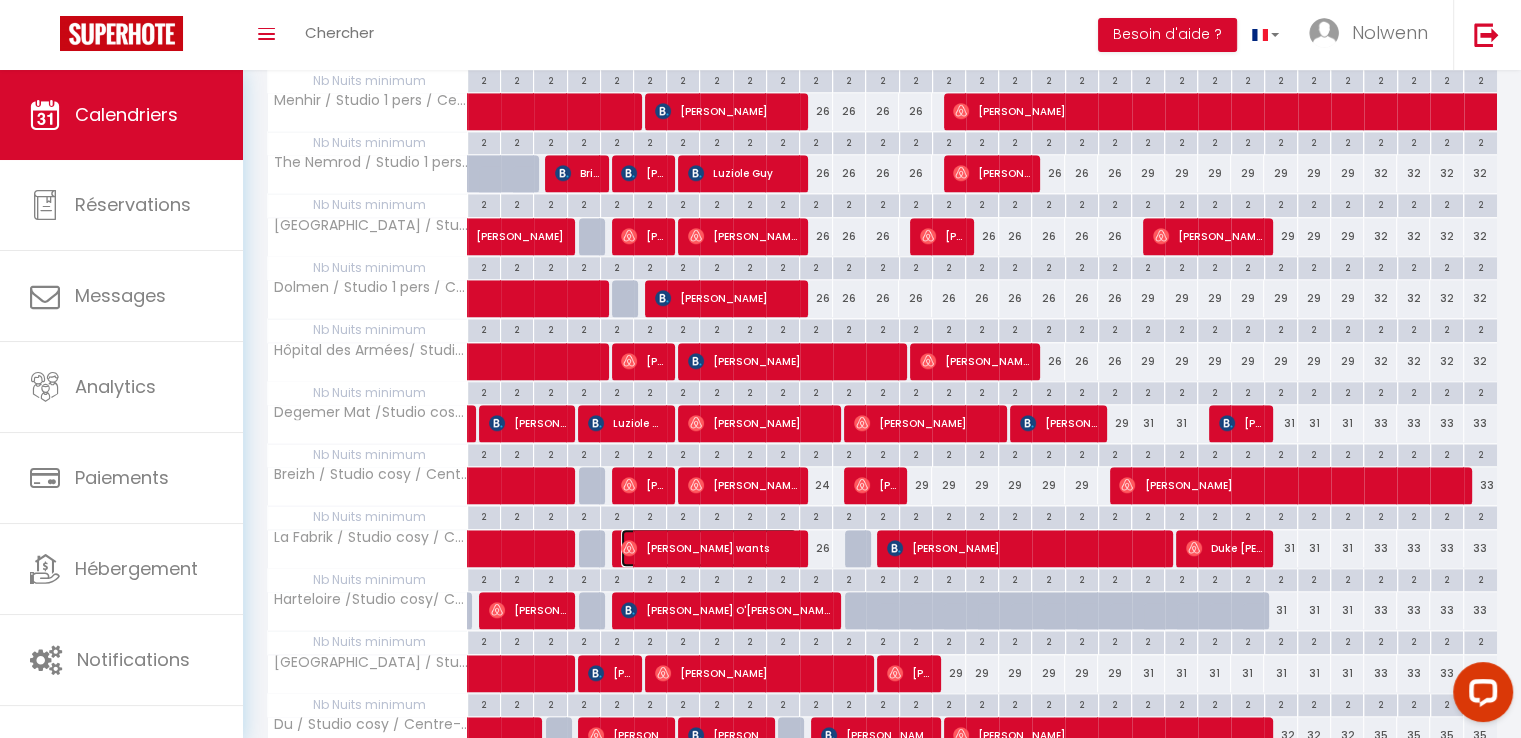 click on "[PERSON_NAME] wants" at bounding box center (709, 548) 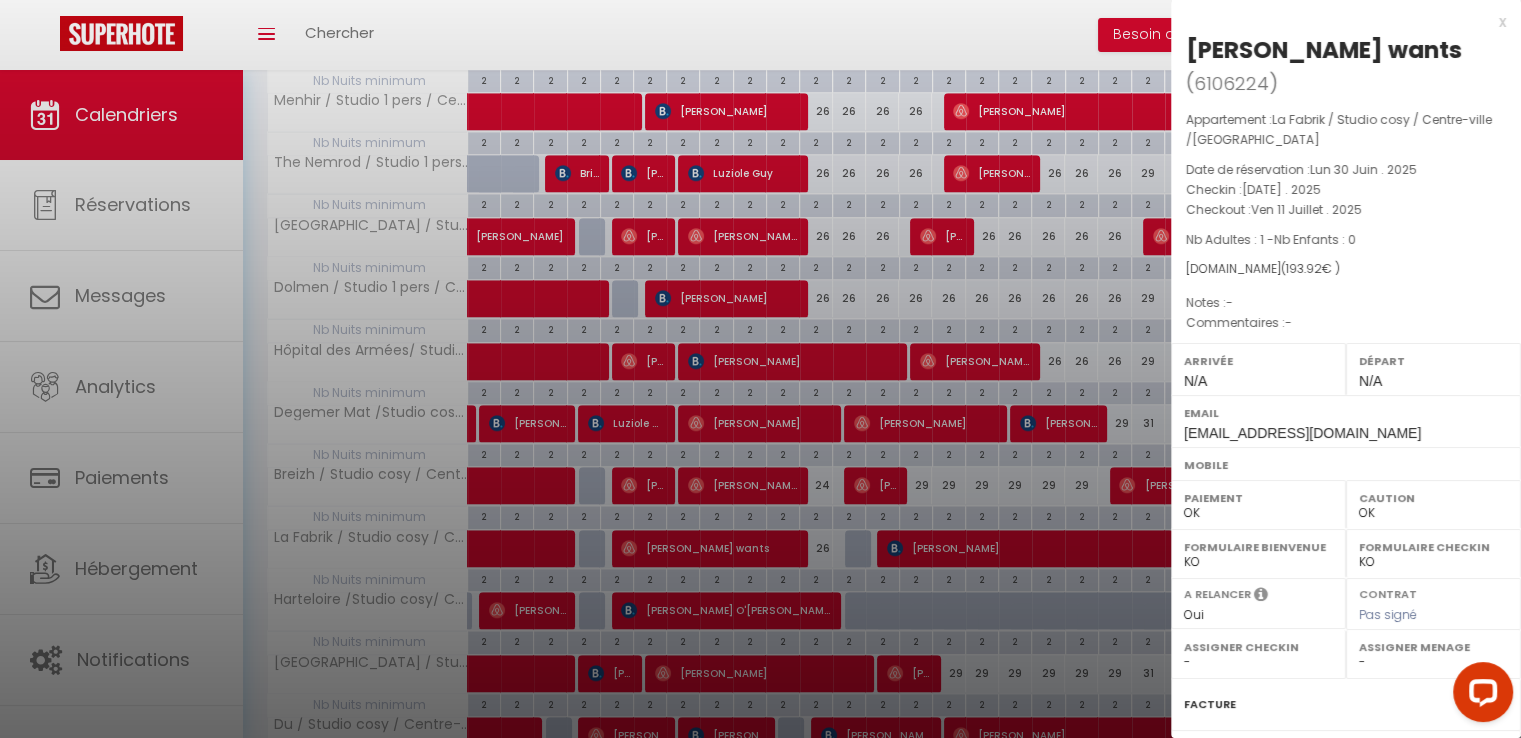 click on "x" at bounding box center (1338, 22) 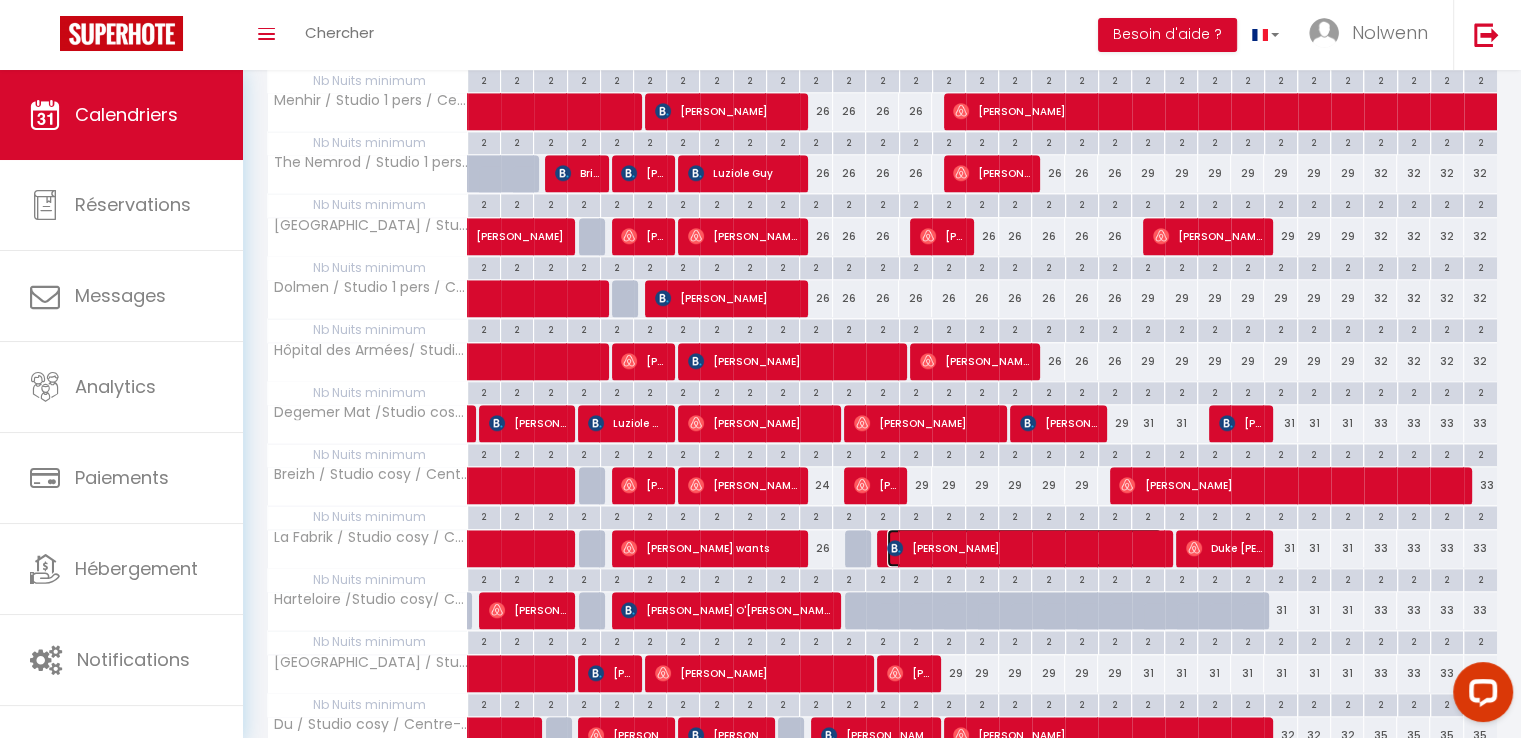 click at bounding box center [895, 548] 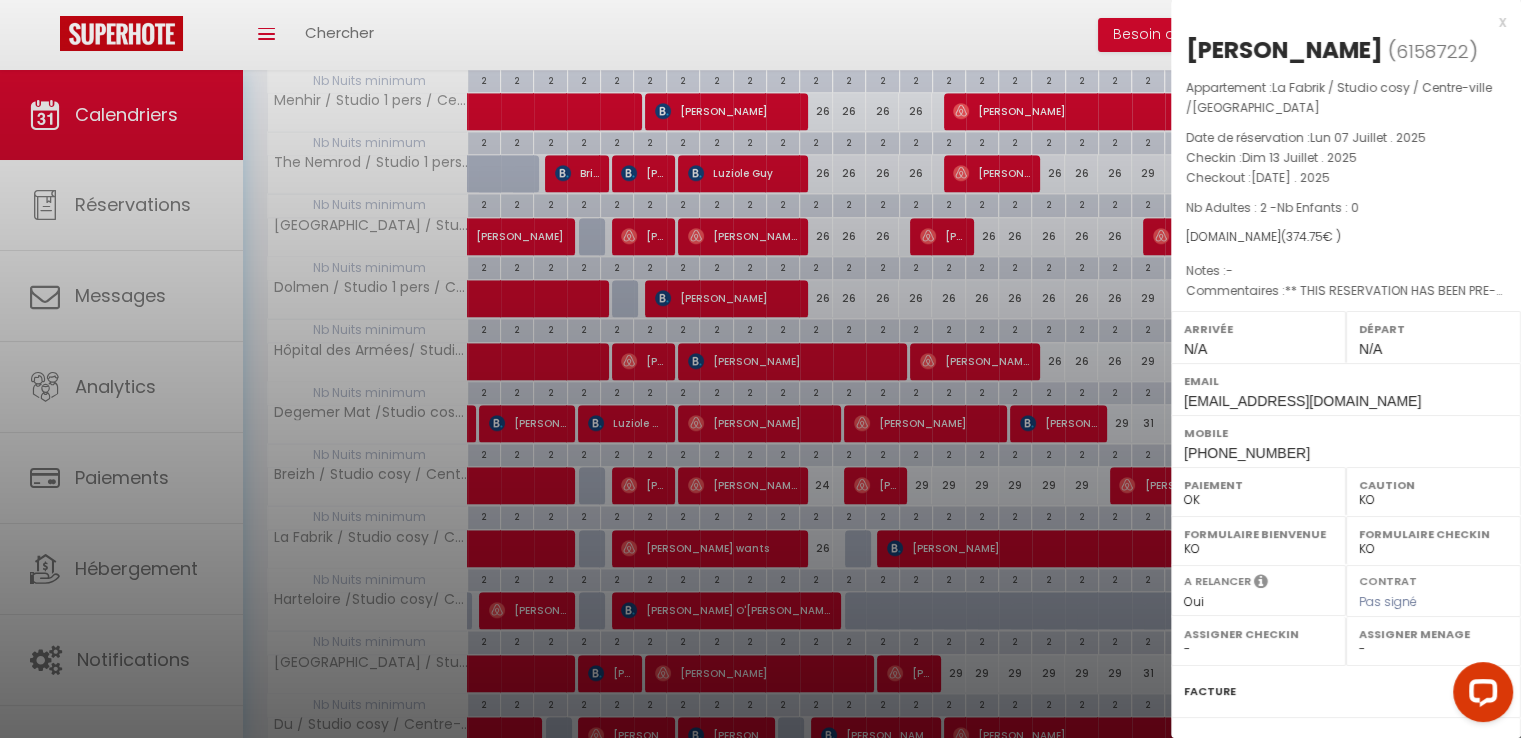 click on "x" at bounding box center [1338, 22] 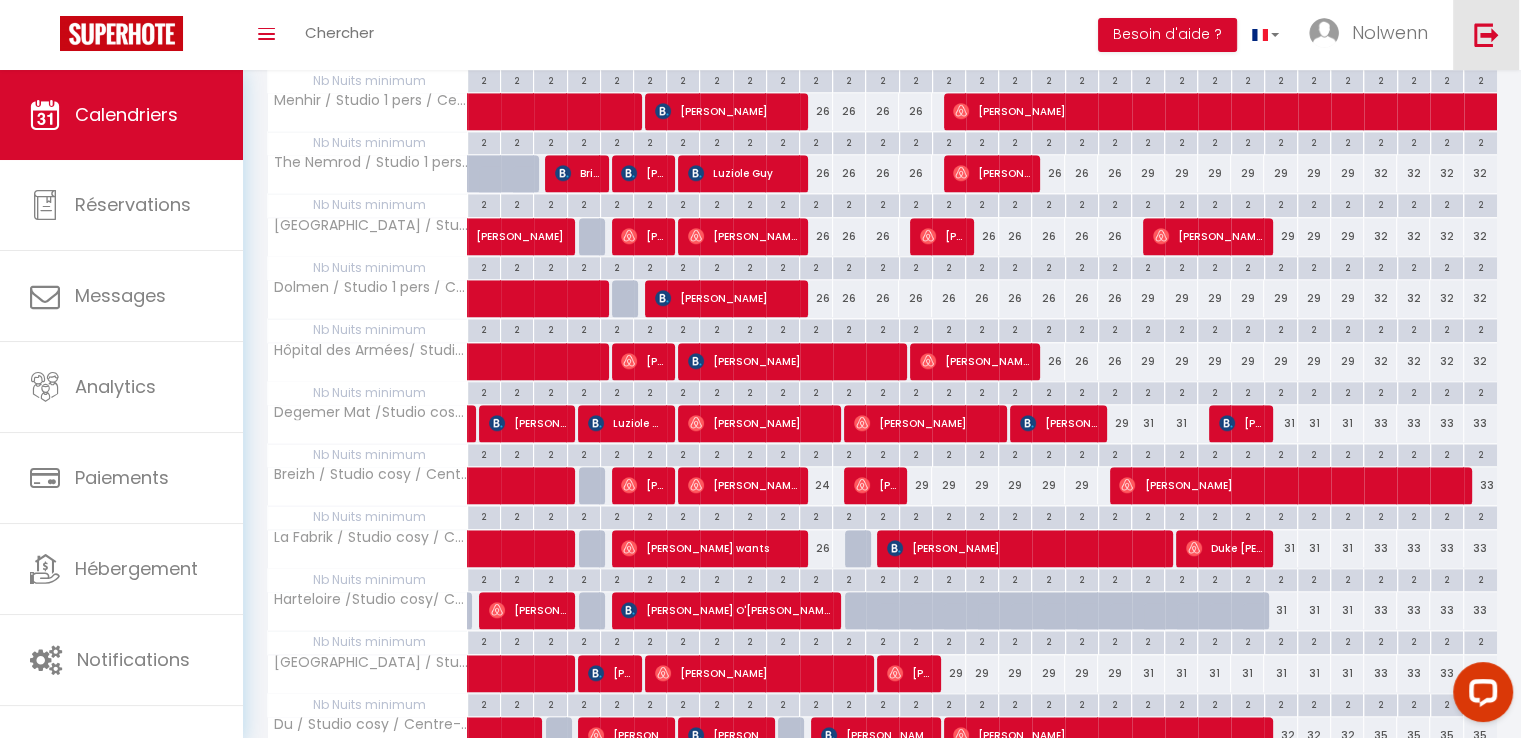 click at bounding box center [1486, 34] 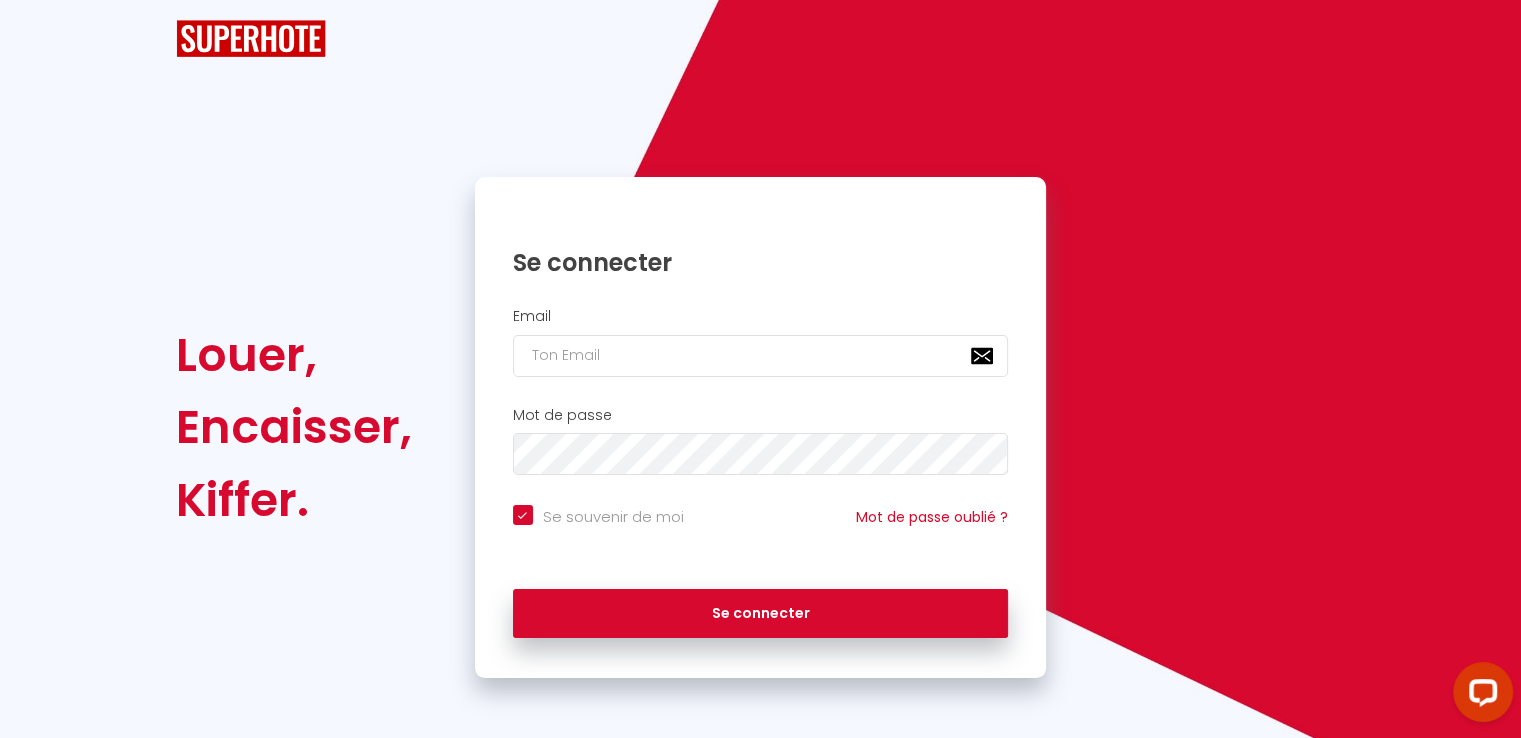 scroll, scrollTop: 0, scrollLeft: 0, axis: both 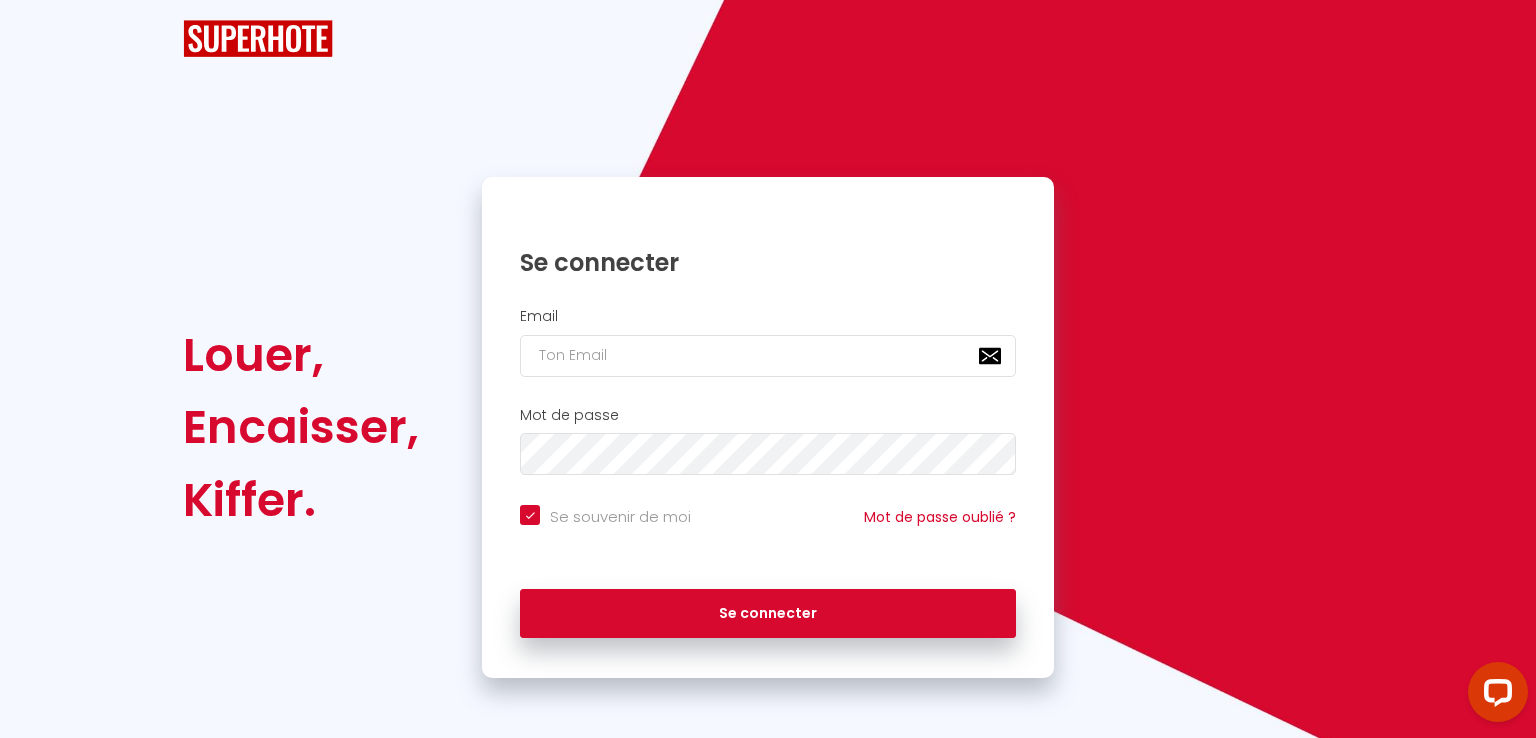 checkbox on "true" 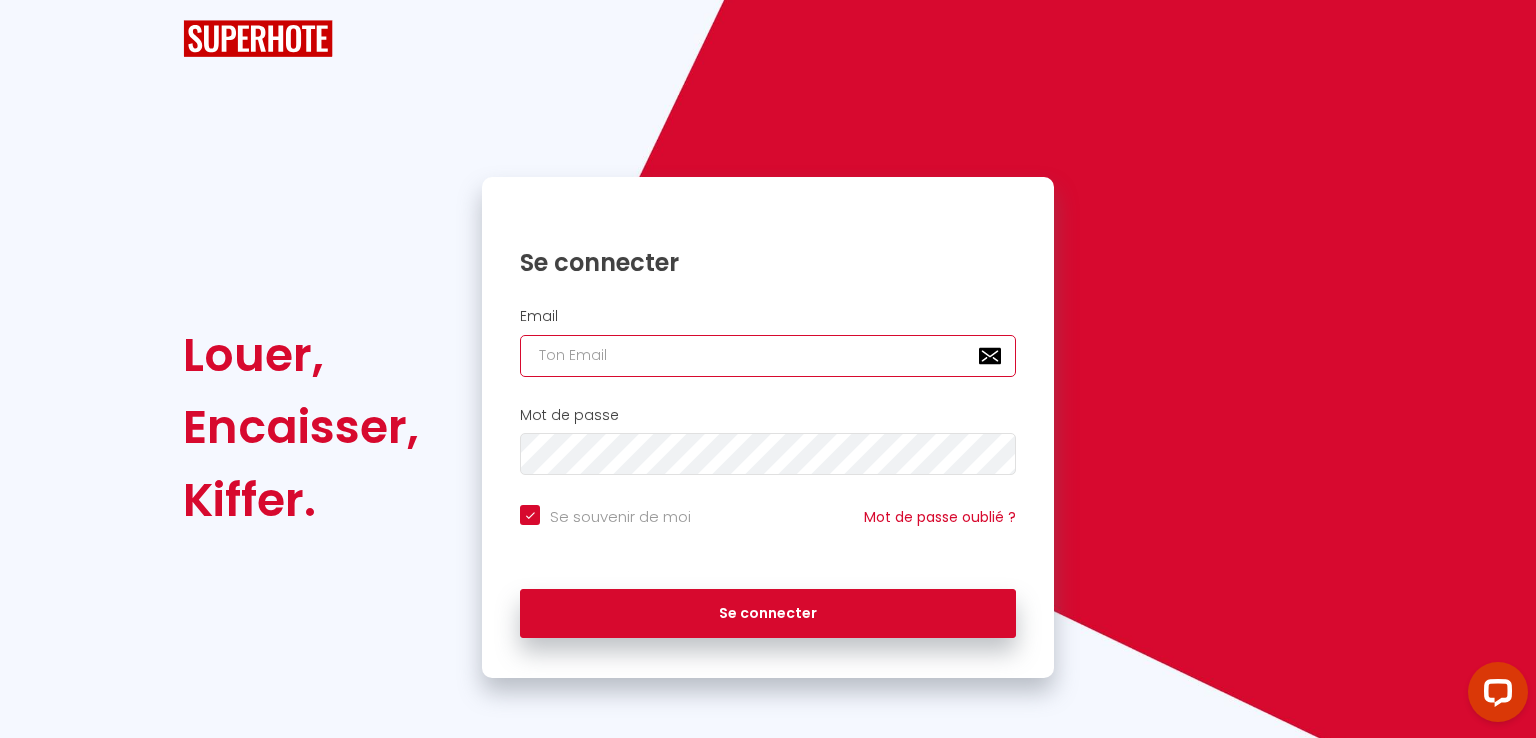 click at bounding box center (768, 356) 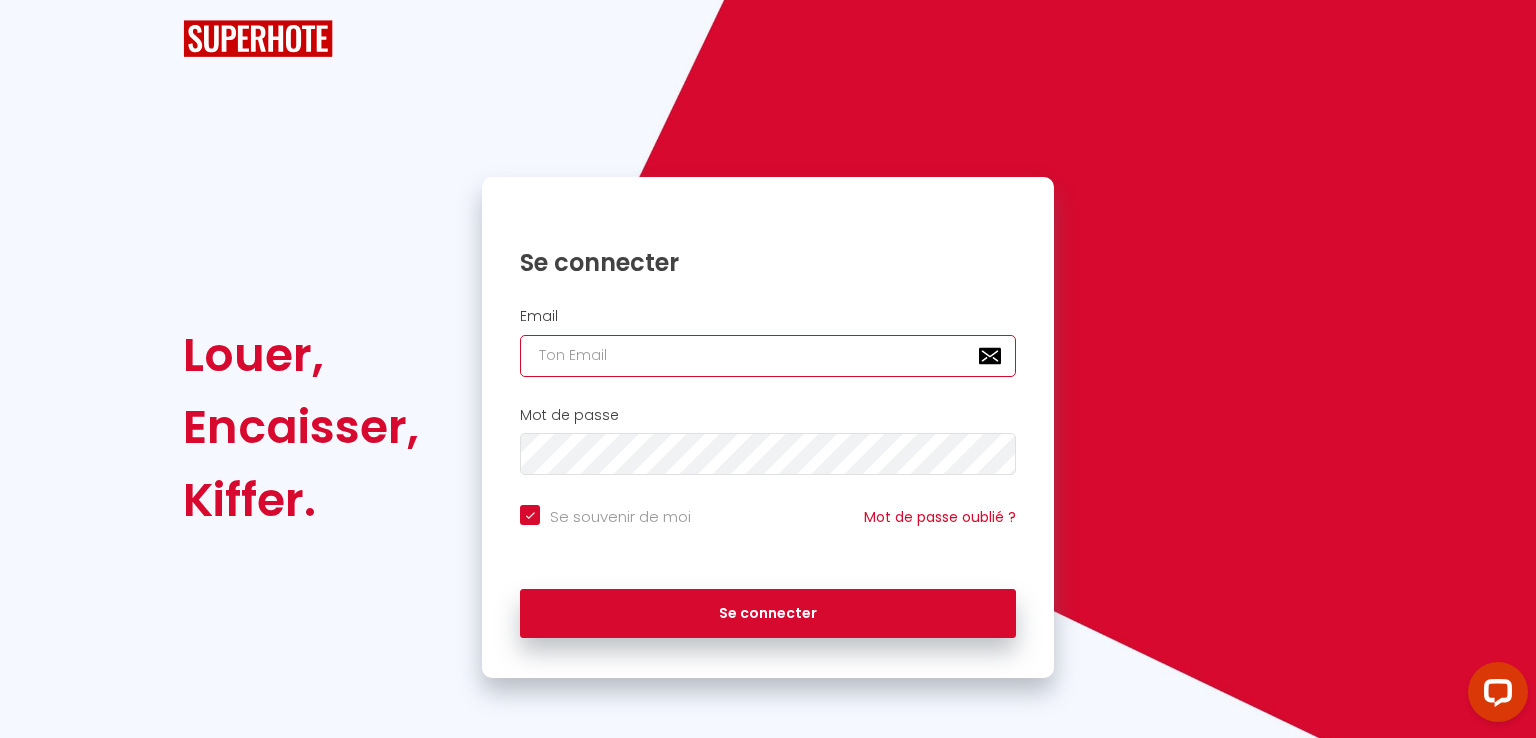 type on "C" 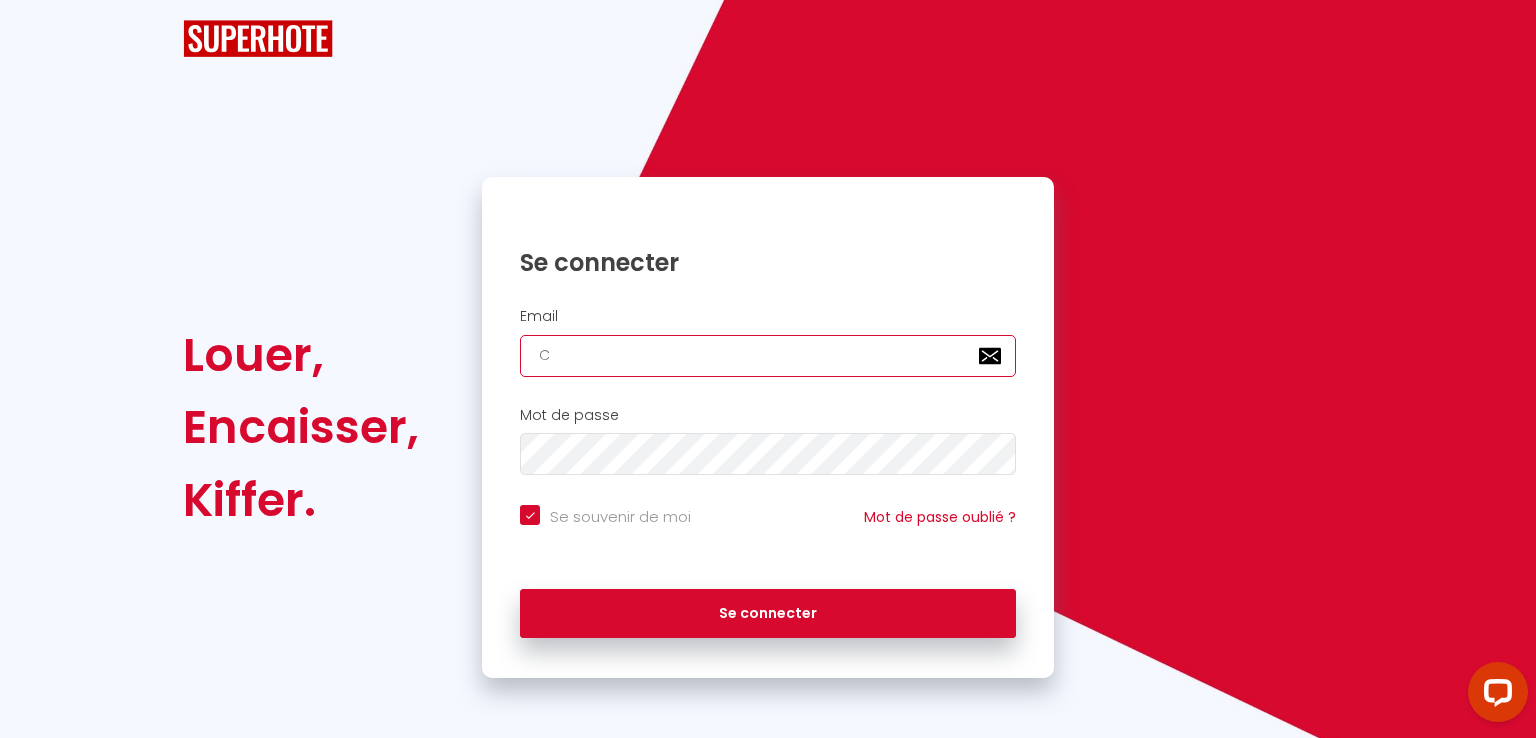 checkbox on "true" 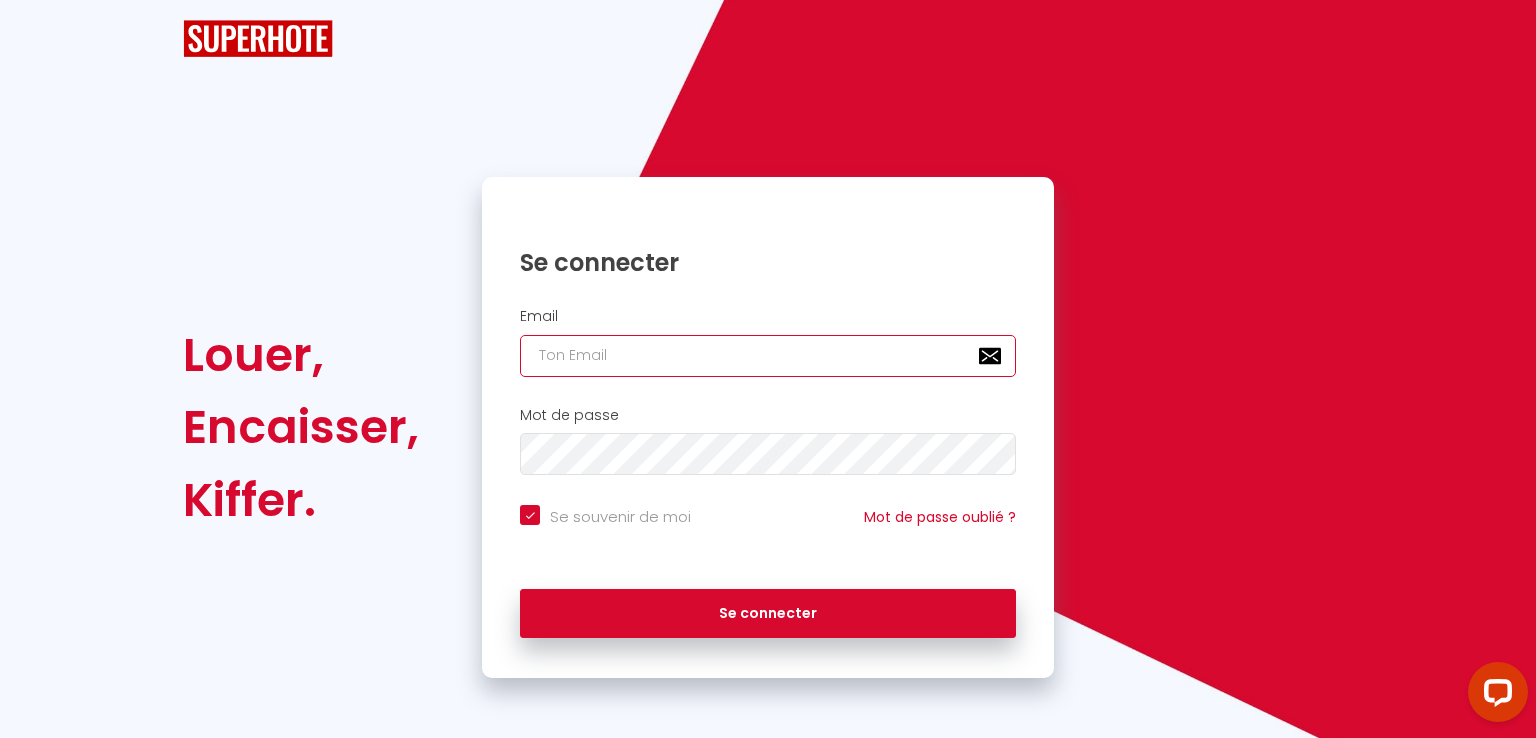 checkbox on "true" 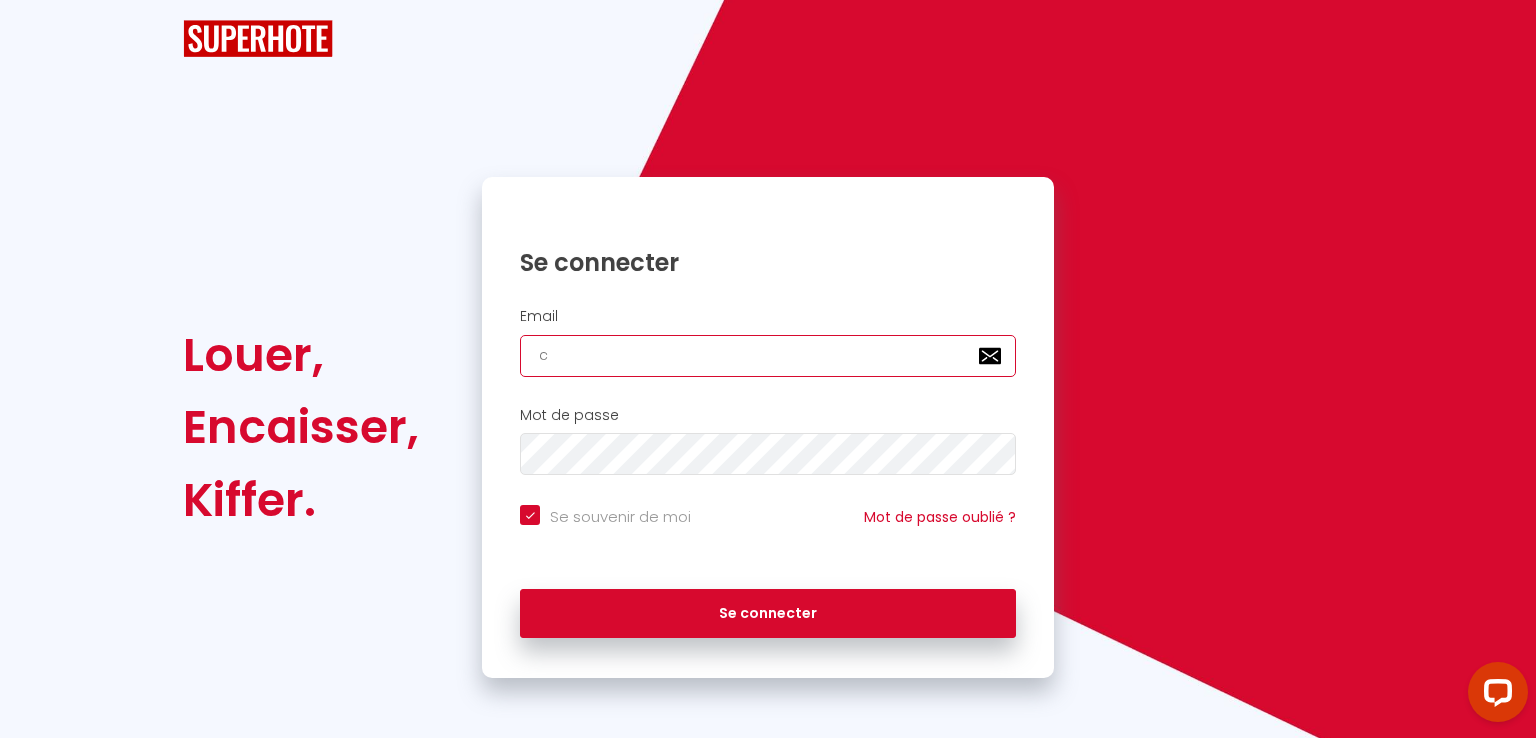 checkbox on "true" 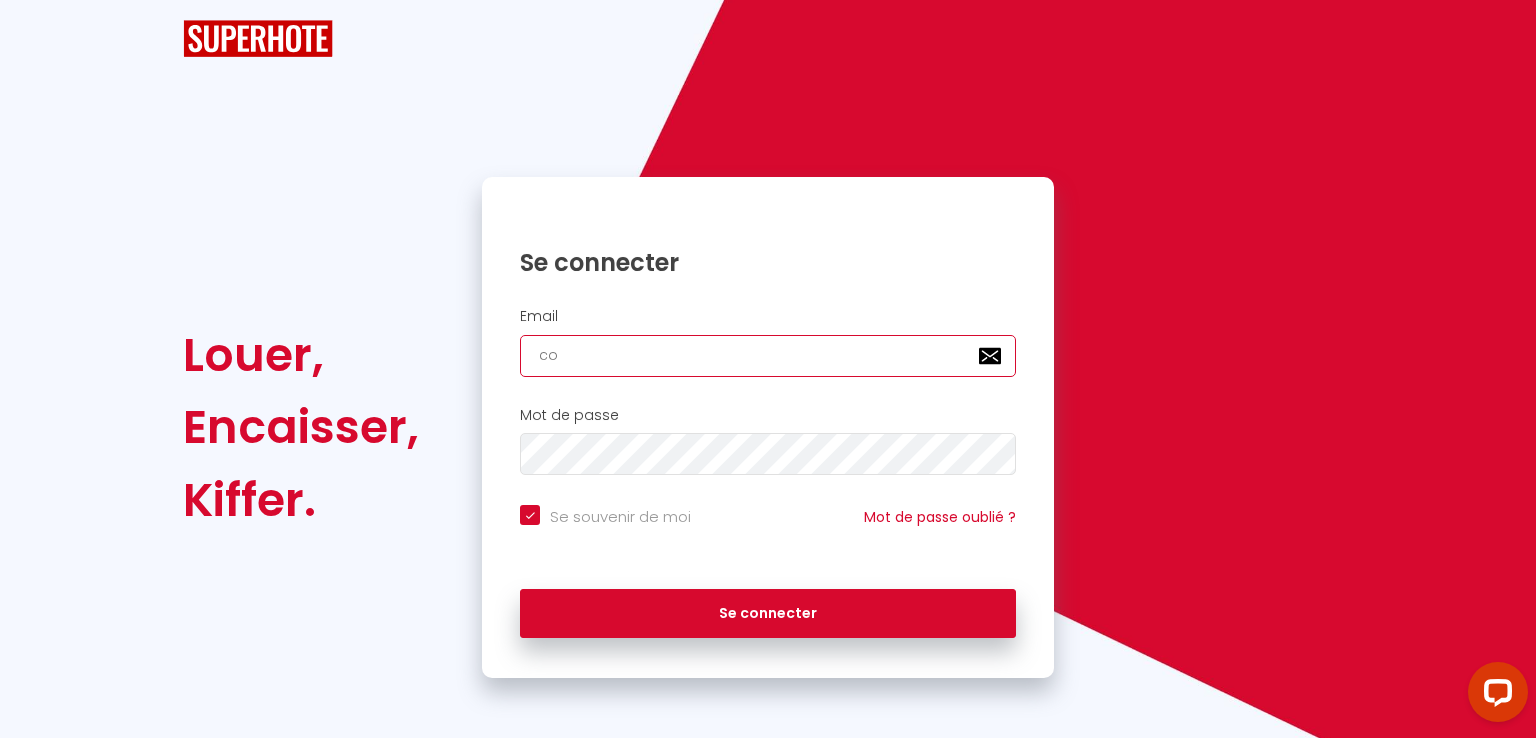 checkbox on "true" 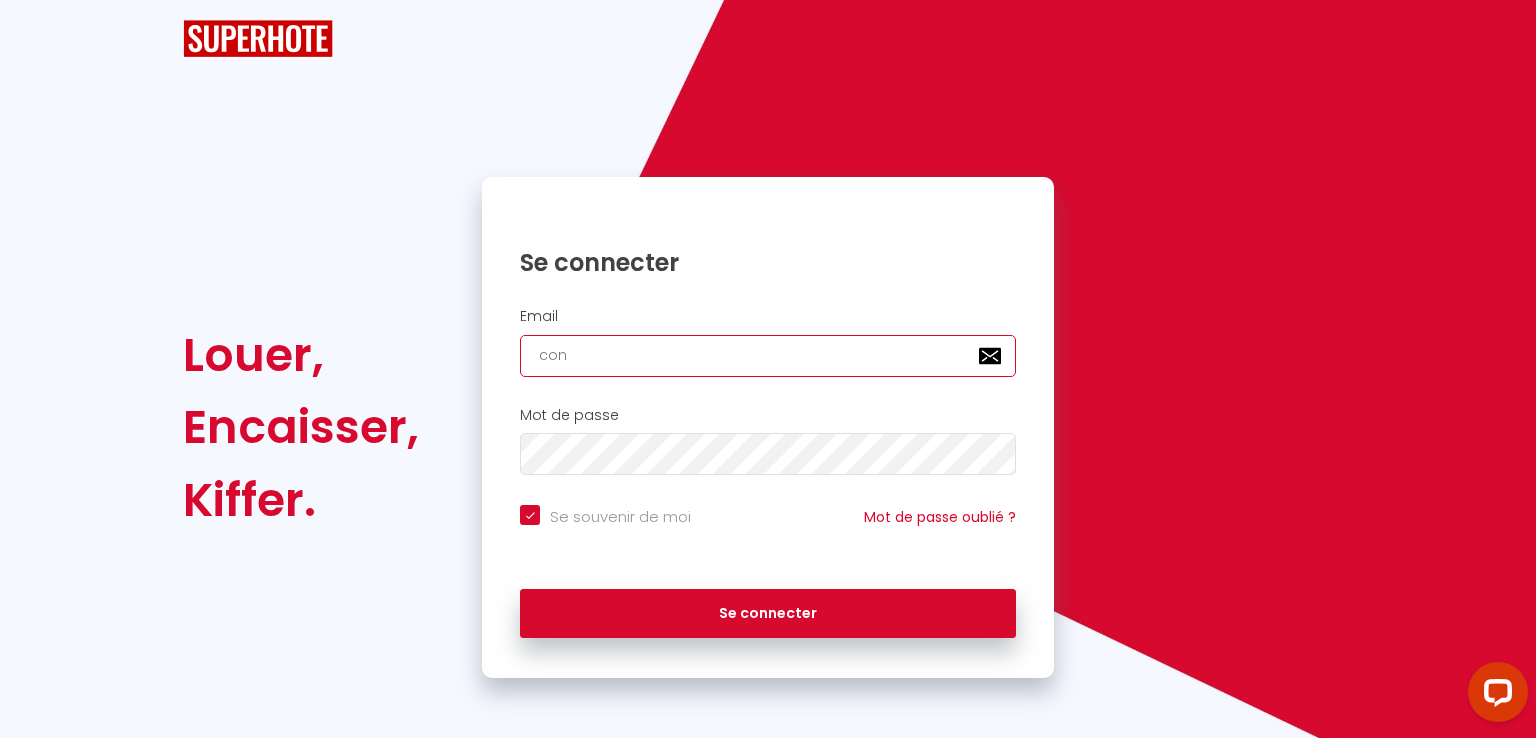 checkbox on "true" 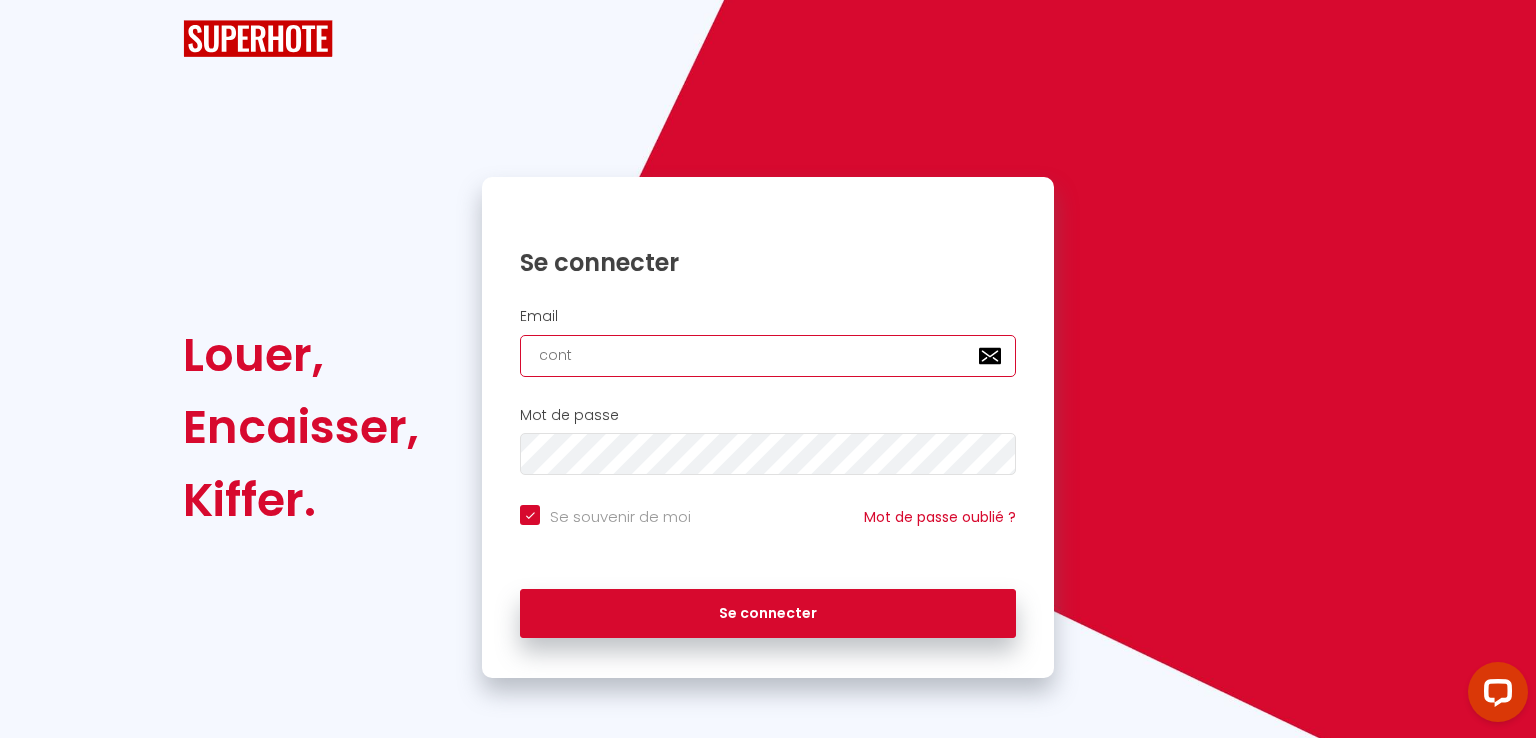 checkbox on "true" 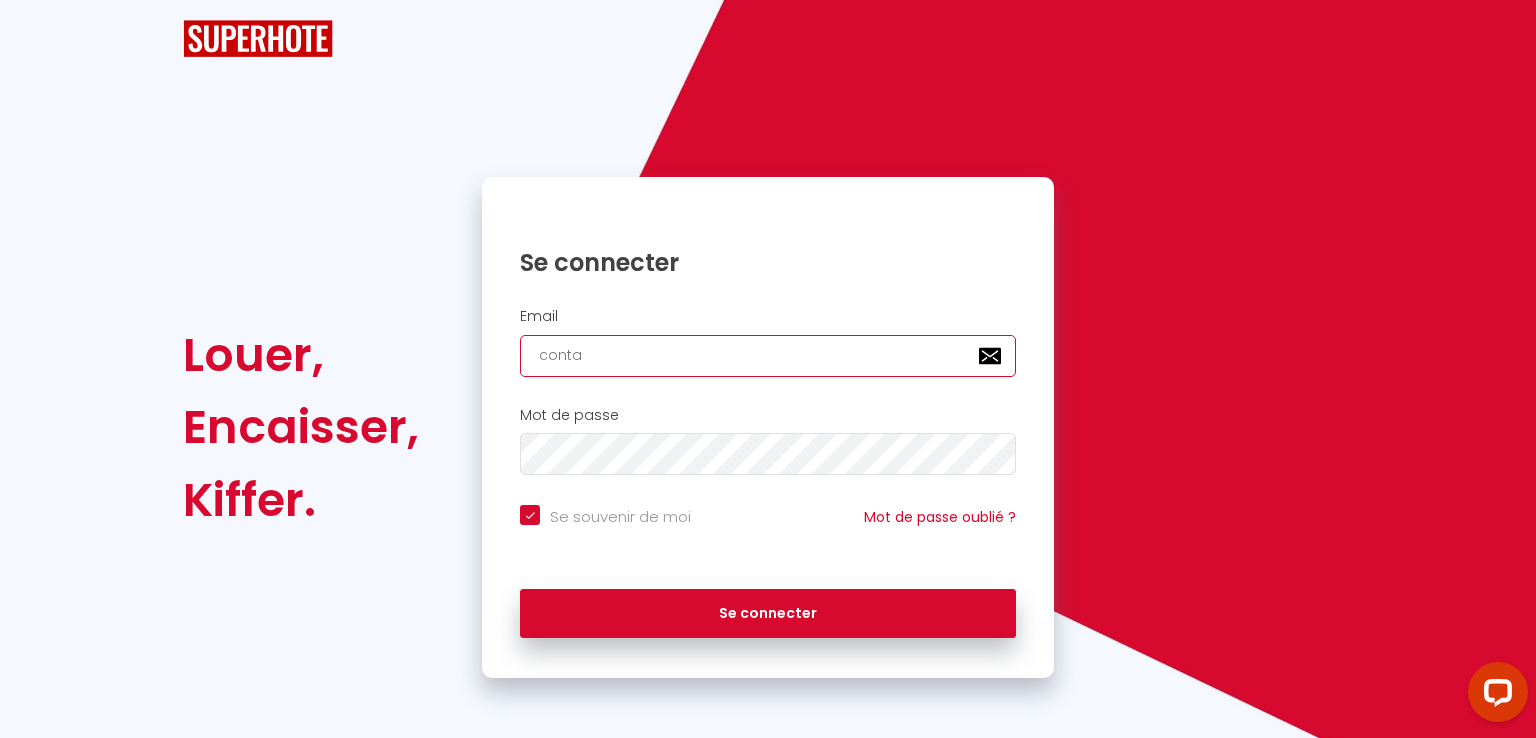 checkbox on "true" 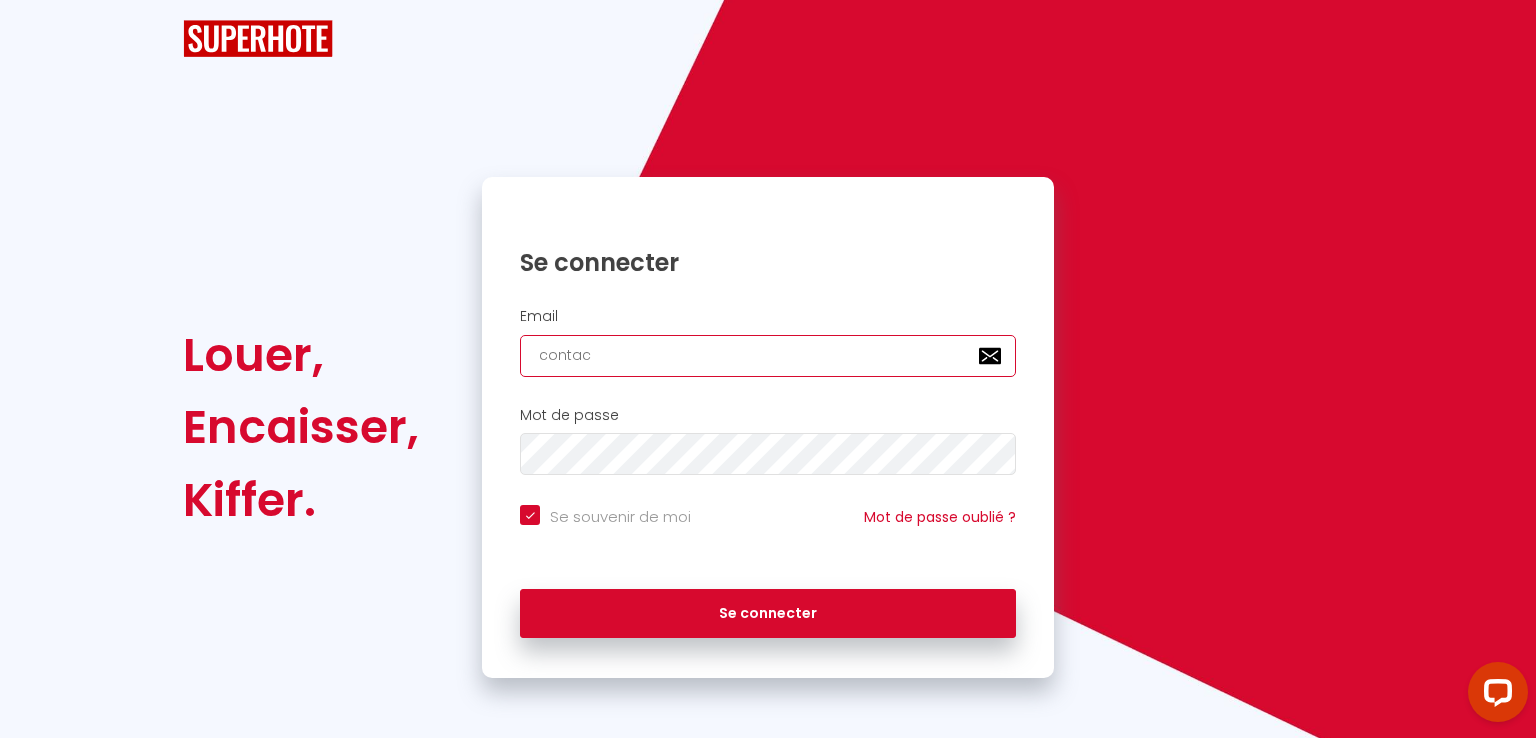 checkbox on "true" 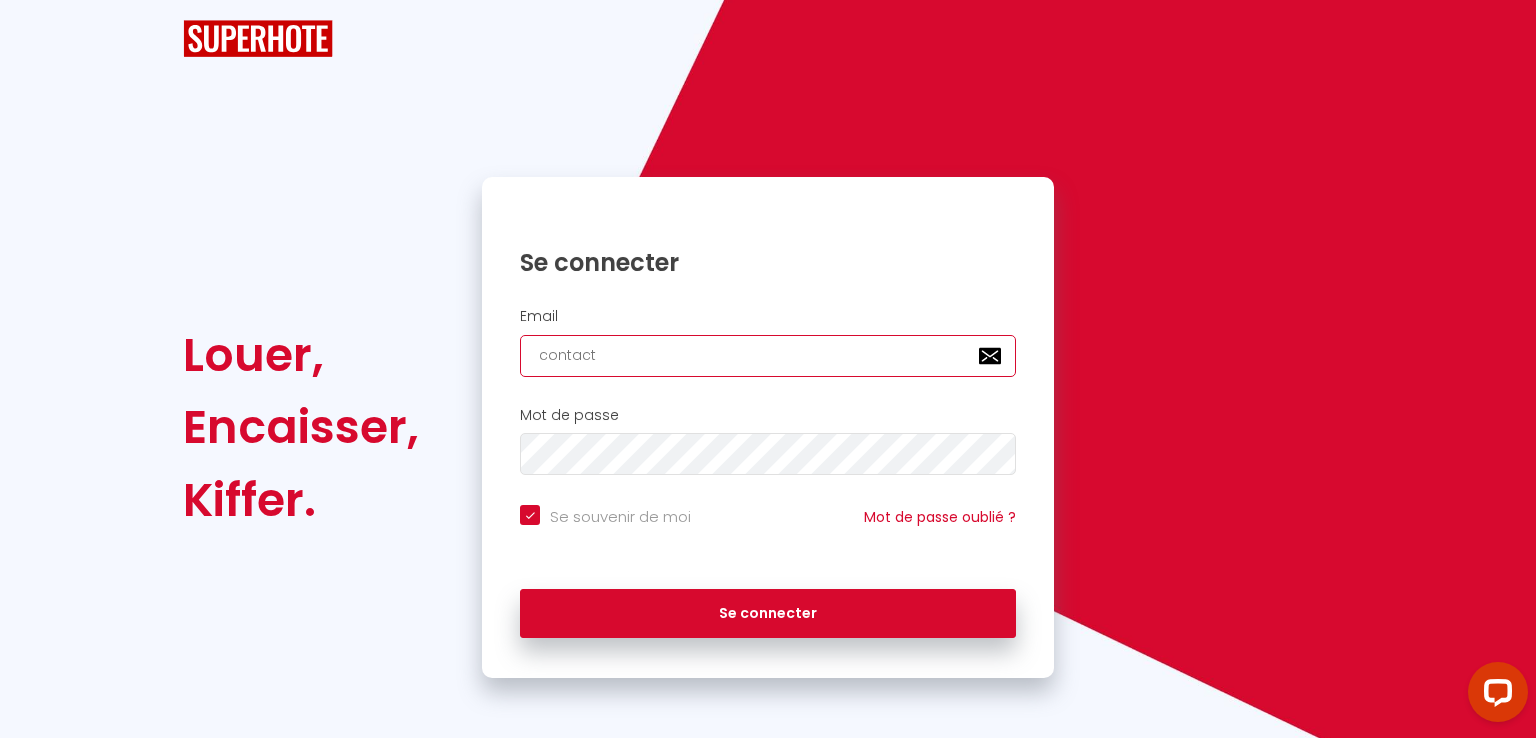 checkbox on "true" 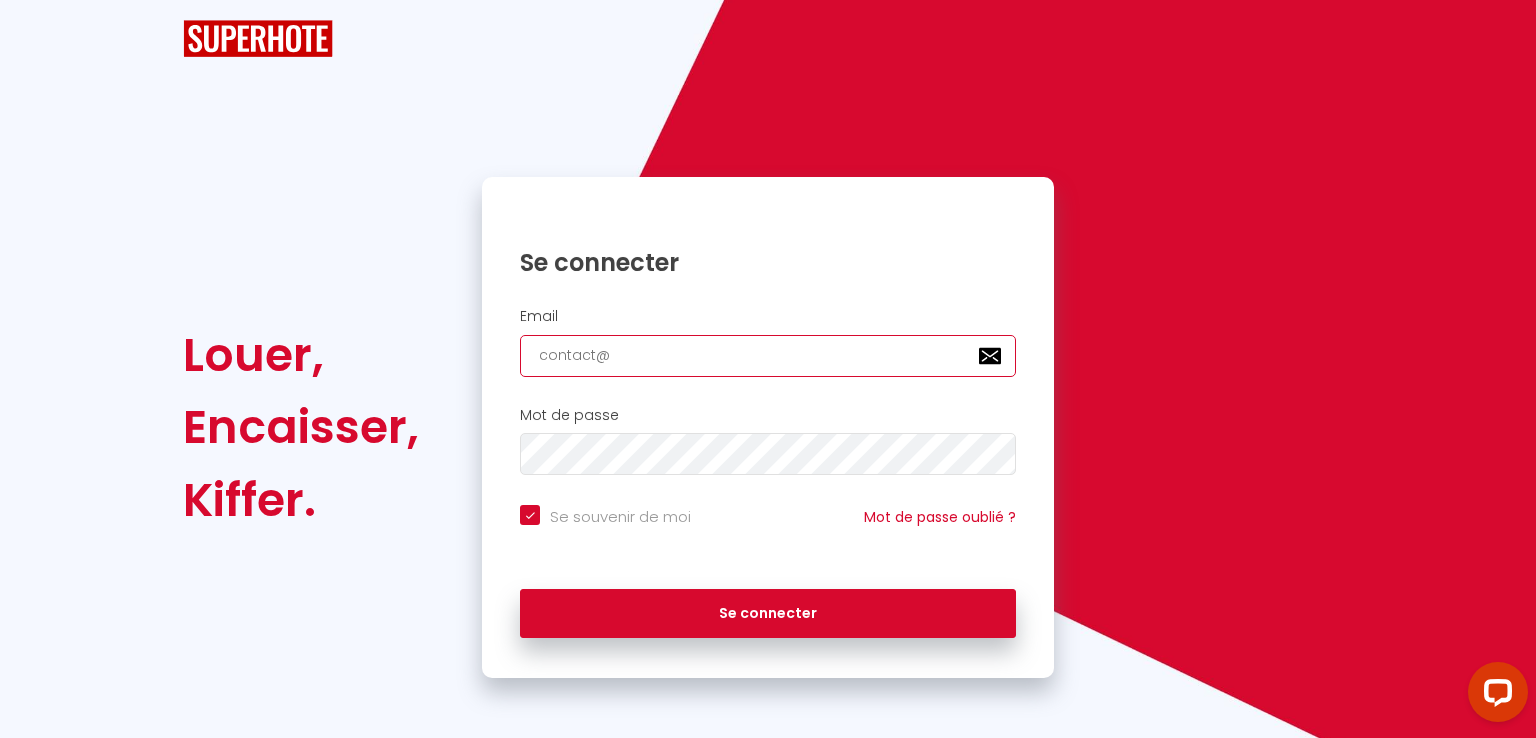 checkbox on "true" 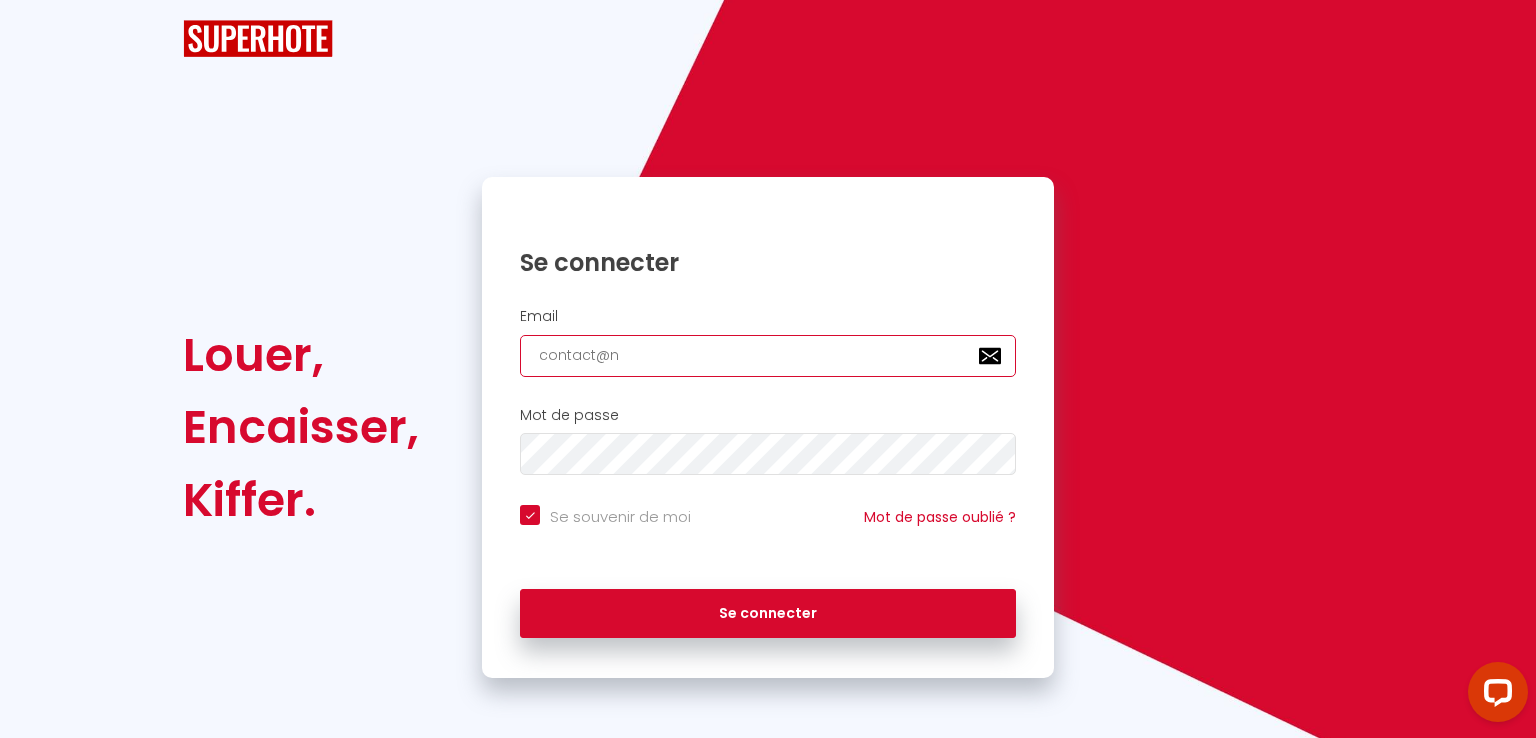 checkbox on "true" 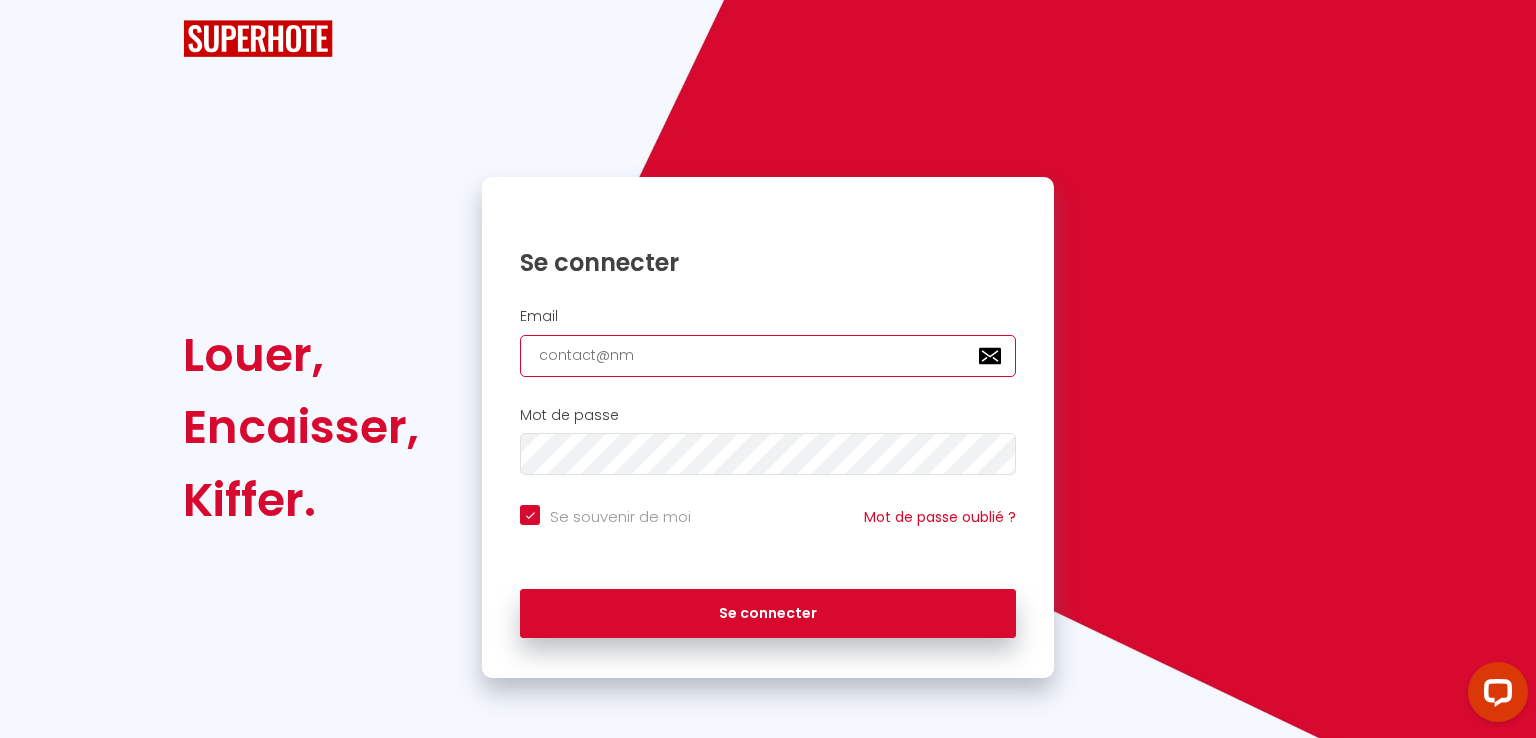 checkbox on "true" 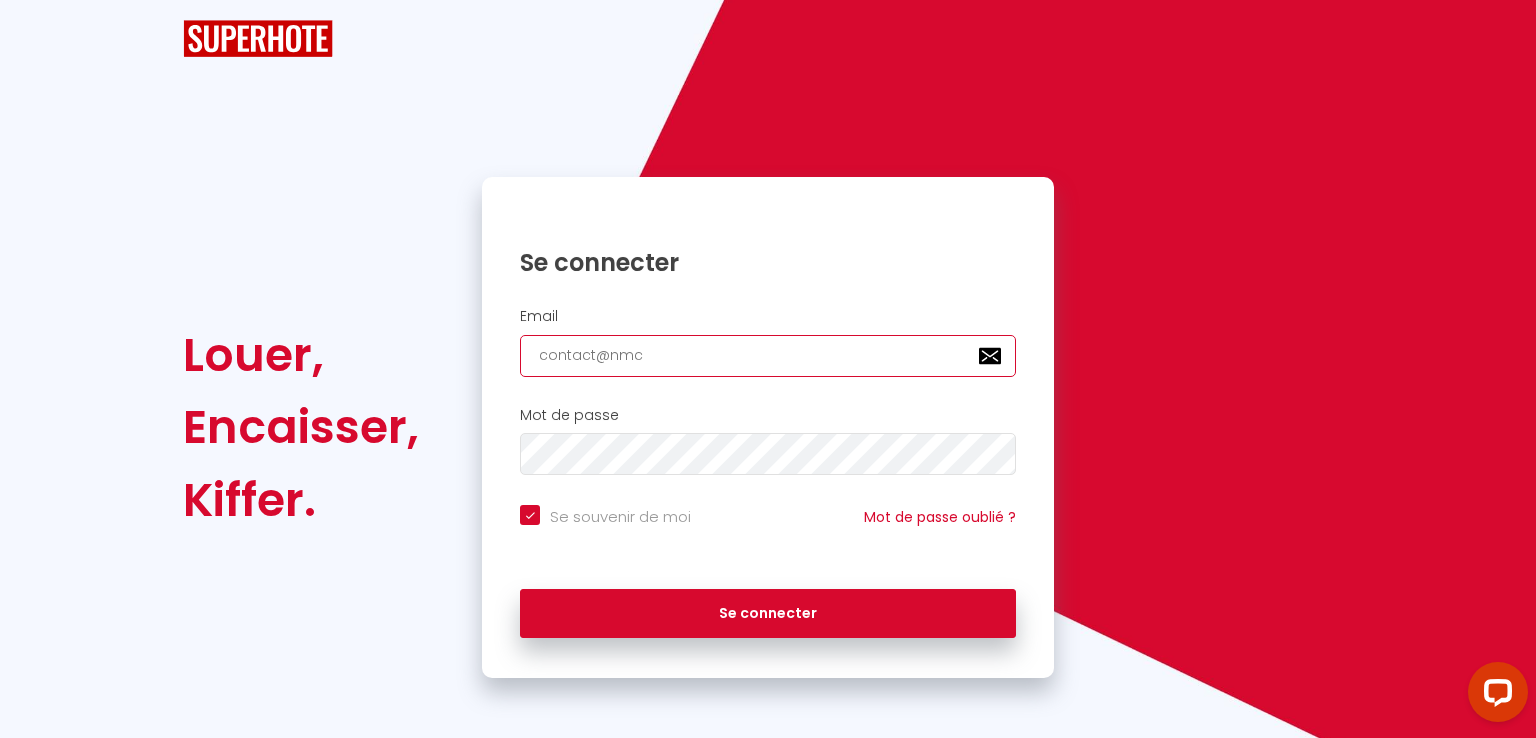 checkbox on "true" 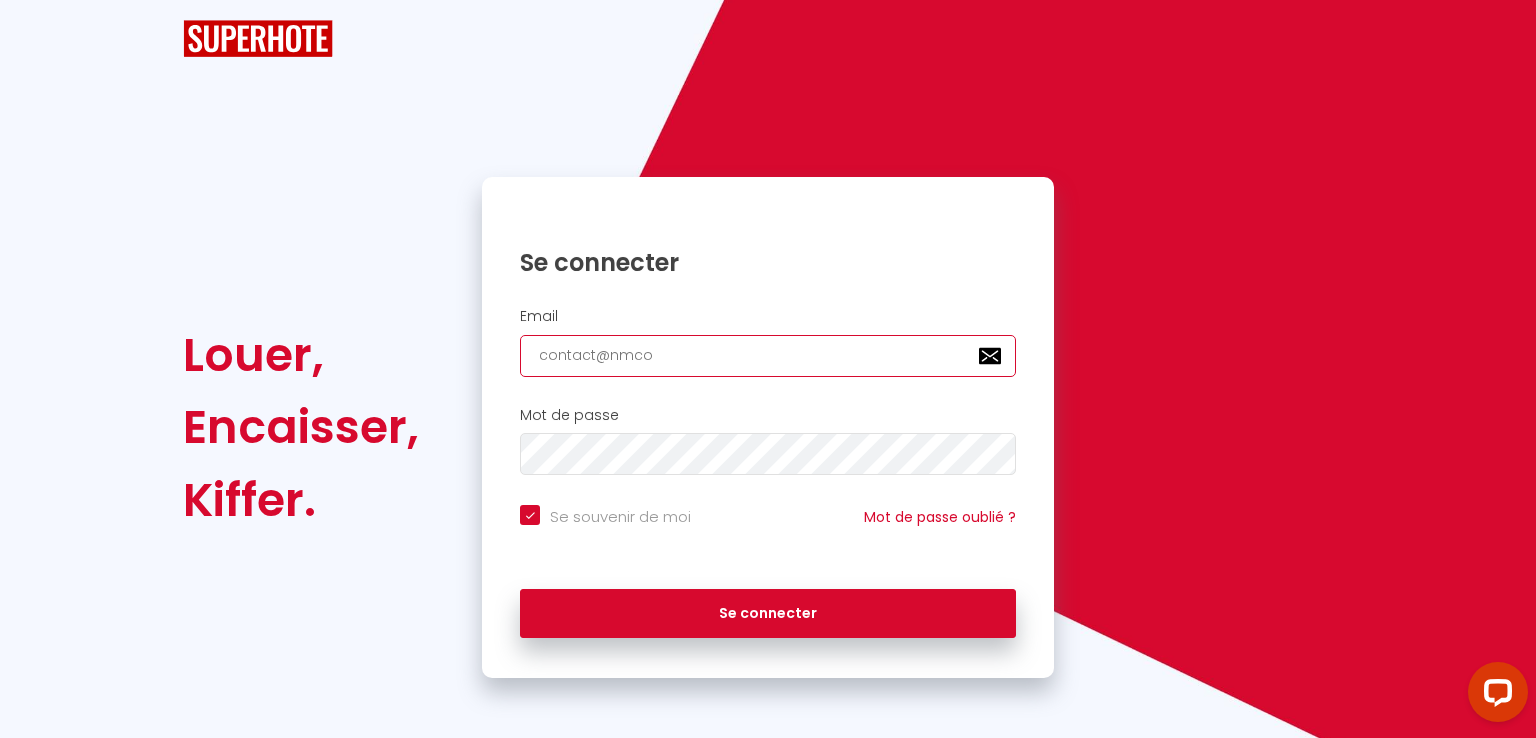 checkbox on "true" 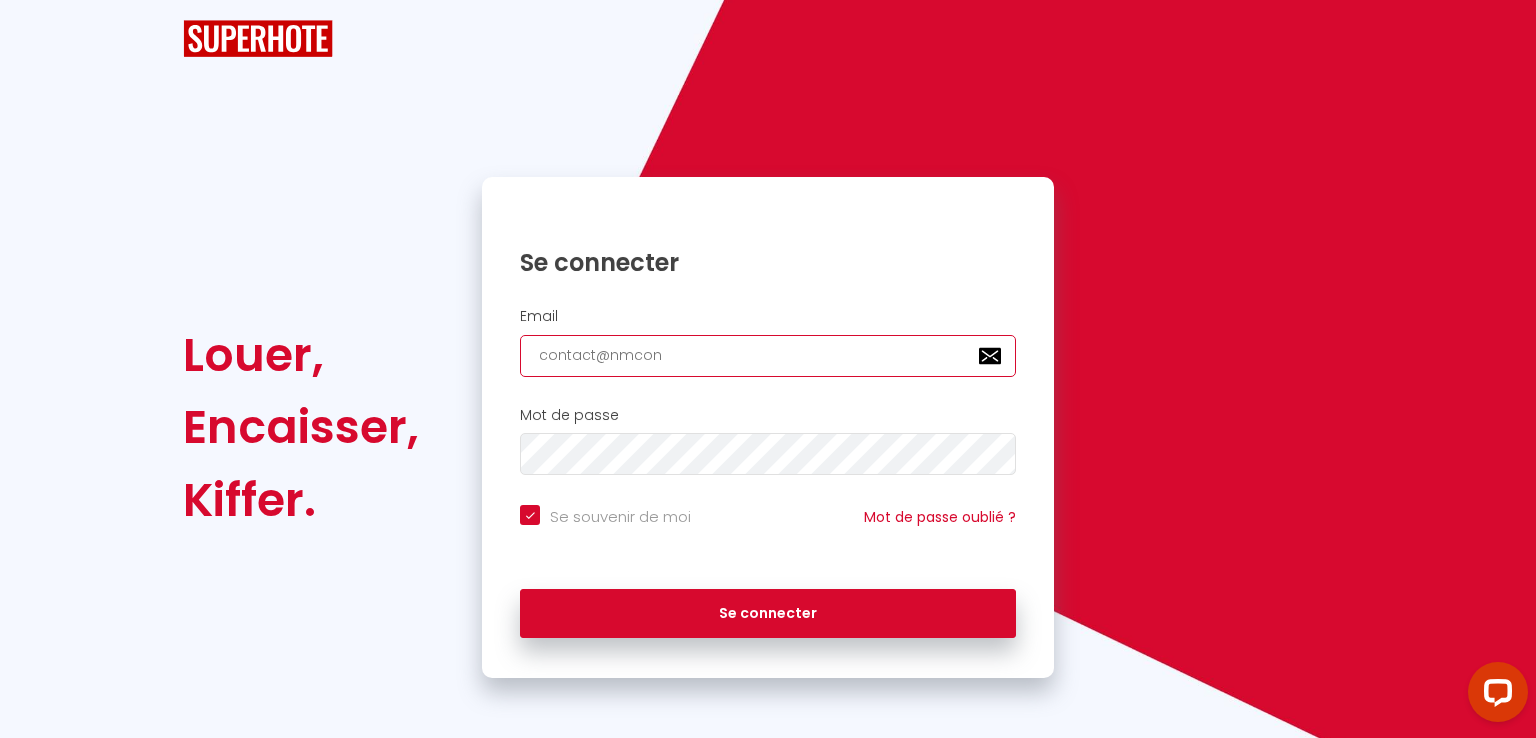 checkbox on "true" 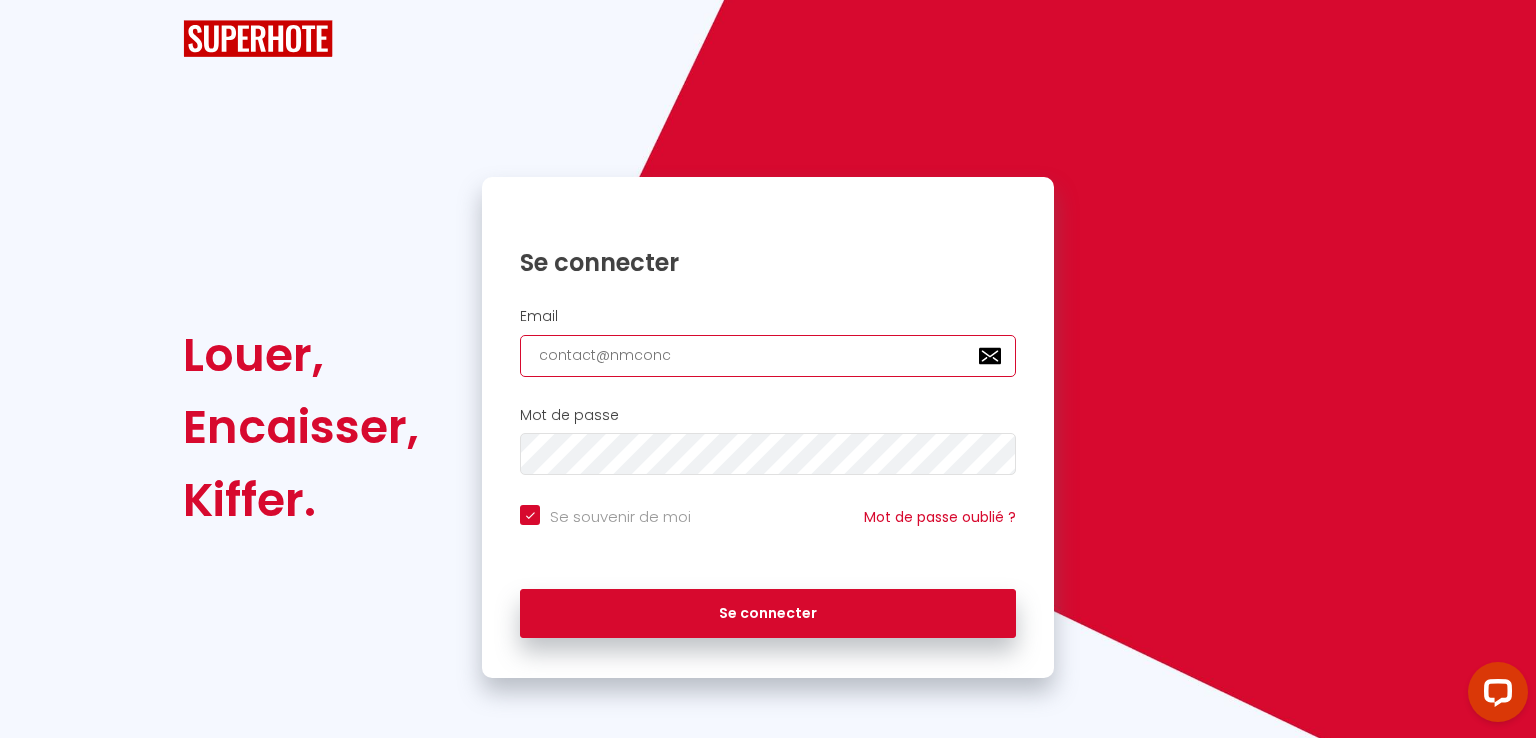 checkbox on "true" 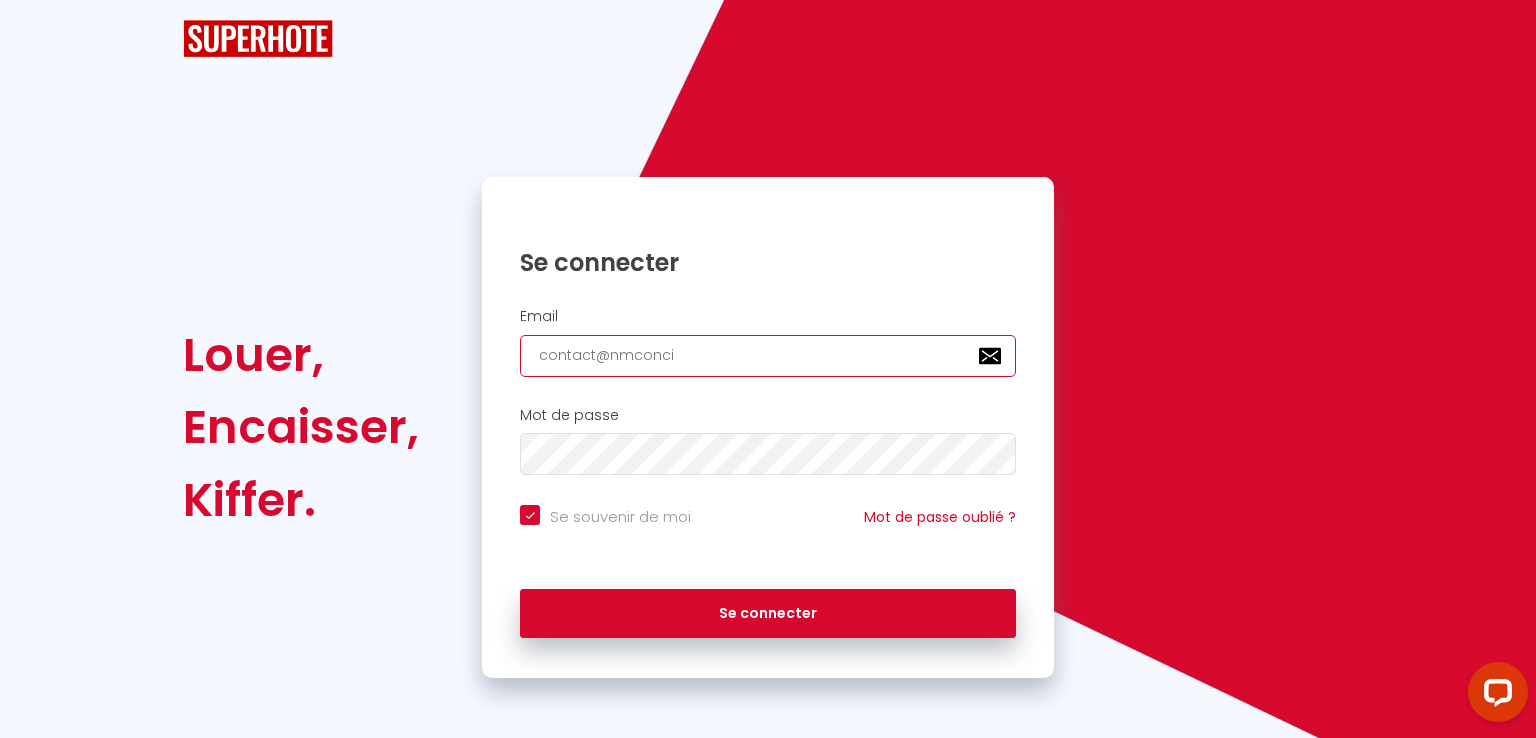 checkbox on "true" 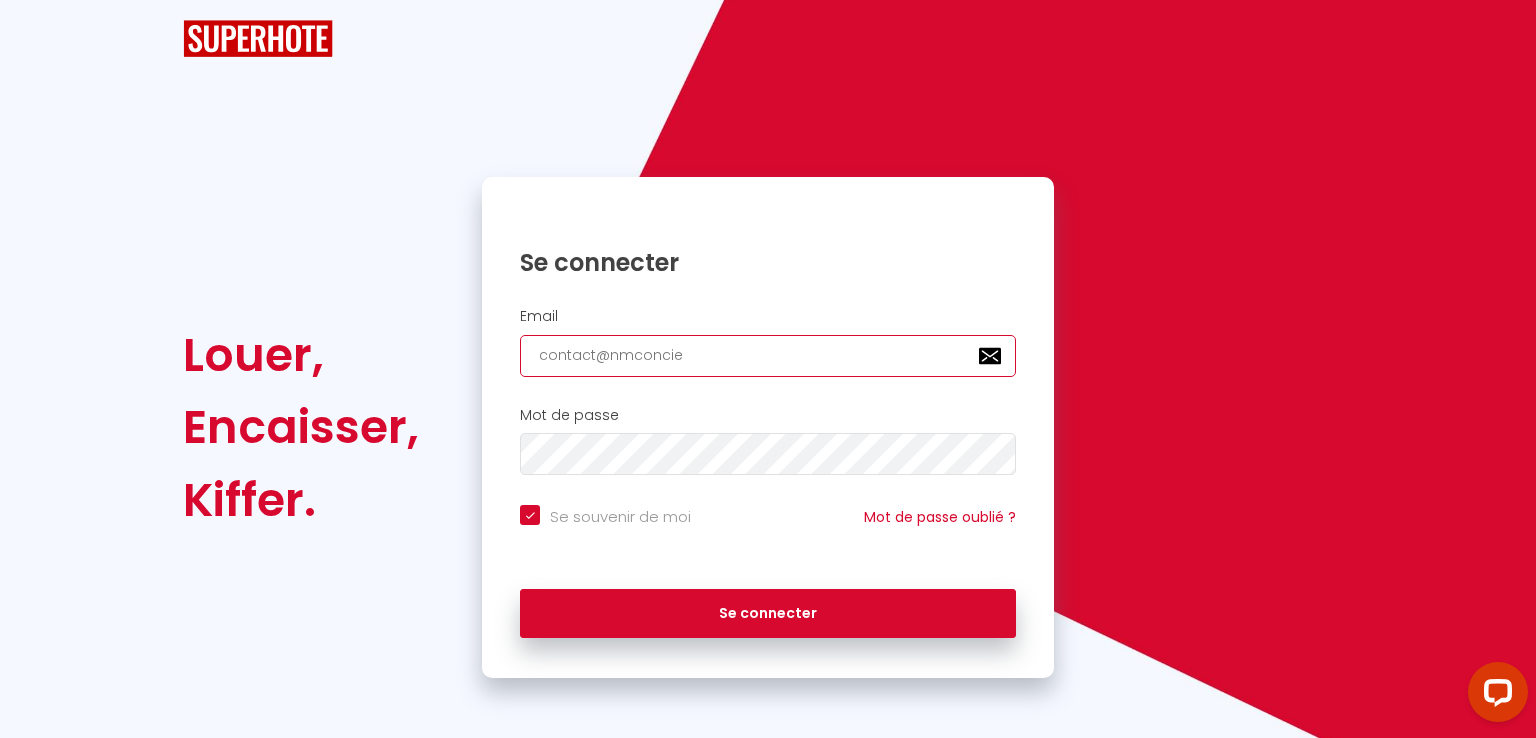 checkbox on "true" 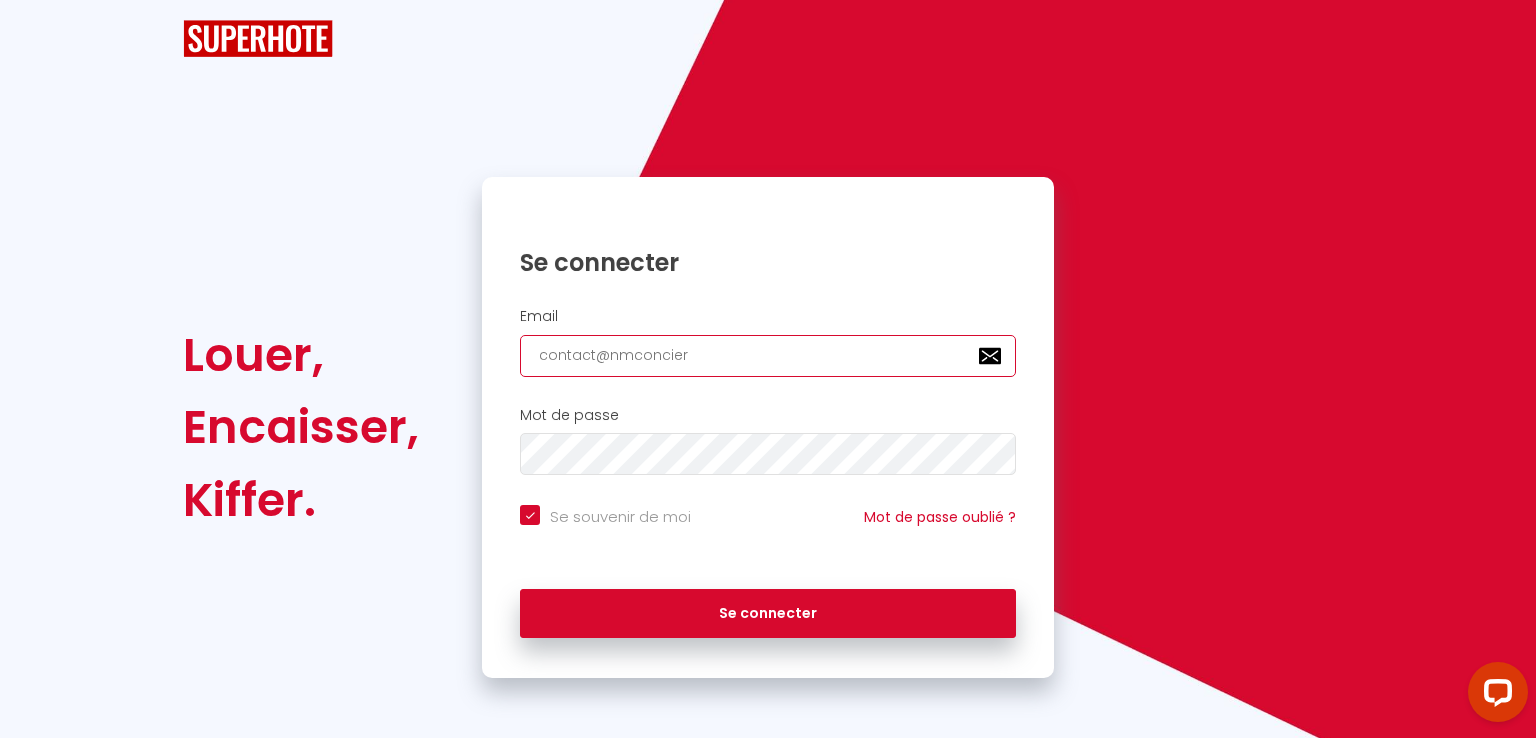 checkbox on "true" 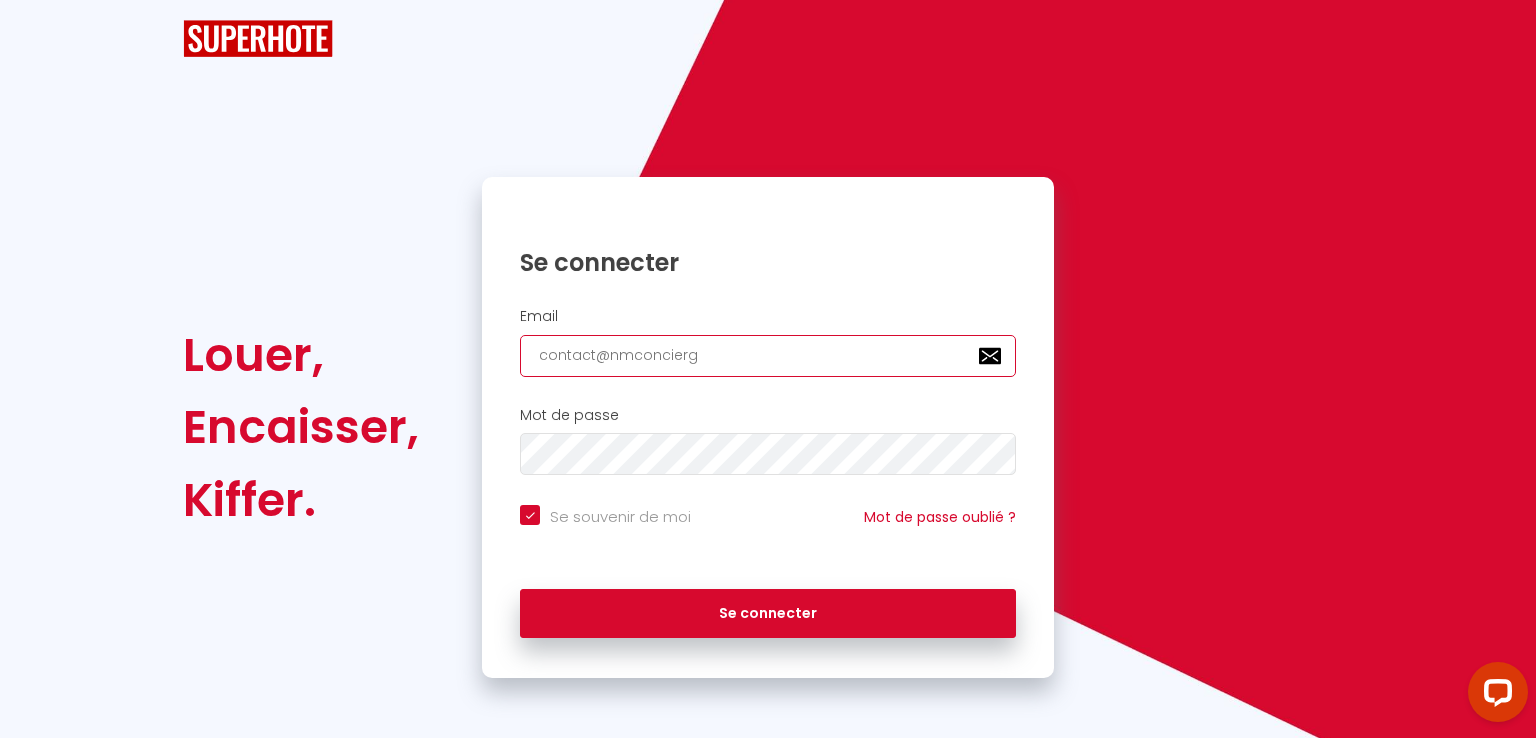 checkbox on "true" 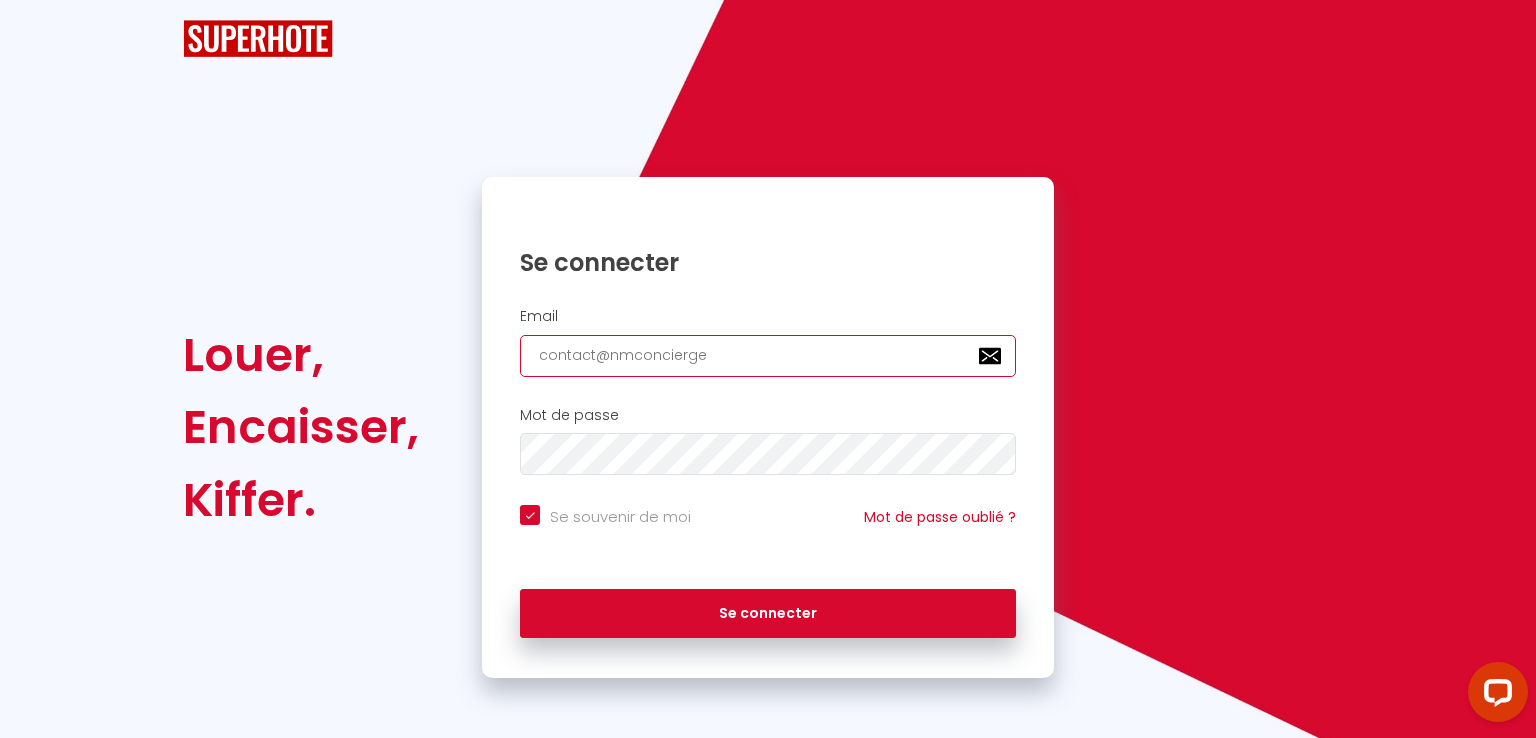 checkbox on "true" 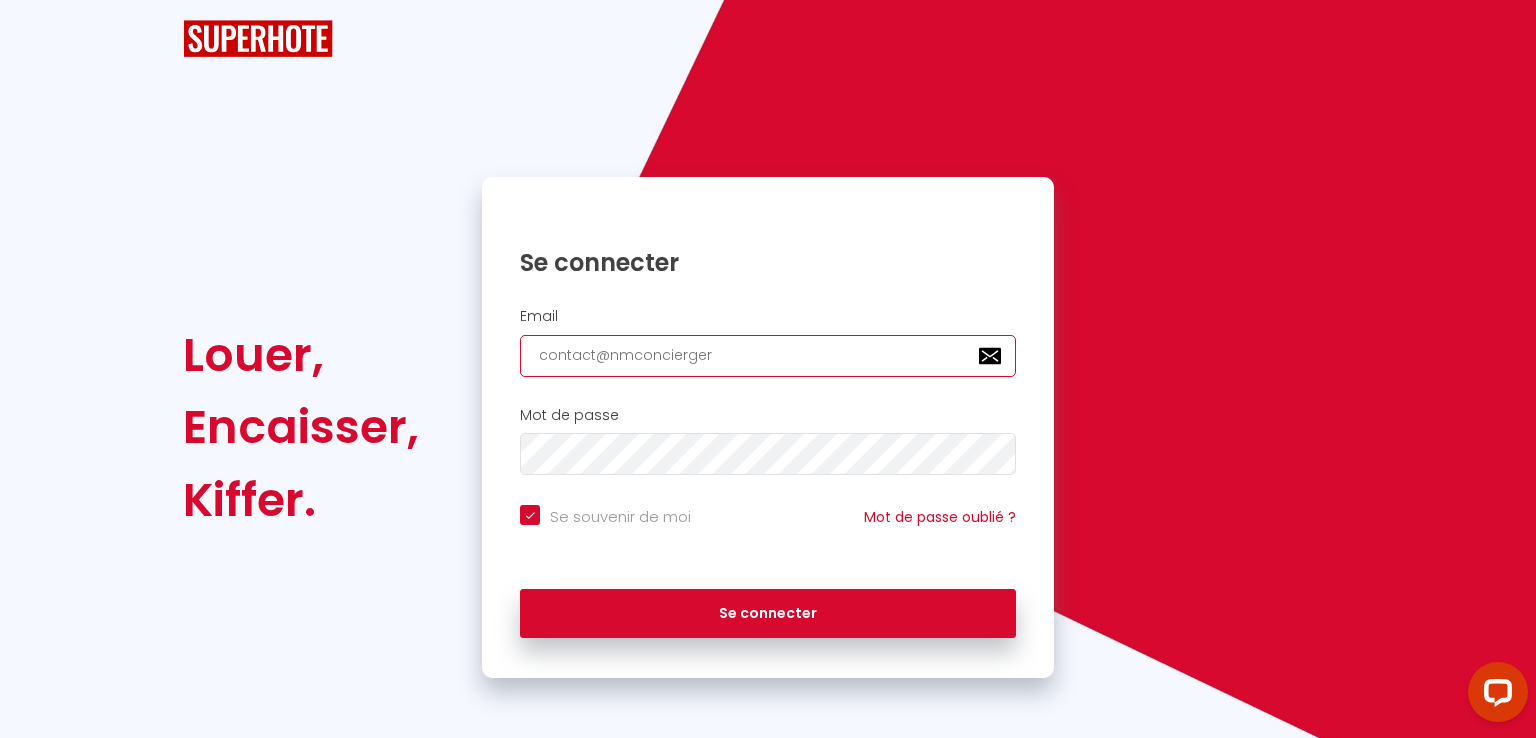 checkbox on "true" 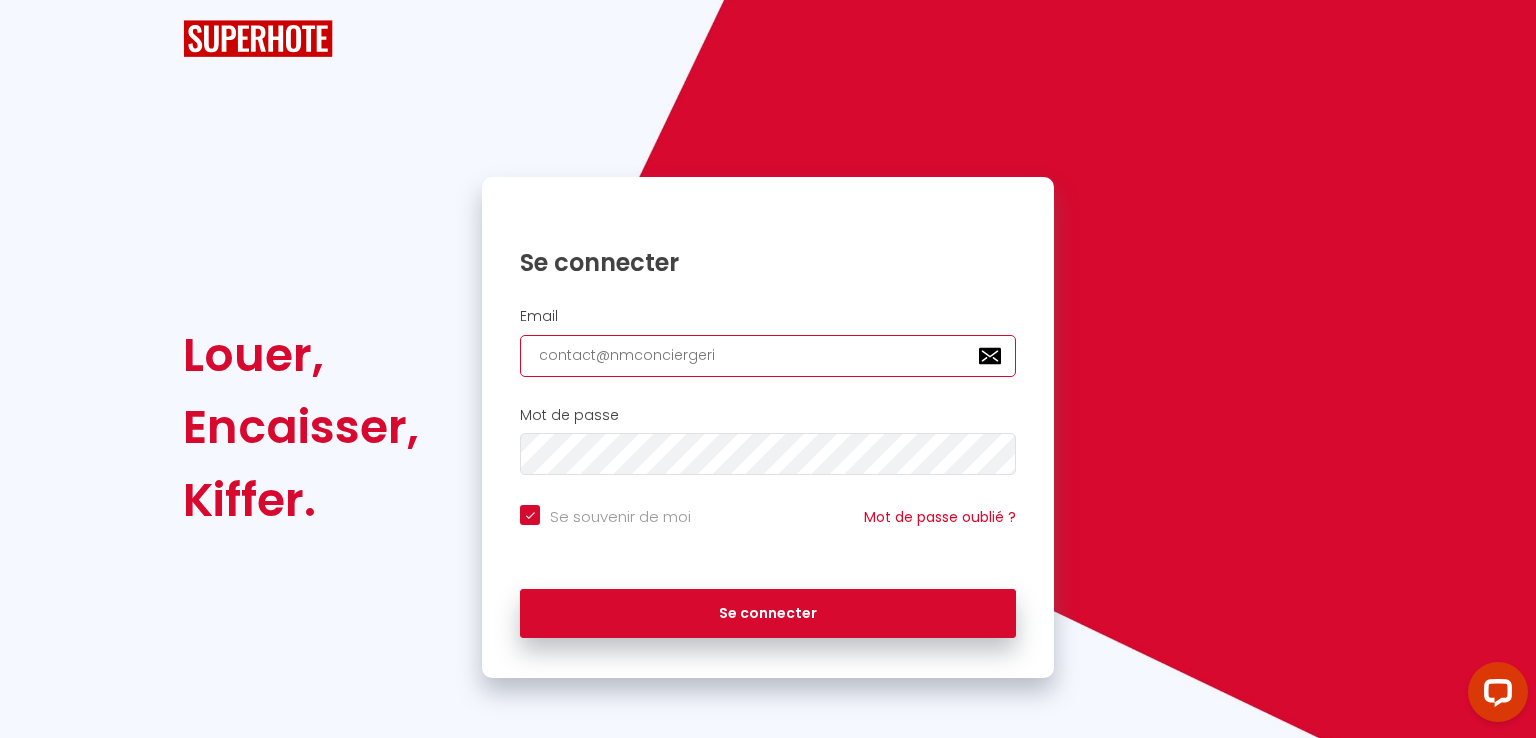 checkbox on "true" 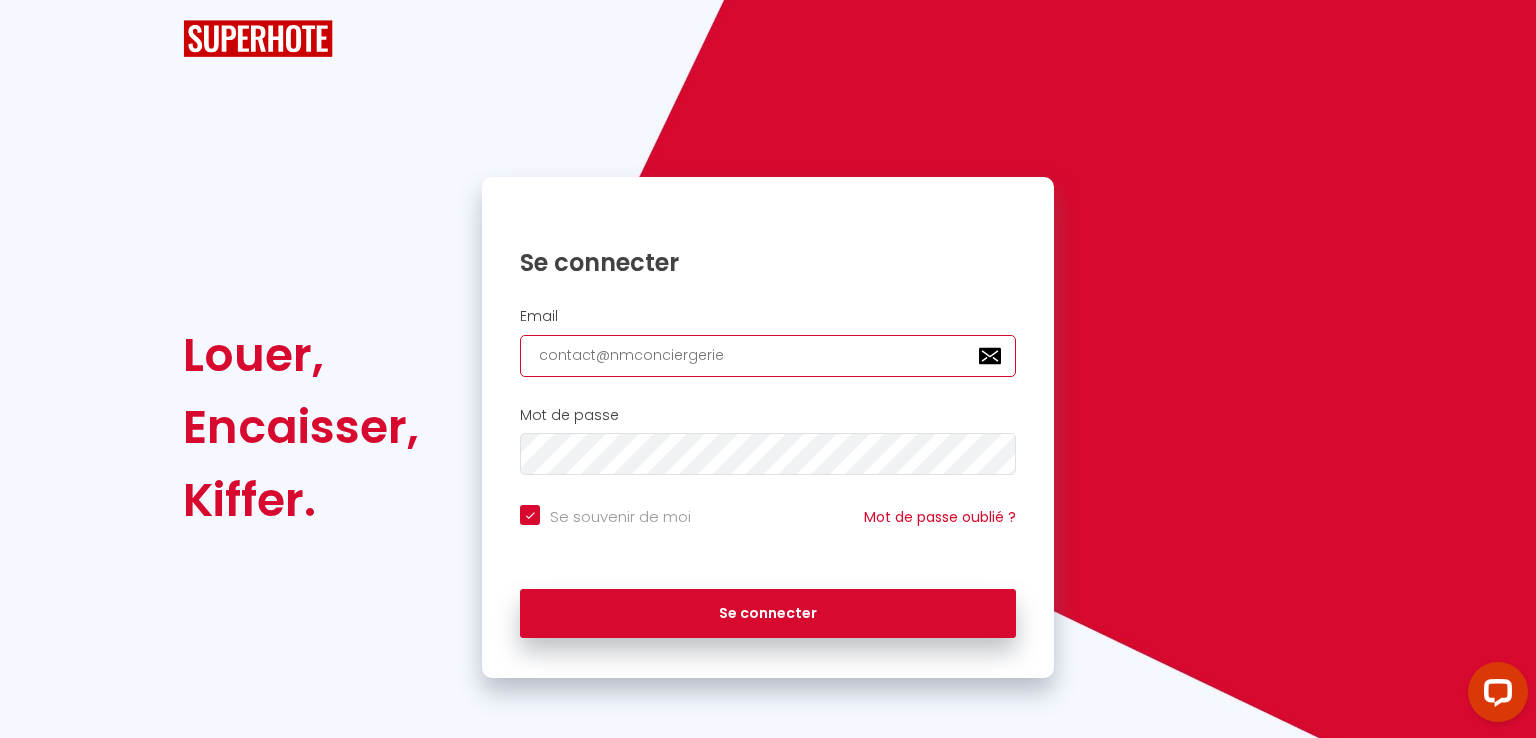 checkbox on "true" 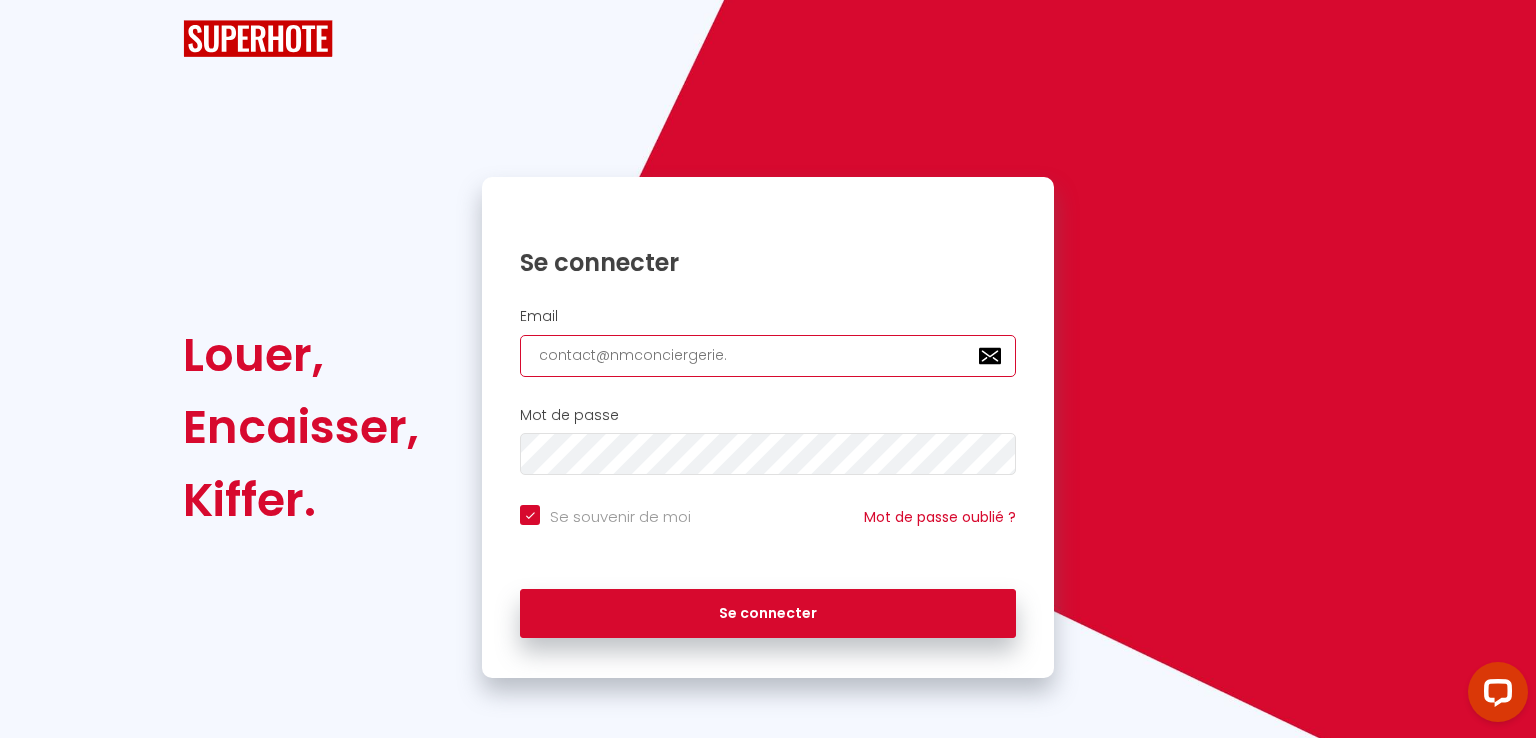 checkbox on "true" 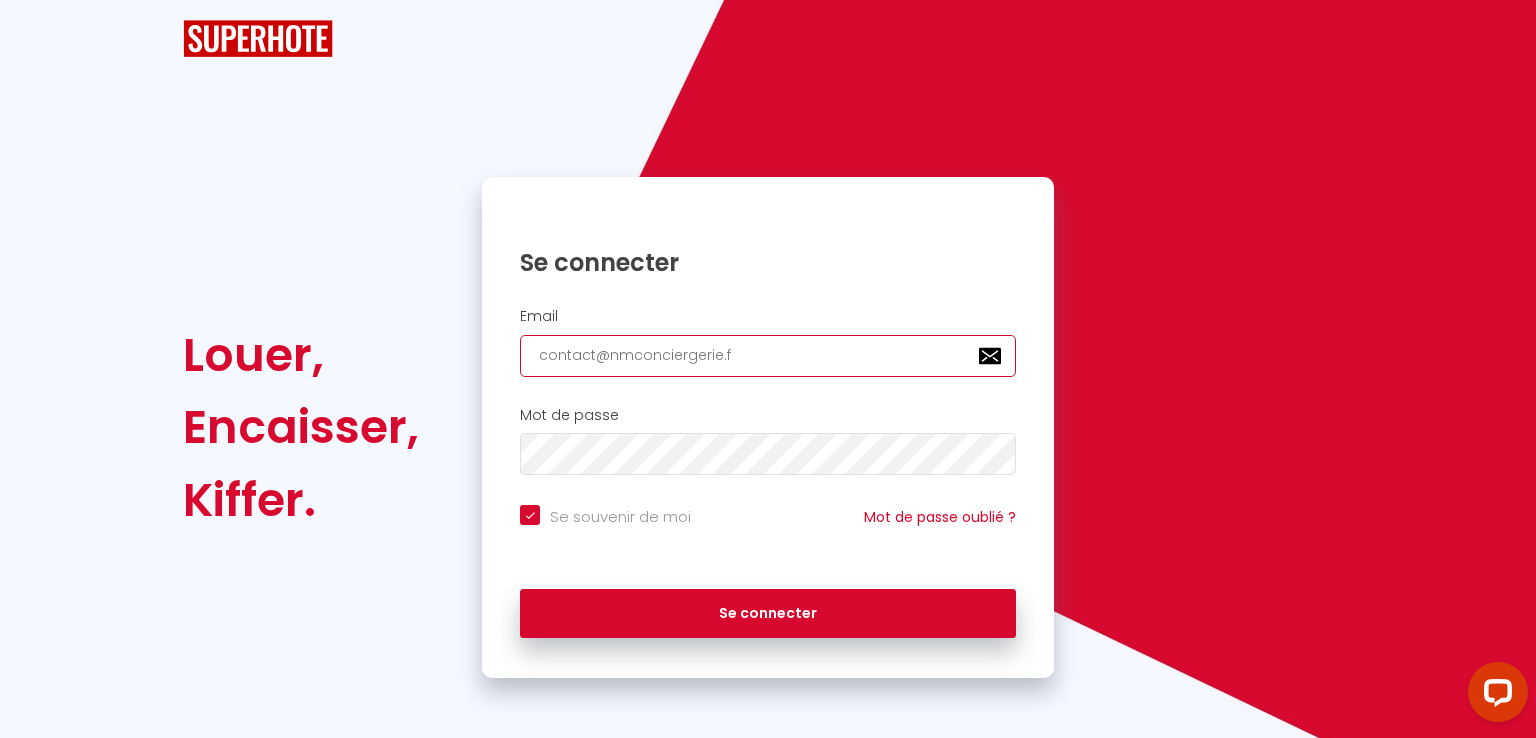 checkbox on "true" 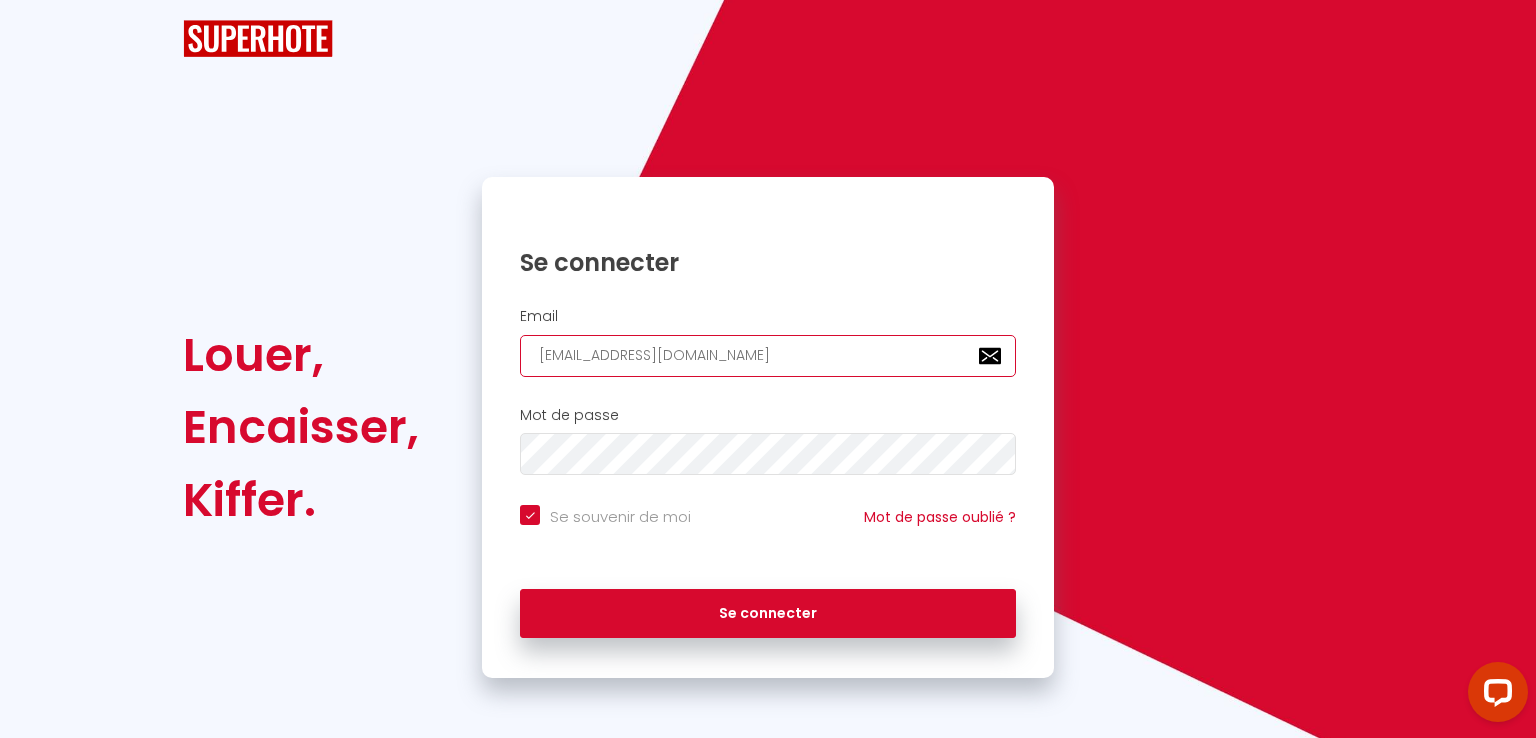 type on "[EMAIL_ADDRESS][DOMAIN_NAME]" 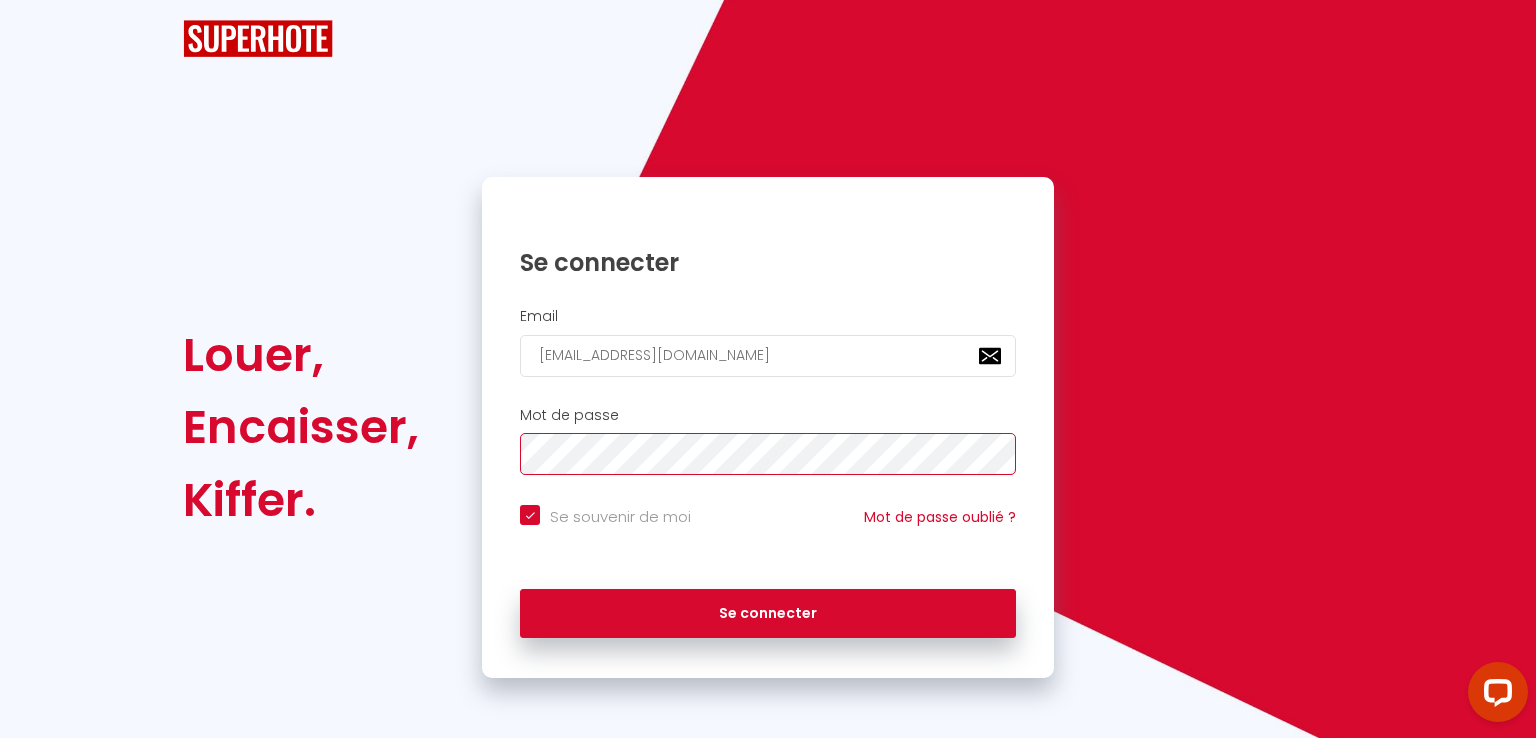 click on "Se connecter" at bounding box center [768, 614] 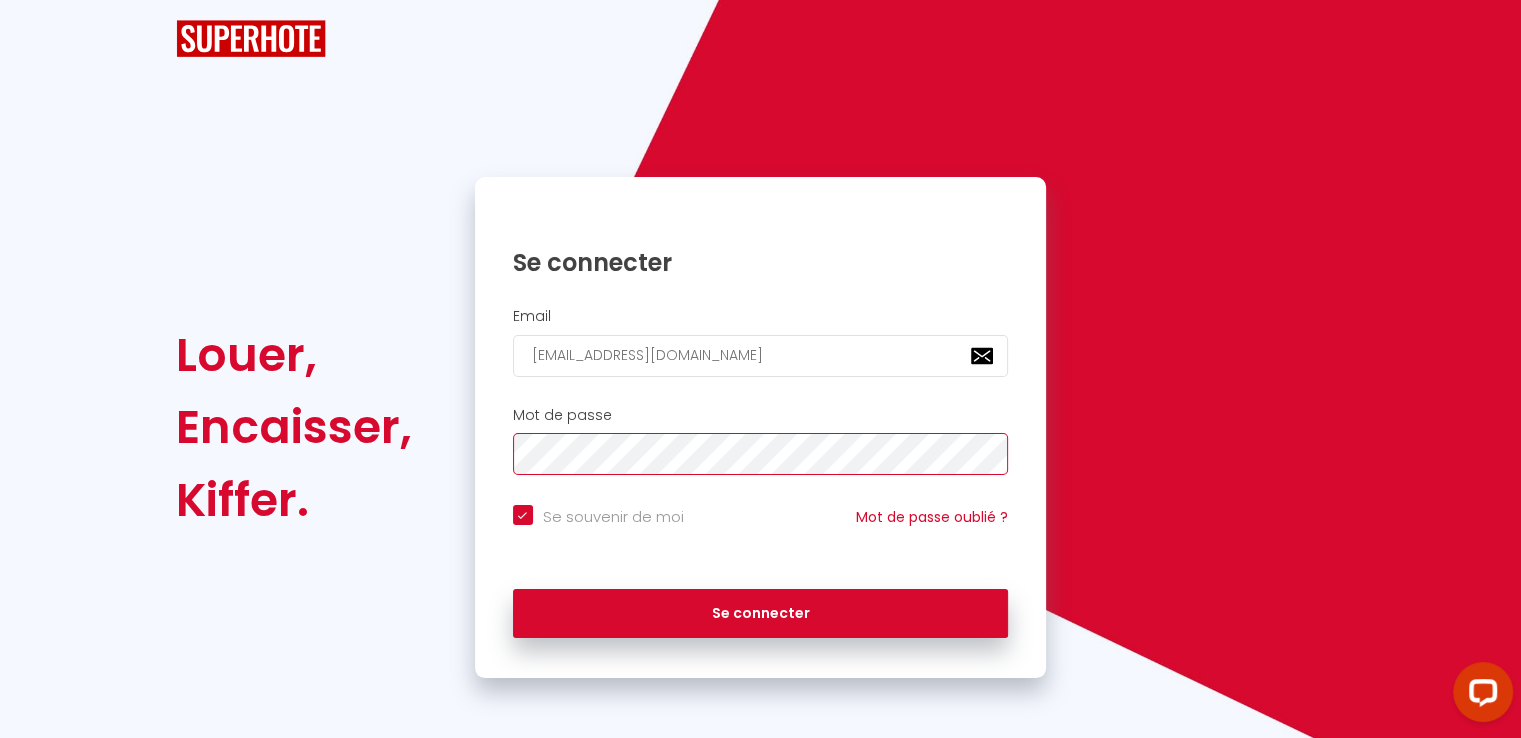 checkbox on "true" 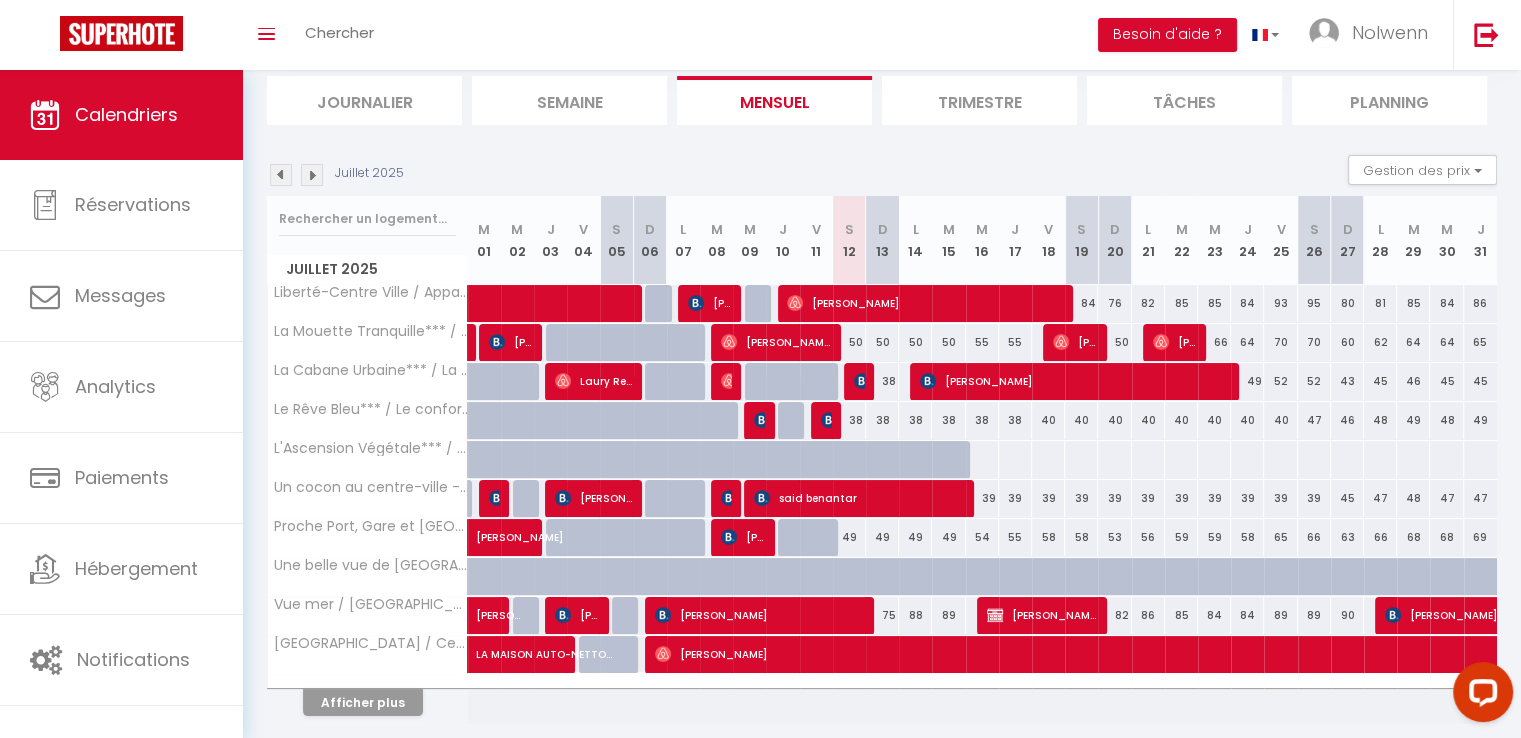 scroll, scrollTop: 134, scrollLeft: 0, axis: vertical 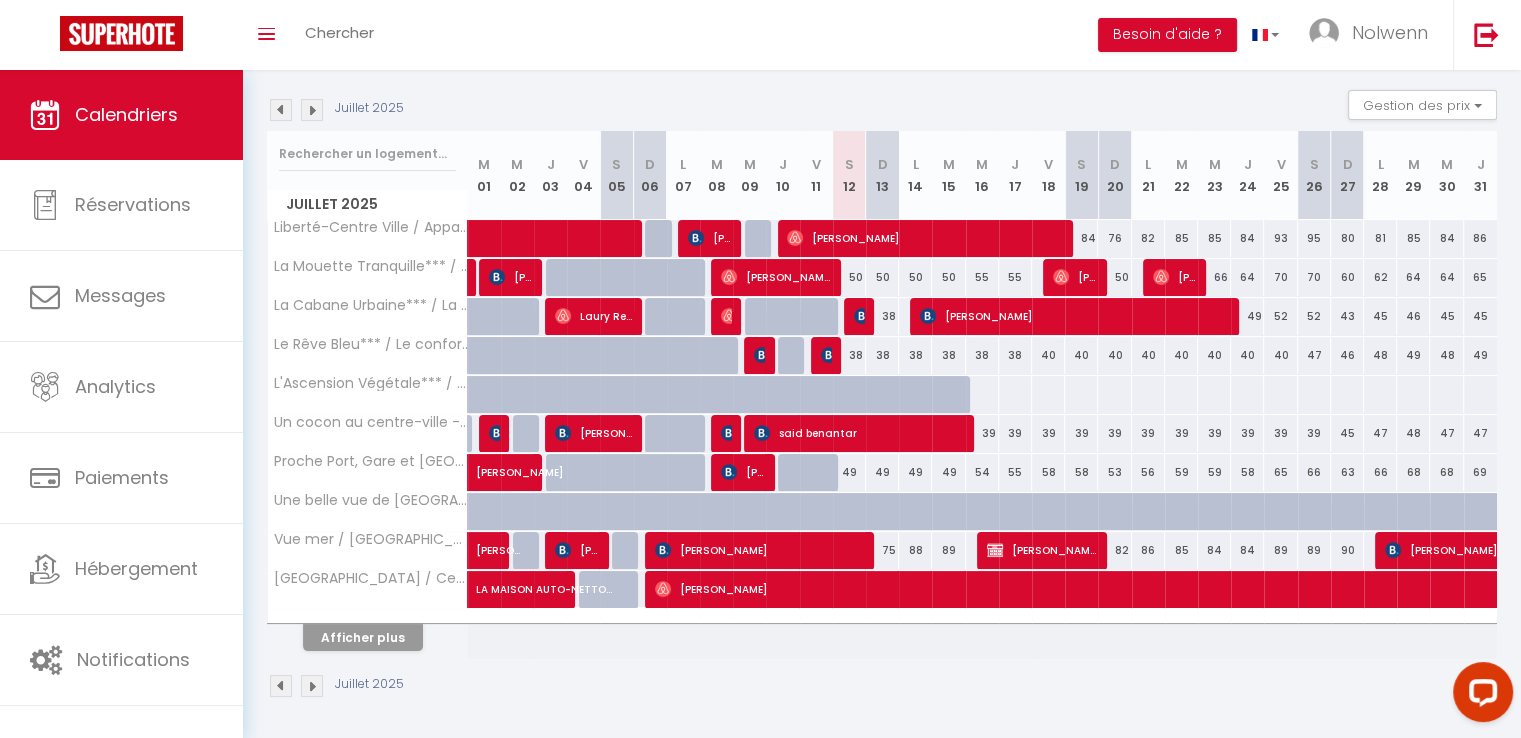 click on "75" at bounding box center (882, 550) 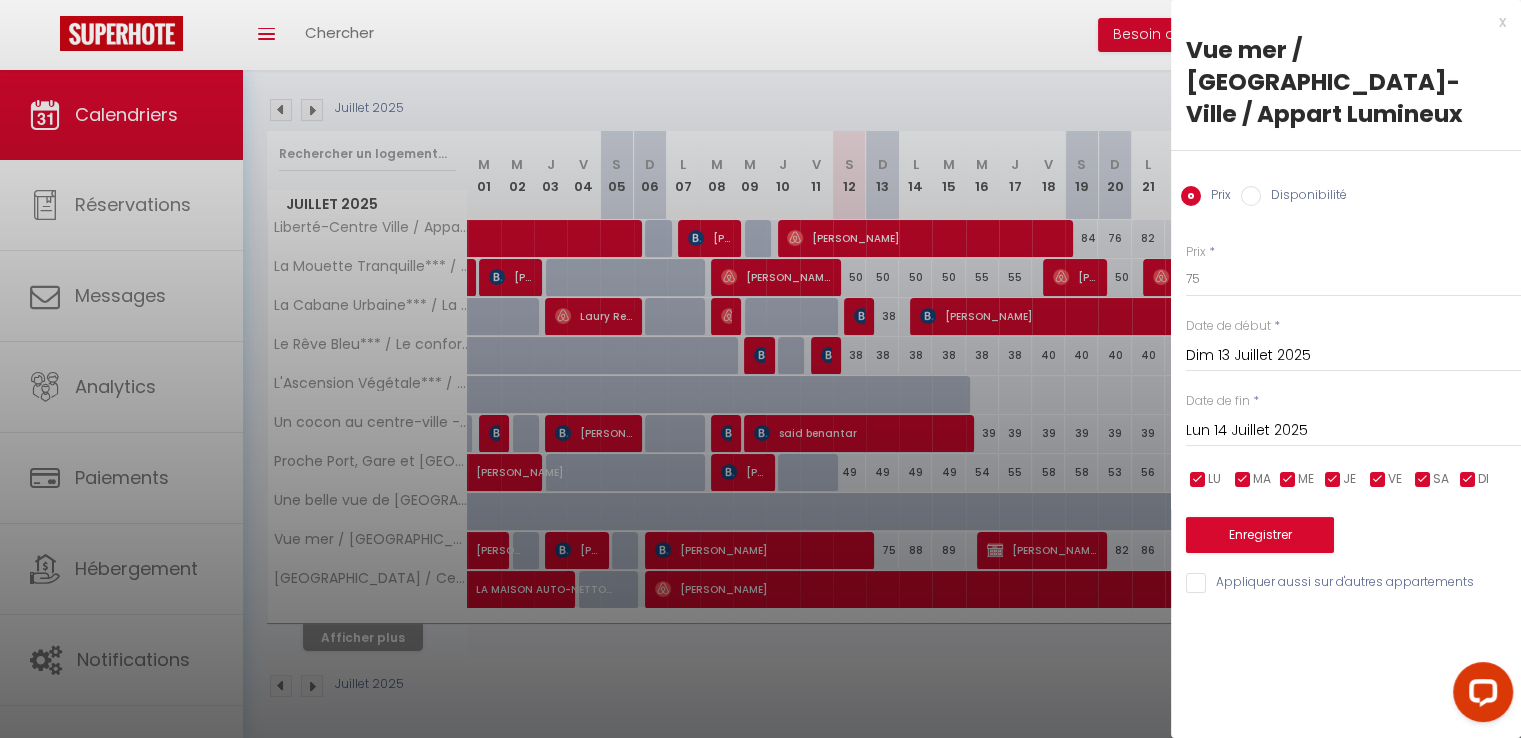 click on "x" at bounding box center (1338, 22) 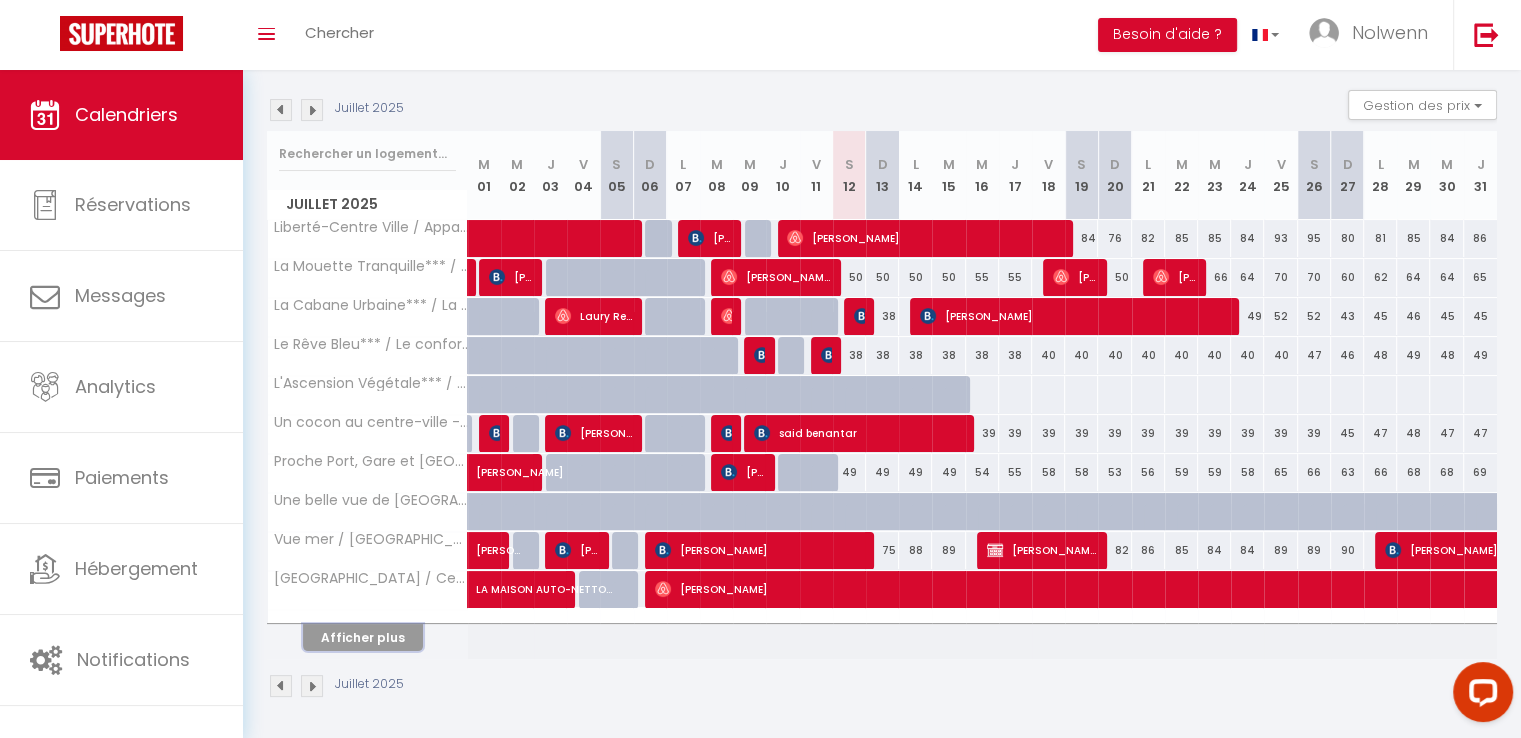 click on "Afficher plus" at bounding box center [363, 637] 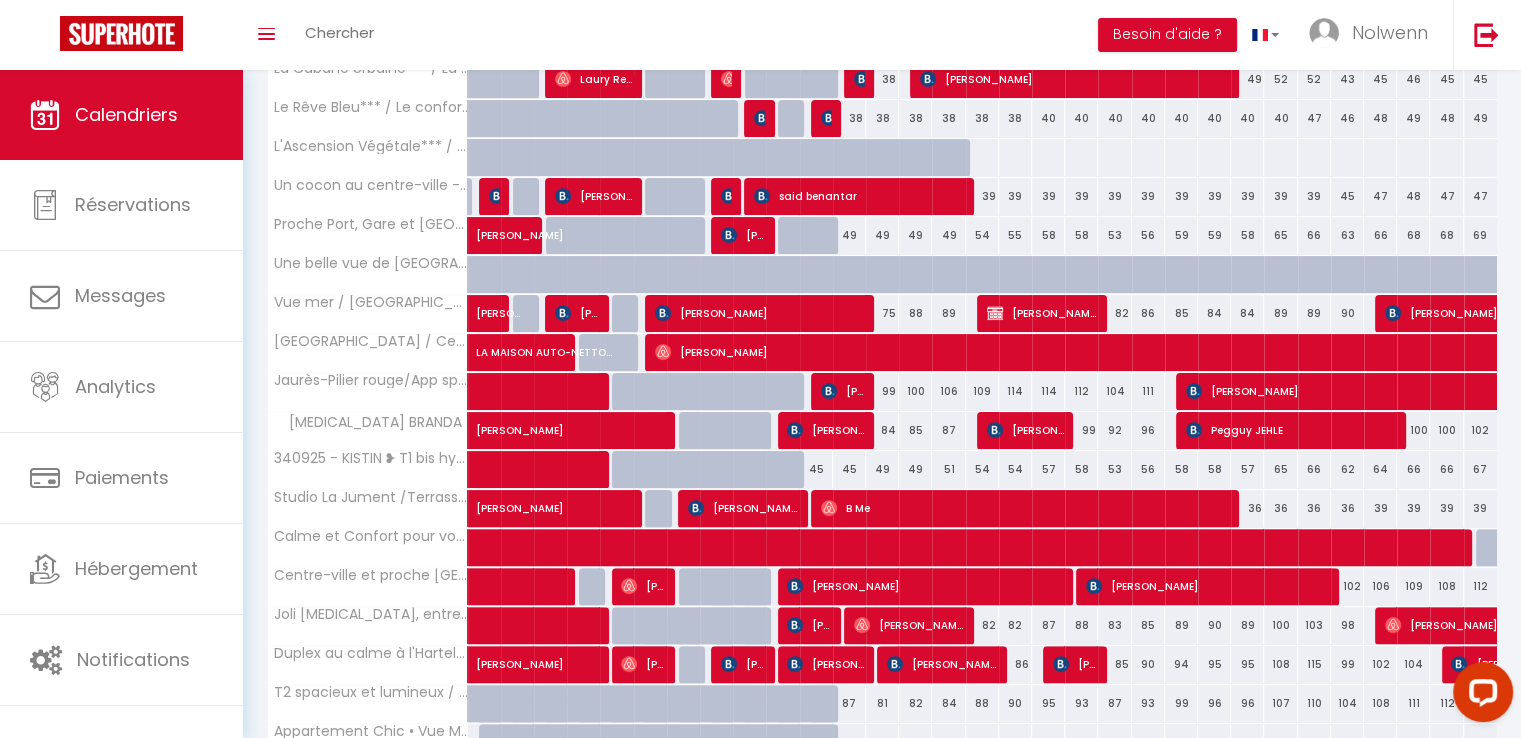 scroll, scrollTop: 441, scrollLeft: 0, axis: vertical 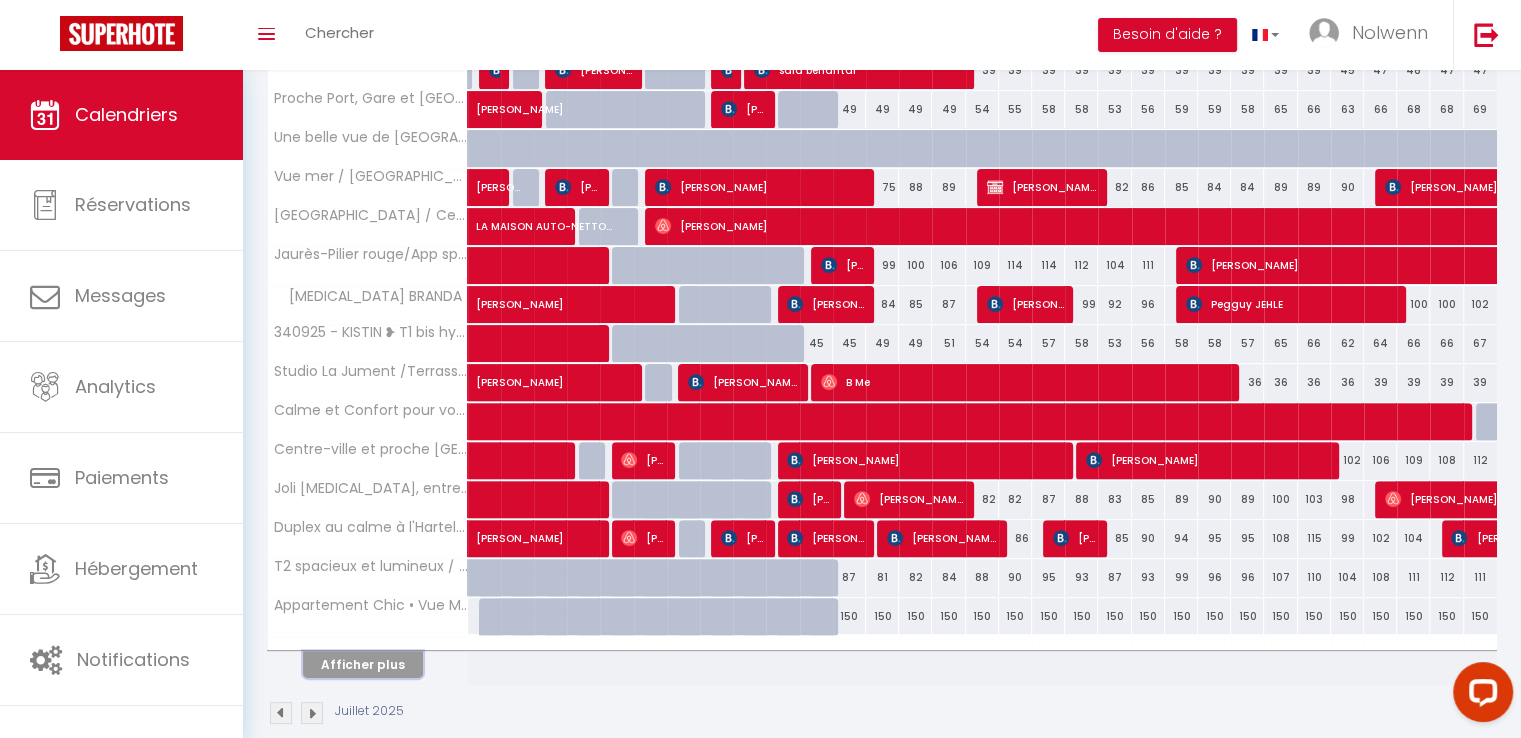 click on "Afficher plus" at bounding box center [363, 664] 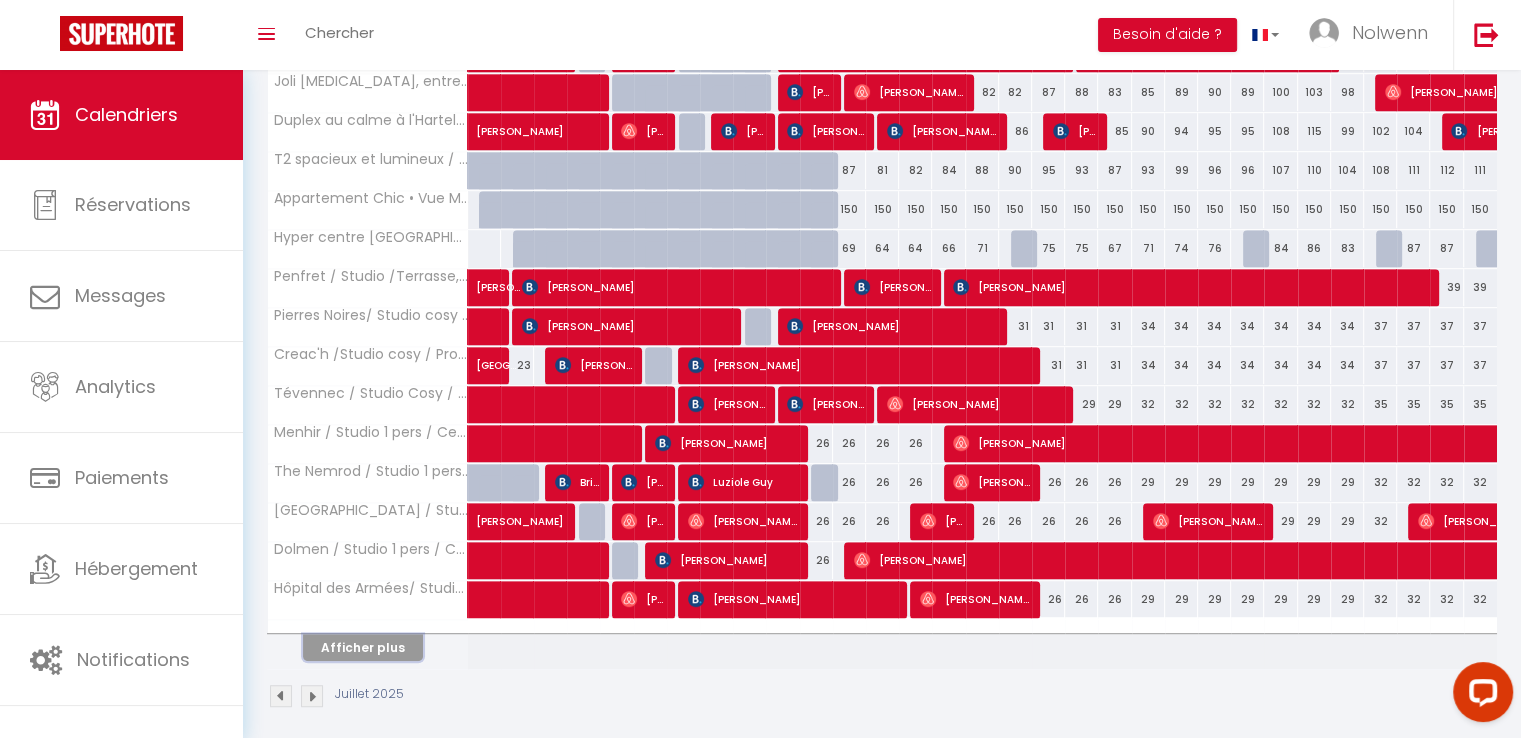 scroll, scrollTop: 973, scrollLeft: 0, axis: vertical 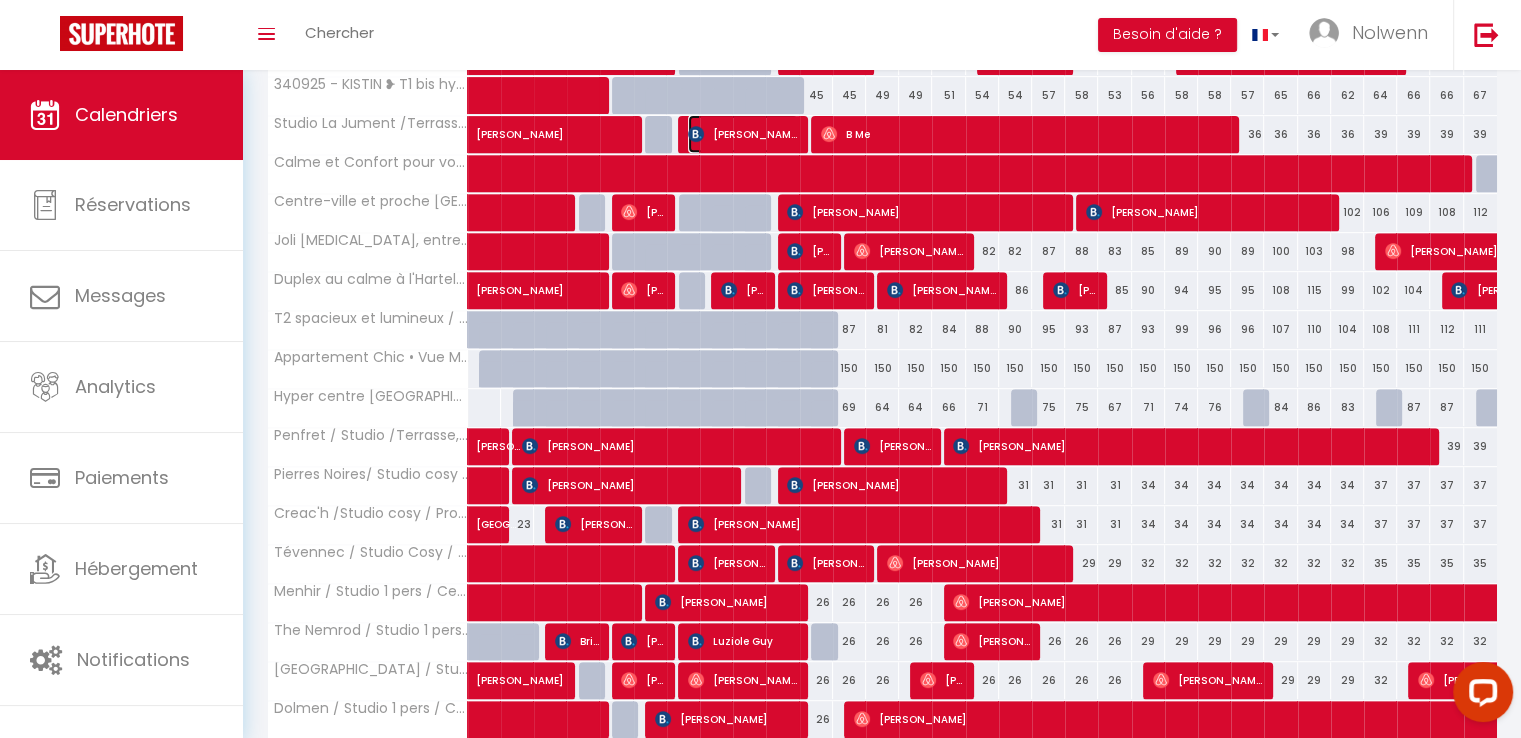 click on "[PERSON_NAME]" at bounding box center [743, 134] 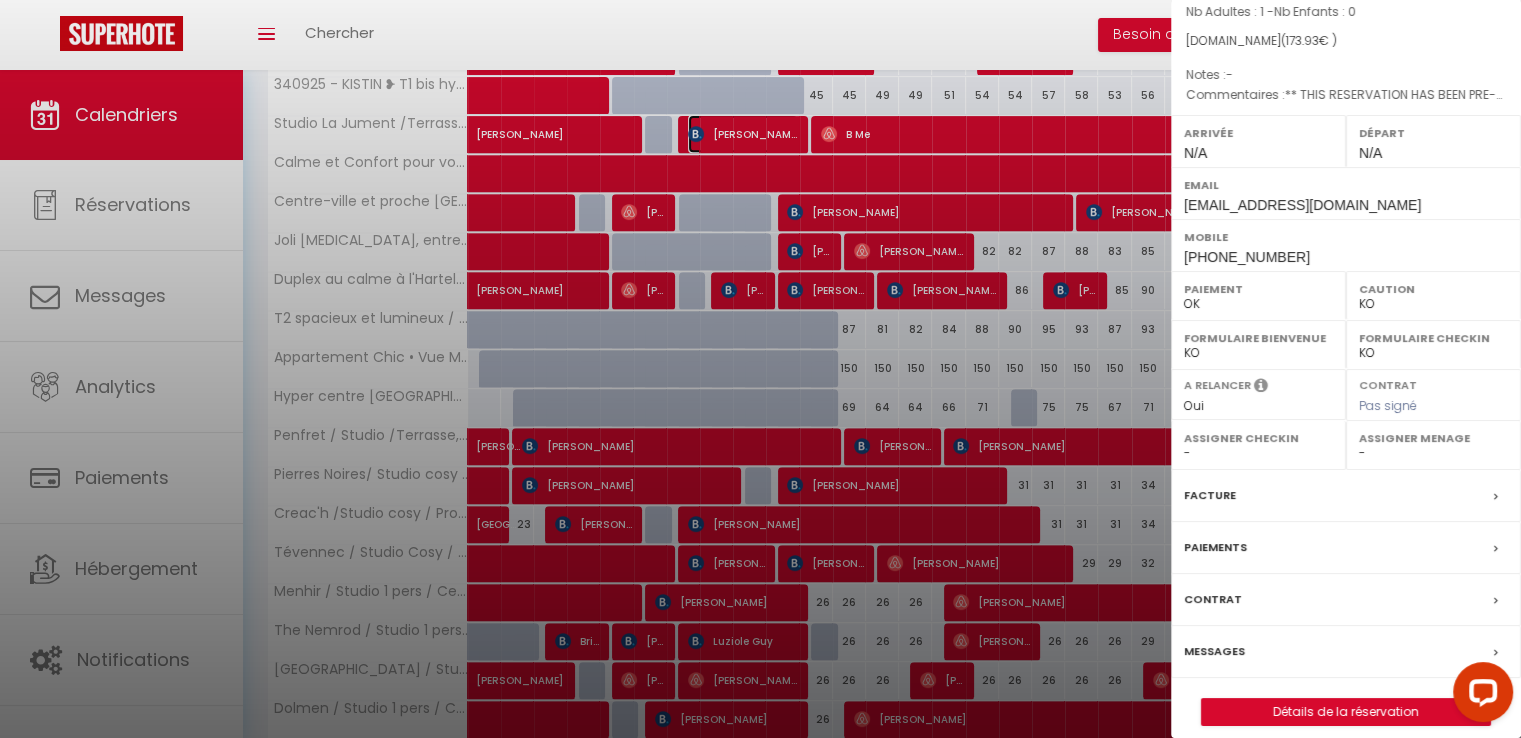 scroll, scrollTop: 211, scrollLeft: 0, axis: vertical 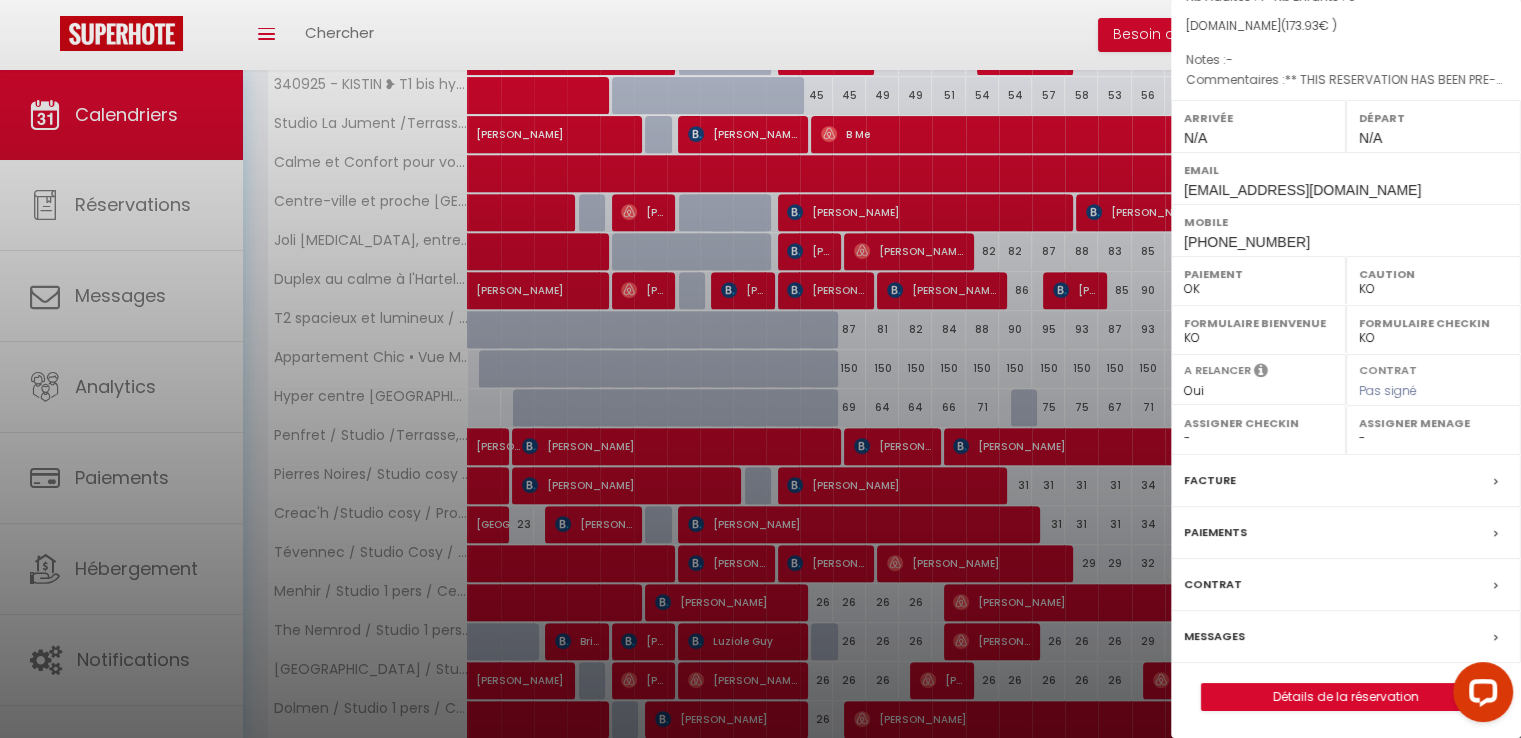 click on "Messages" at bounding box center [1214, 636] 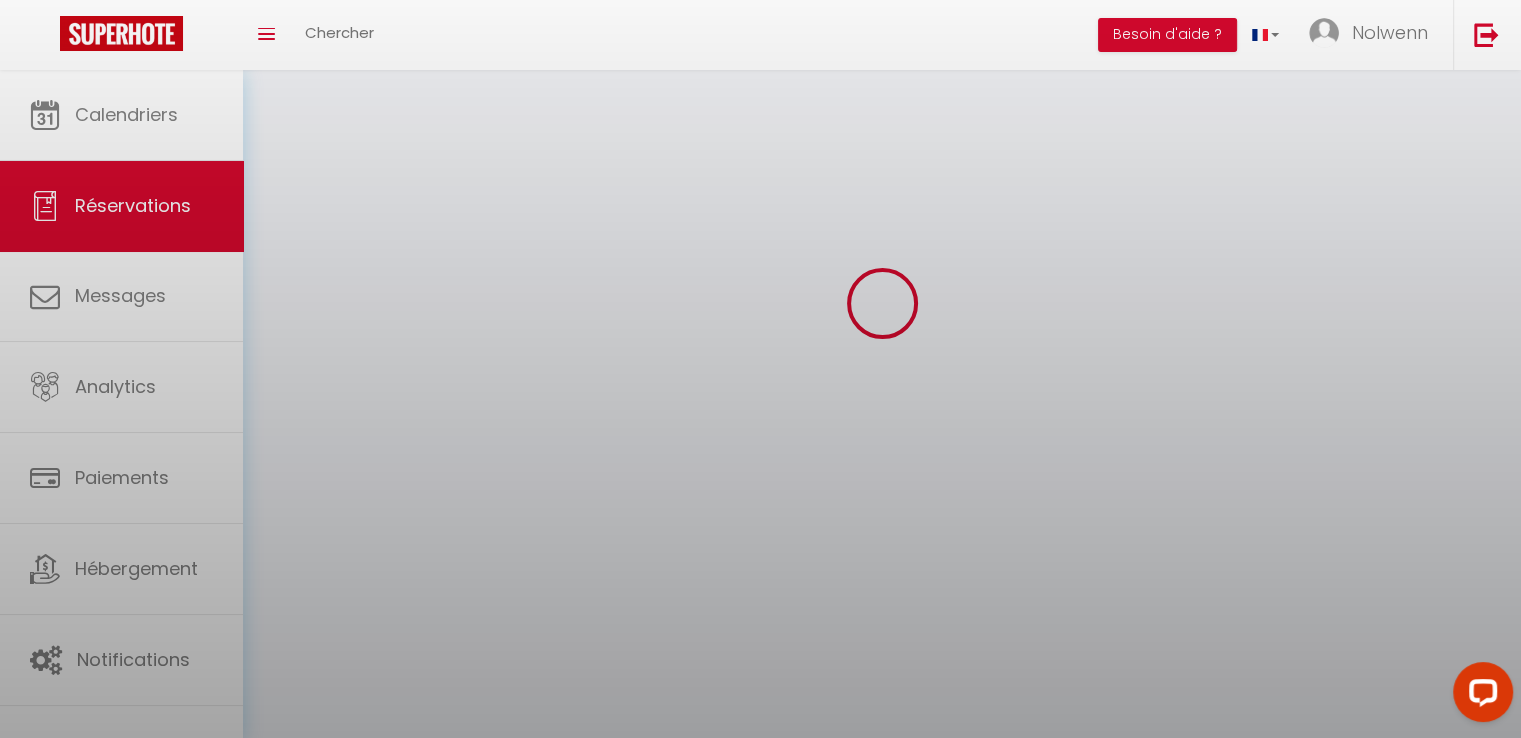 scroll, scrollTop: 0, scrollLeft: 0, axis: both 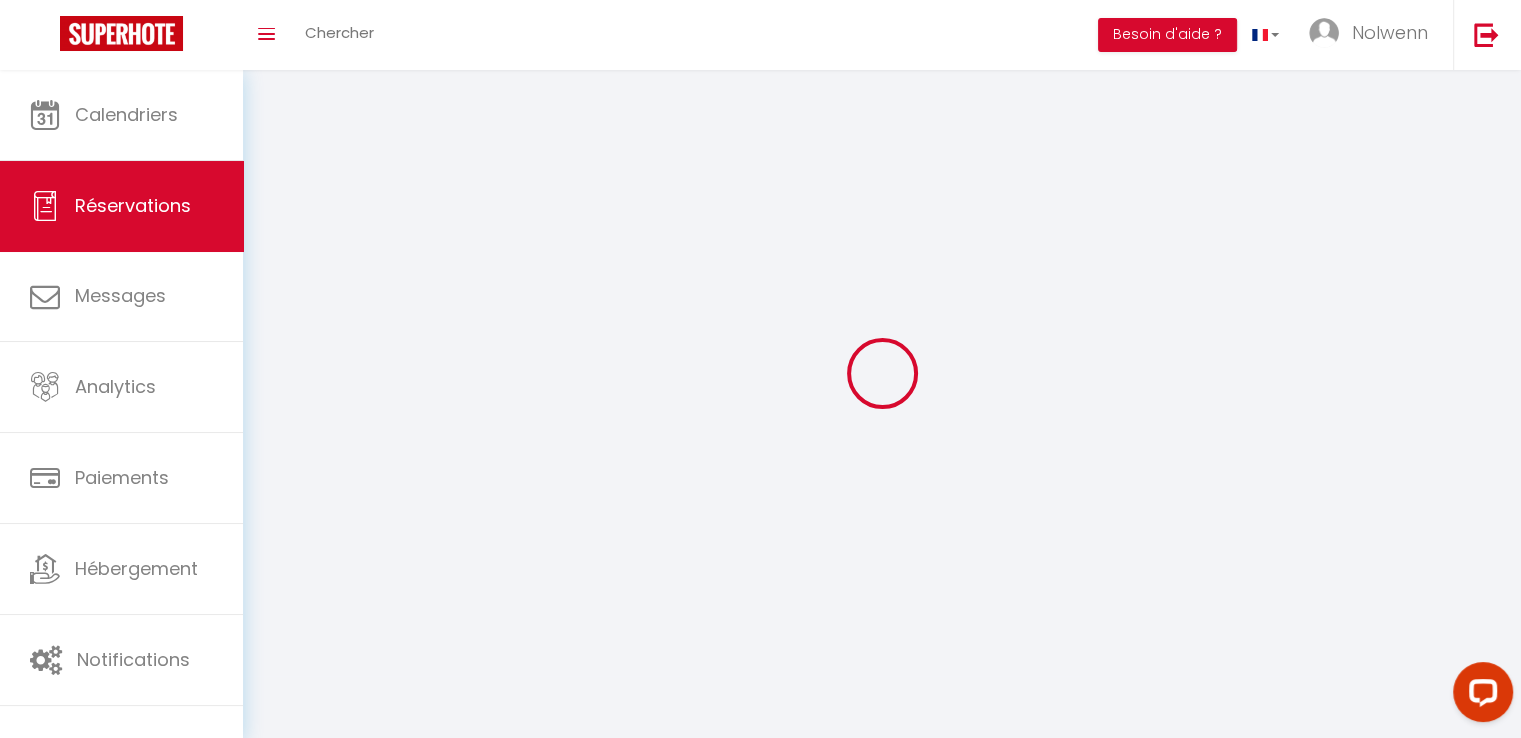 select 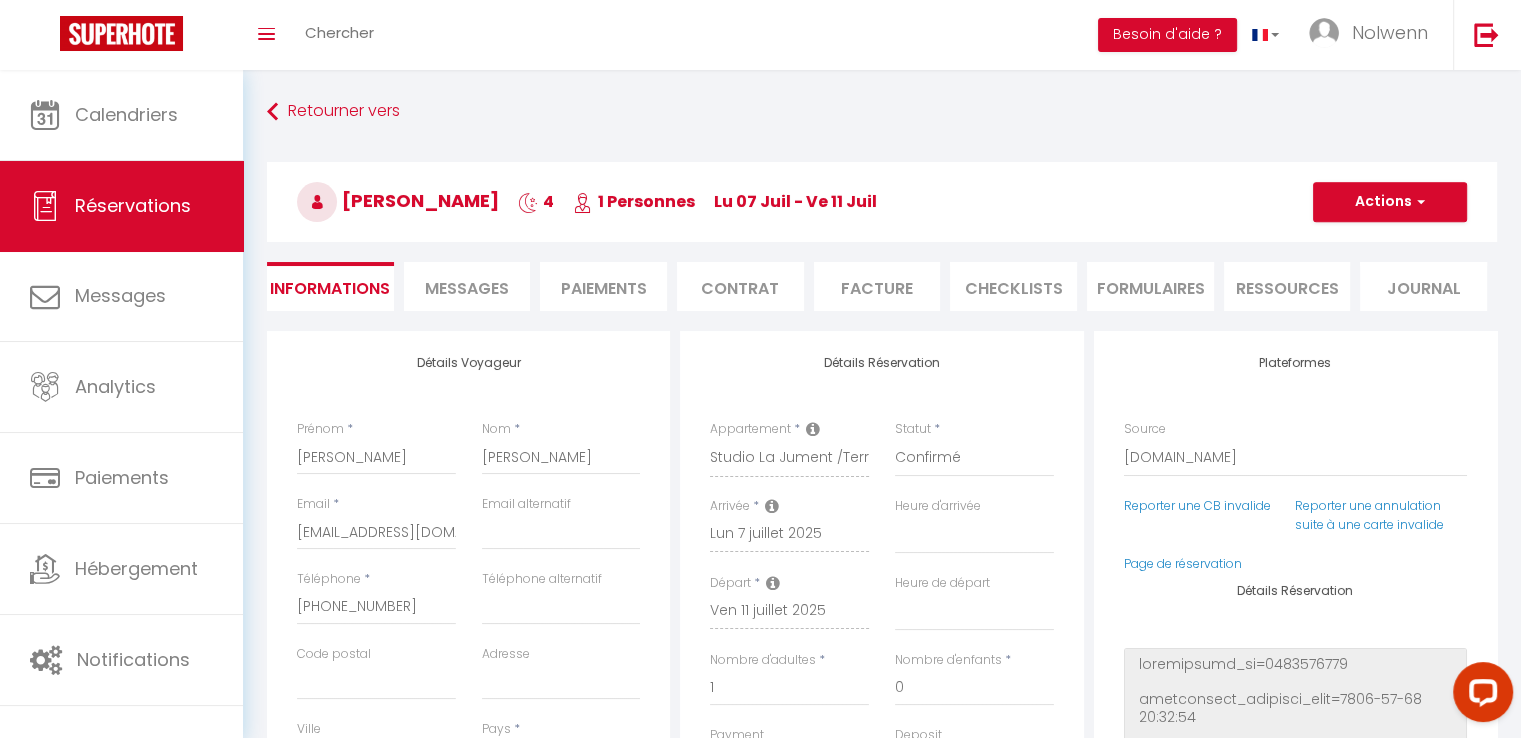 select 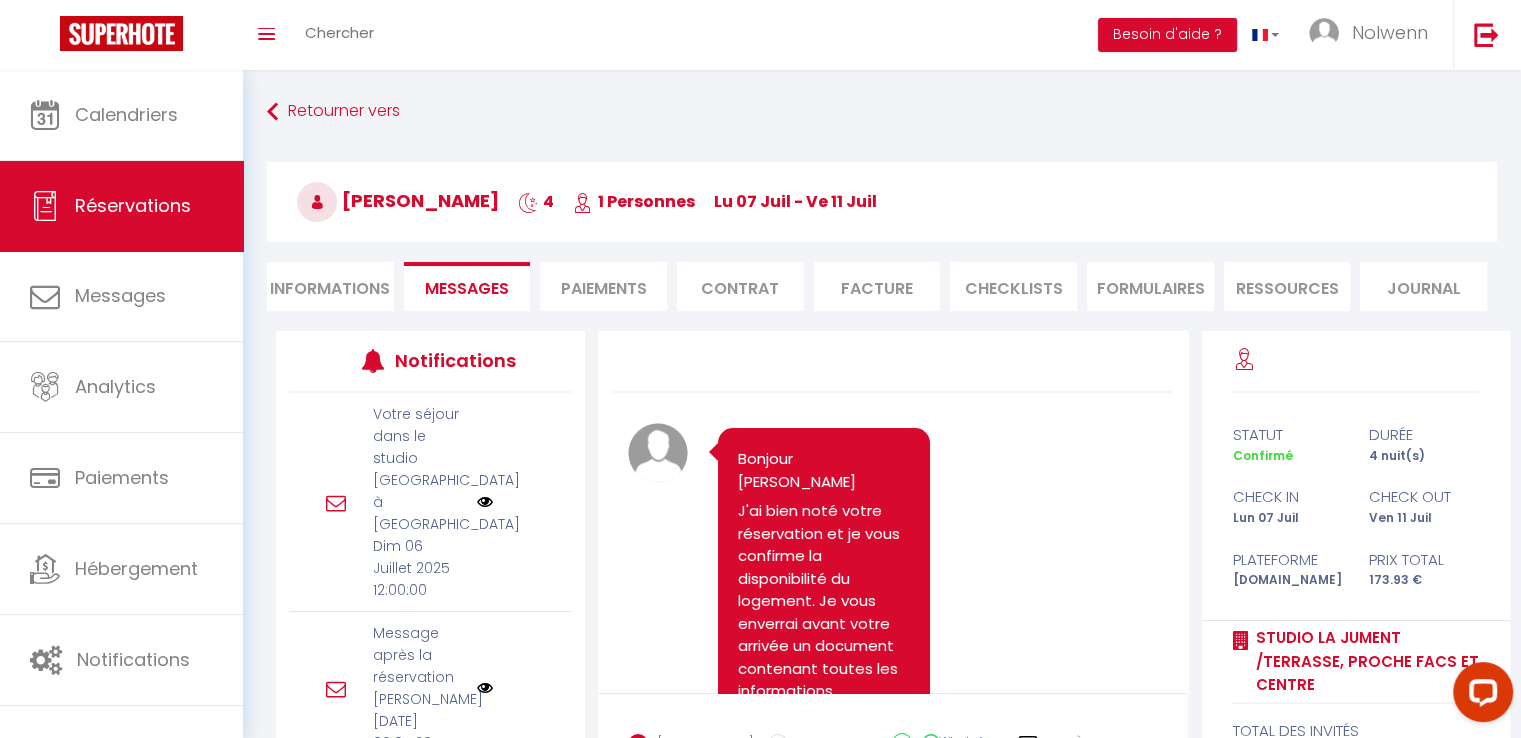 scroll, scrollTop: 1712, scrollLeft: 0, axis: vertical 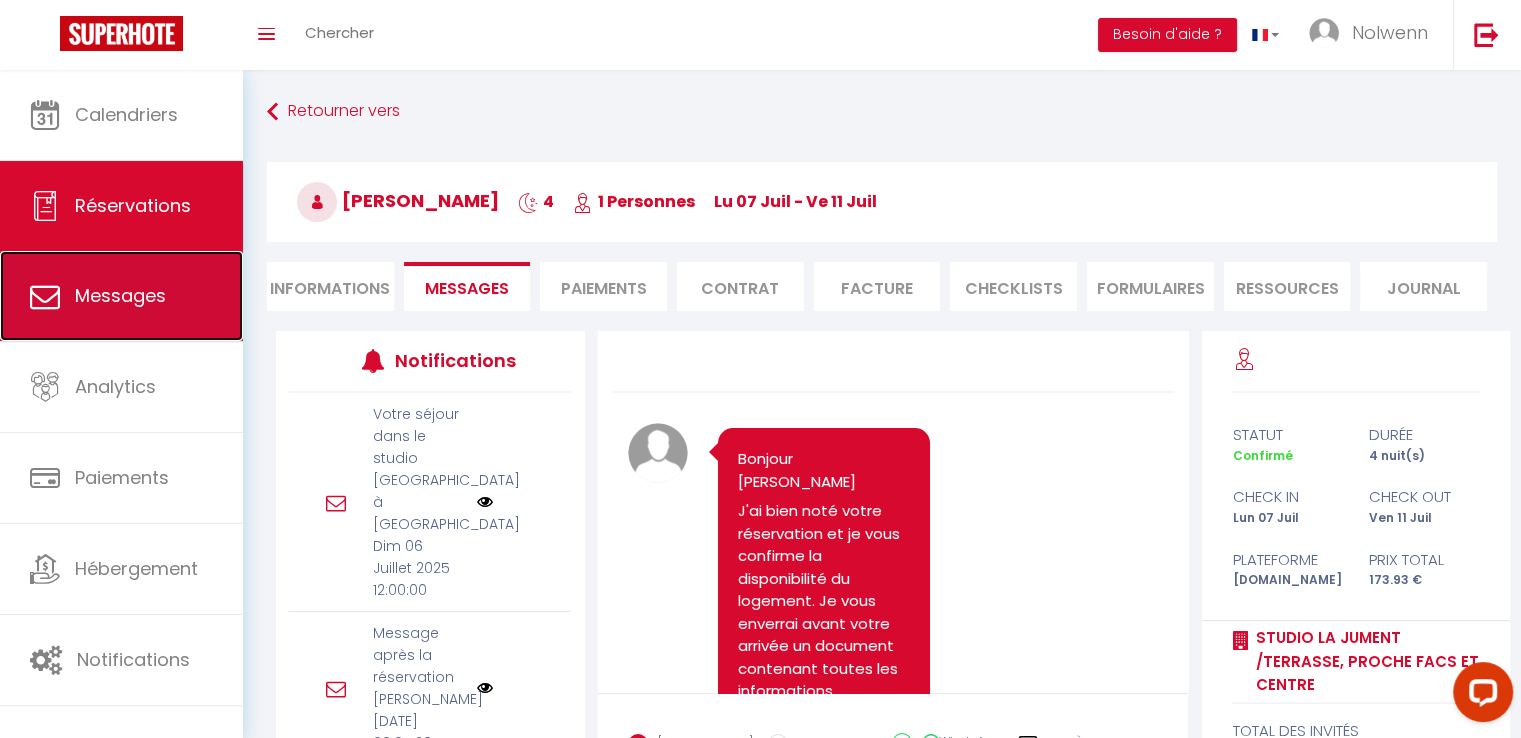 click on "Messages" at bounding box center (120, 295) 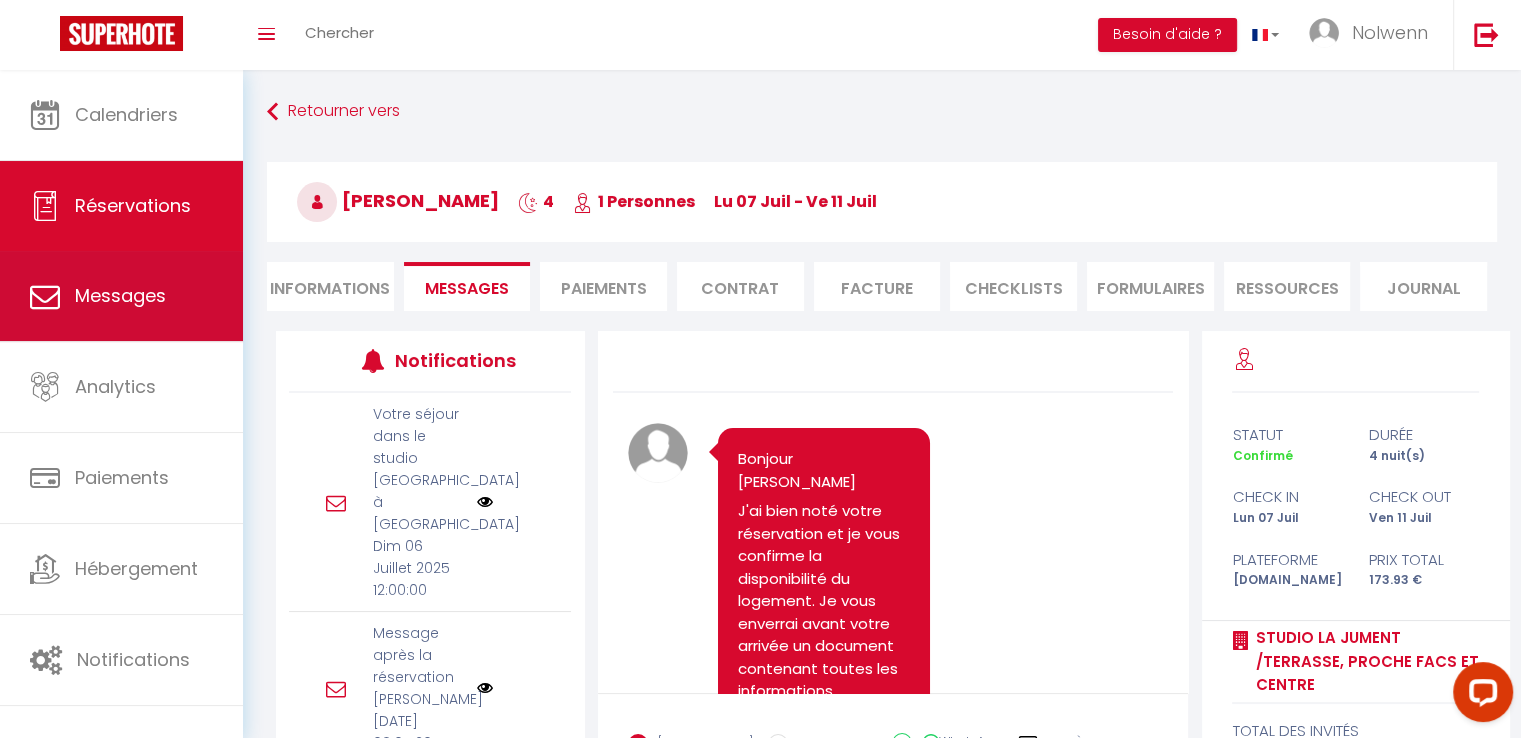 select on "message" 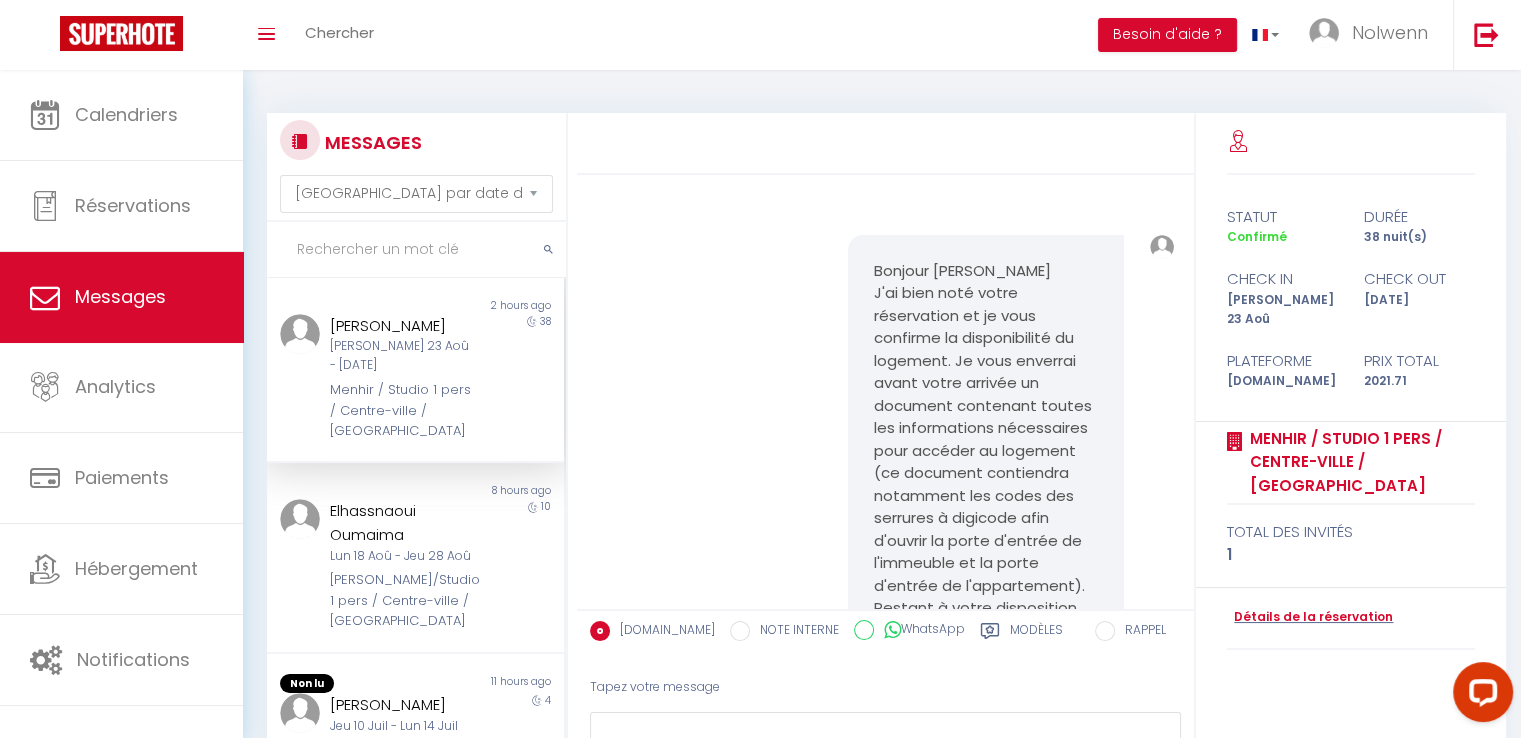 scroll, scrollTop: 204, scrollLeft: 0, axis: vertical 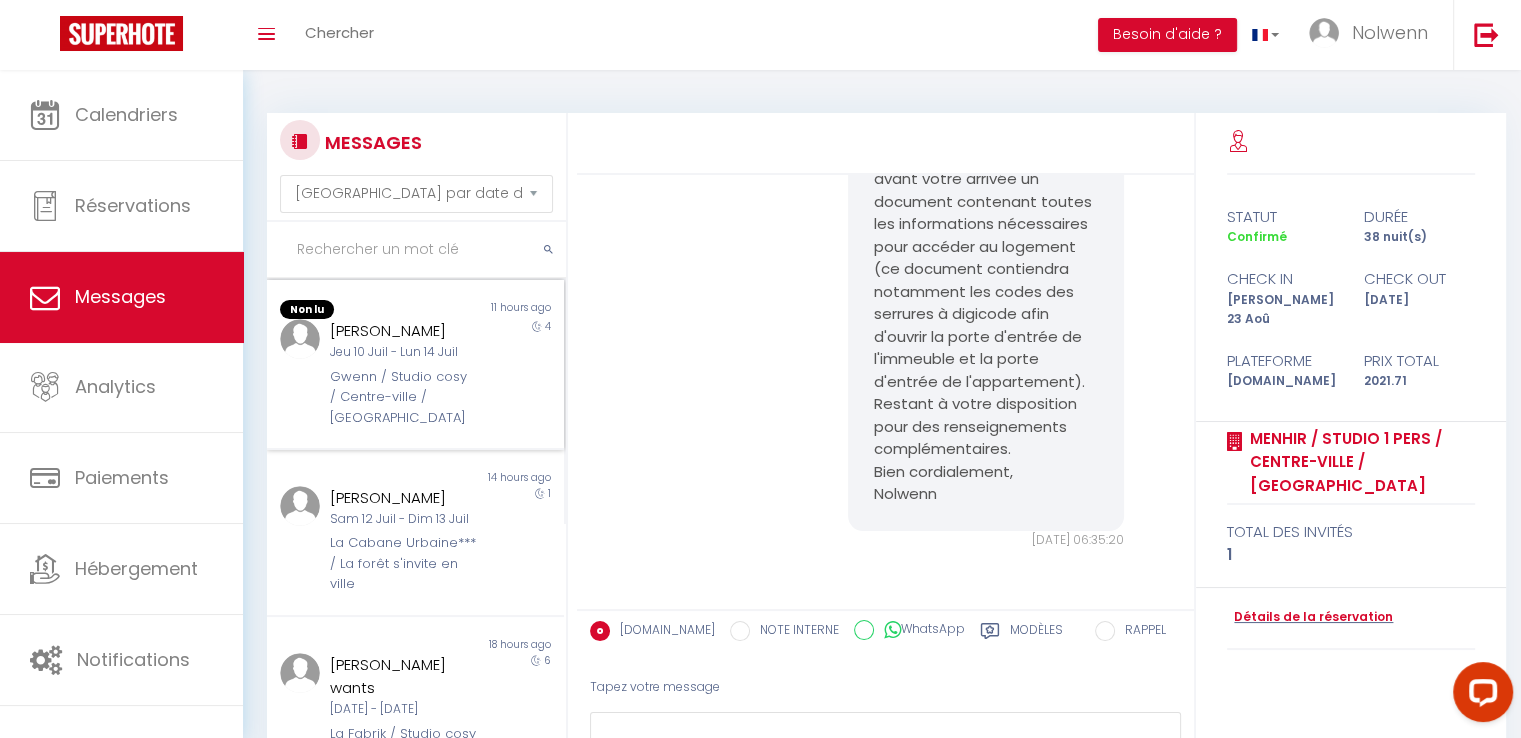 click on "[PERSON_NAME]" at bounding box center (403, 331) 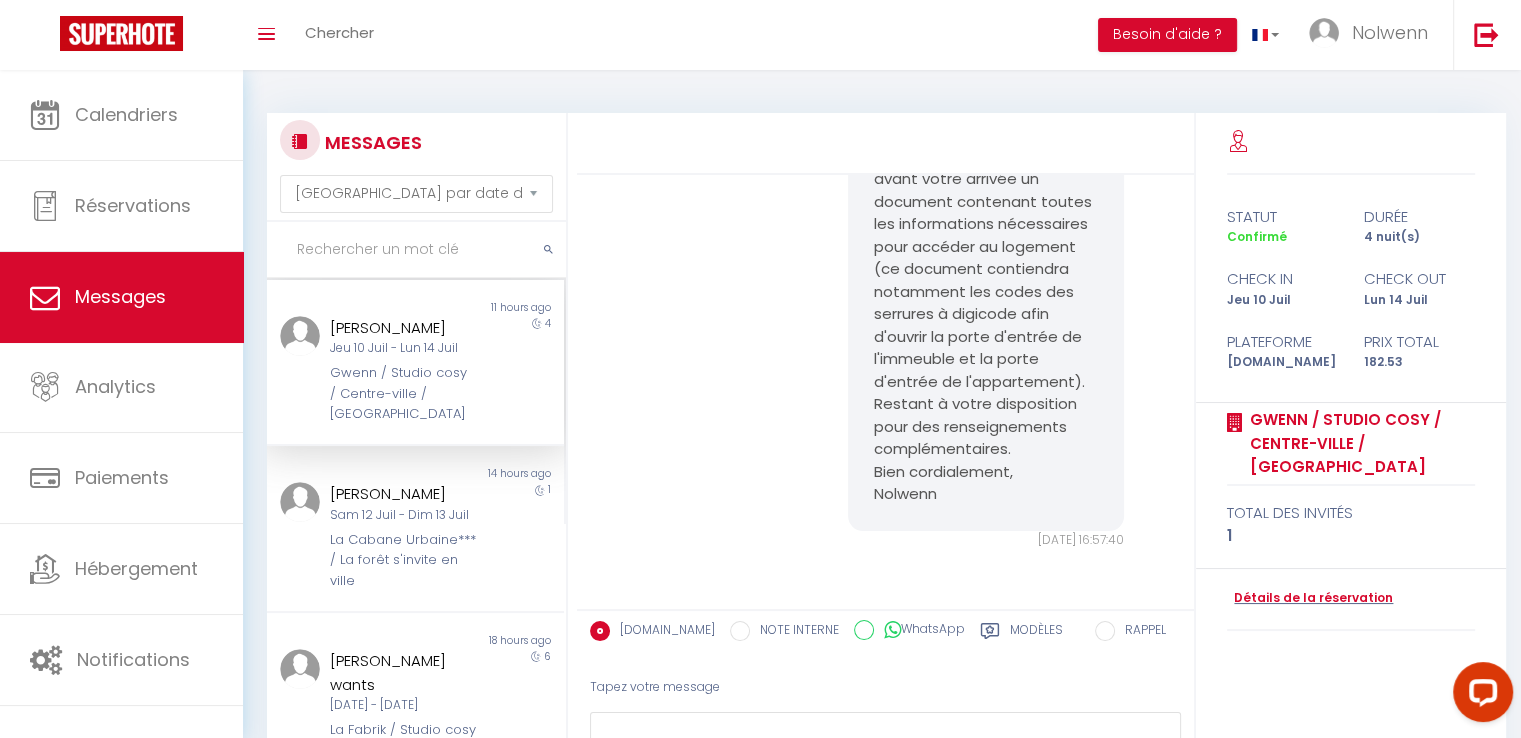 scroll, scrollTop: 2667, scrollLeft: 0, axis: vertical 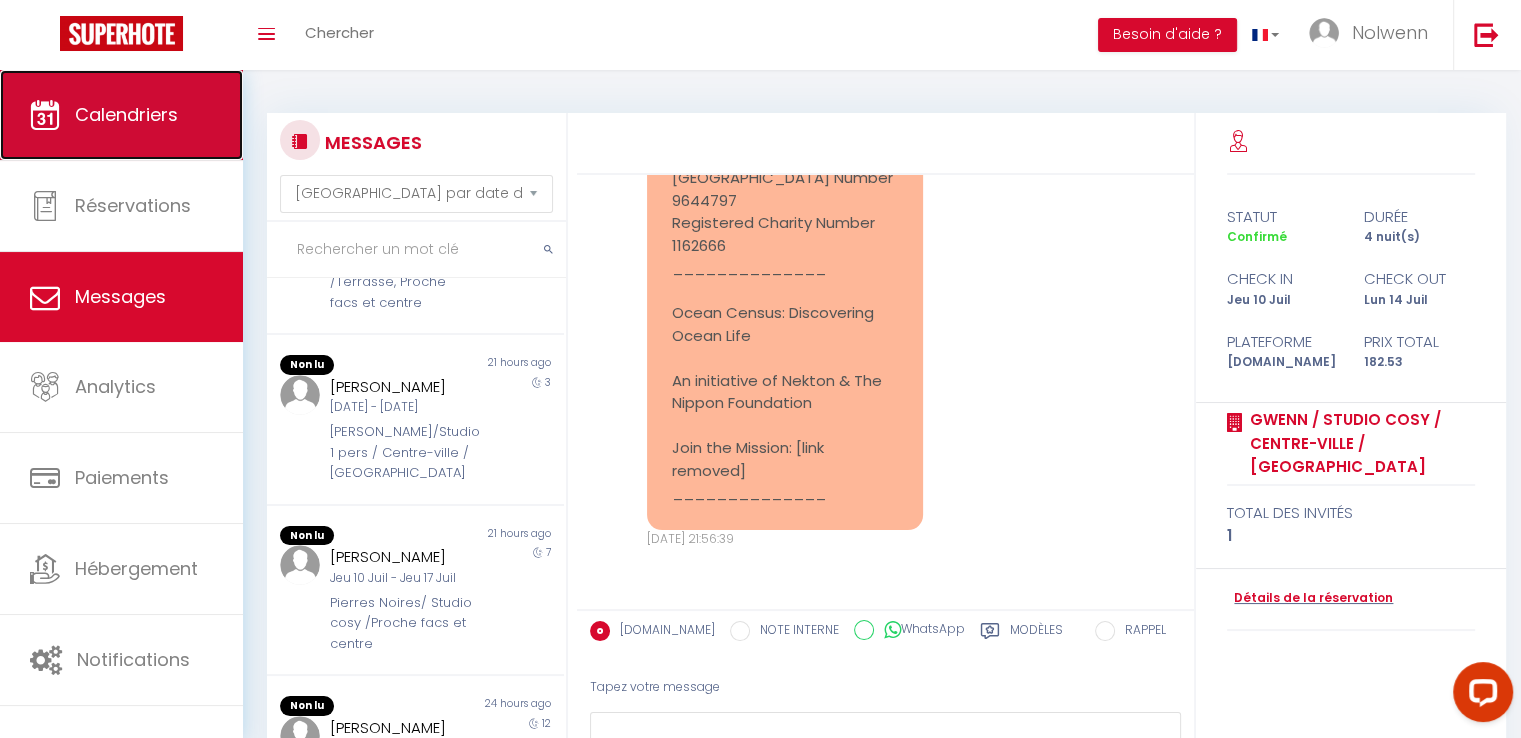 click on "Calendriers" at bounding box center [126, 114] 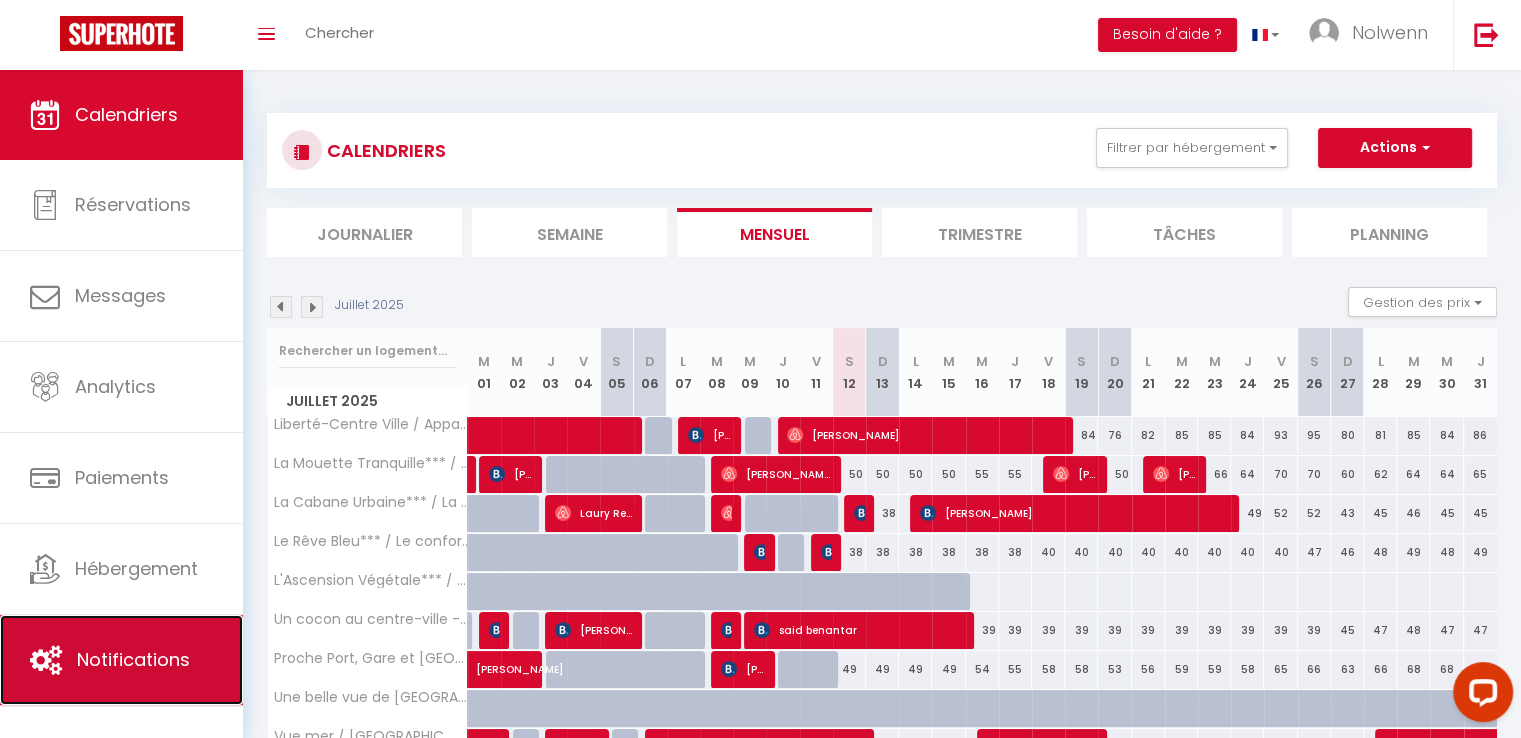 click on "Notifications" at bounding box center [133, 659] 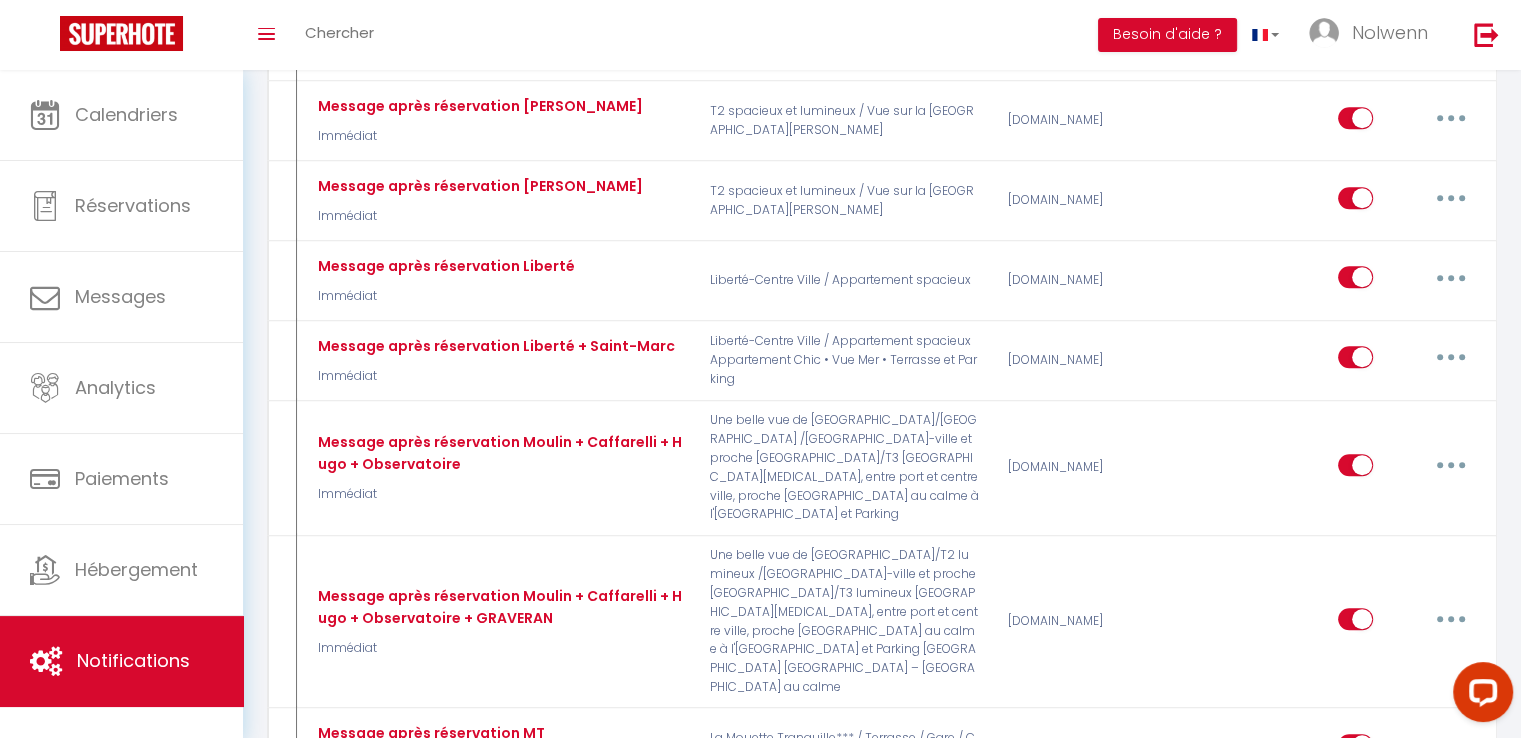 scroll, scrollTop: 1384, scrollLeft: 0, axis: vertical 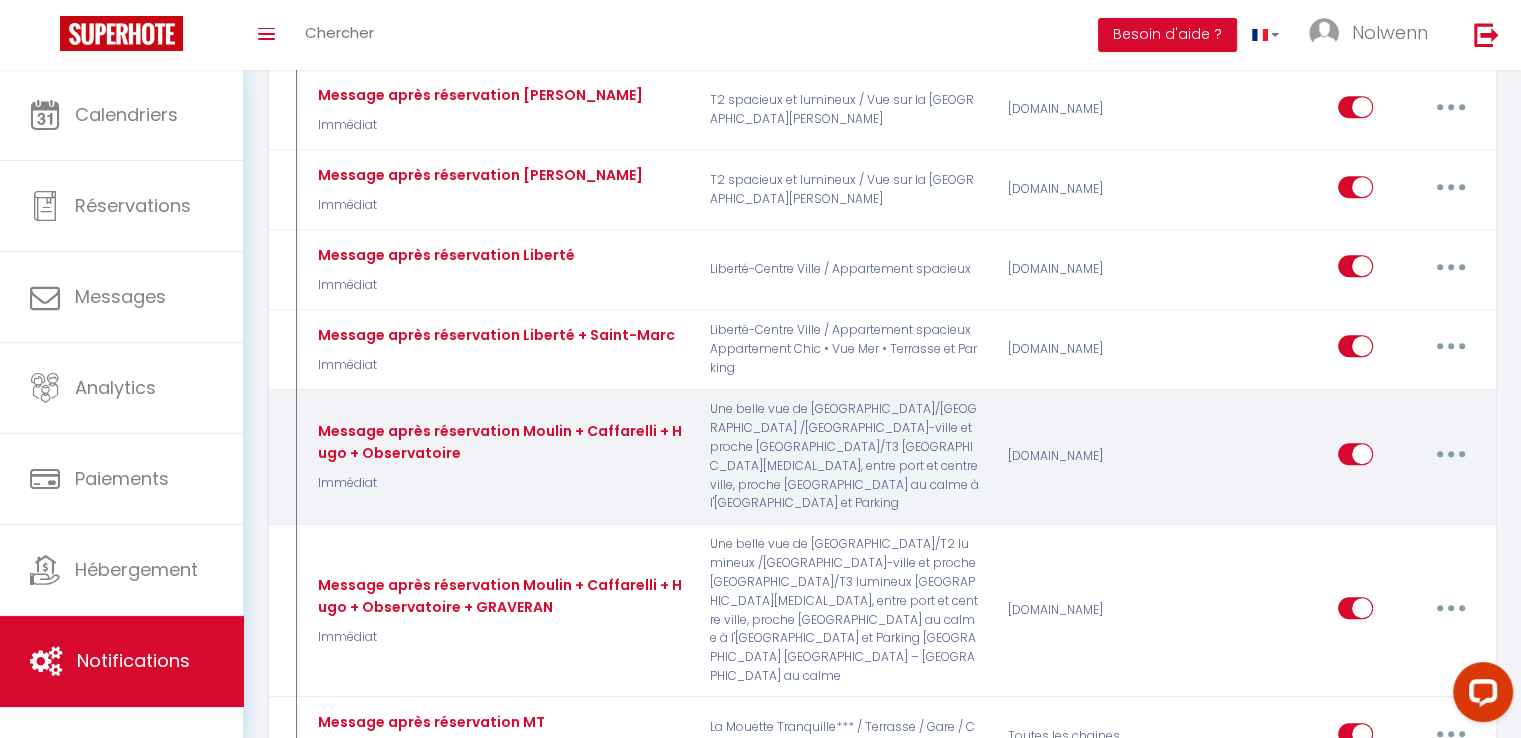 click at bounding box center (1451, 454) 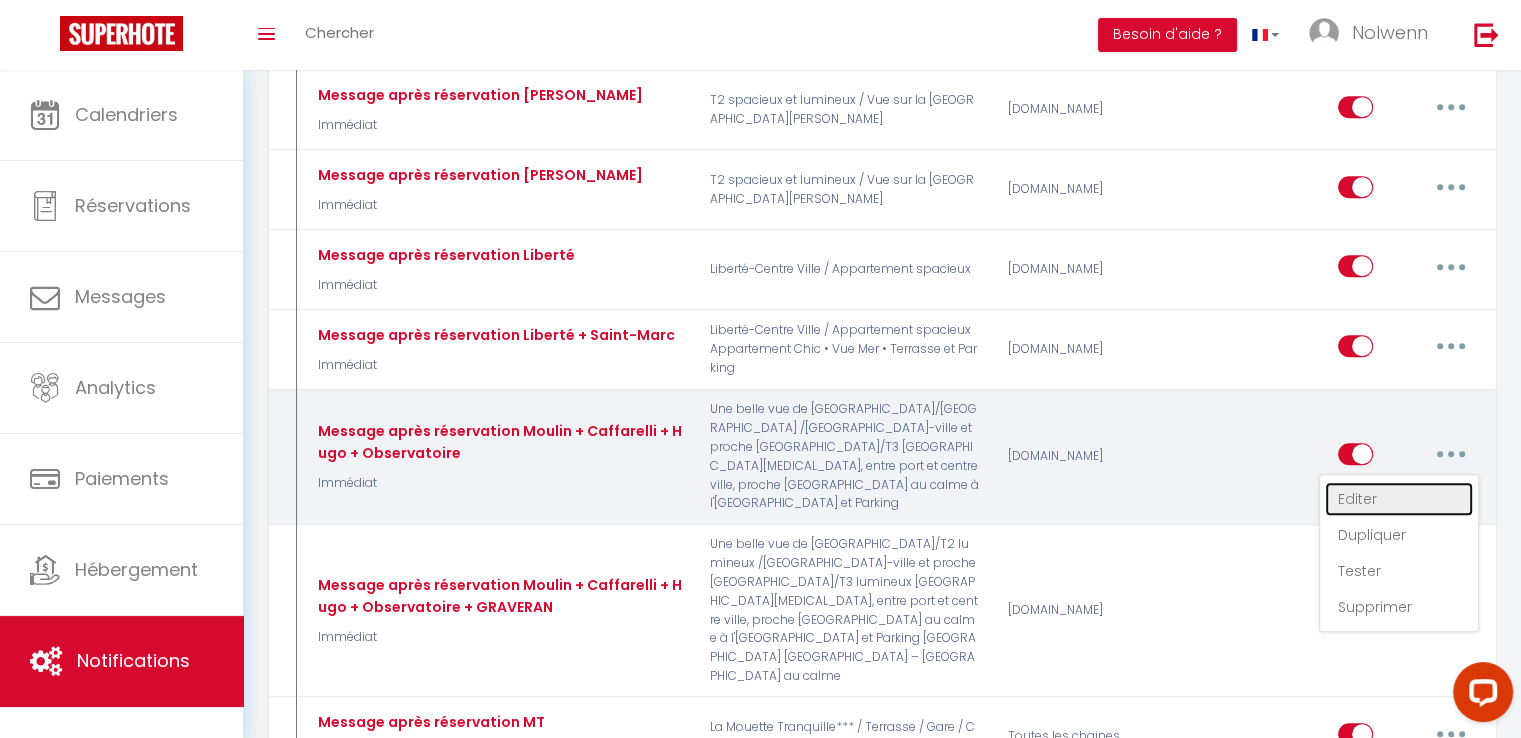 click on "Editer" at bounding box center [1399, 499] 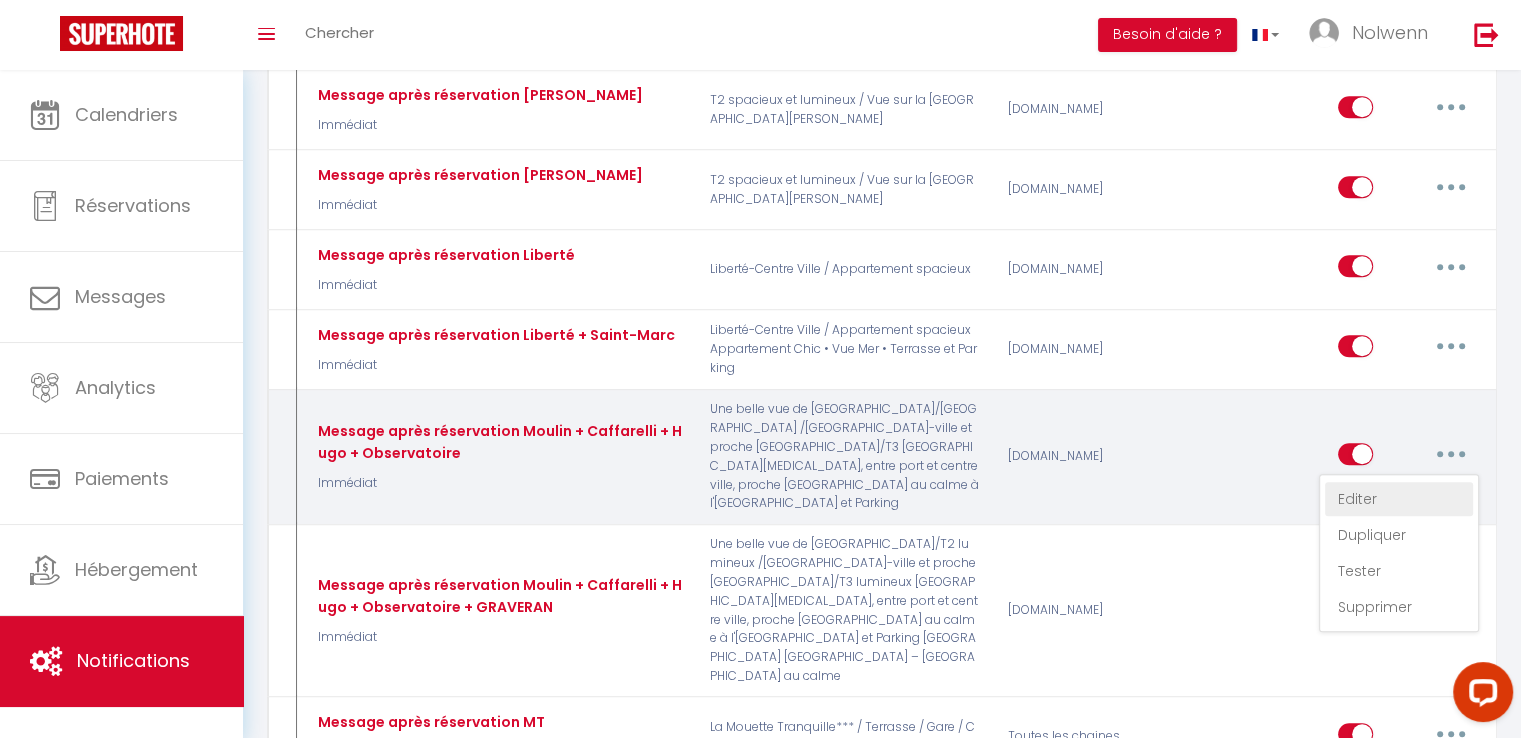 type on "Message après réservation Moulin + Caffarelli + Hugo + Observatoire" 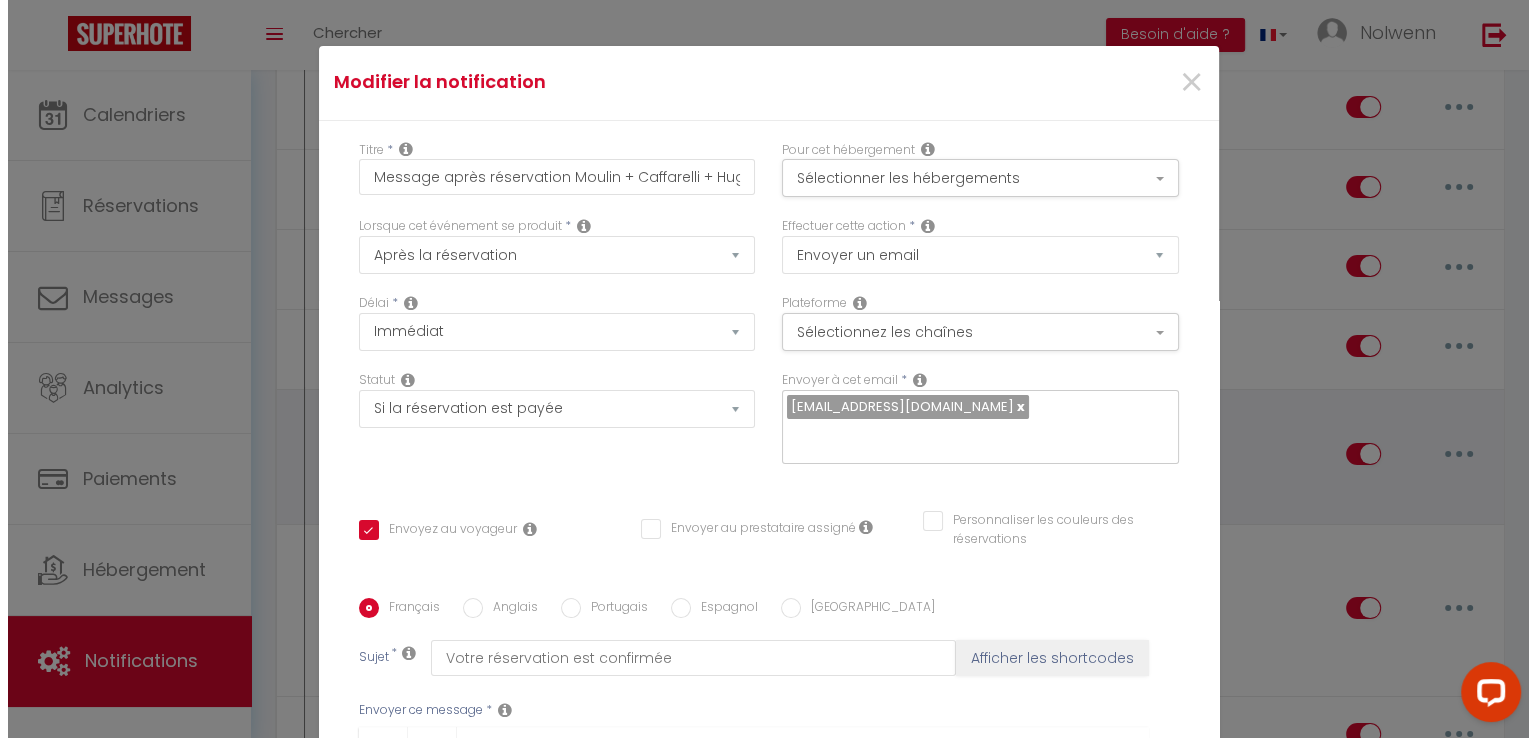 scroll, scrollTop: 1366, scrollLeft: 0, axis: vertical 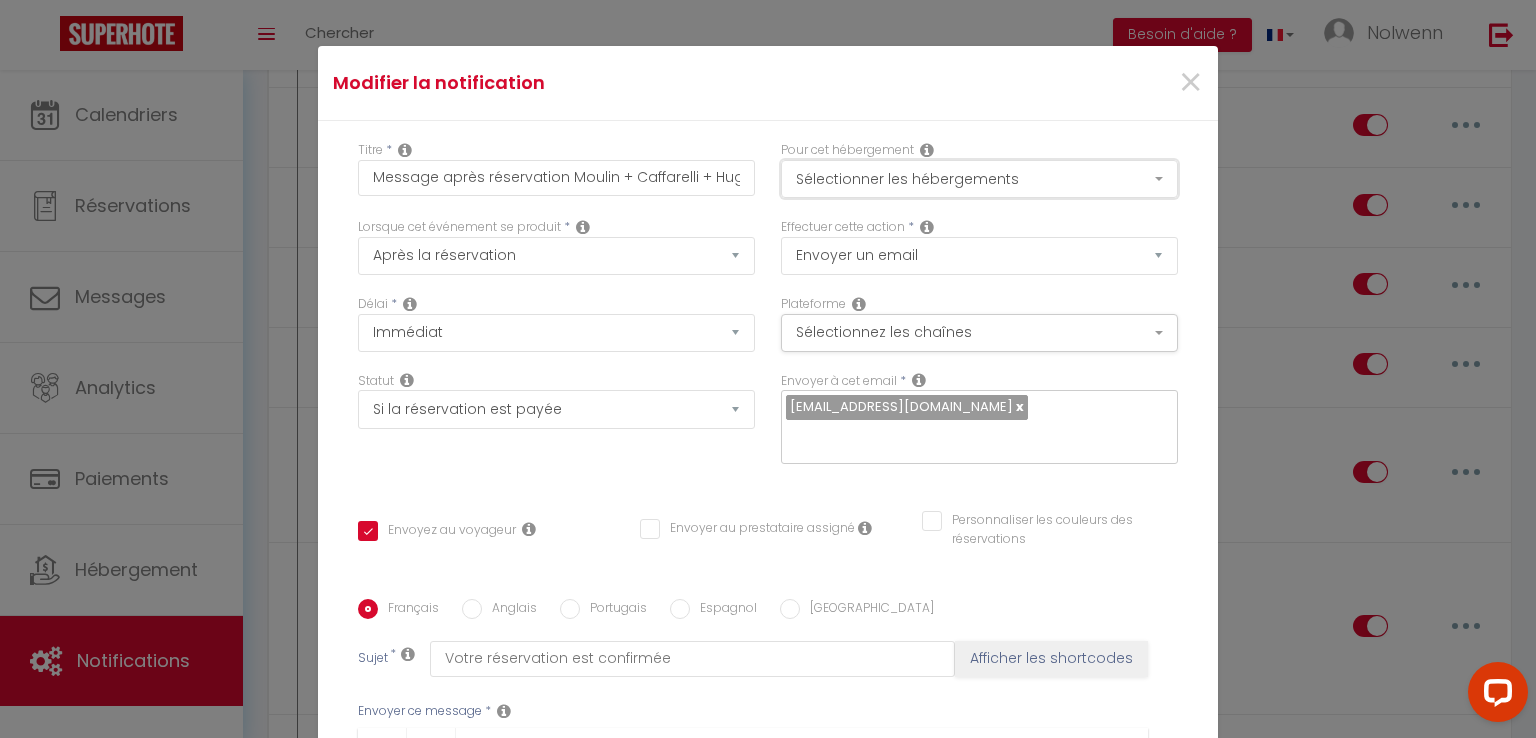 click on "Sélectionner les hébergements" at bounding box center [979, 179] 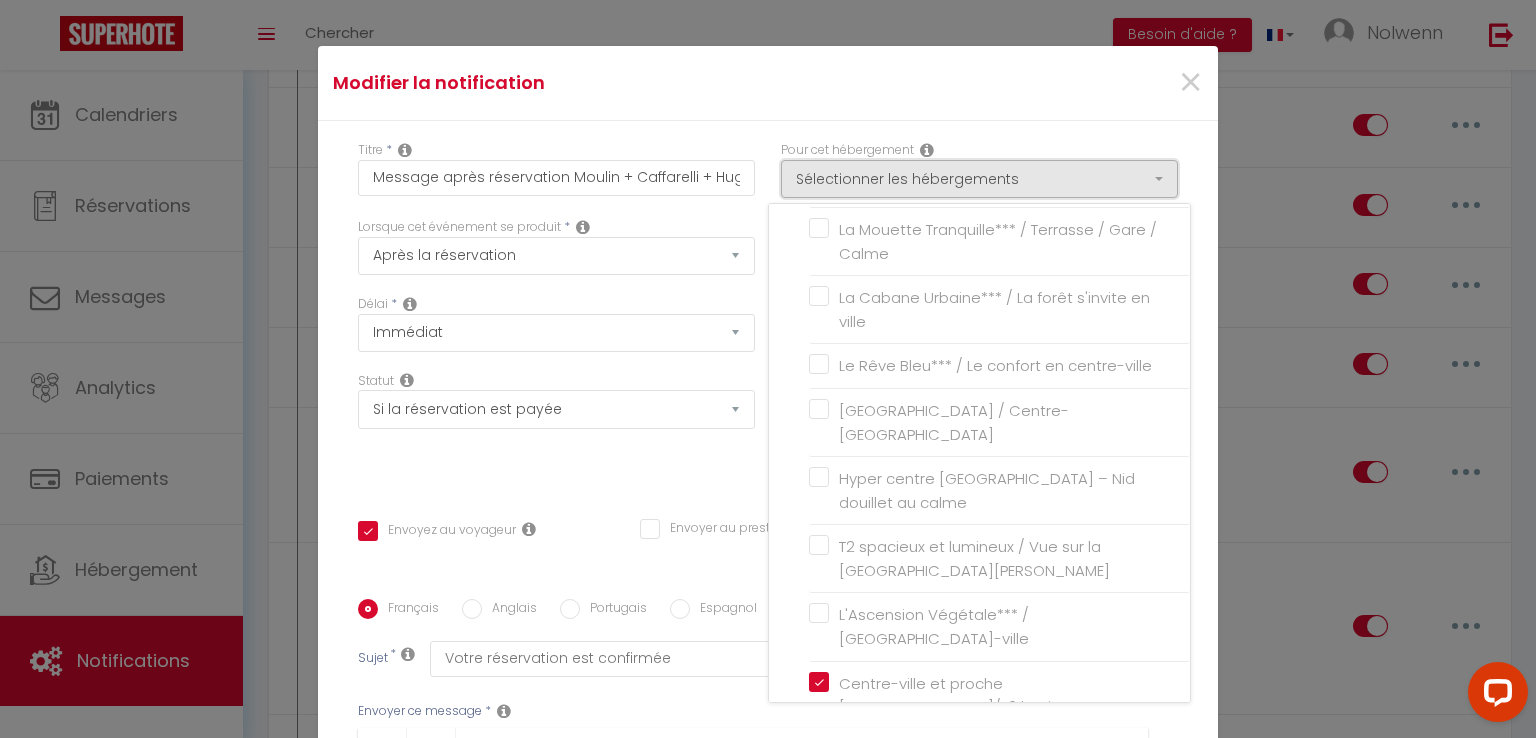 scroll, scrollTop: 1952, scrollLeft: 0, axis: vertical 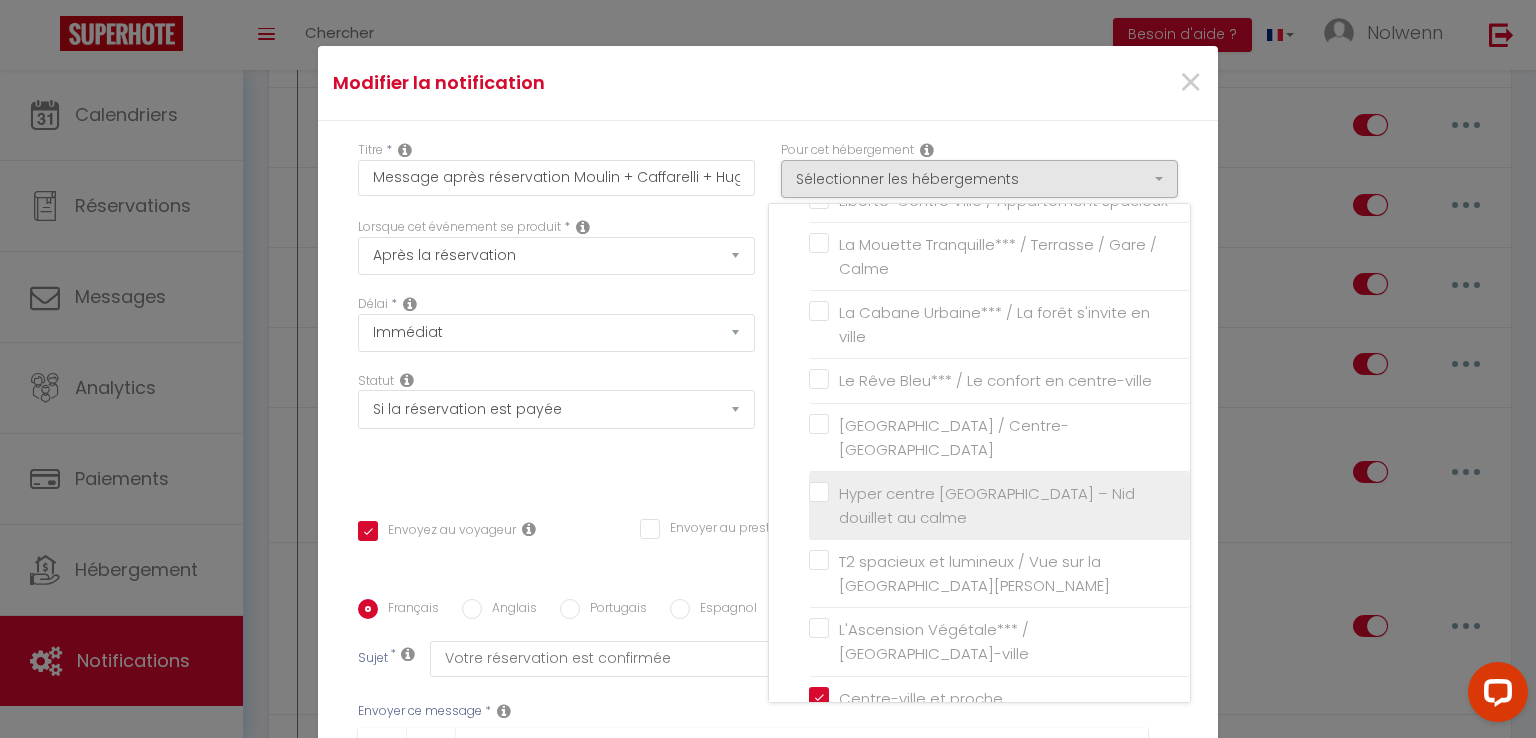 click on "Hyper centre [GEOGRAPHIC_DATA] – Nid douillet au calme" at bounding box center [999, 506] 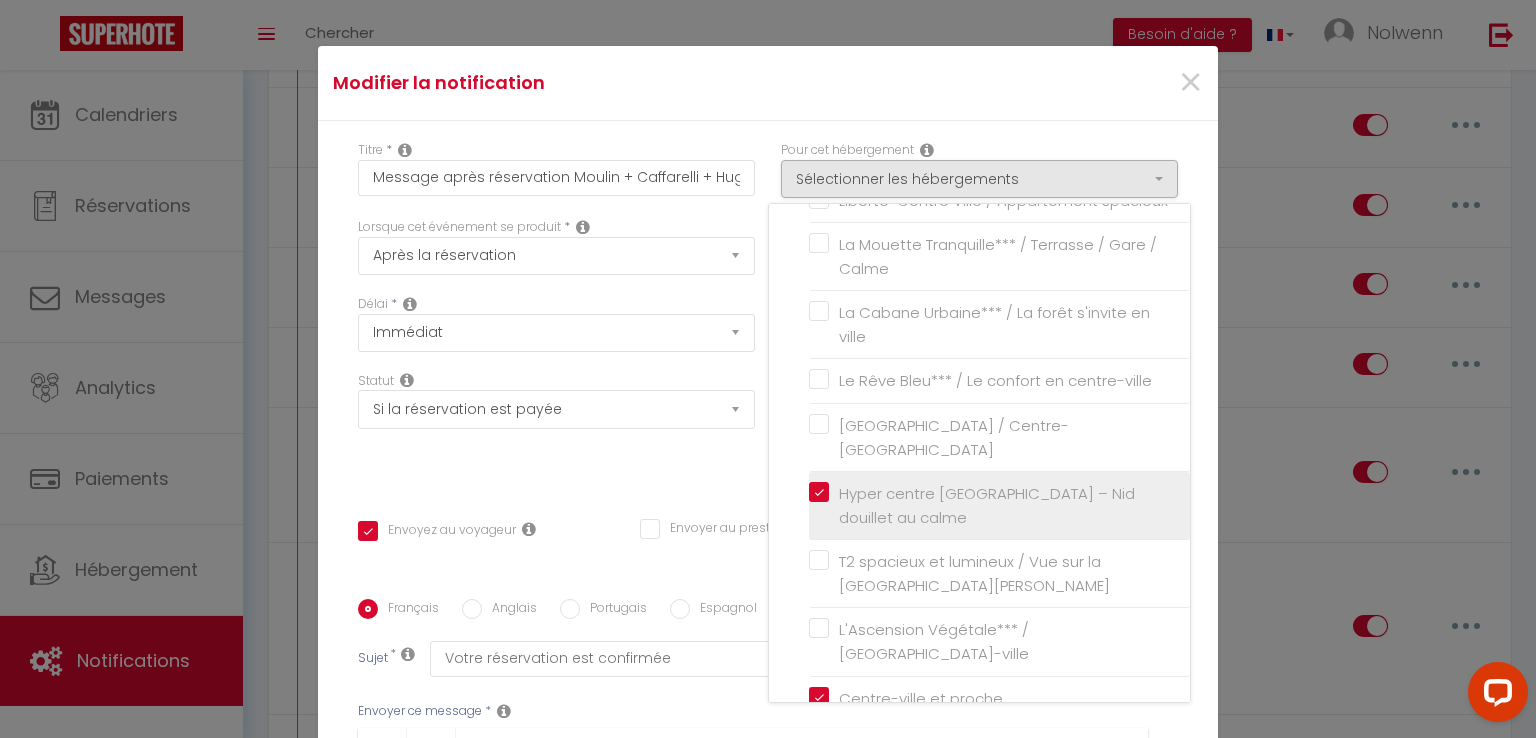 checkbox on "true" 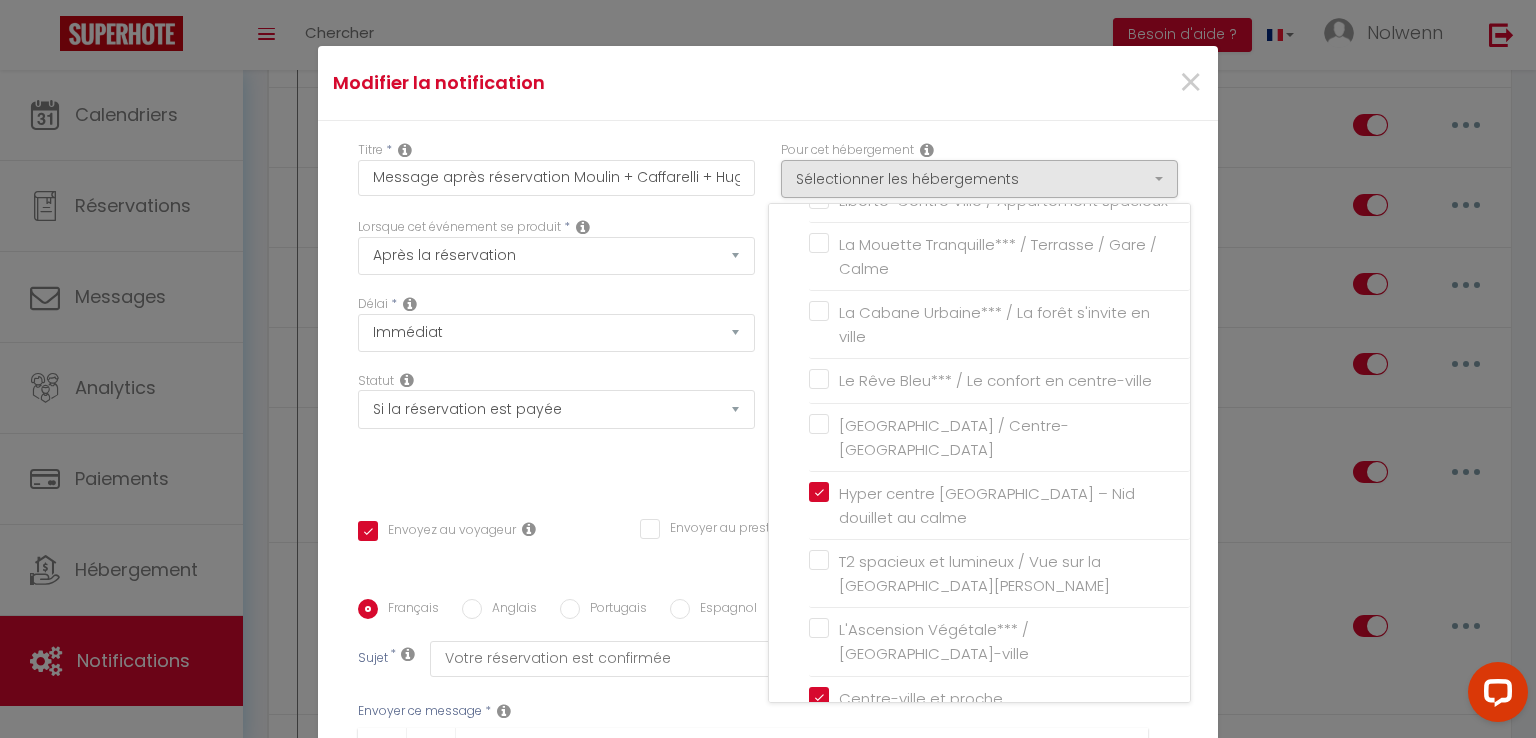 click on "×" at bounding box center [1066, 83] 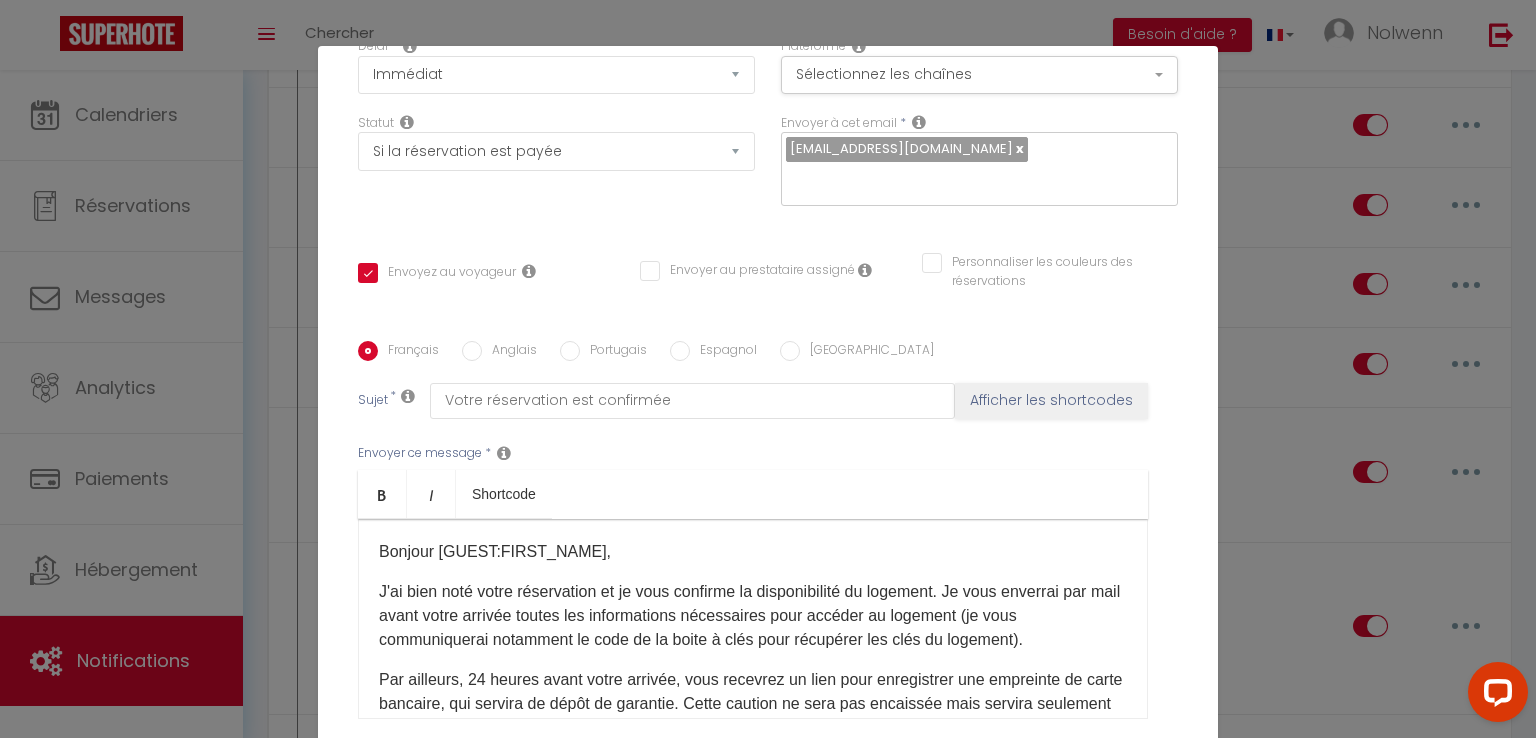 scroll, scrollTop: 354, scrollLeft: 0, axis: vertical 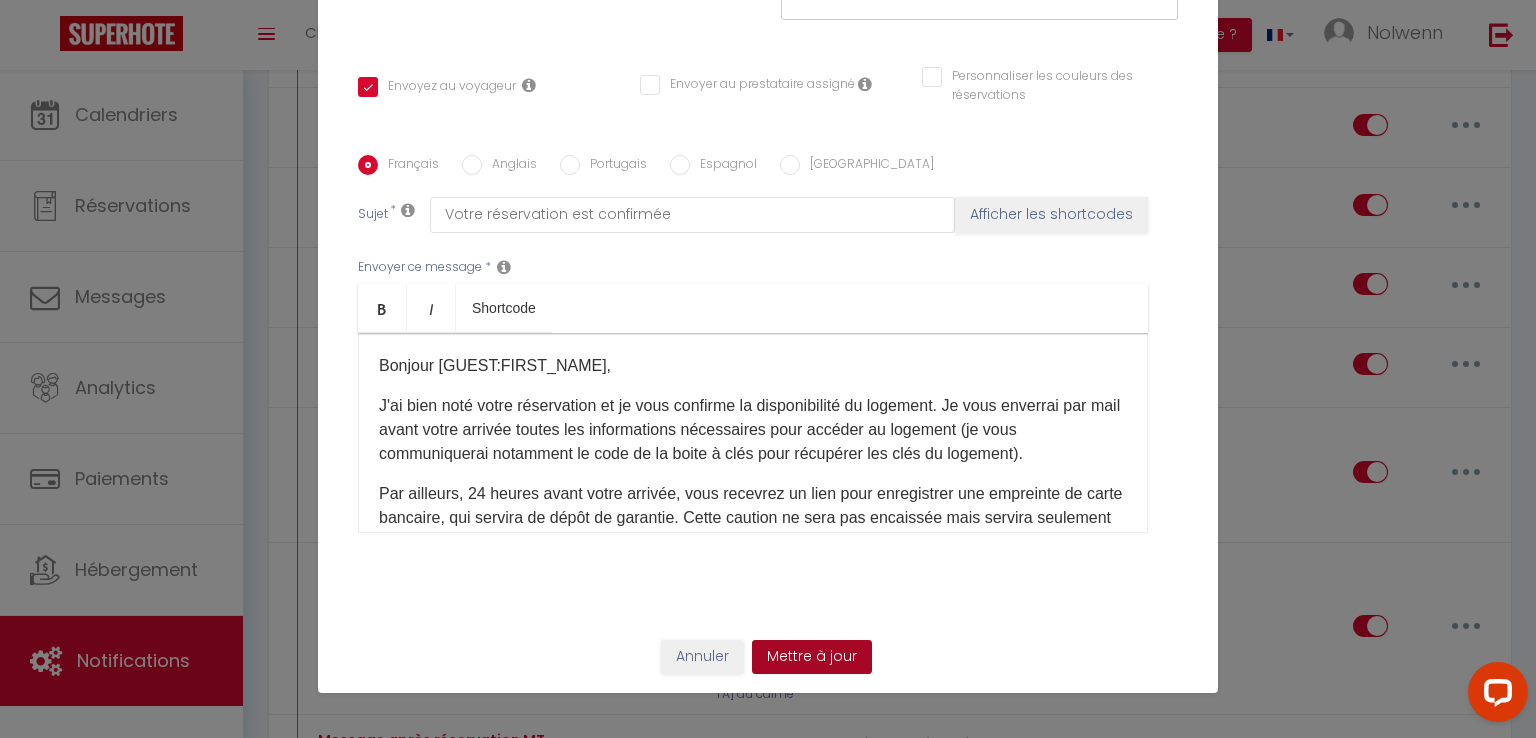 click on "Mettre à jour" at bounding box center (812, 657) 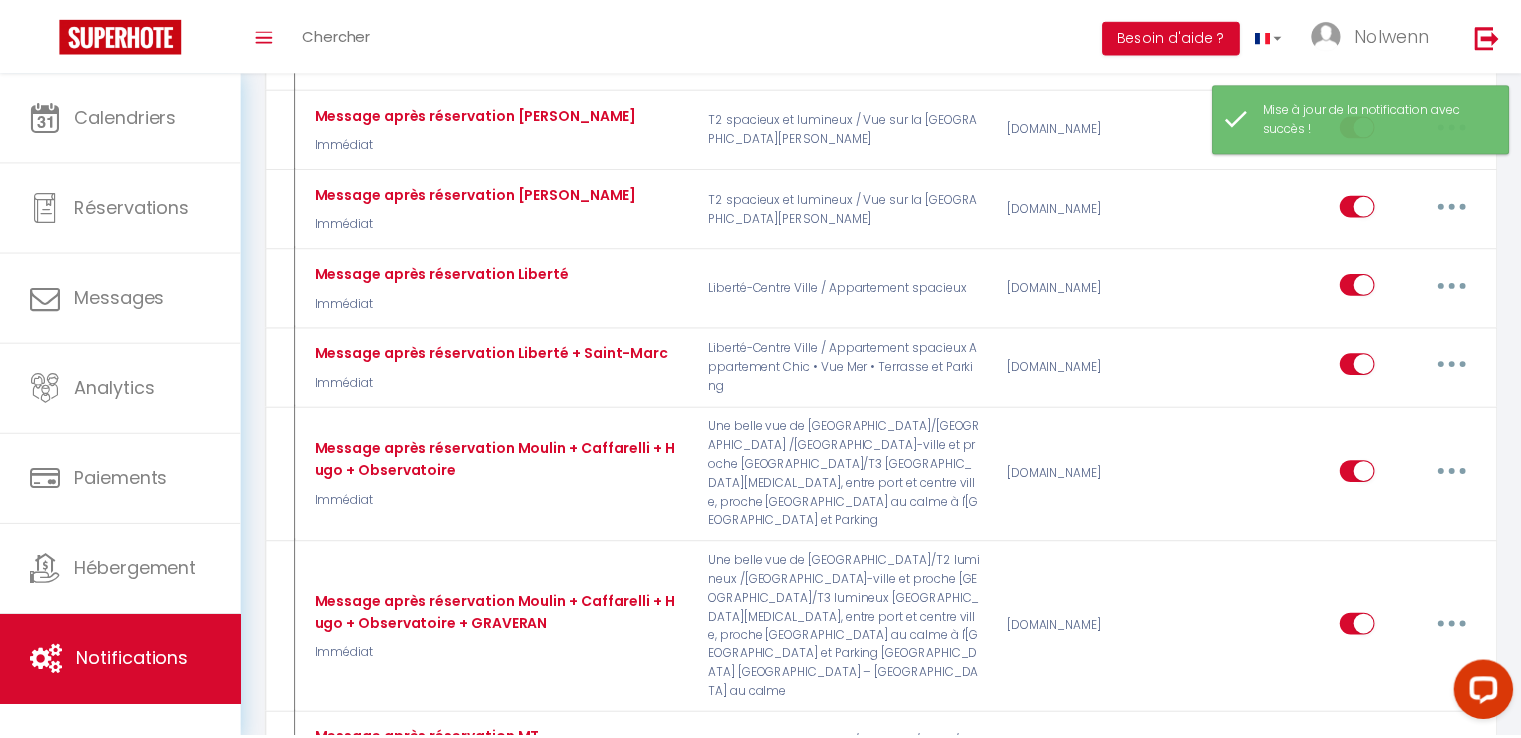 scroll, scrollTop: 1384, scrollLeft: 0, axis: vertical 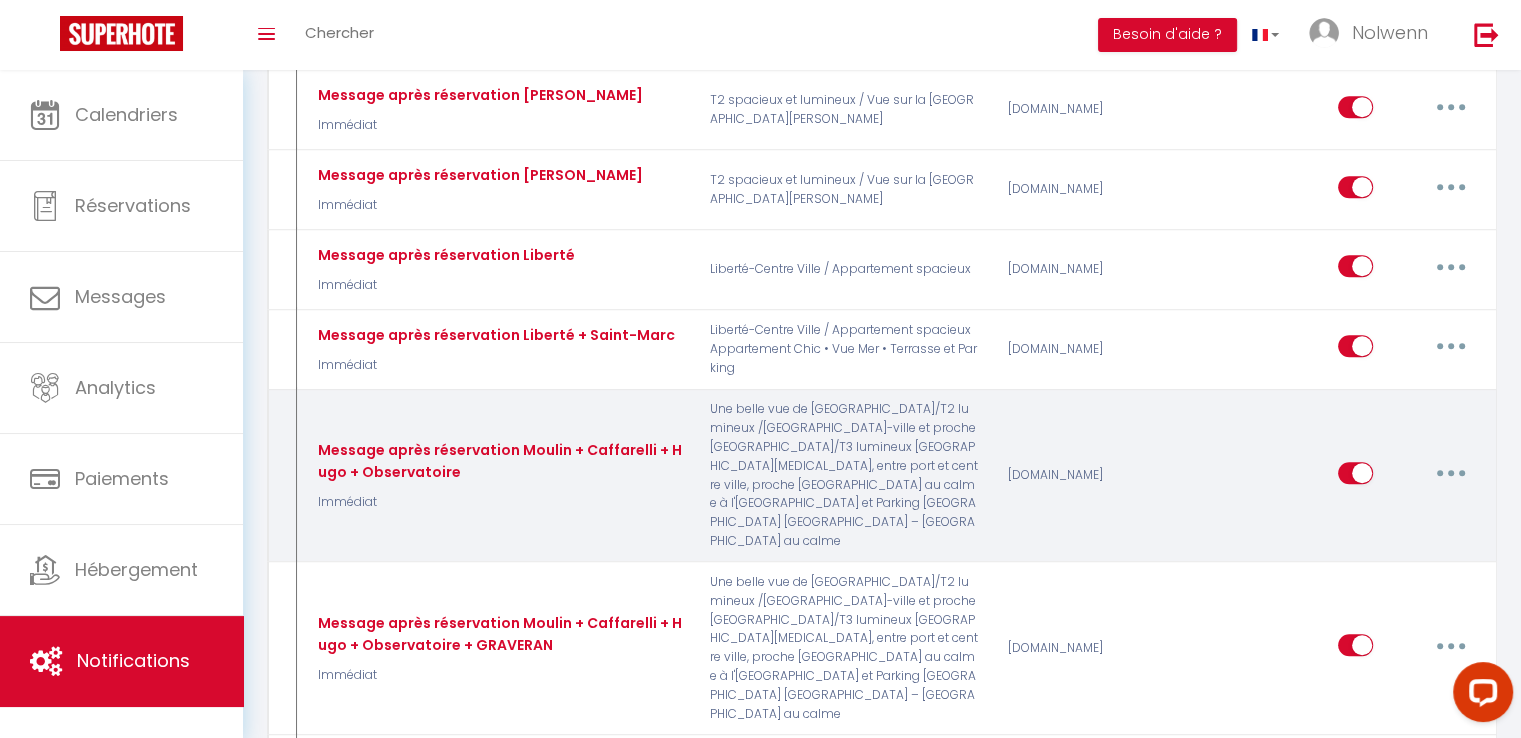 click at bounding box center (1451, 473) 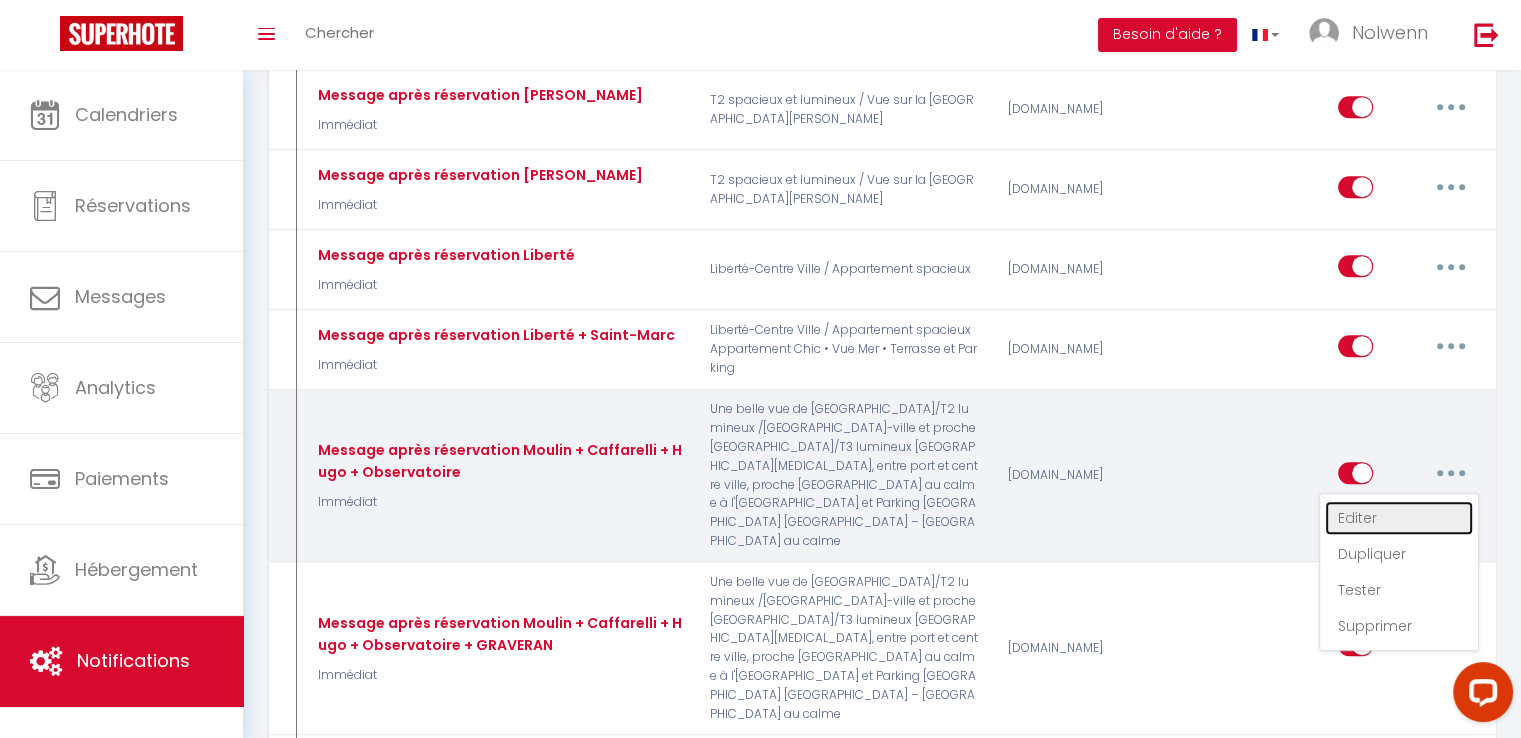 click on "Editer" at bounding box center [1399, 518] 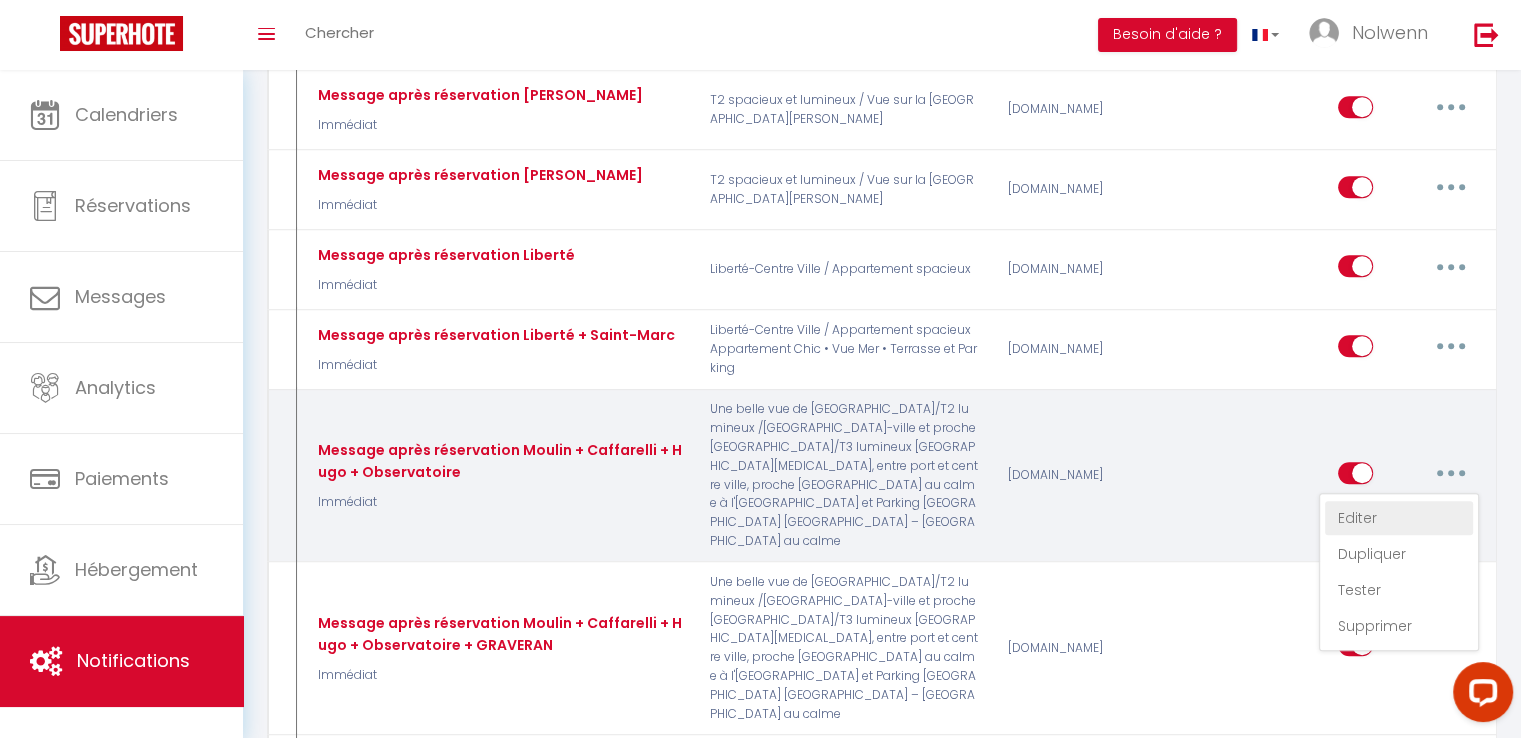 type on "Message après réservation Moulin + Caffarelli + Hugo + Observatoire" 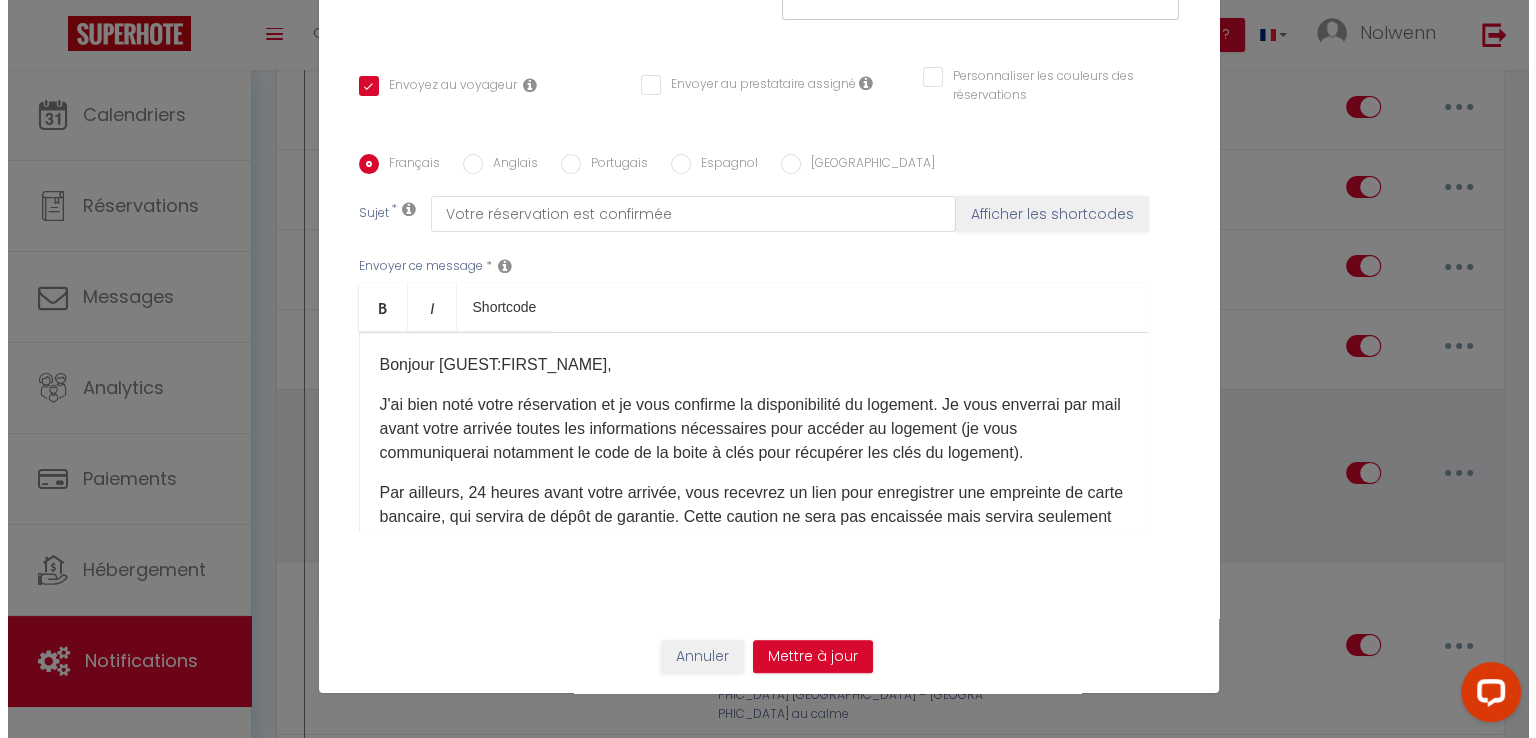 scroll, scrollTop: 1366, scrollLeft: 0, axis: vertical 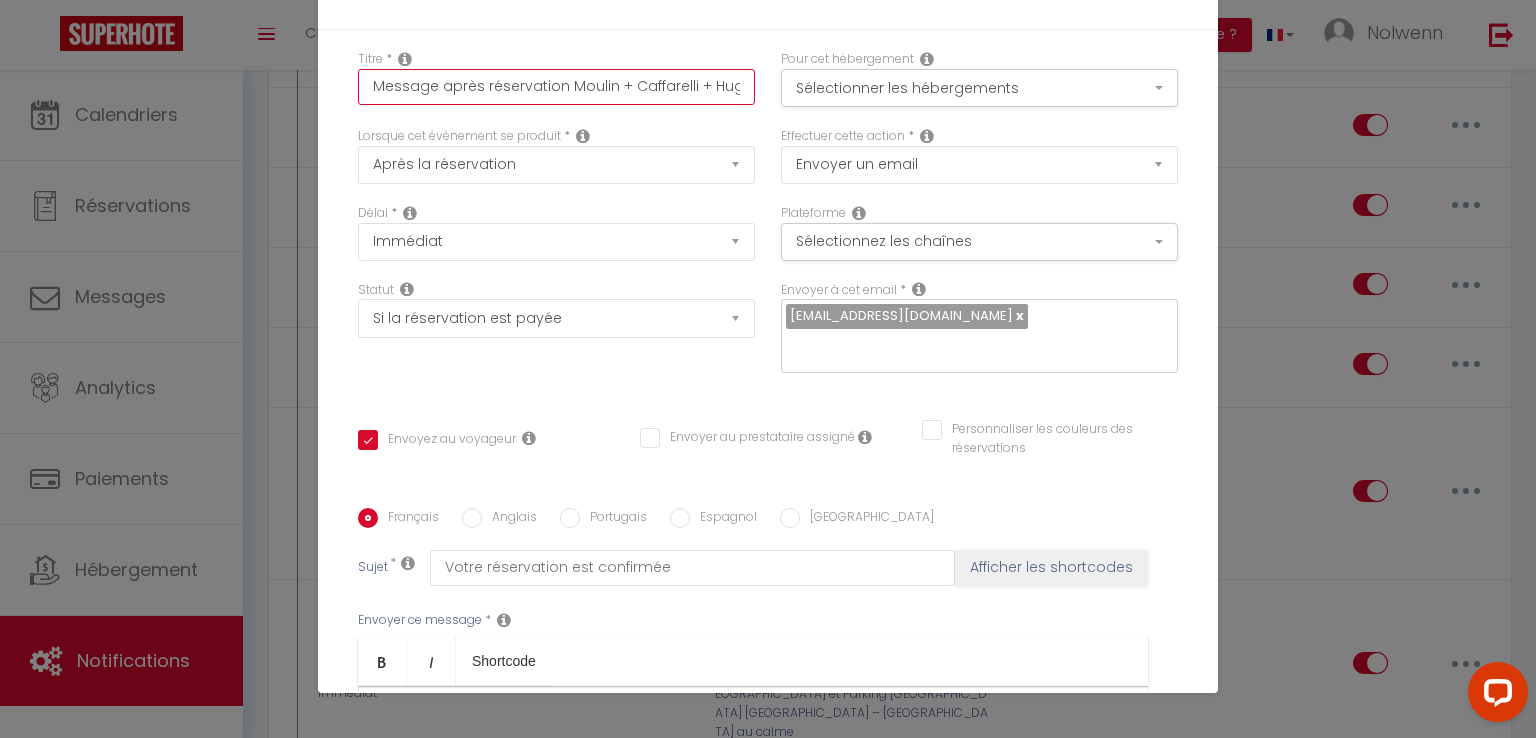 click on "Message après réservation Moulin + Caffarelli + Hugo + Observatoire" at bounding box center (556, 87) 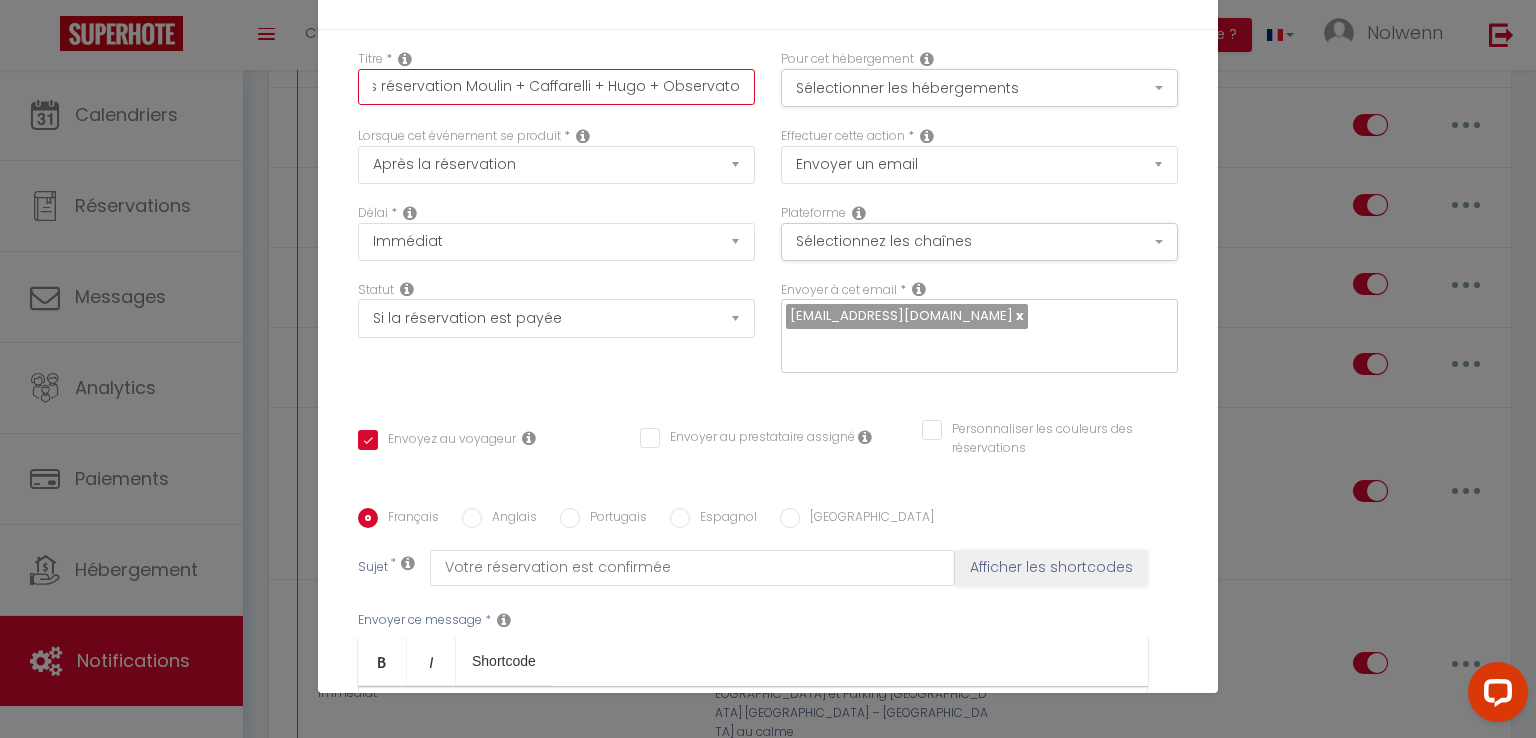 scroll, scrollTop: 0, scrollLeft: 115, axis: horizontal 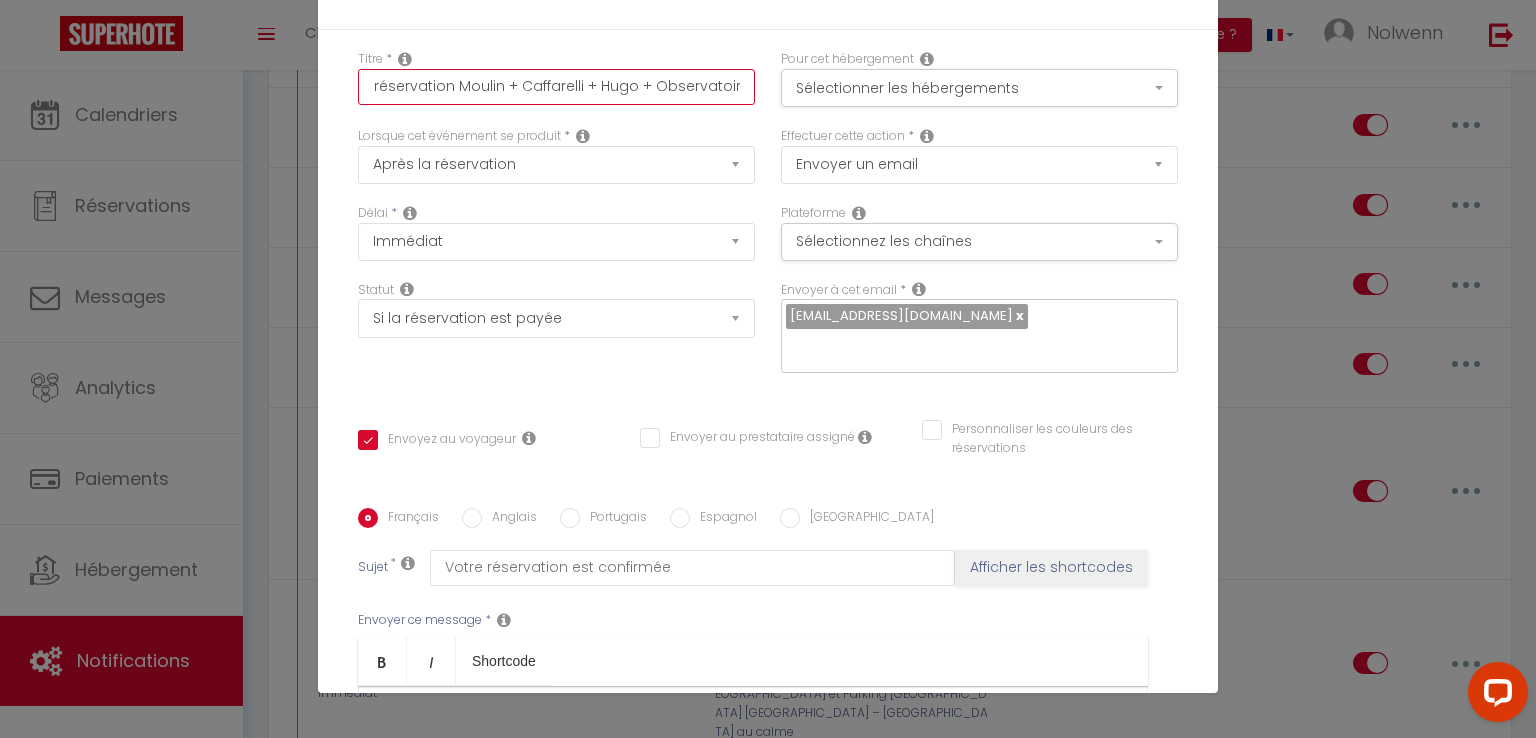 type on "Message après réservation Moulin + Caffarelli + Hugo + Observatoire+" 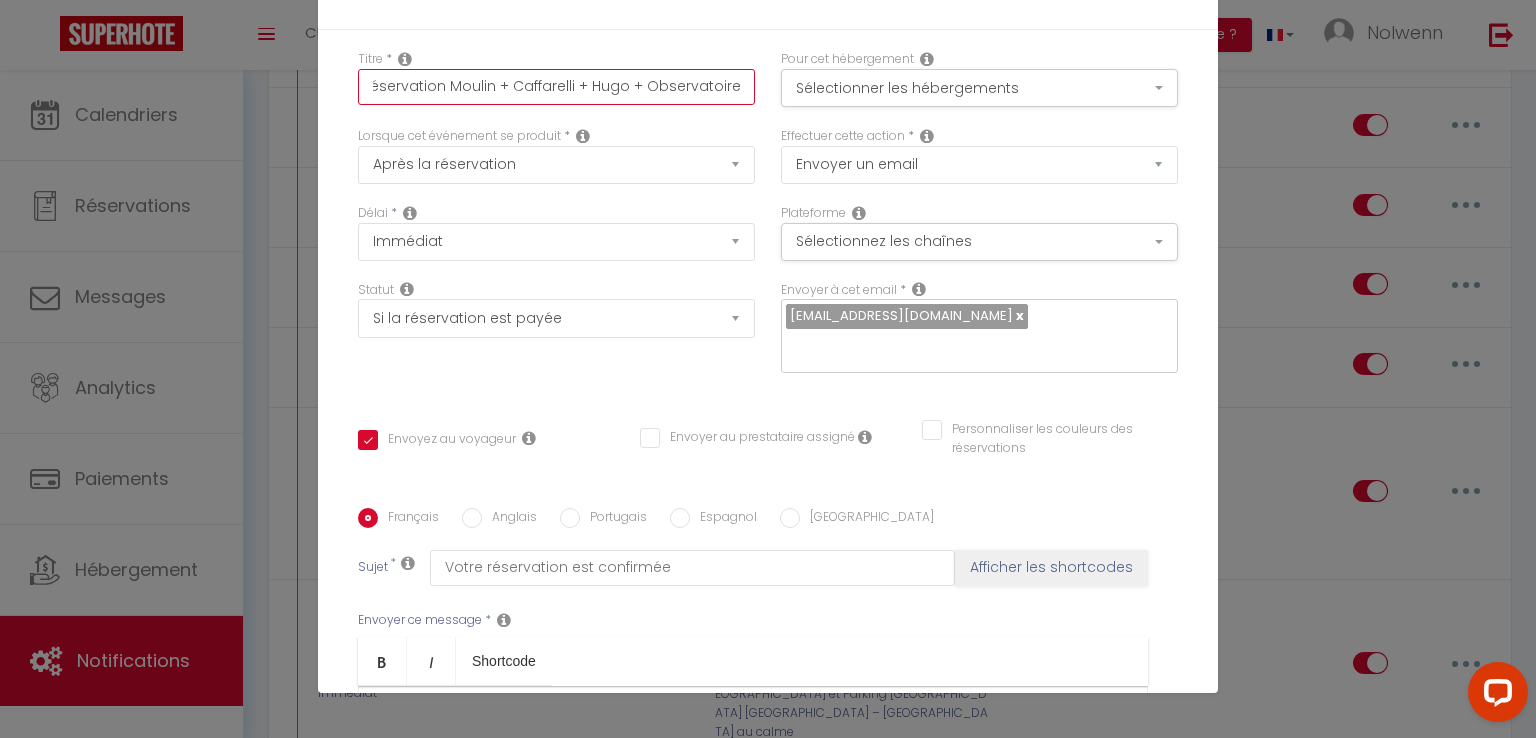 type on "Message après réservation Moulin + Caffarelli + Hugo + Observatoire+" 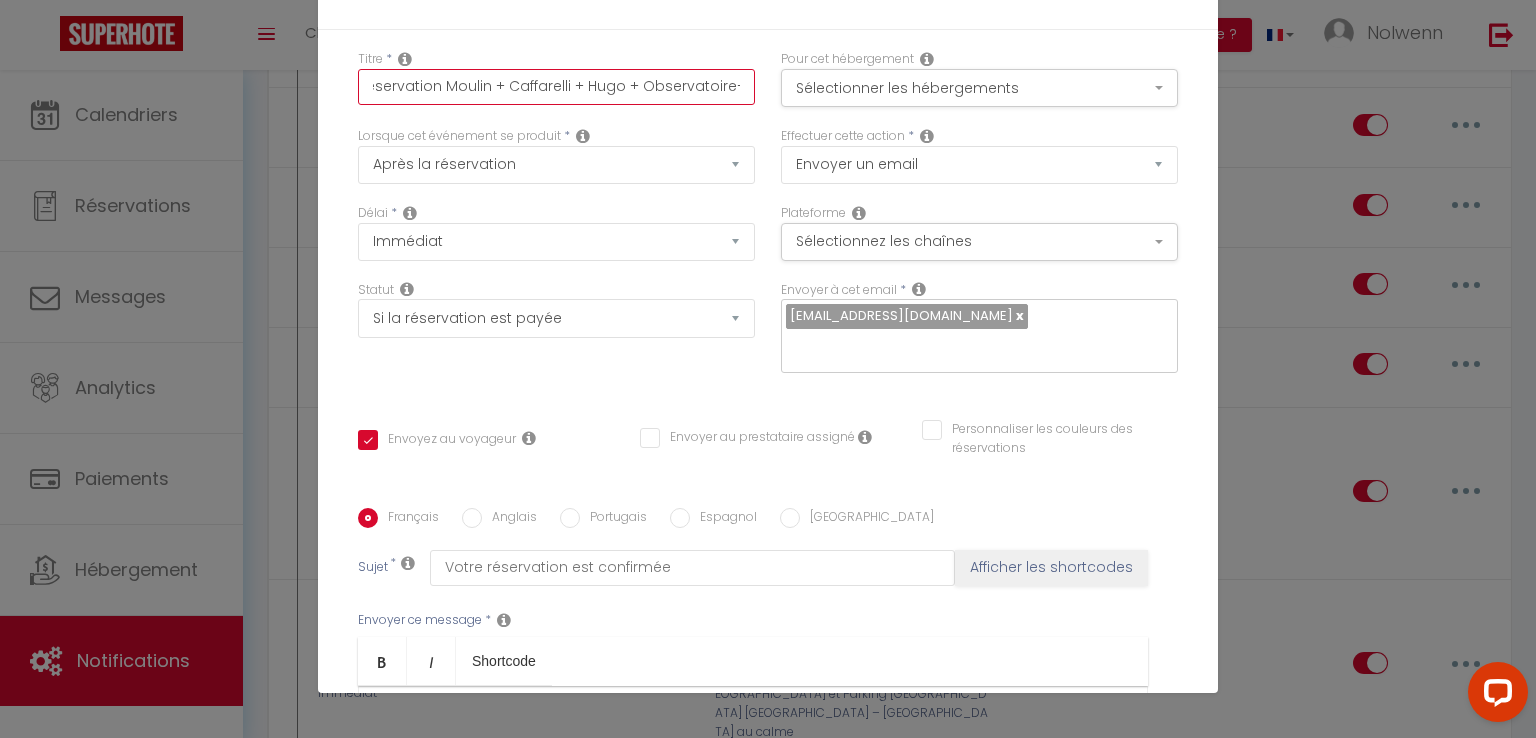 type on "Message après réservation Moulin + Caffarelli + Hugo + Observatoire+ g" 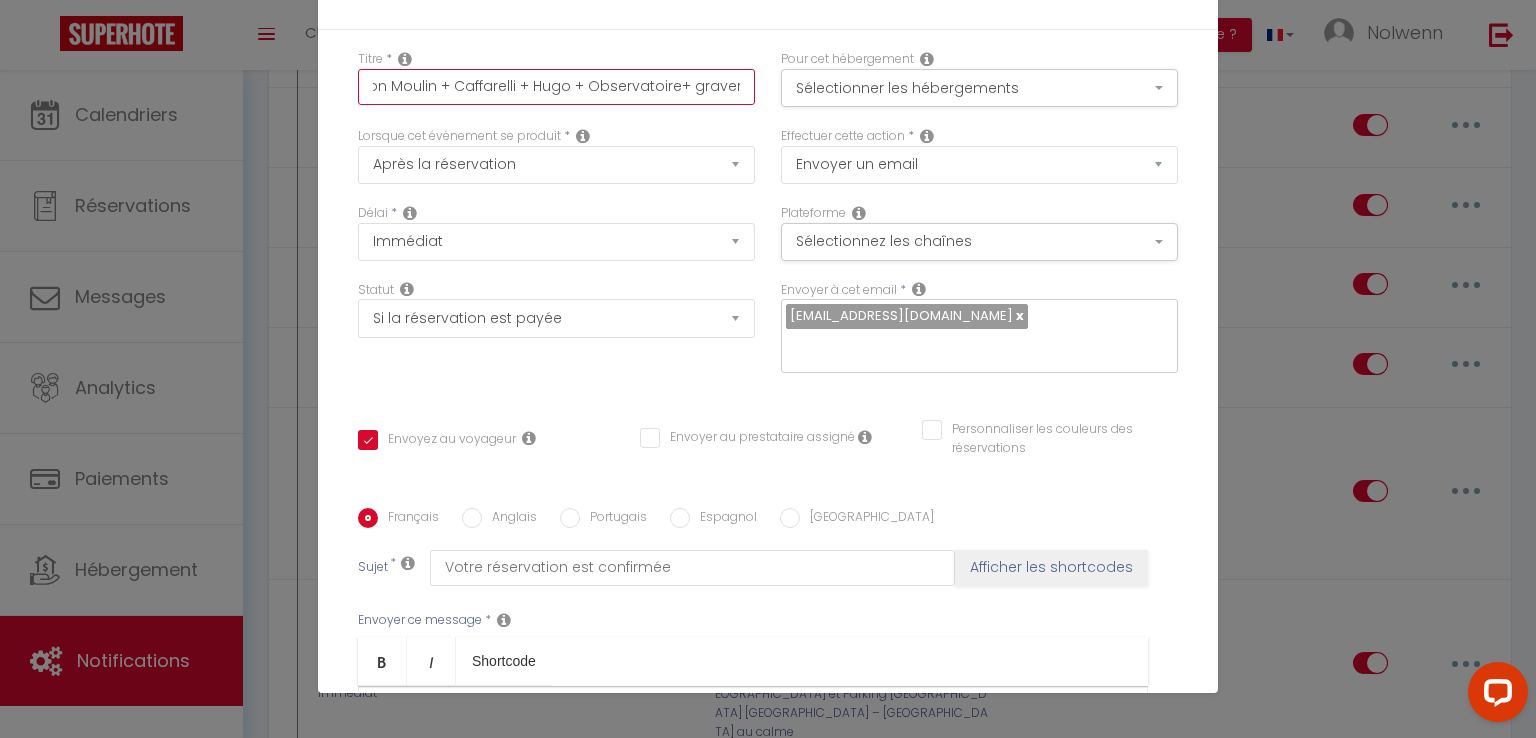 scroll, scrollTop: 0, scrollLeft: 192, axis: horizontal 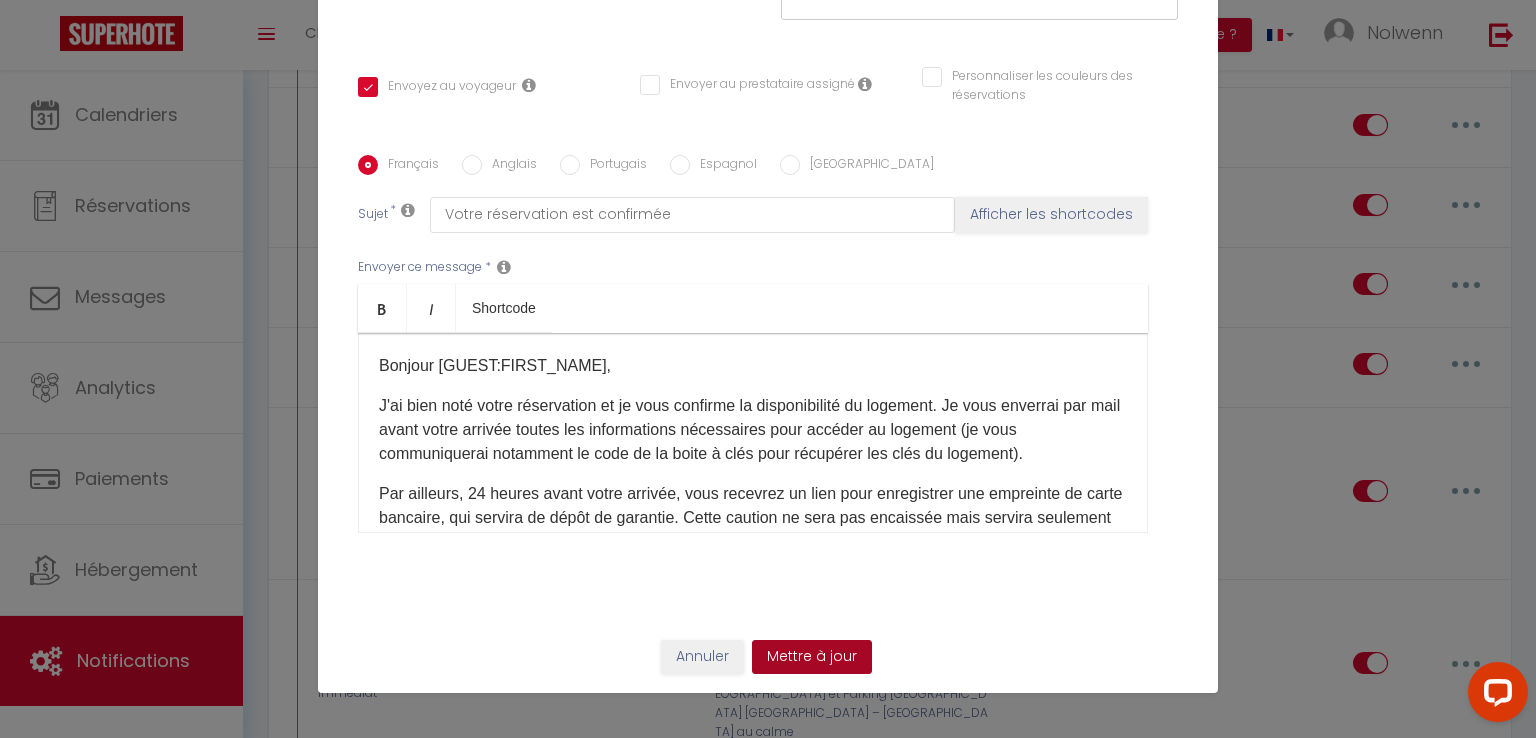 click on "Mettre à jour" at bounding box center [812, 657] 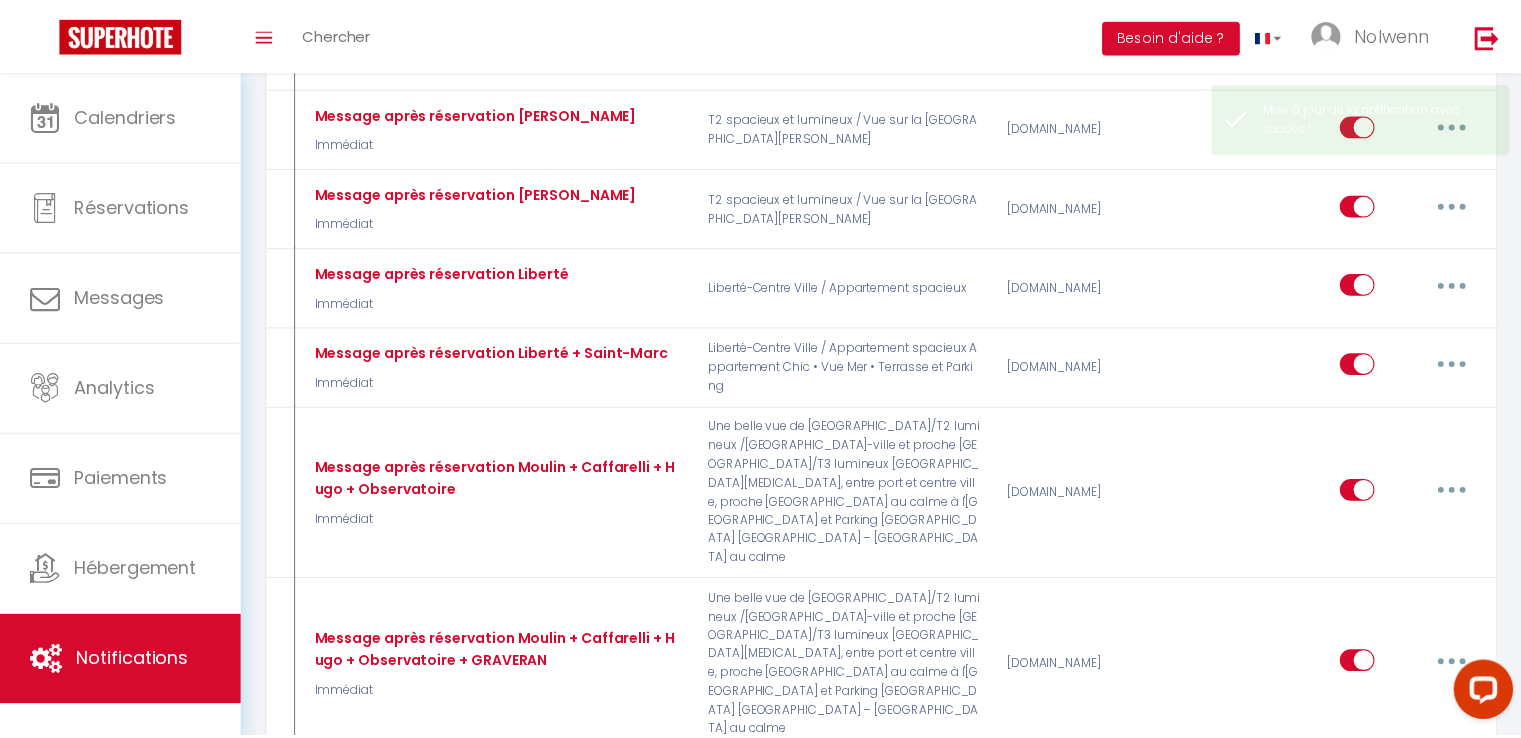 scroll, scrollTop: 1384, scrollLeft: 0, axis: vertical 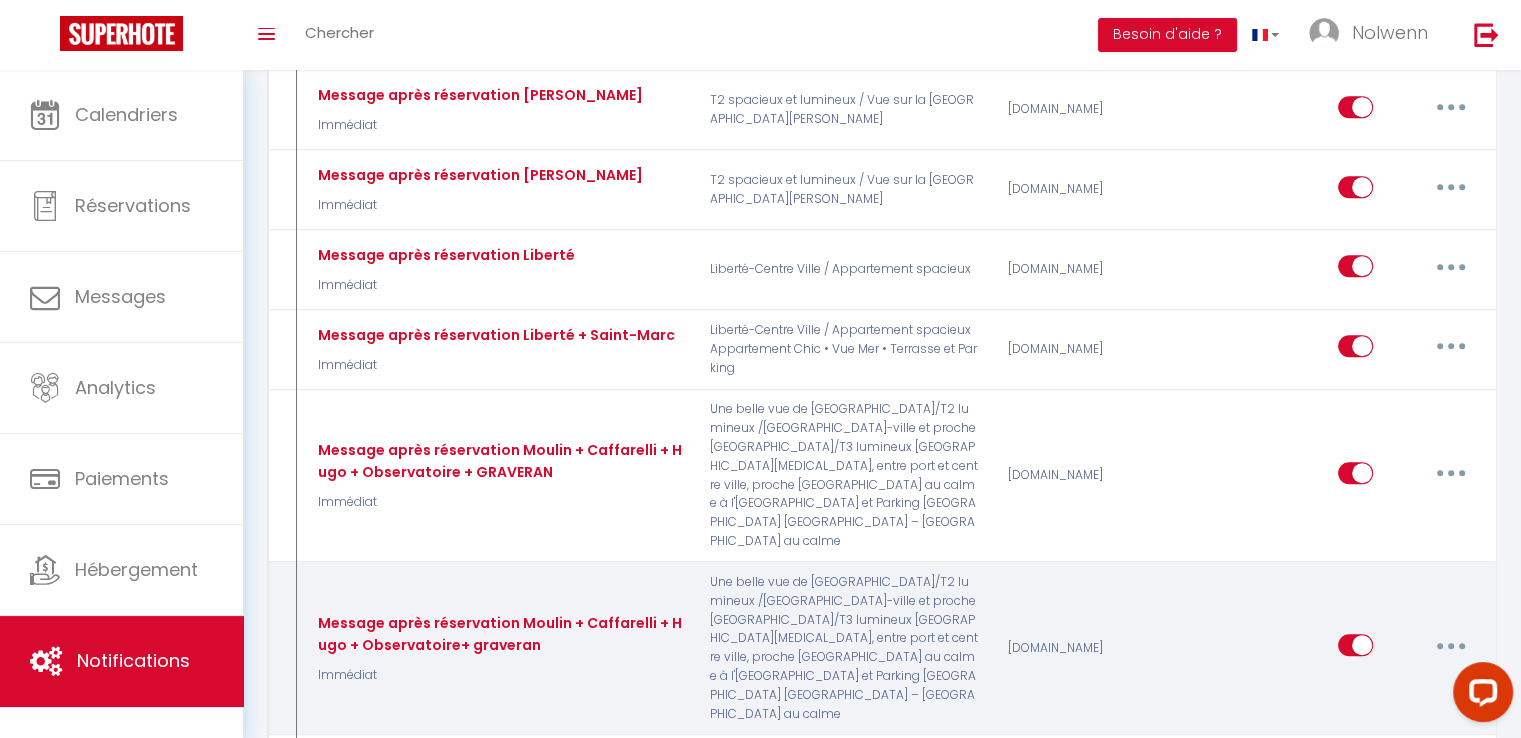 click at bounding box center [1451, 645] 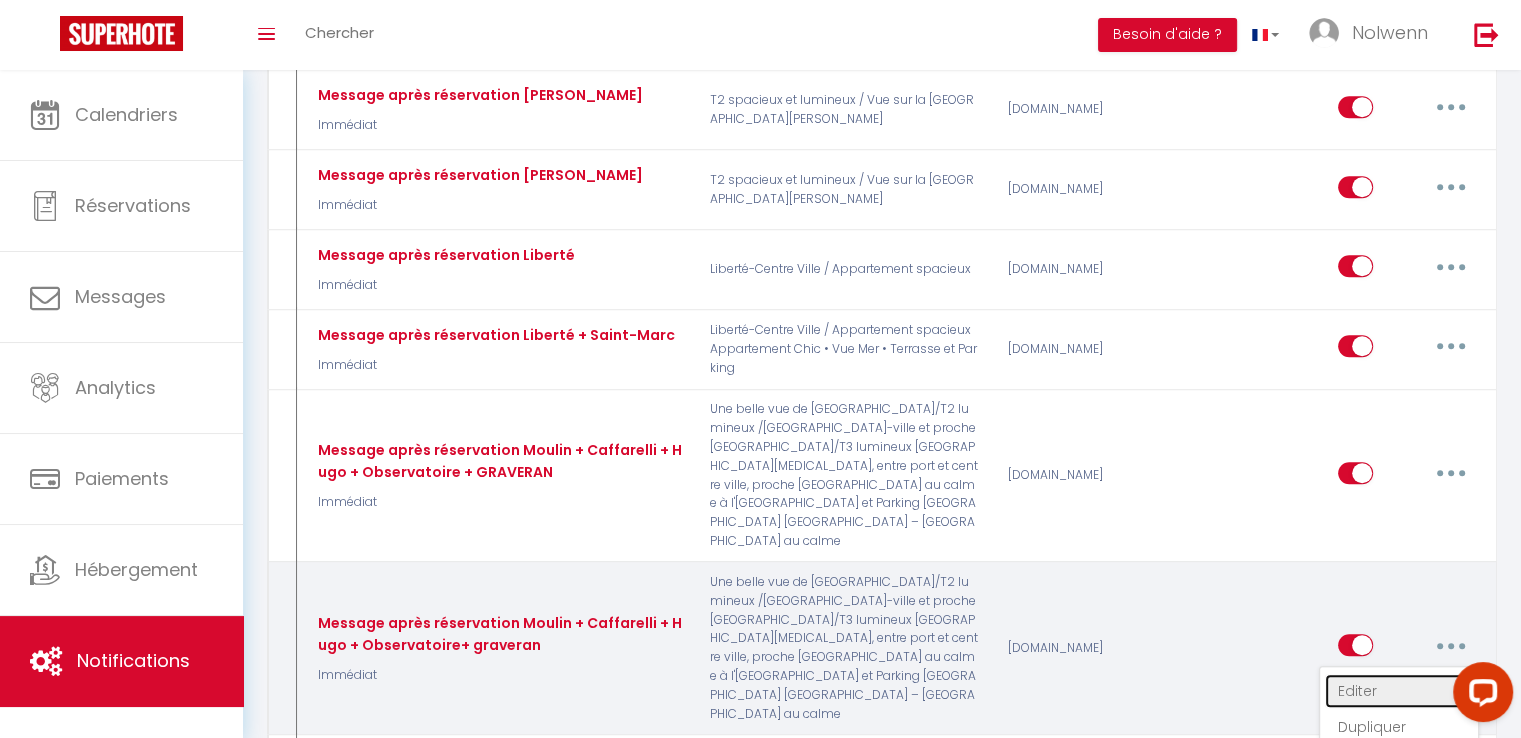 click on "Editer" at bounding box center (1399, 691) 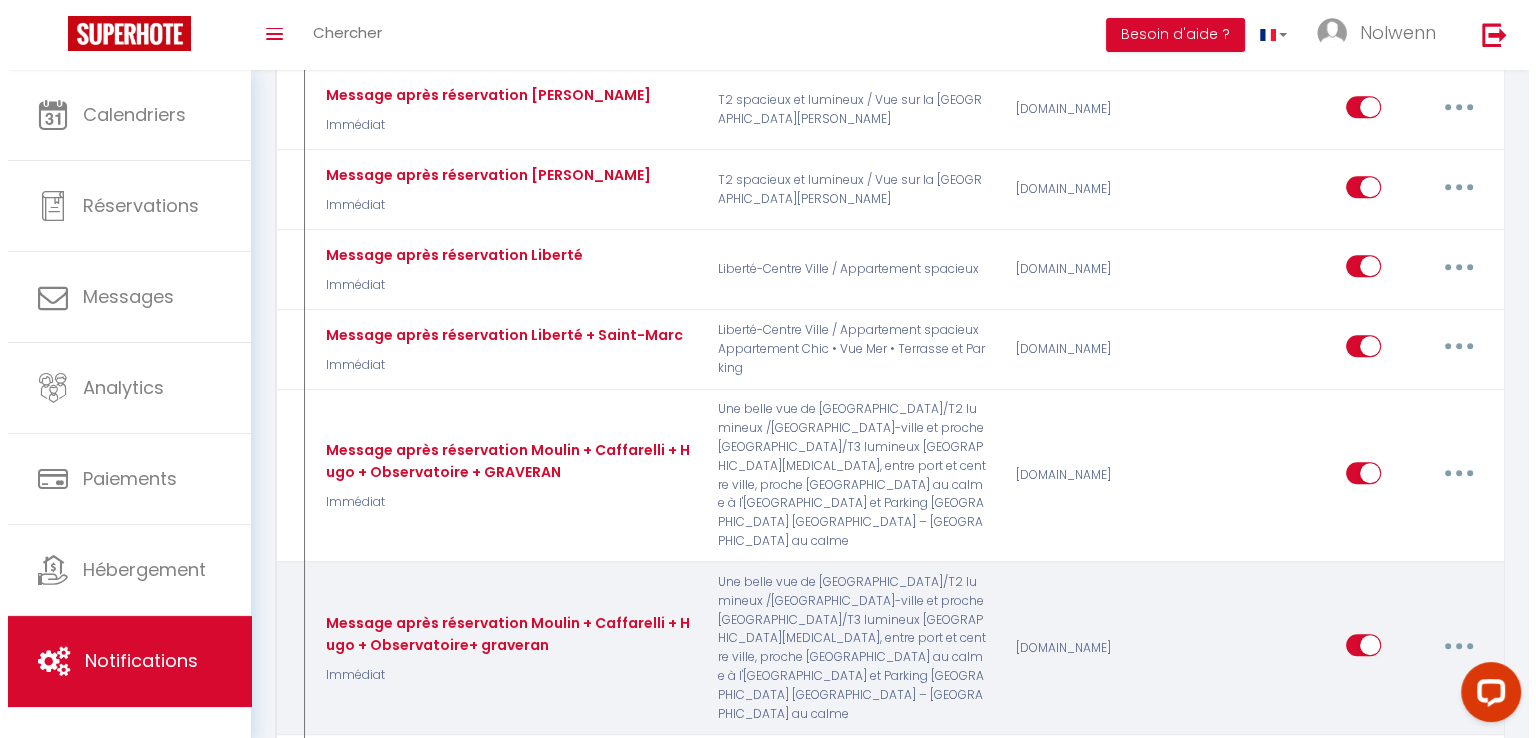 scroll, scrollTop: 1366, scrollLeft: 0, axis: vertical 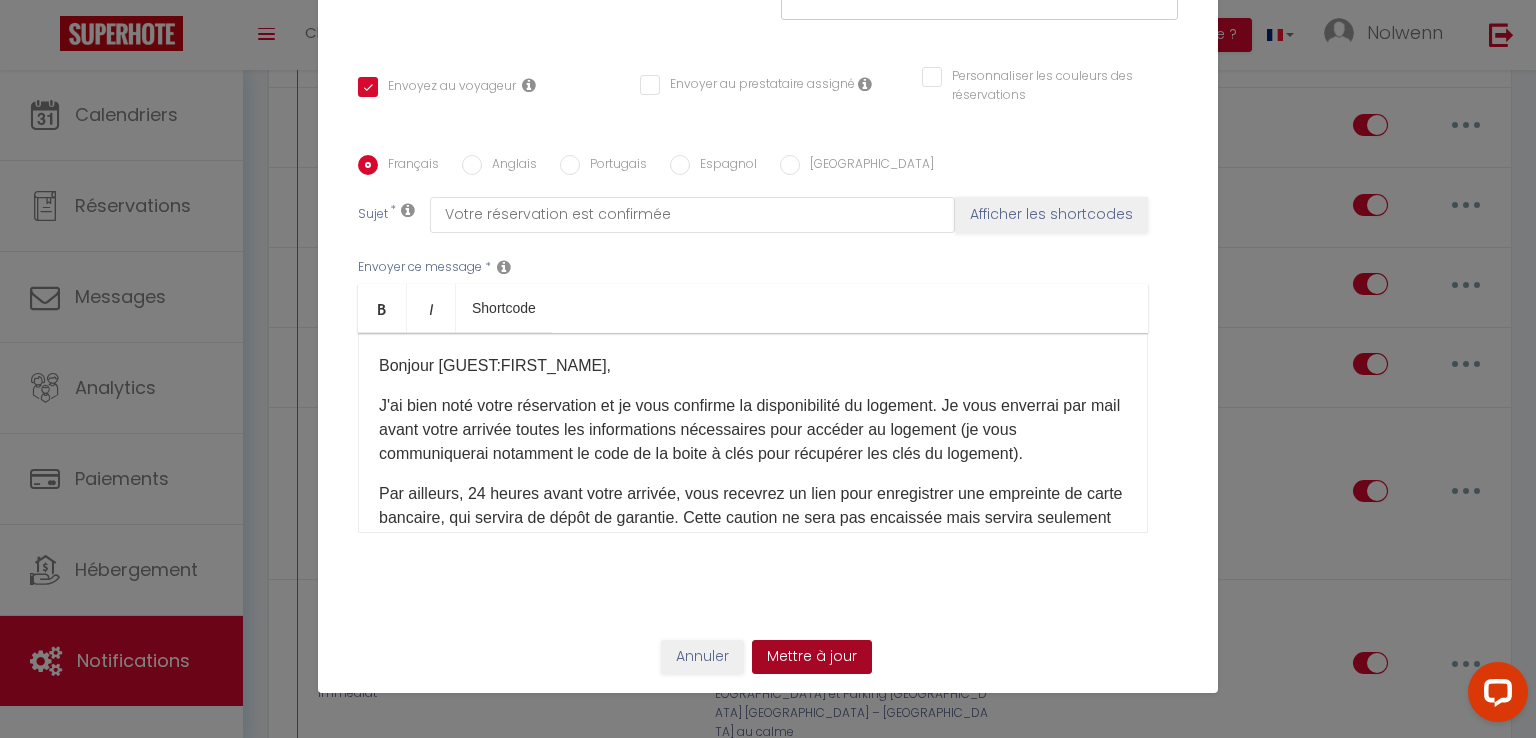 click on "Mettre à jour" at bounding box center (812, 657) 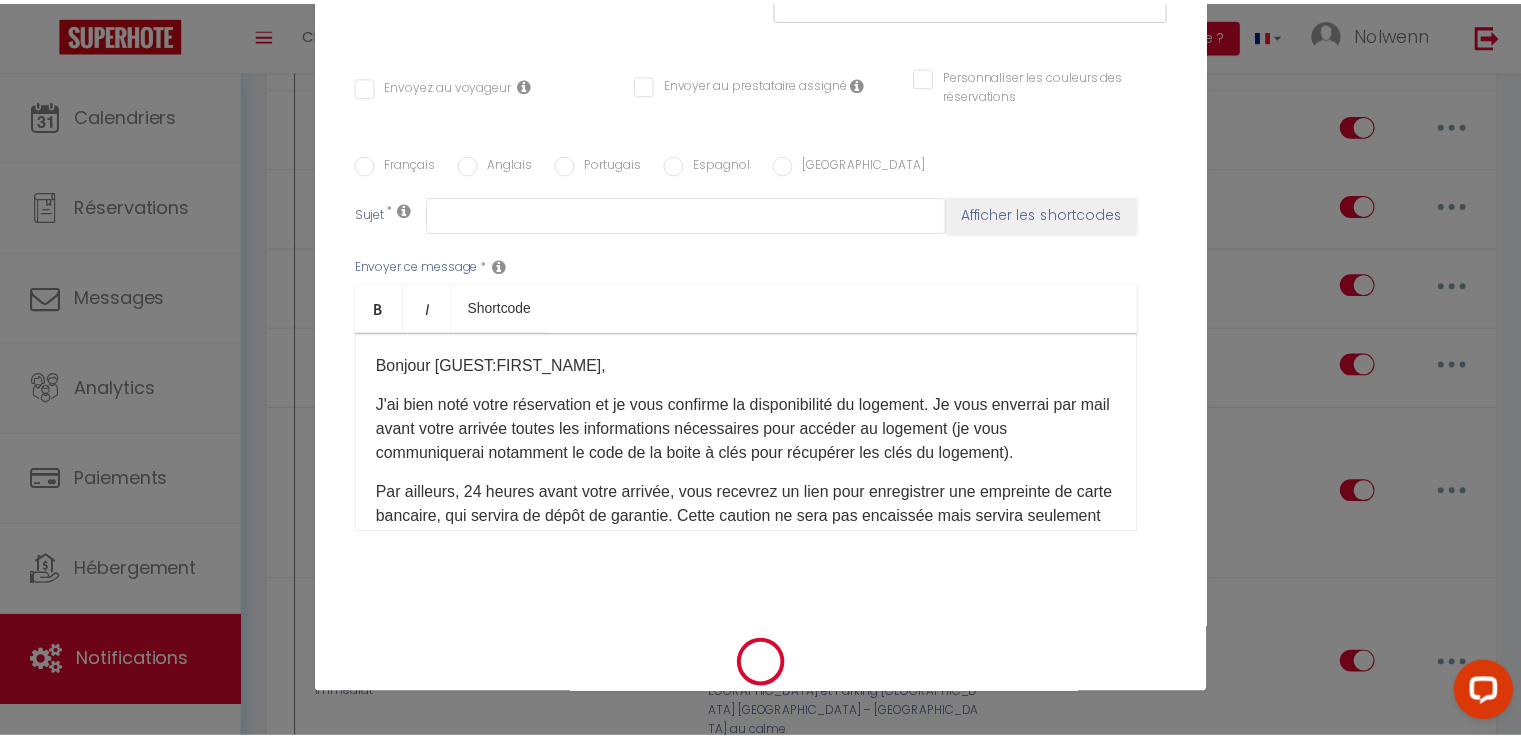 scroll, scrollTop: 1384, scrollLeft: 0, axis: vertical 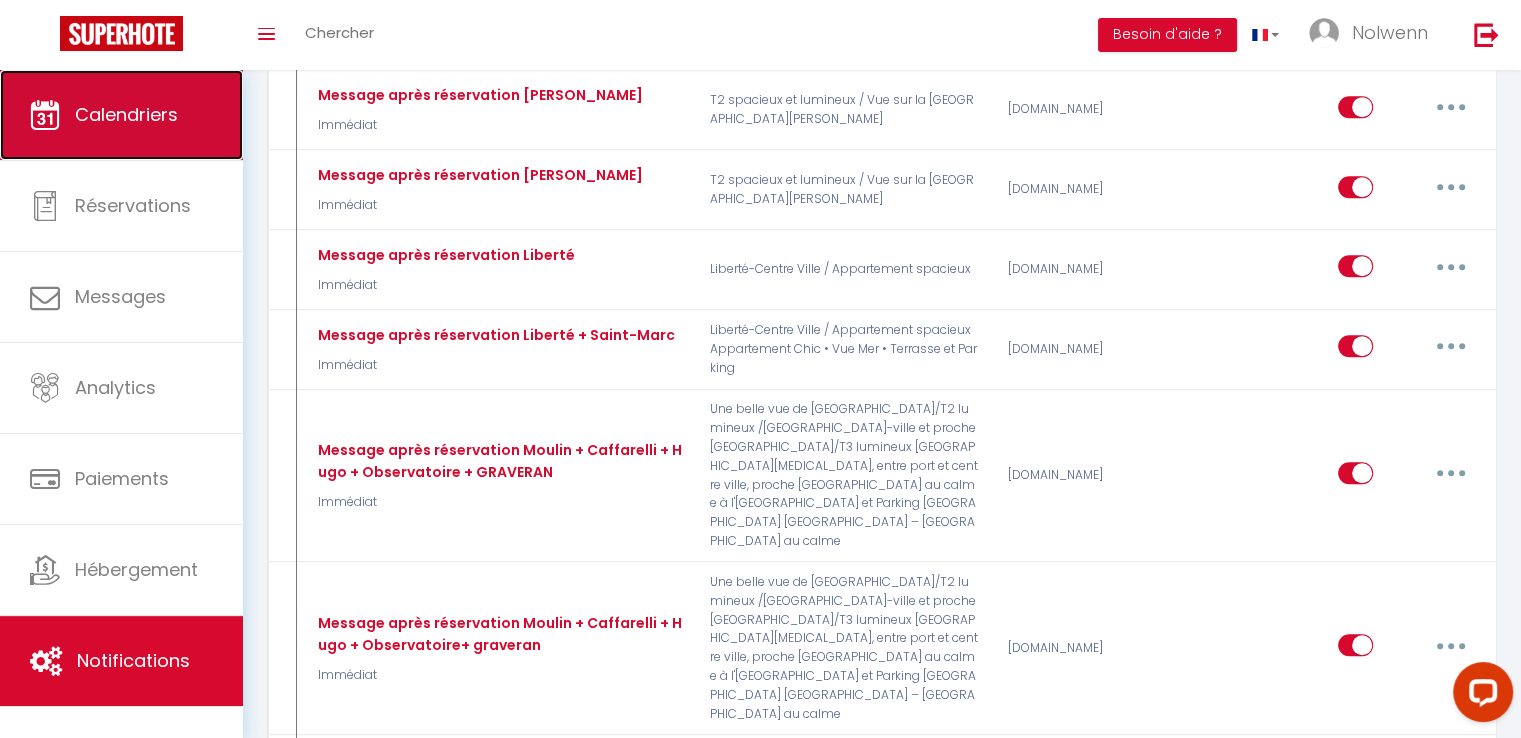 click on "Calendriers" at bounding box center (126, 114) 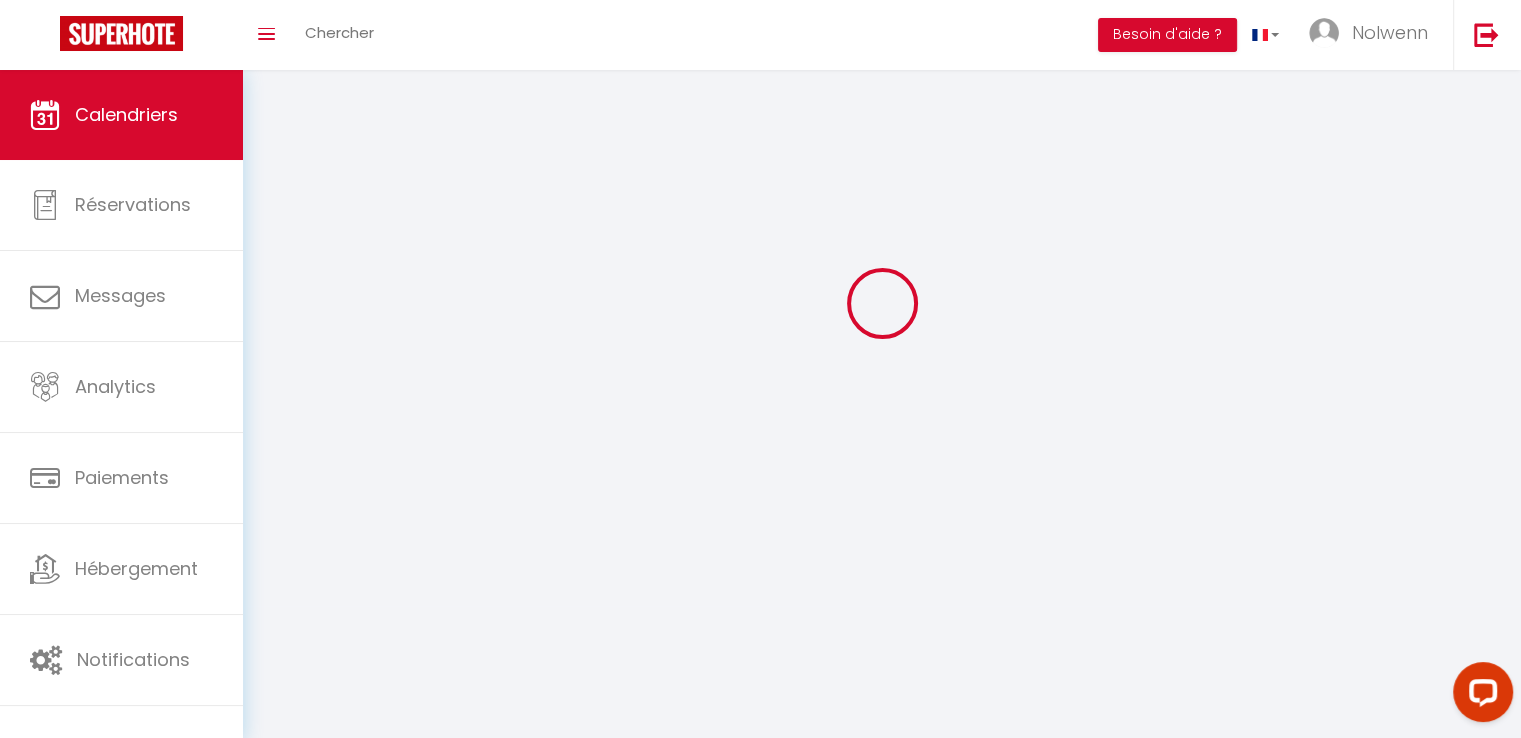 scroll, scrollTop: 0, scrollLeft: 0, axis: both 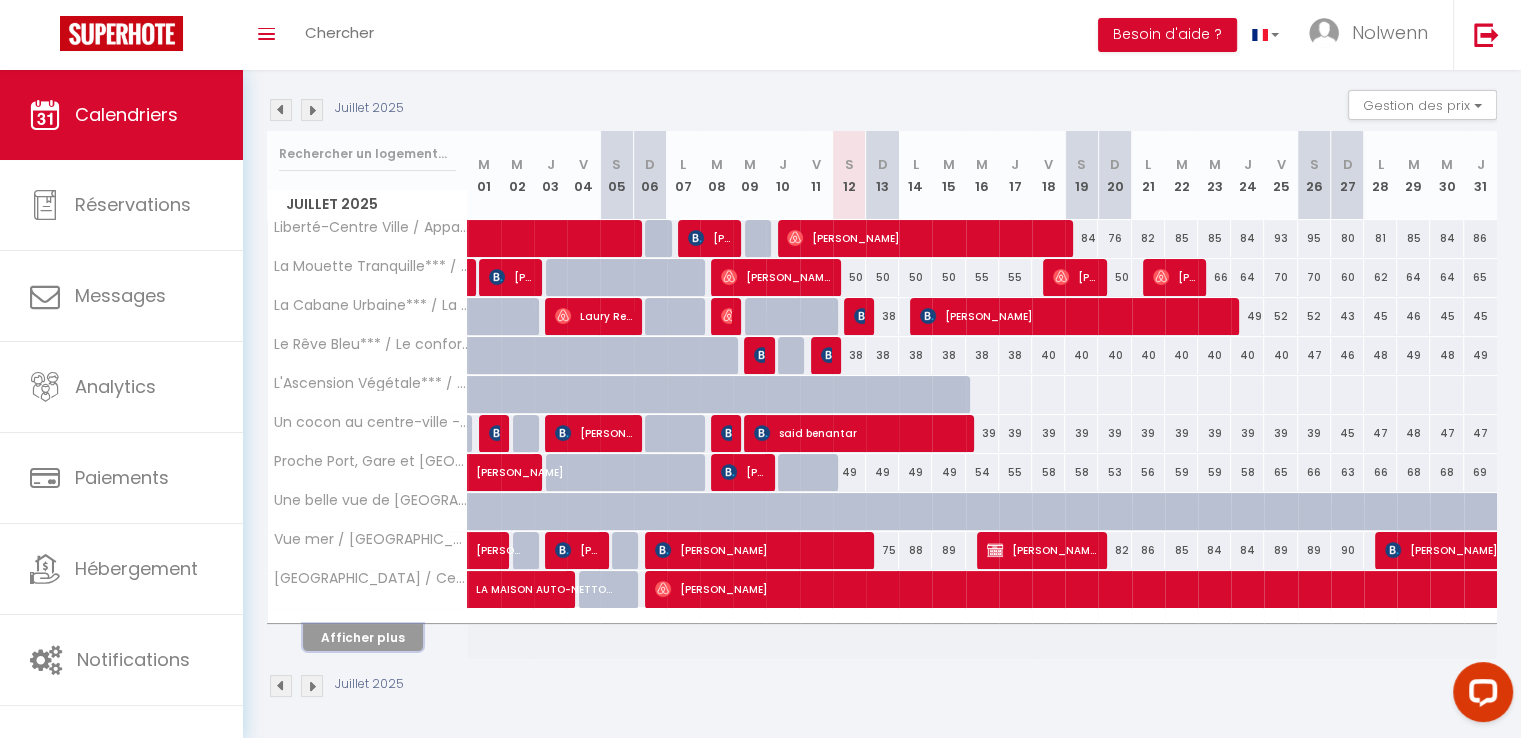 click on "Afficher plus" at bounding box center (363, 637) 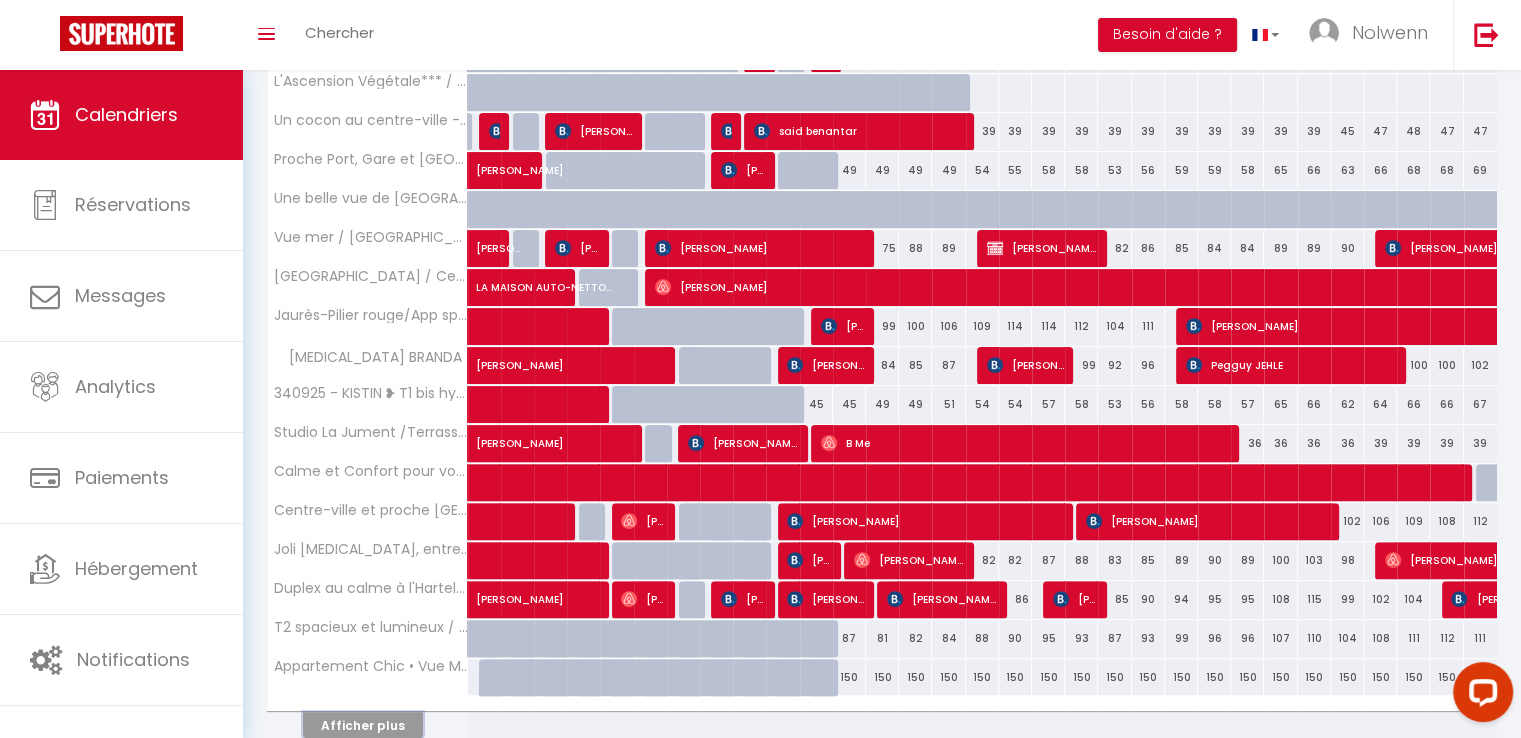 scroll, scrollTop: 585, scrollLeft: 0, axis: vertical 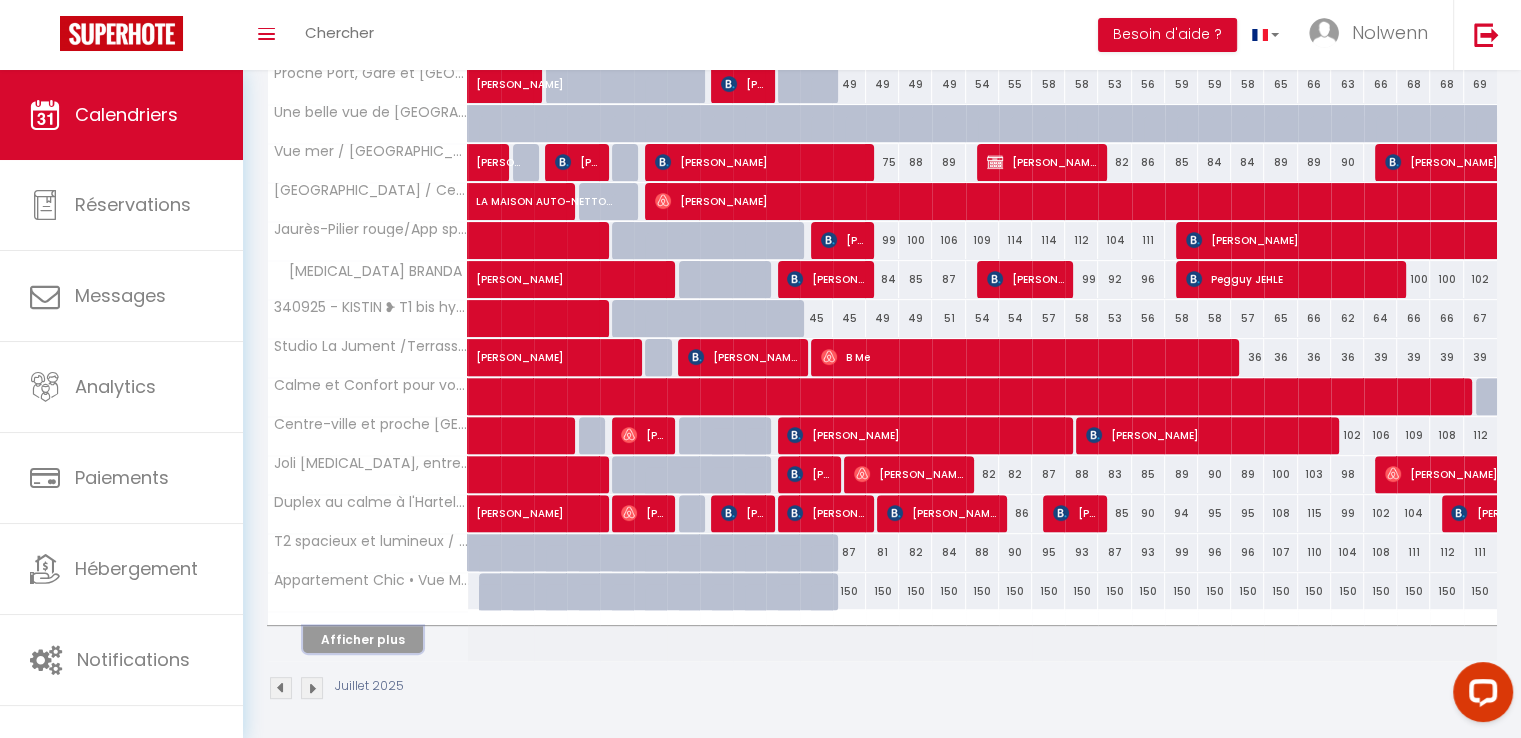 click on "Afficher plus" at bounding box center [363, 639] 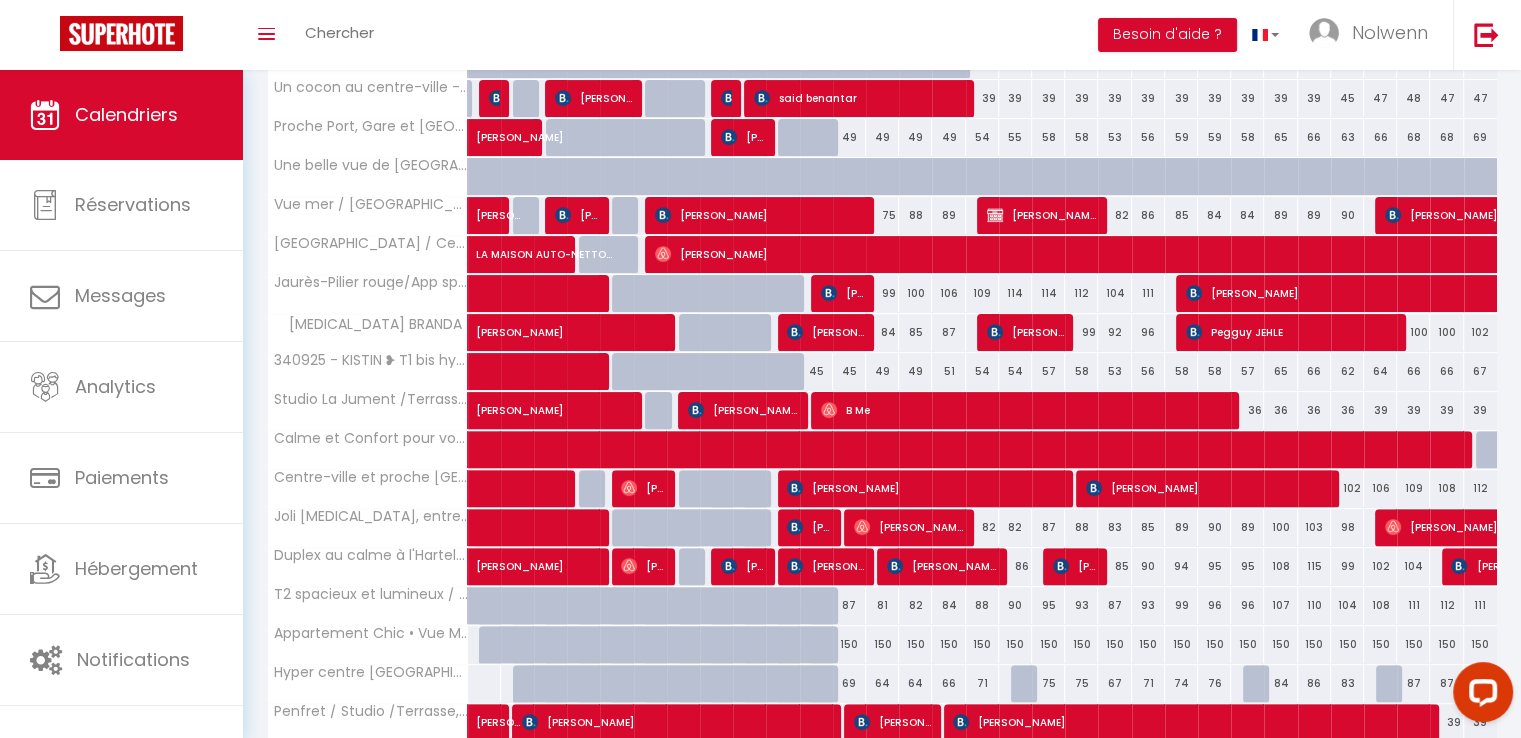 scroll, scrollTop: 534, scrollLeft: 0, axis: vertical 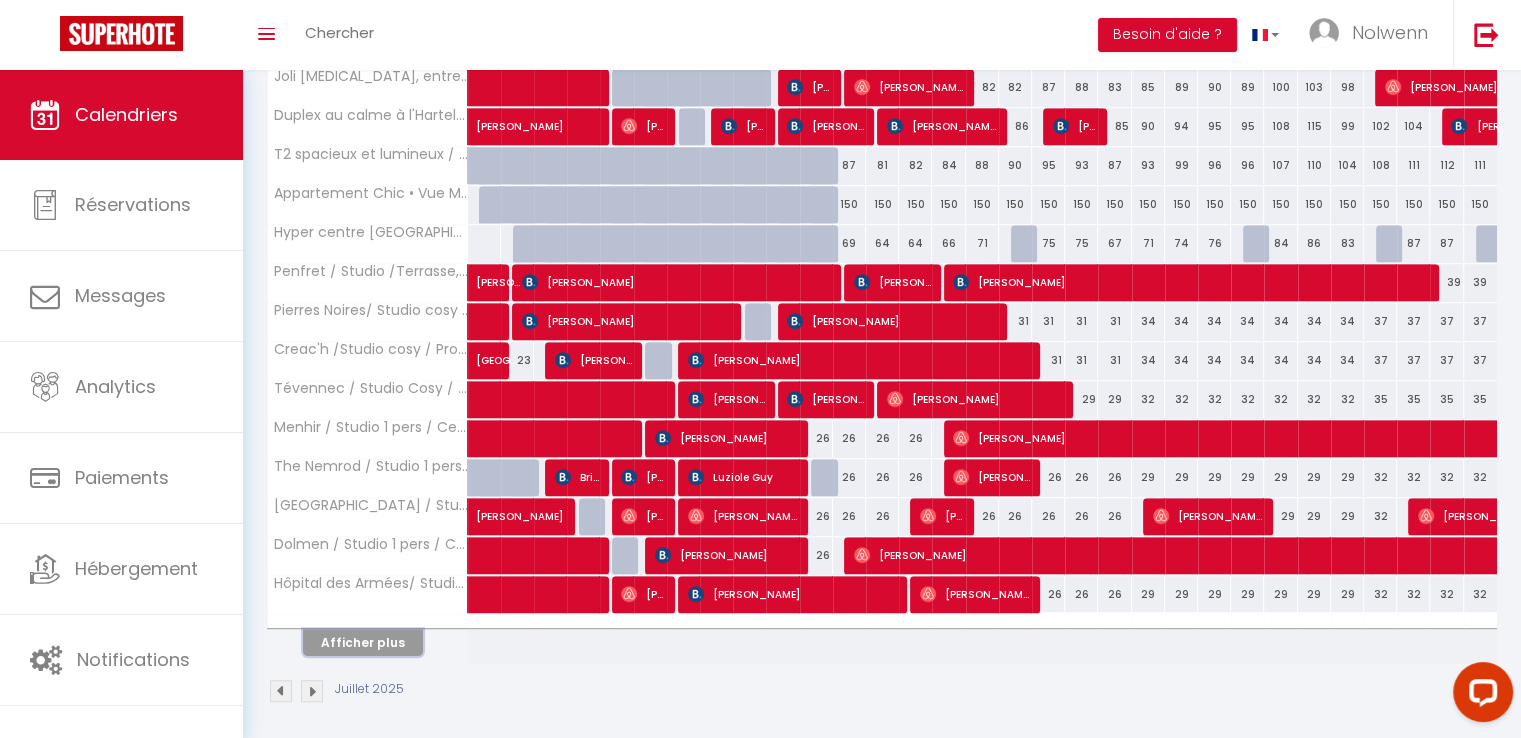 click on "Afficher plus" at bounding box center [363, 642] 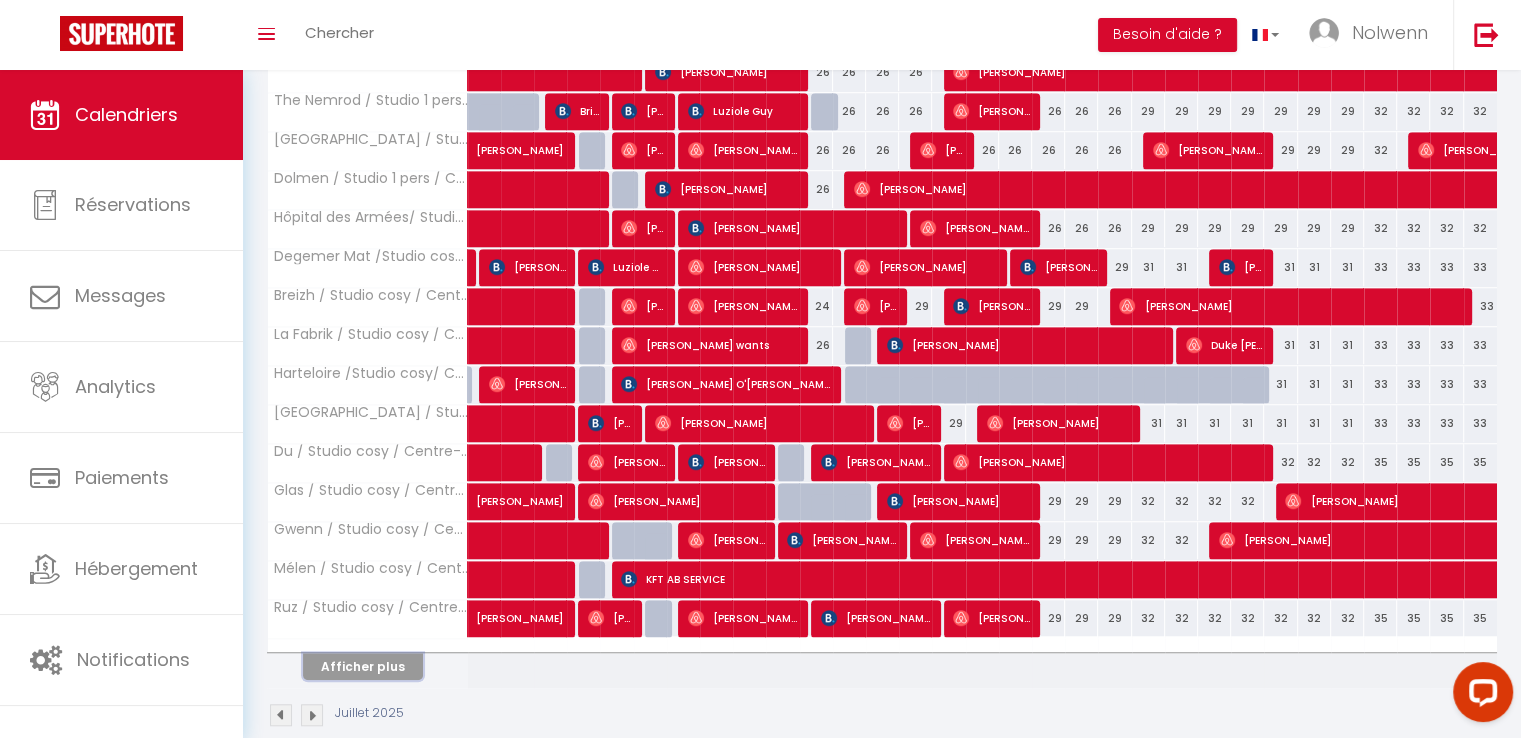 scroll, scrollTop: 1361, scrollLeft: 0, axis: vertical 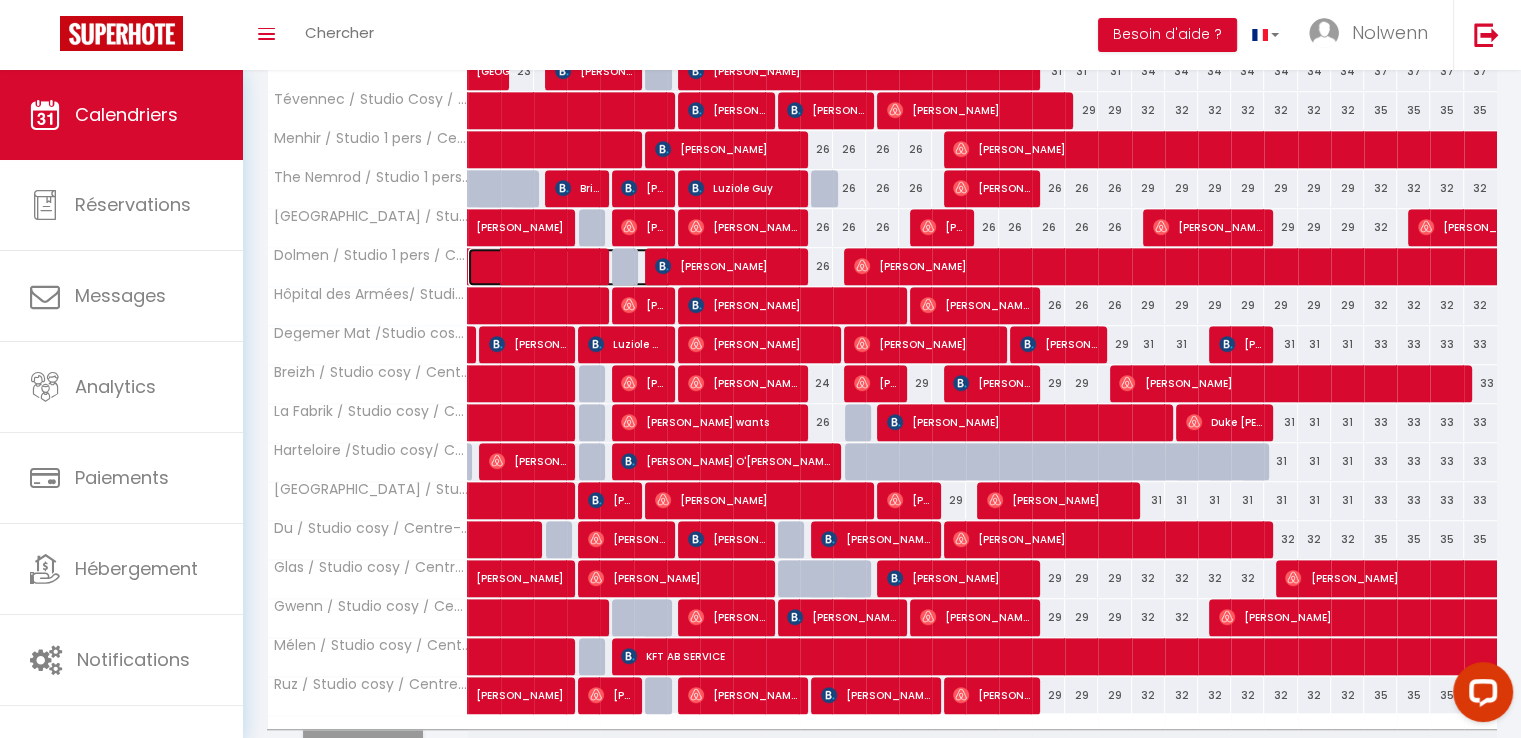 click at bounding box center [581, 267] 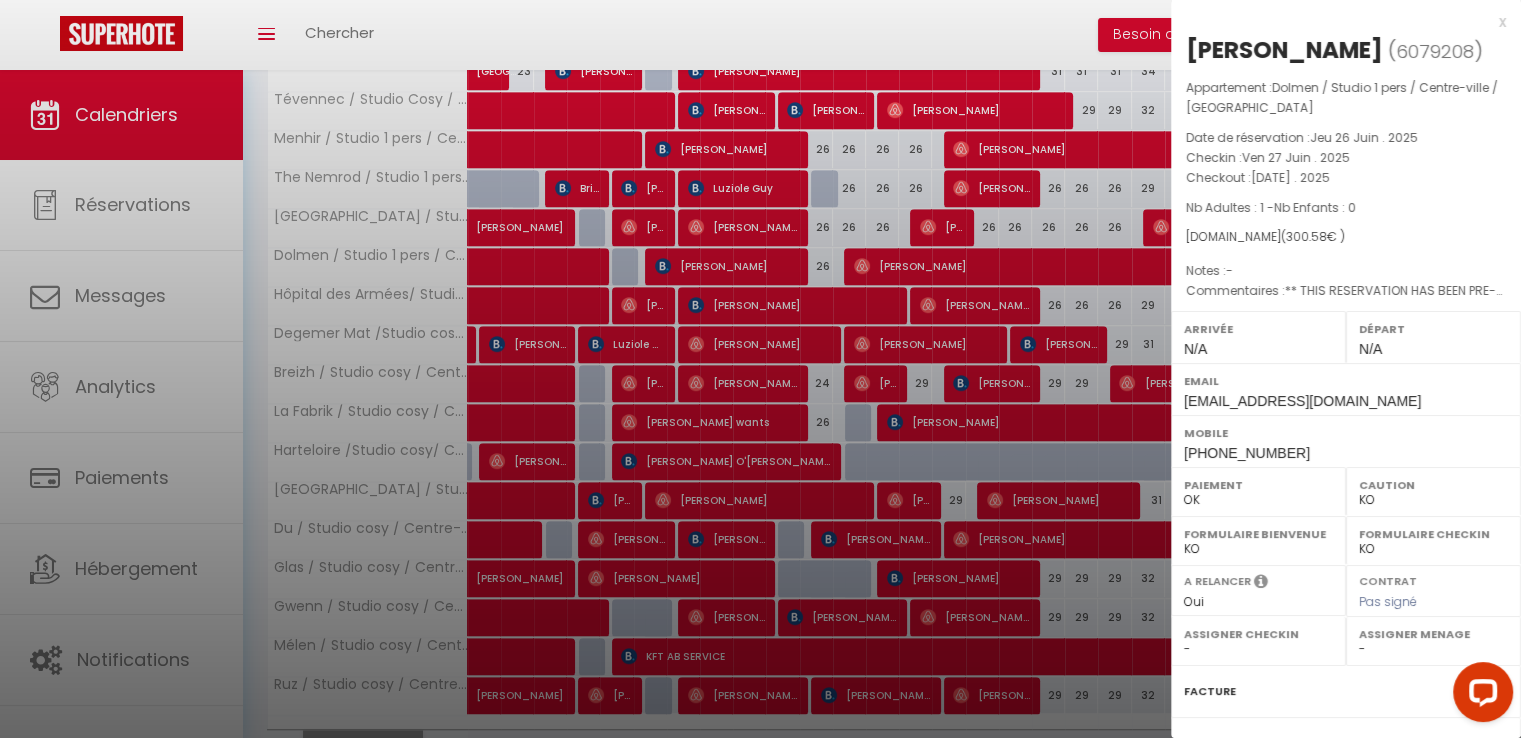 click on "x" at bounding box center [1338, 22] 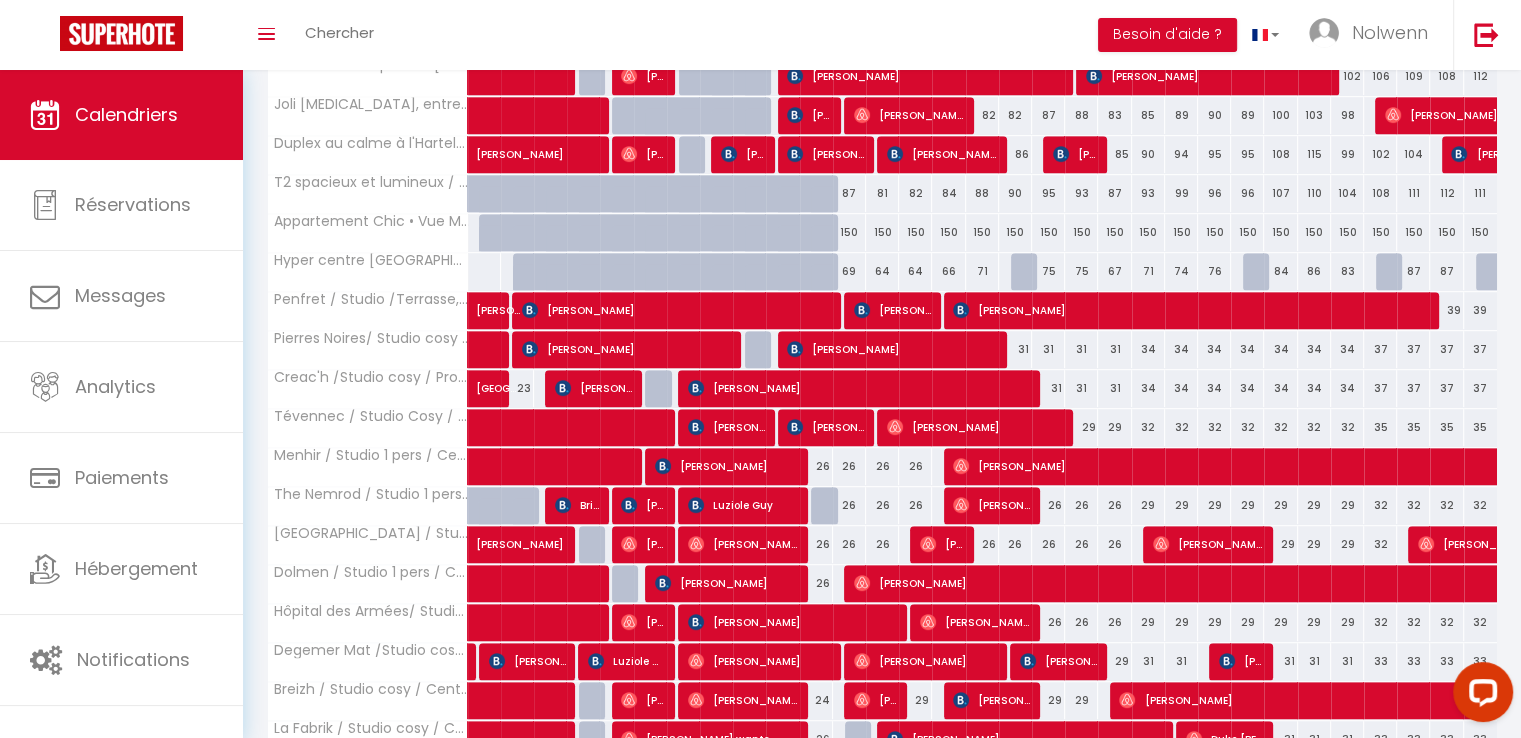 scroll, scrollTop: 940, scrollLeft: 0, axis: vertical 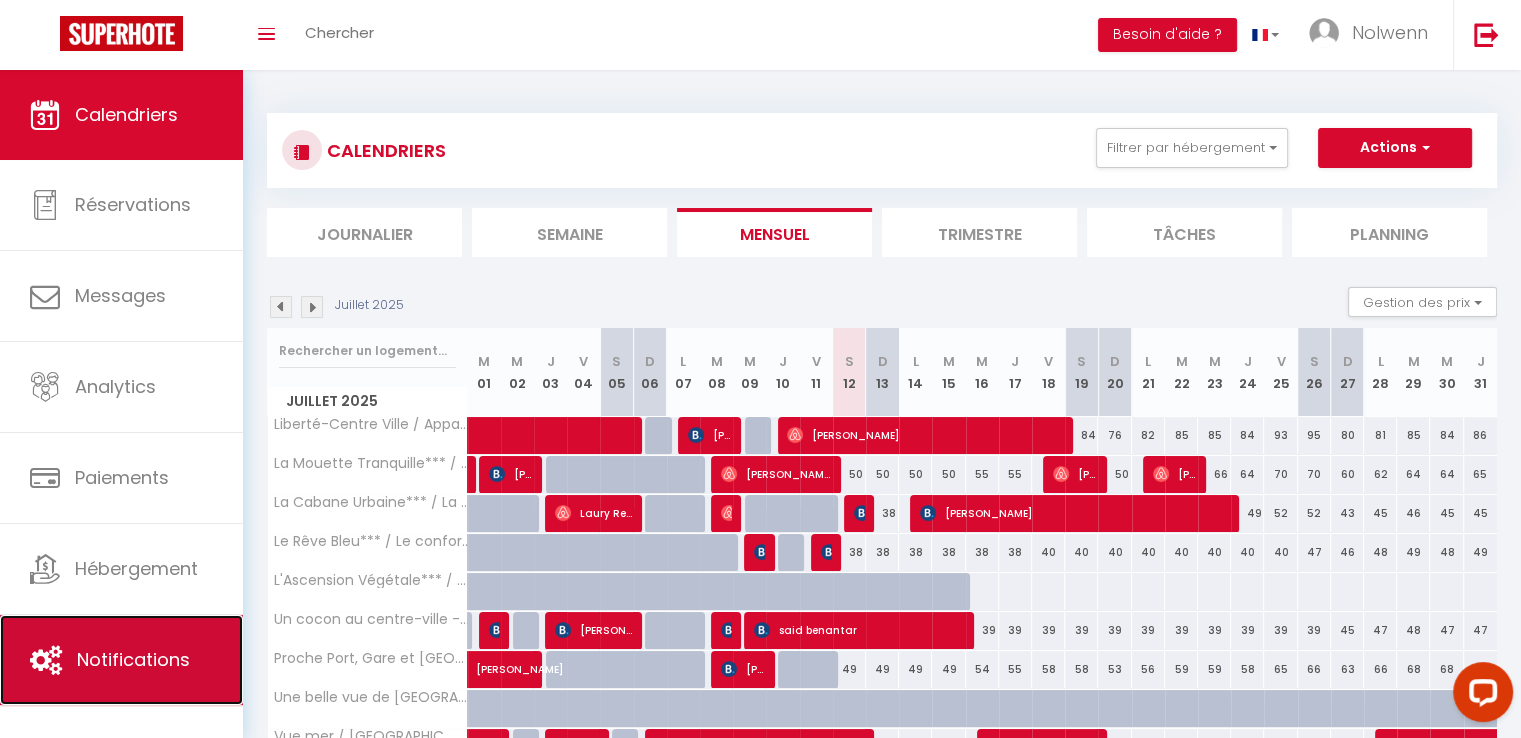 click on "Notifications" at bounding box center [133, 659] 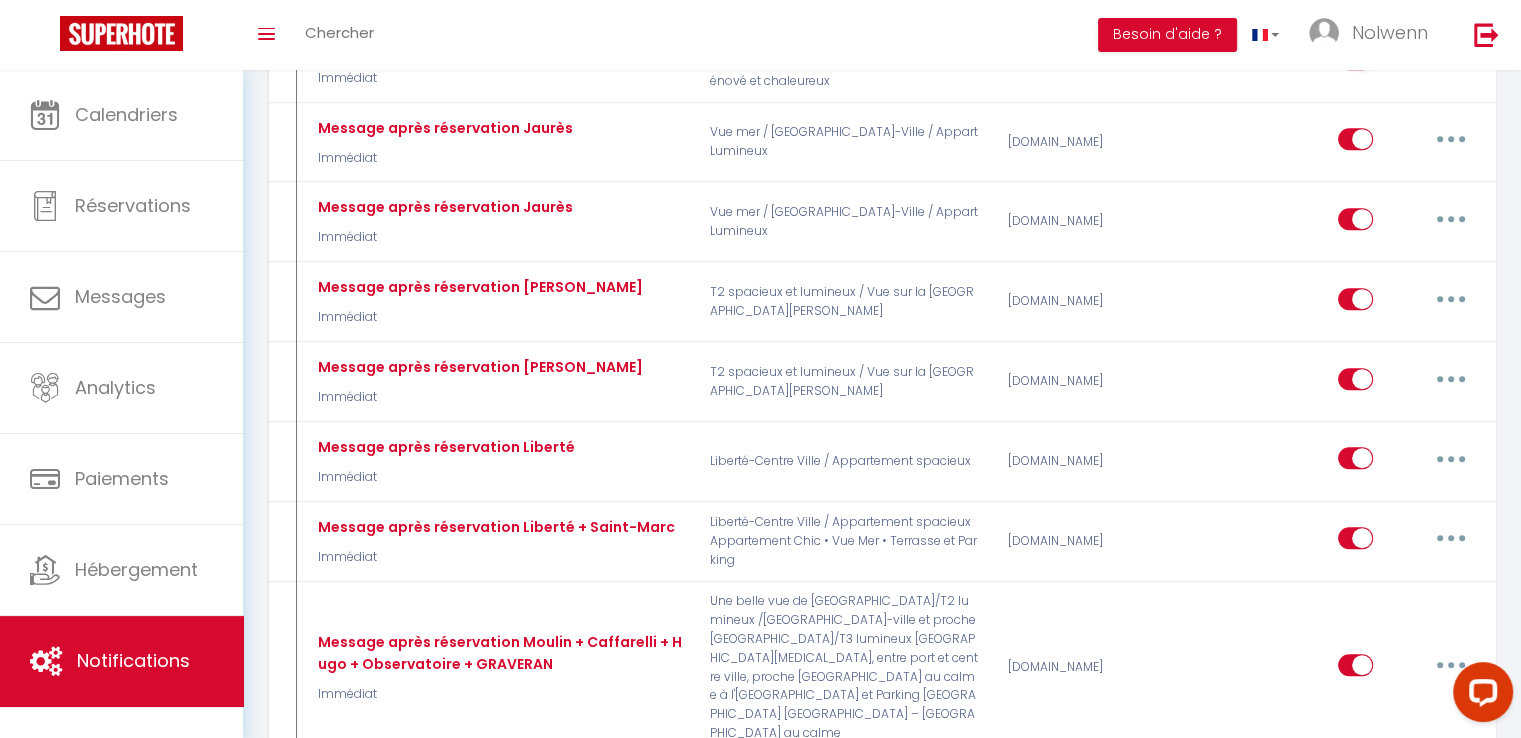 scroll, scrollTop: 1146, scrollLeft: 0, axis: vertical 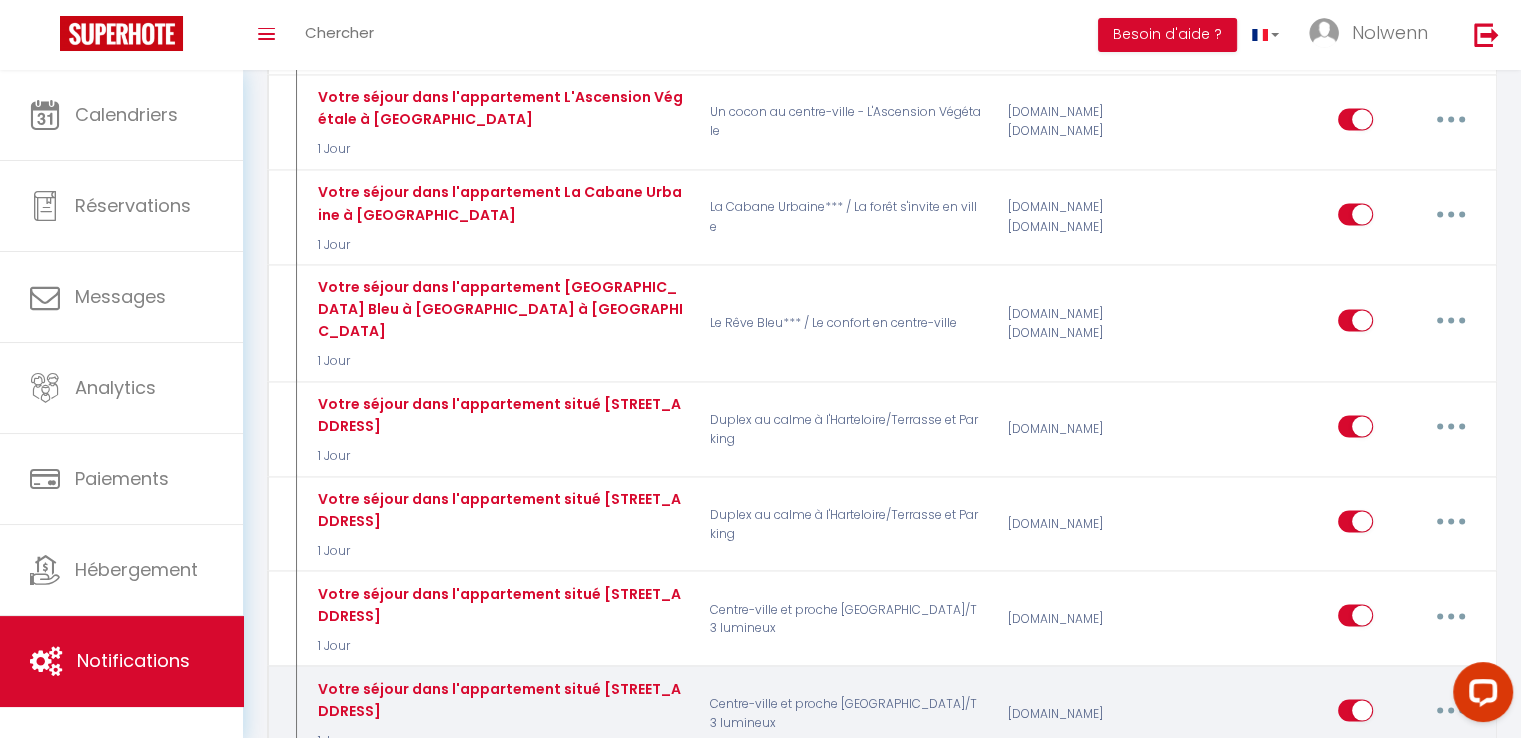 click at bounding box center (1451, 710) 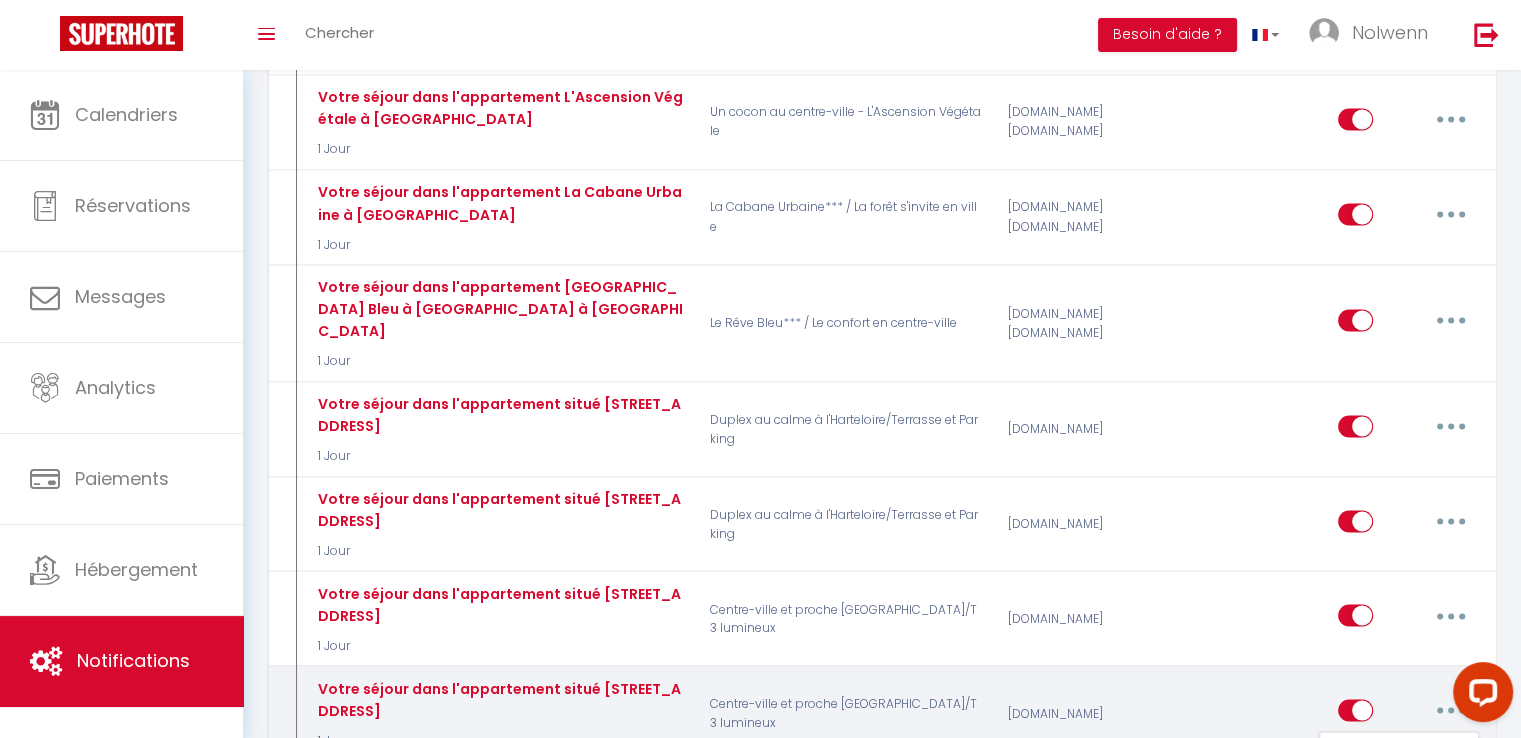 click on "Dupliquer" at bounding box center [1399, 792] 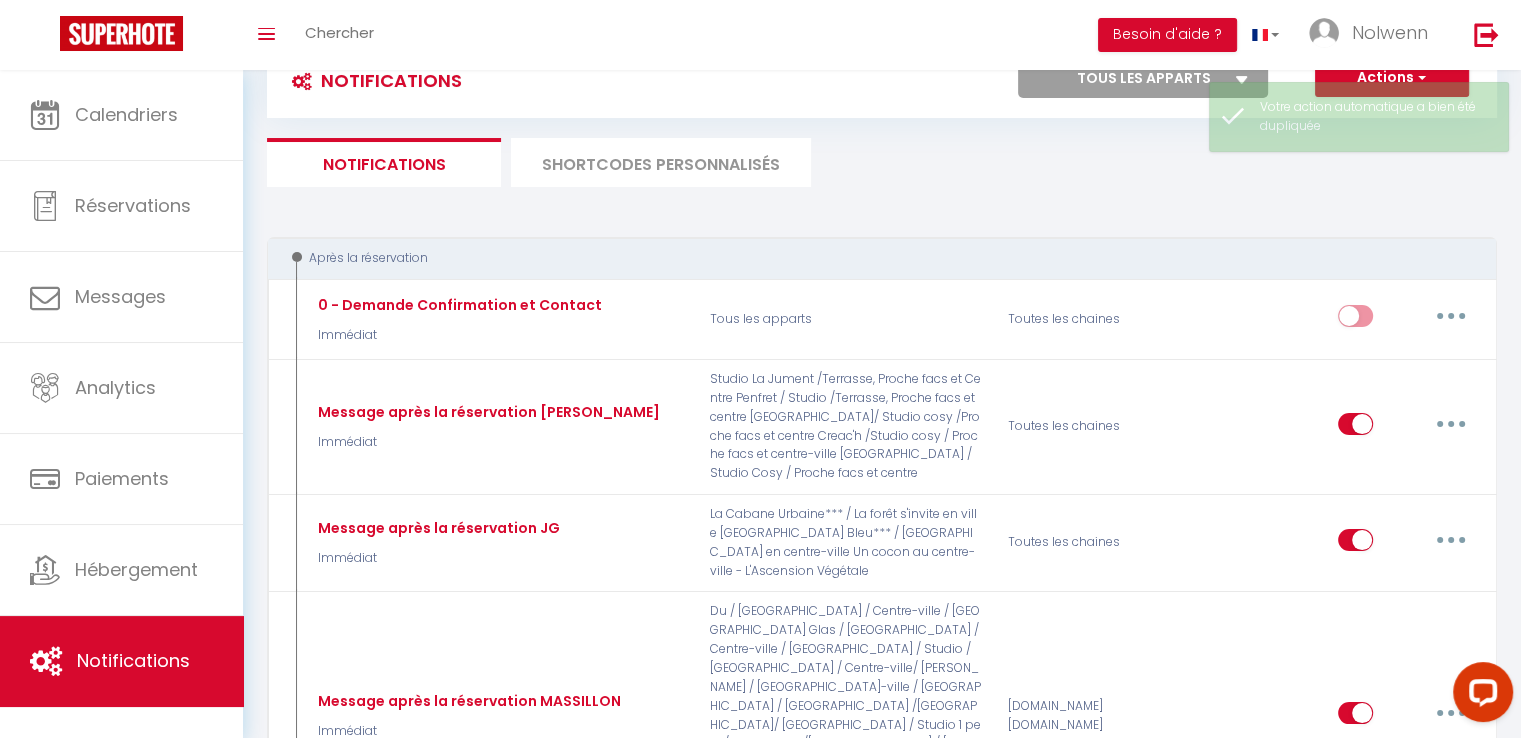 scroll, scrollTop: 3588, scrollLeft: 0, axis: vertical 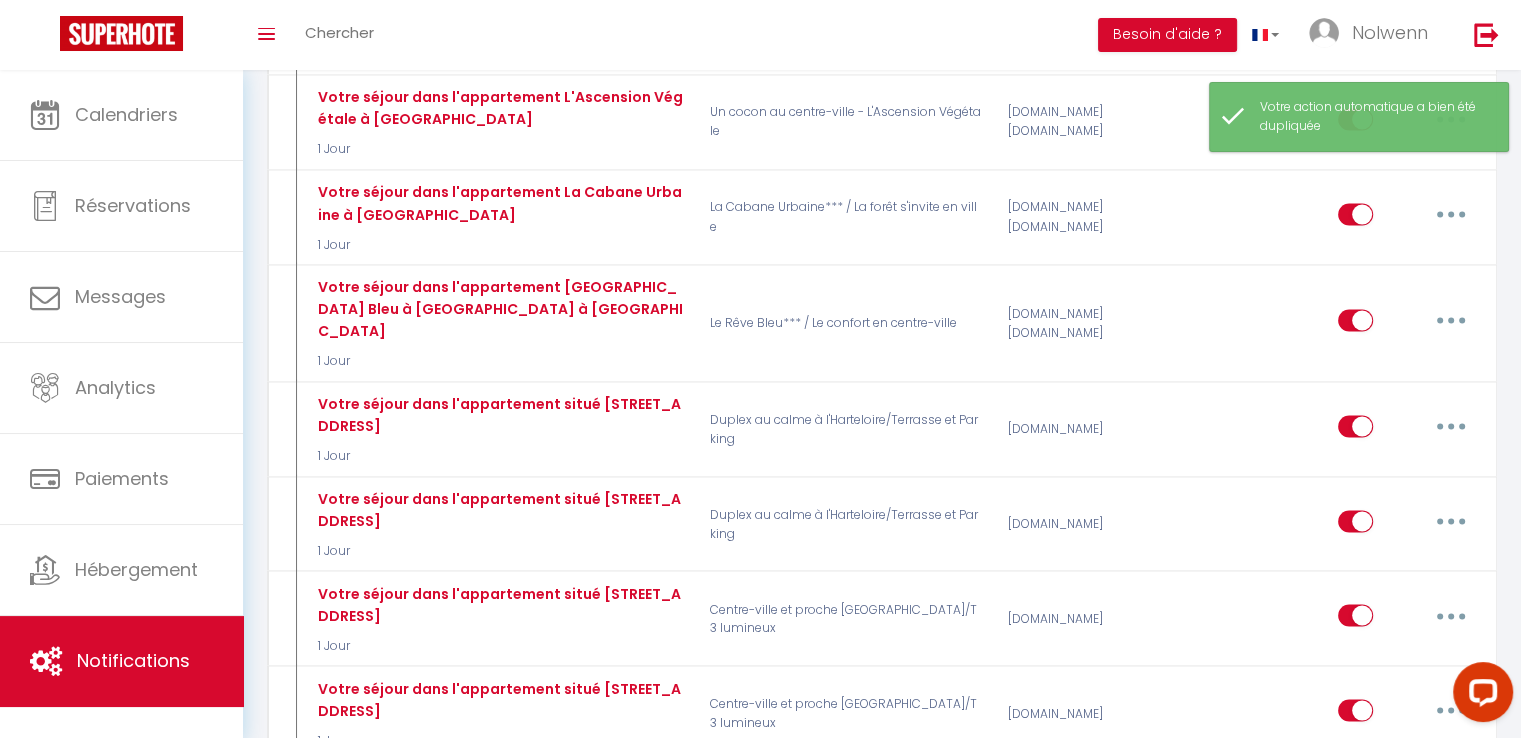 click at bounding box center [1451, 805] 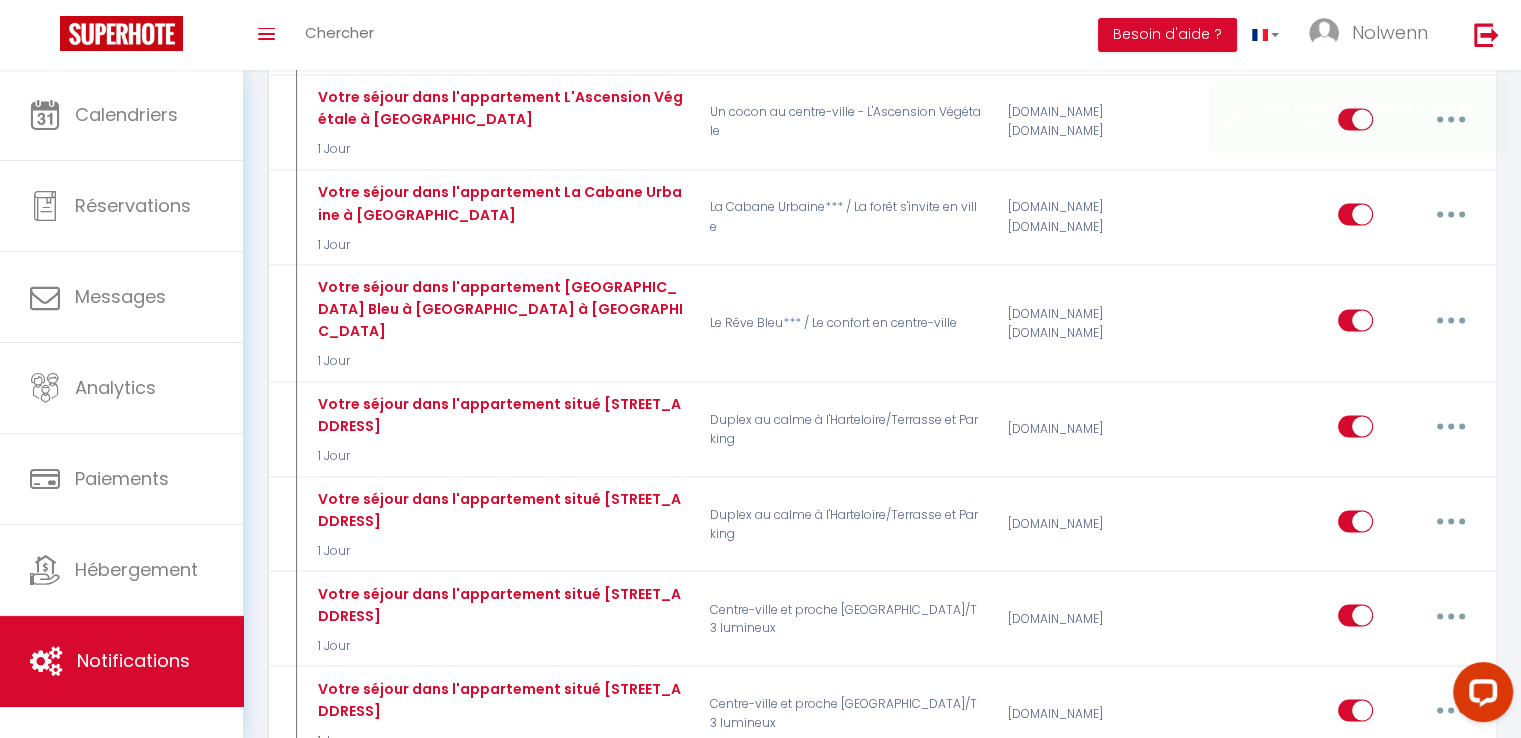 click on "Editer" at bounding box center [1399, 851] 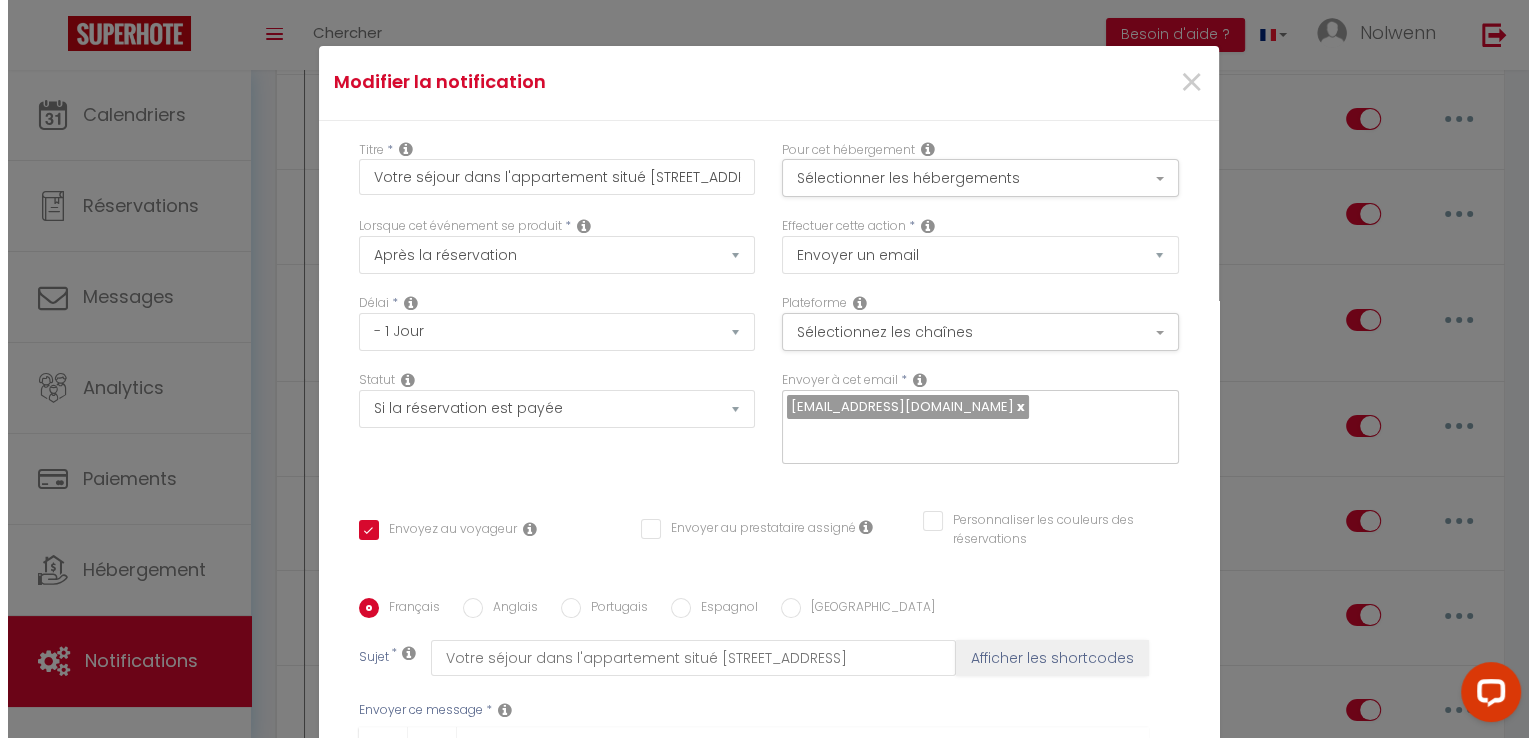 scroll, scrollTop: 3570, scrollLeft: 0, axis: vertical 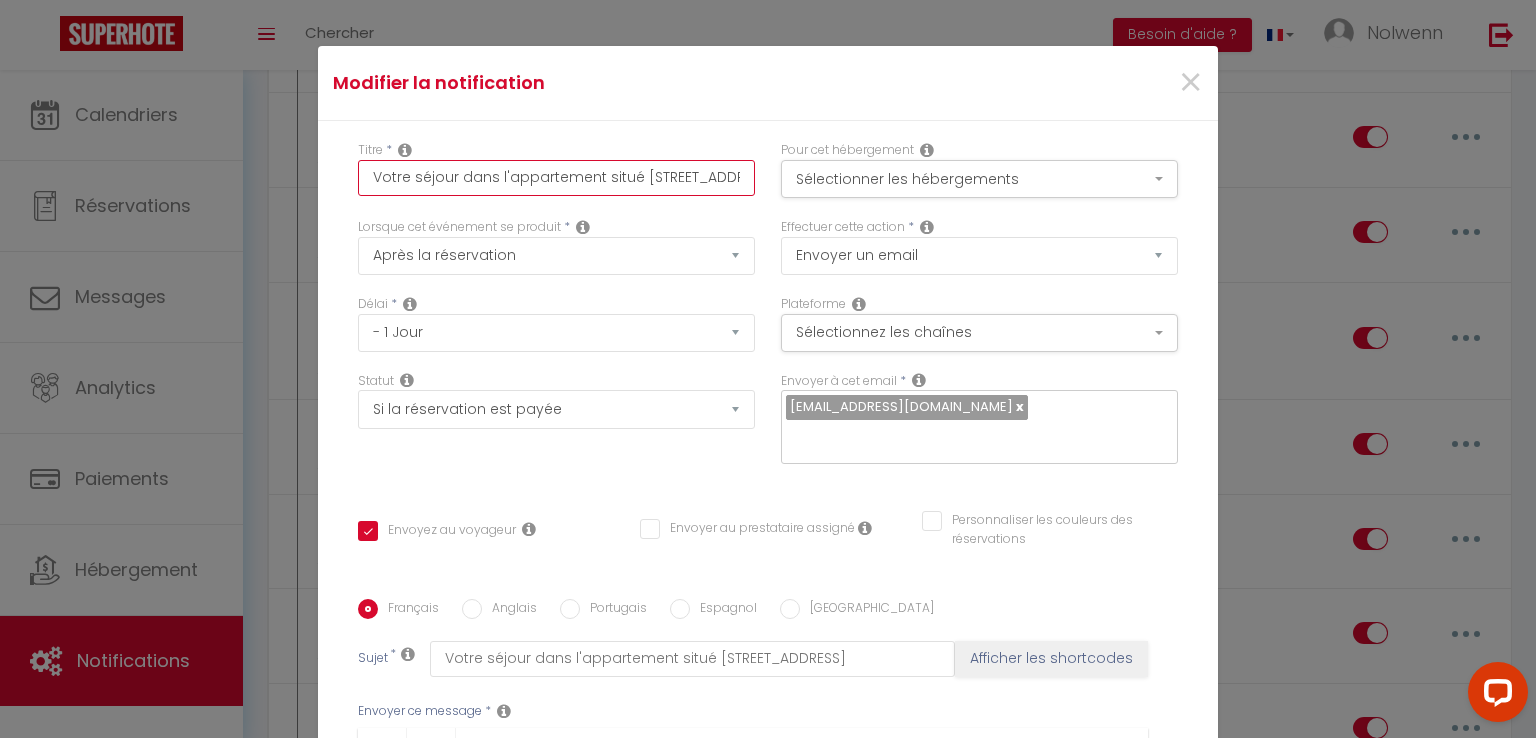 click on "Votre séjour dans l'appartement situé [STREET_ADDRESS]" at bounding box center (556, 178) 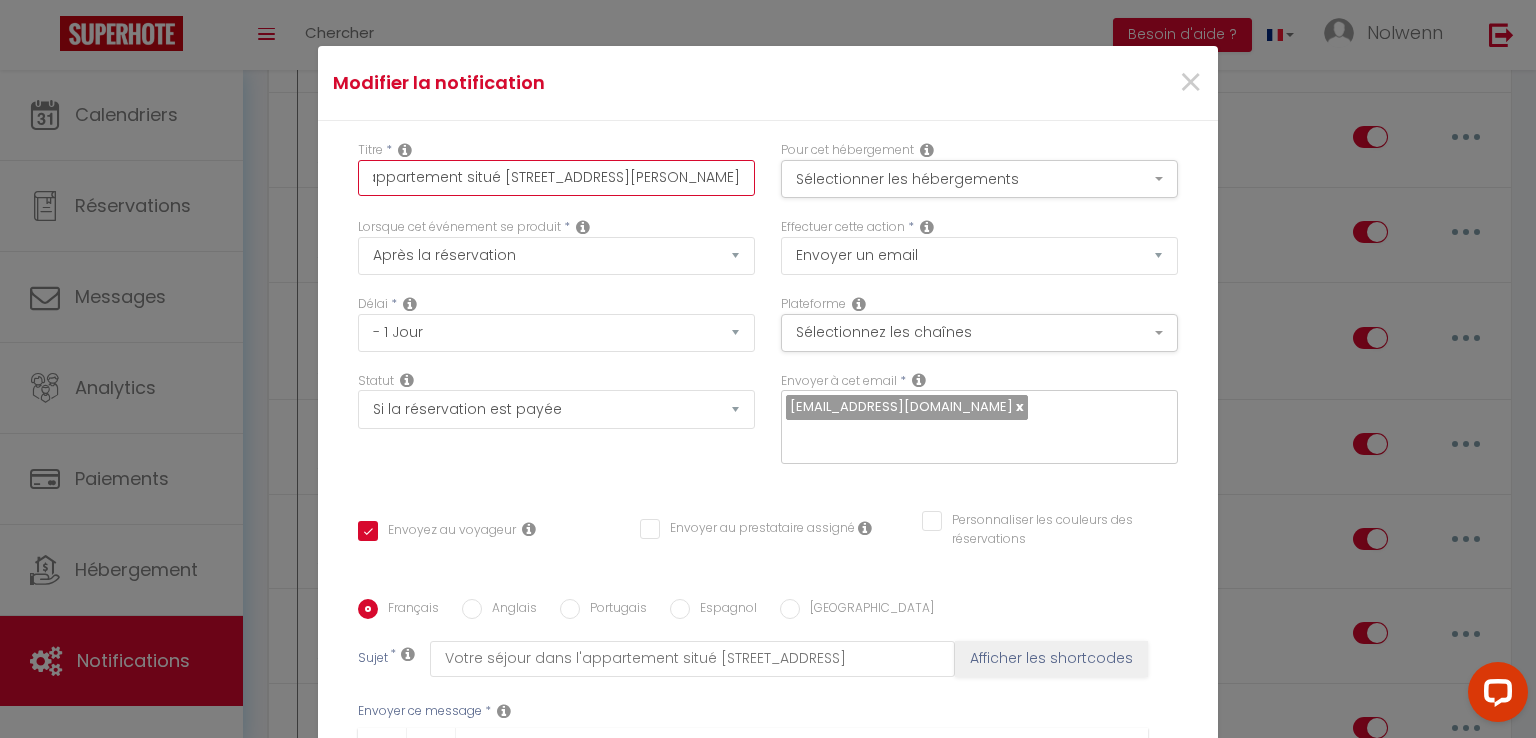 scroll, scrollTop: 0, scrollLeft: 162, axis: horizontal 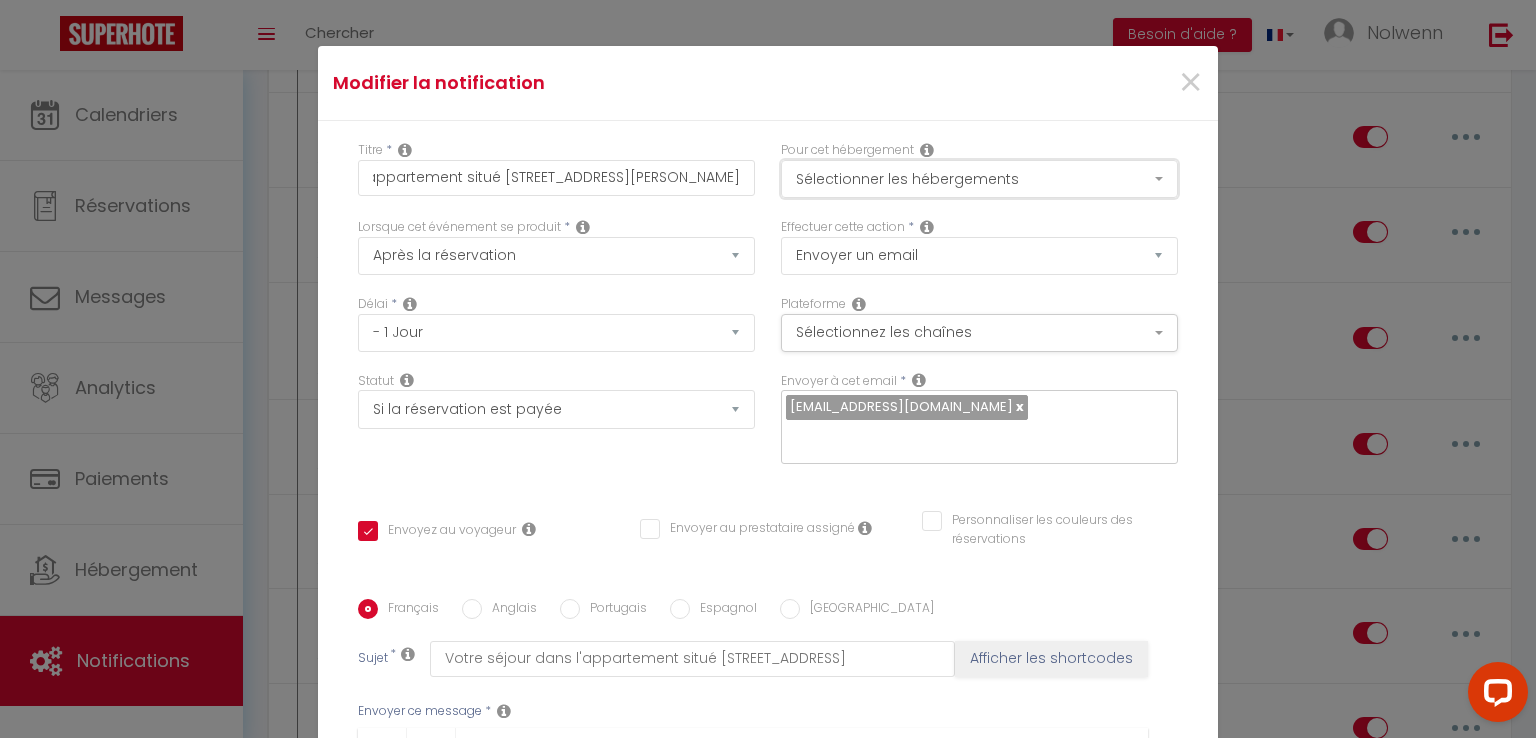 click on "Sélectionner les hébergements" at bounding box center (979, 179) 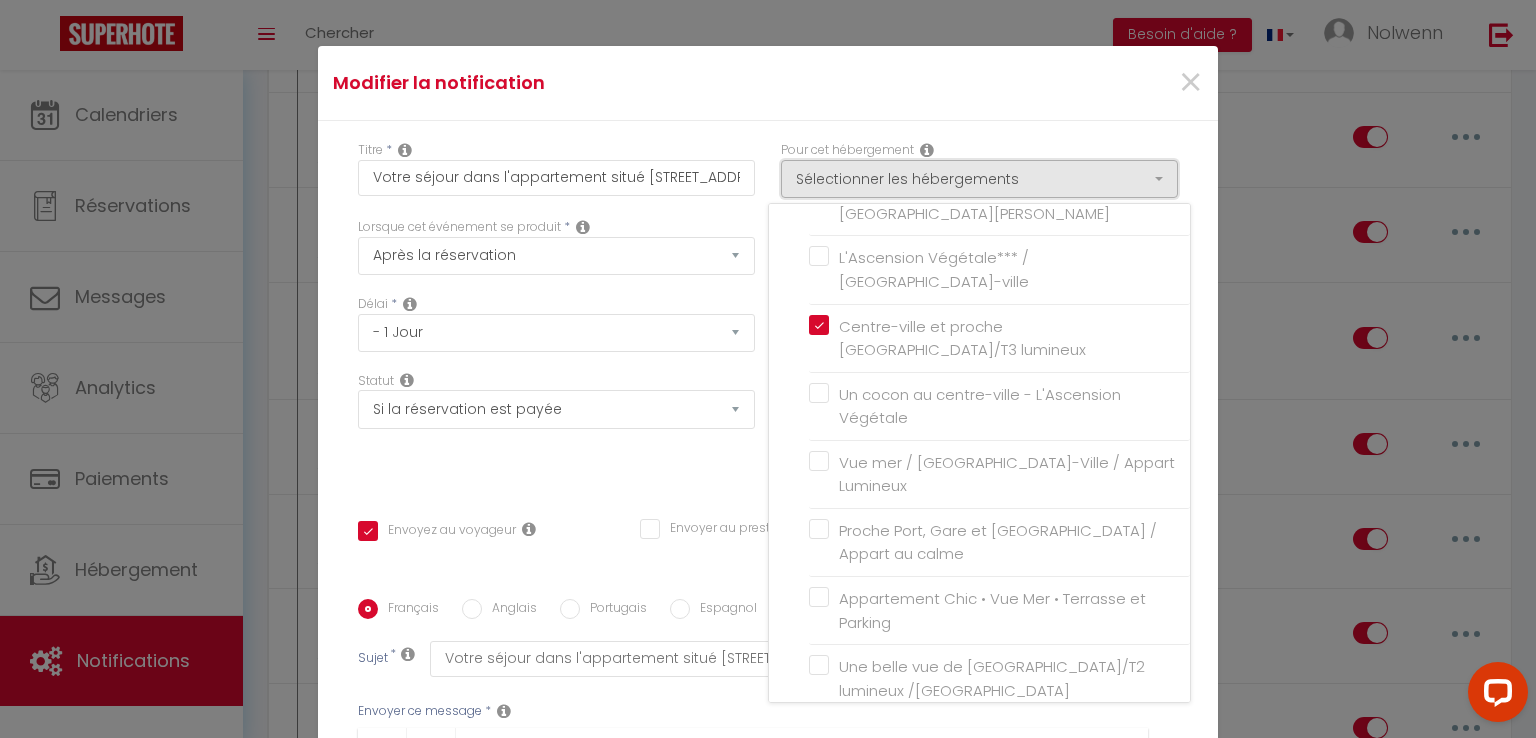 scroll, scrollTop: 2371, scrollLeft: 0, axis: vertical 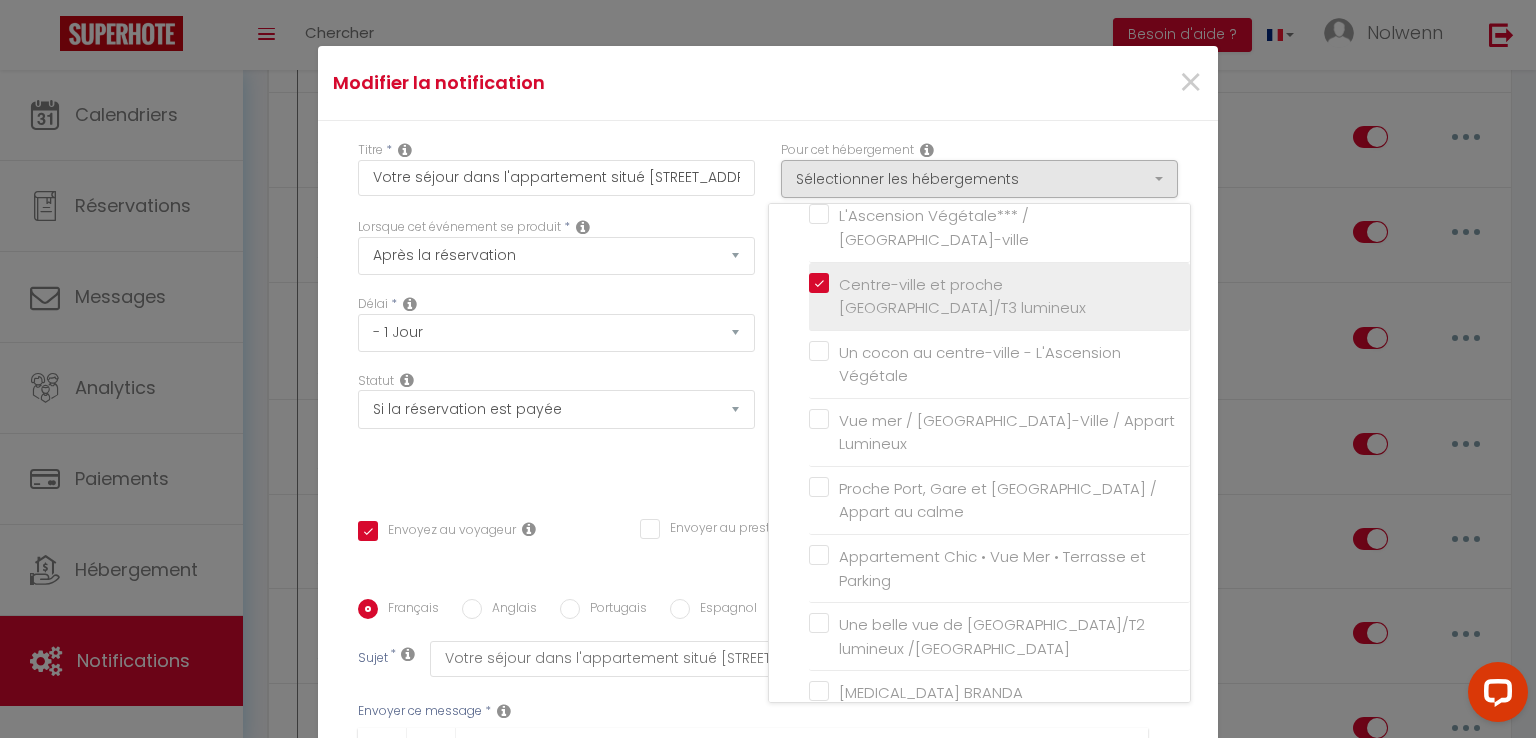 click on "Centre-ville et proche [GEOGRAPHIC_DATA]/T3 lumineux" at bounding box center (999, 296) 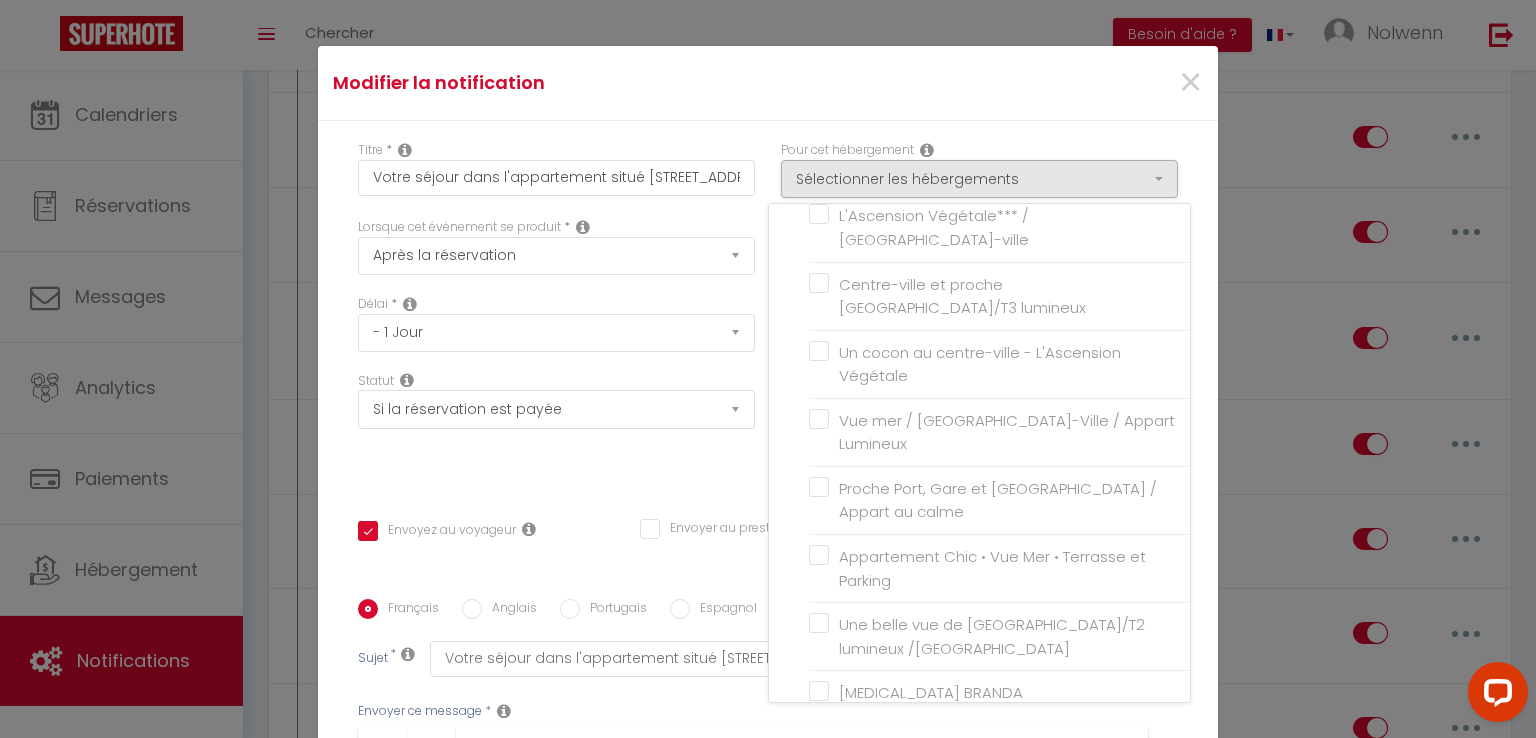 drag, startPoint x: 1157, startPoint y: 615, endPoint x: 1179, endPoint y: 157, distance: 458.52808 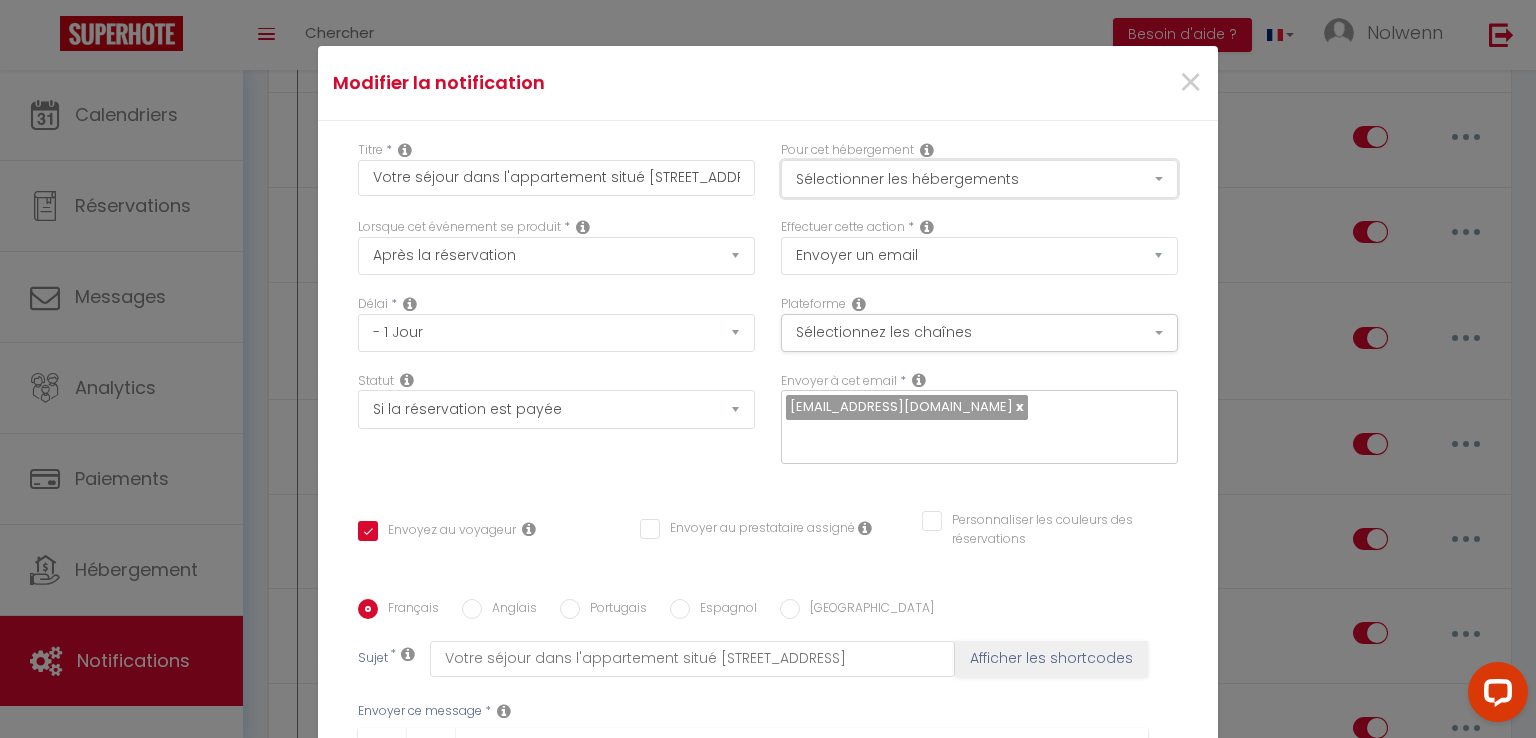 click on "Sélectionner les hébergements" at bounding box center (979, 179) 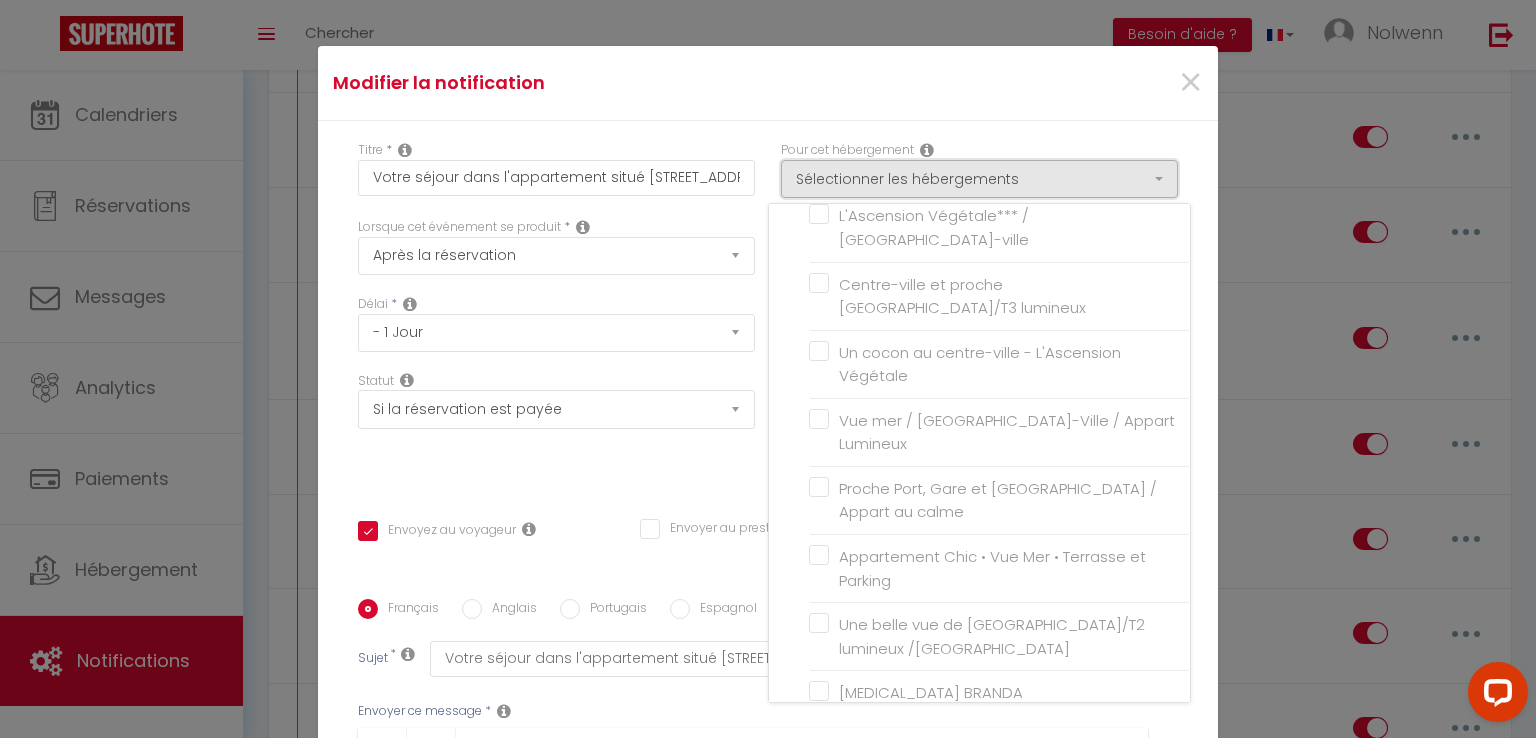 scroll, scrollTop: 2480, scrollLeft: 0, axis: vertical 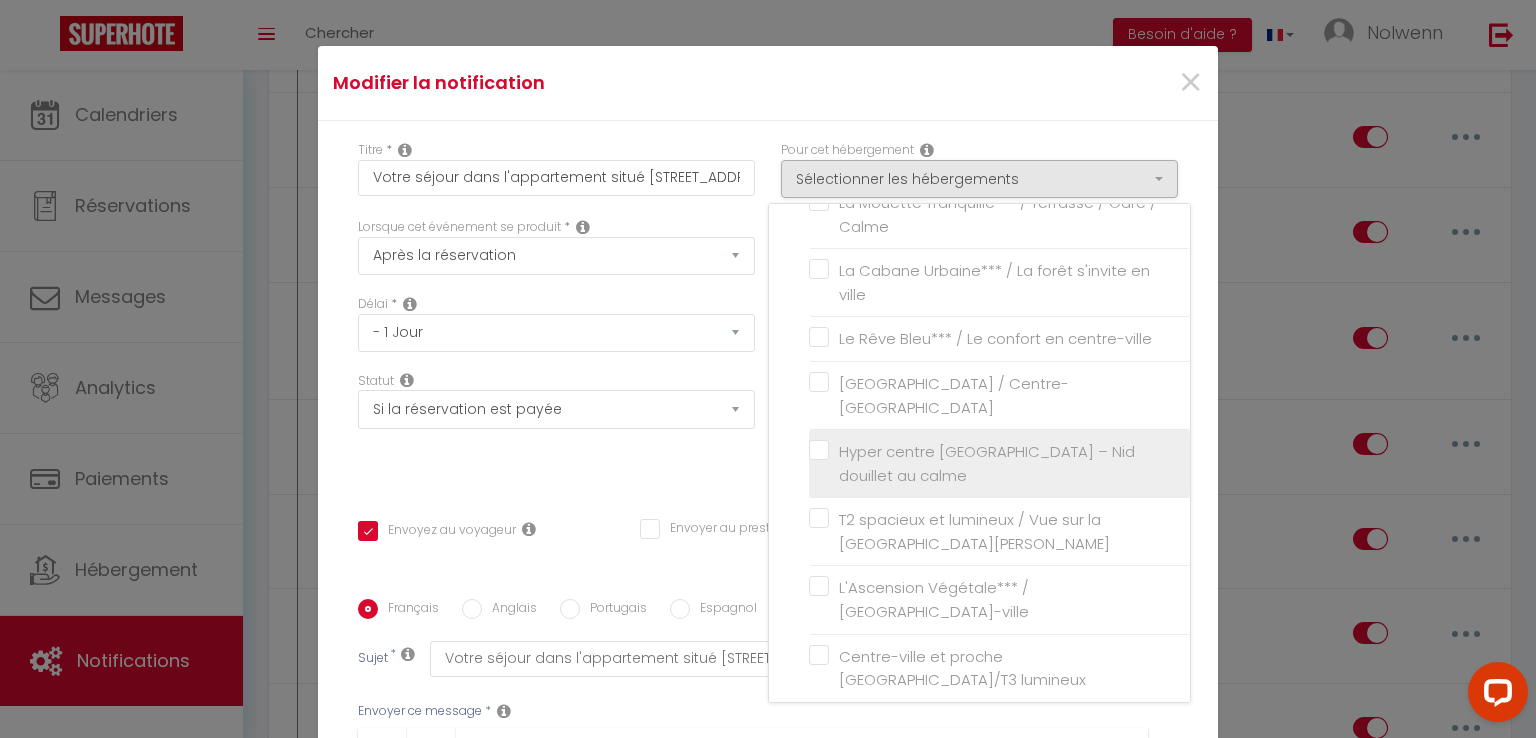 click on "Hyper centre [GEOGRAPHIC_DATA] – Nid douillet au calme" at bounding box center [999, 464] 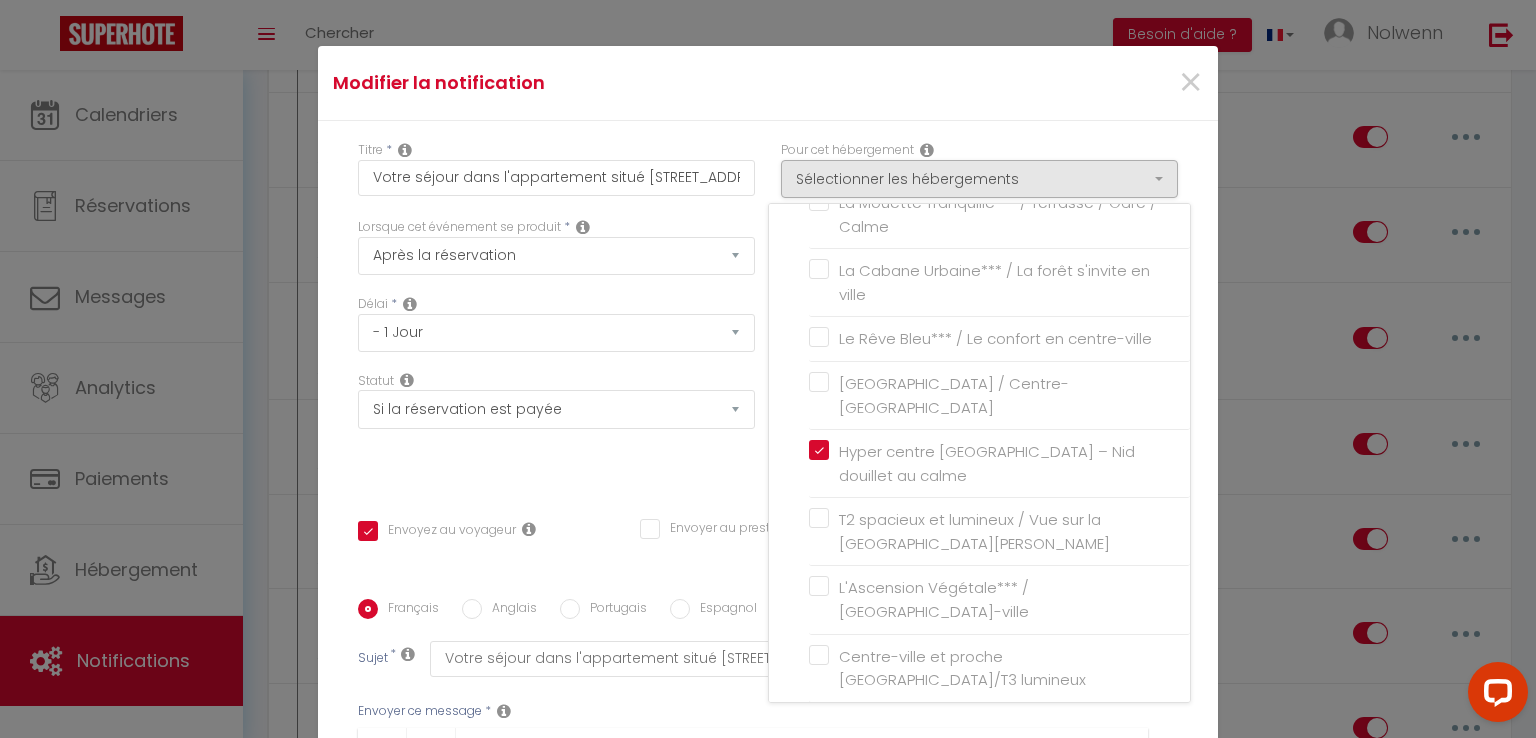 click on "Statut     Aucun   Si la réservation est payée   Si réservation non payée   Si la caution a été prise   Si caution non payée" at bounding box center [556, 428] 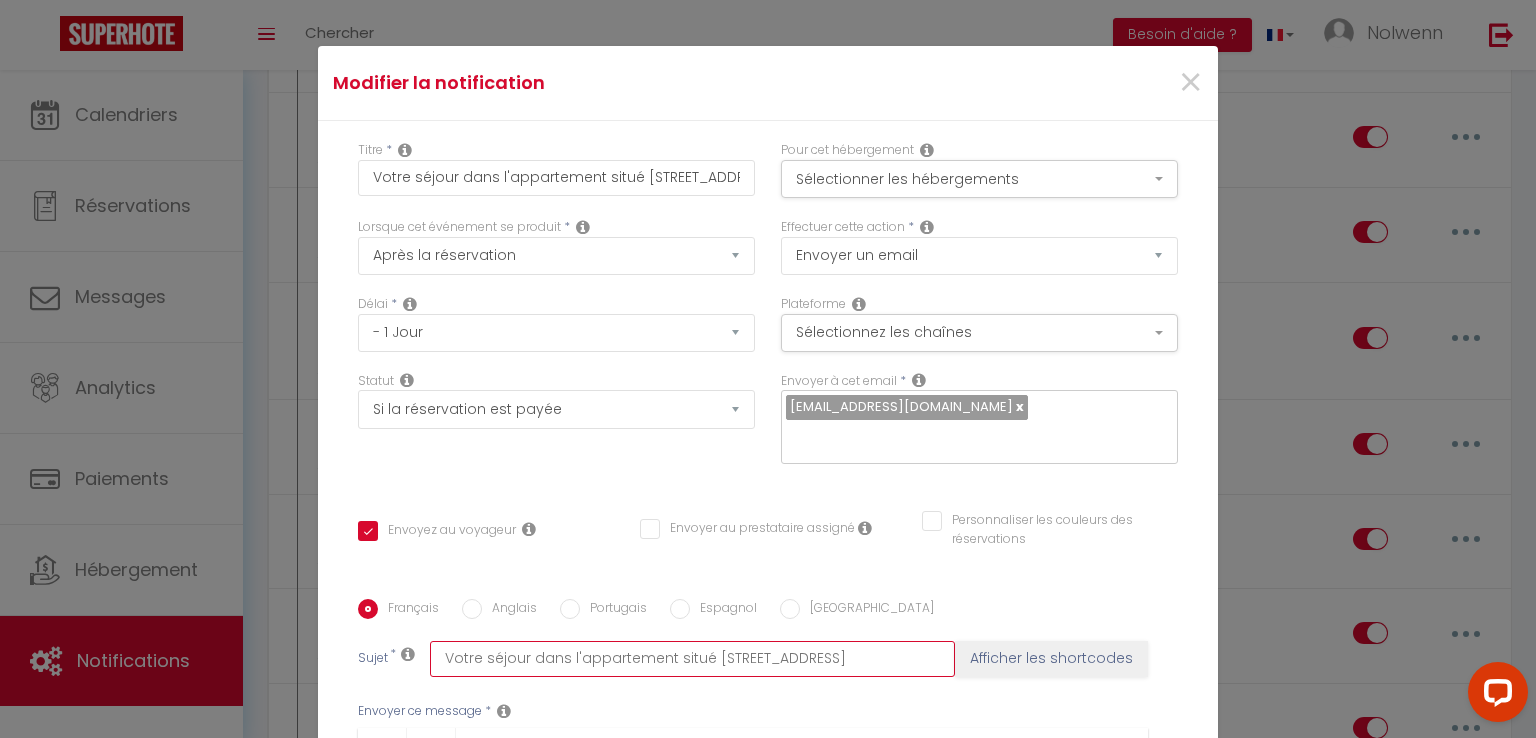 click on "Votre séjour dans l'appartement situé [STREET_ADDRESS]" at bounding box center [692, 659] 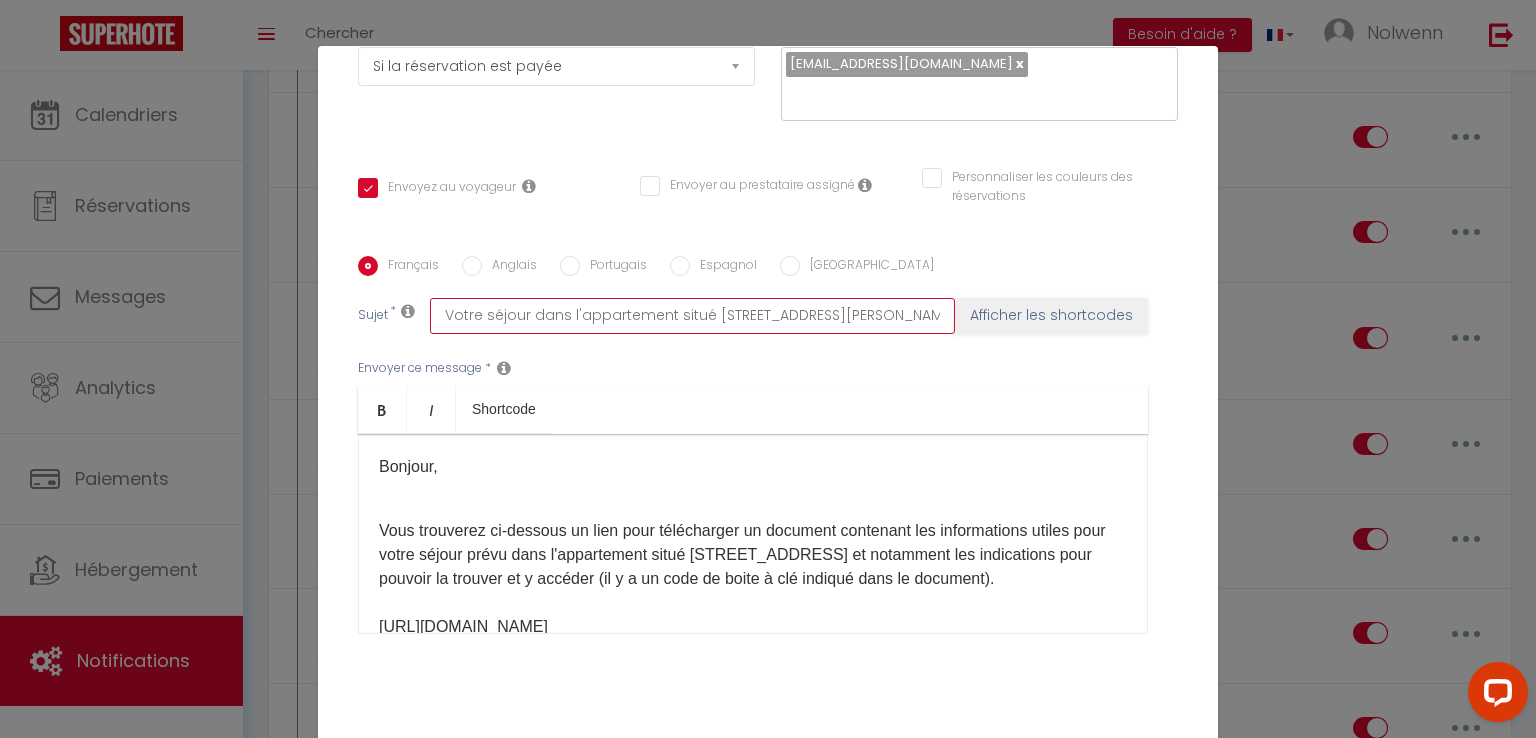 scroll, scrollTop: 354, scrollLeft: 0, axis: vertical 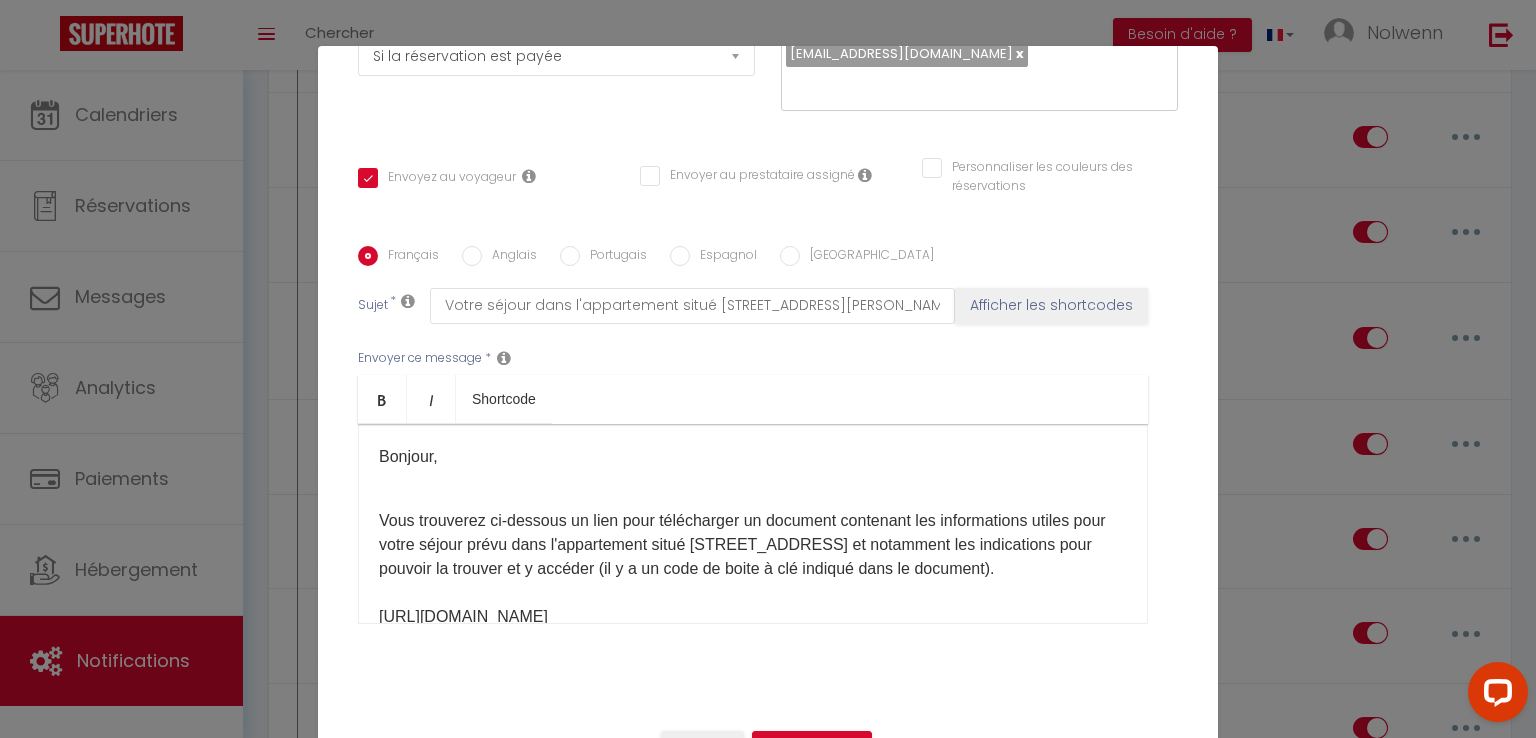 click on "Bonjour, Vous trouverez ci-dessous un lien pour télécharger un document contenant les informations utiles pour votre séjour prévu dans l'appartement situé [STREET_ADDRESS] et notamment les indications pour pouvoir la trouver et y accéder (il y a un code de boite à clé indiqué dans le document). [URL][DOMAIN_NAME]​ Horaire d'arrivée: à partir de 16h Horaire de départ: Au plus tard 11h Information complémentaire: si vous souhaitez fermer les volets du salon-séjour, merci de ne pas les fermer complètement, car cela risque de les bloquer et de rendre leur réouverture impossible.​ Restant à votre disposition pour tout renseignement complémentaire.​​ Cordialement, Nolwenn 06 74 55 20 85​​" at bounding box center (753, 524) 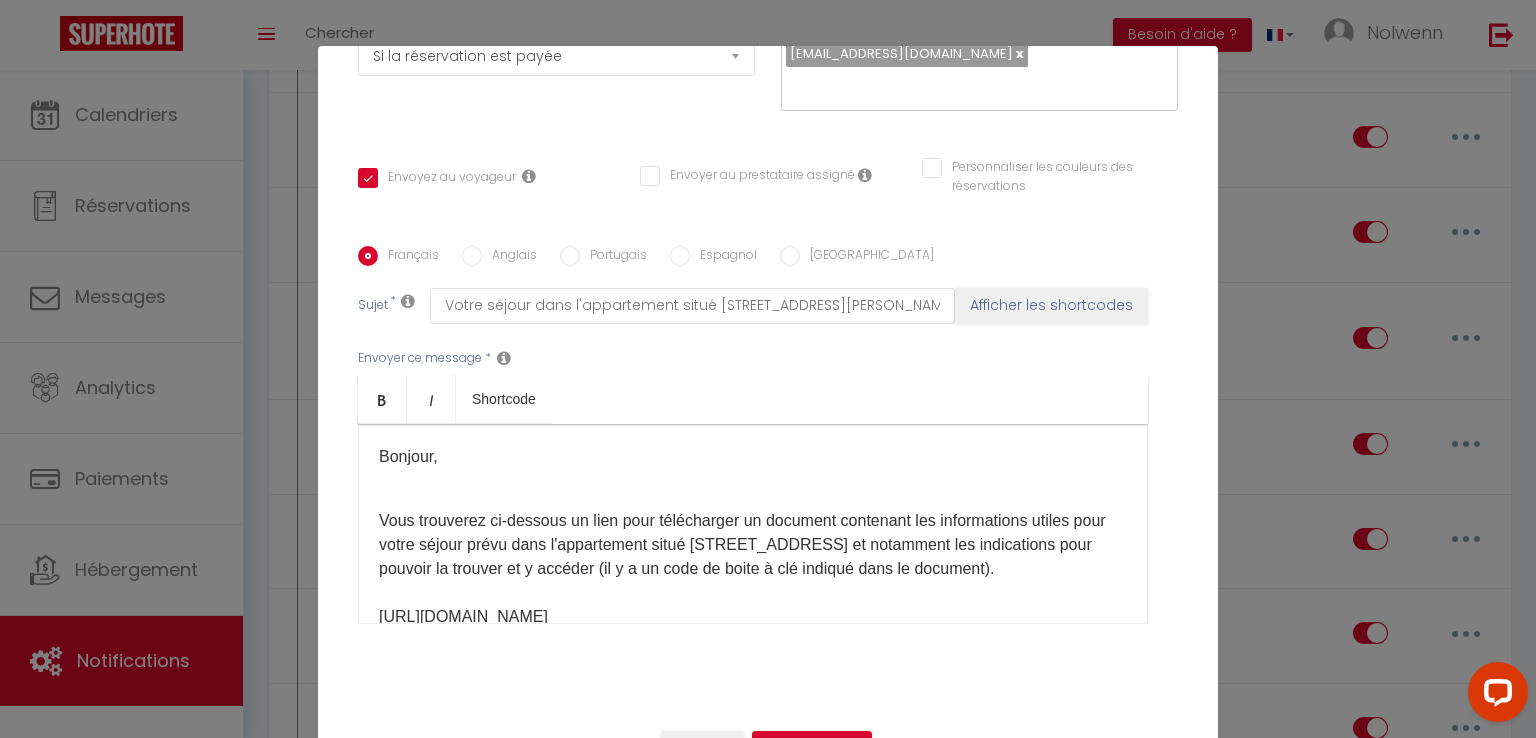 scroll, scrollTop: 19, scrollLeft: 0, axis: vertical 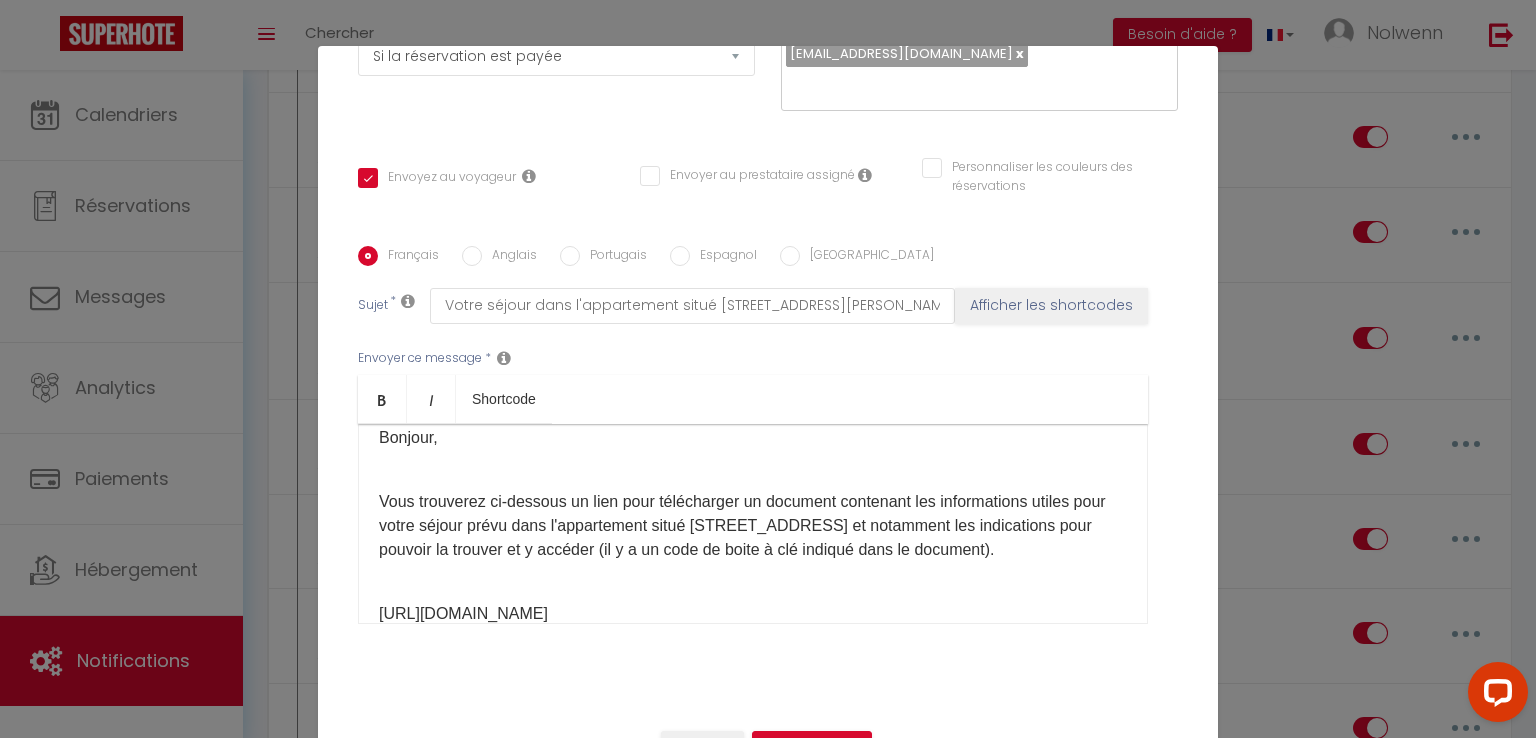 click on "Vous trouverez ci-dessous un lien pour télécharger un document contenant les informations utiles pour votre séjour prévu dans l'appartement situé [STREET_ADDRESS] et notamment les indications pour pouvoir la trouver et y accéder (il y a un code de boite à clé indiqué dans le document)." at bounding box center [753, 526] 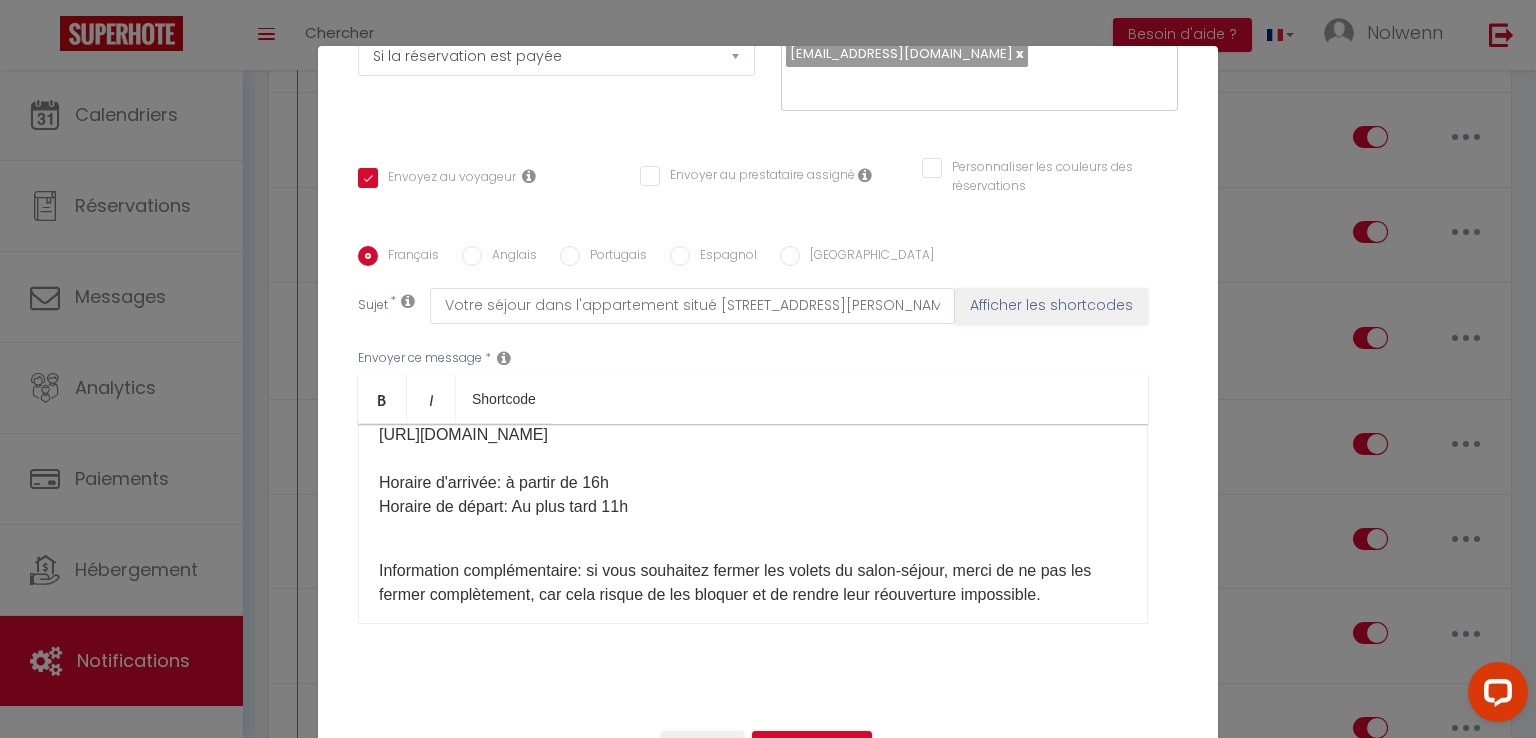 scroll, scrollTop: 192, scrollLeft: 0, axis: vertical 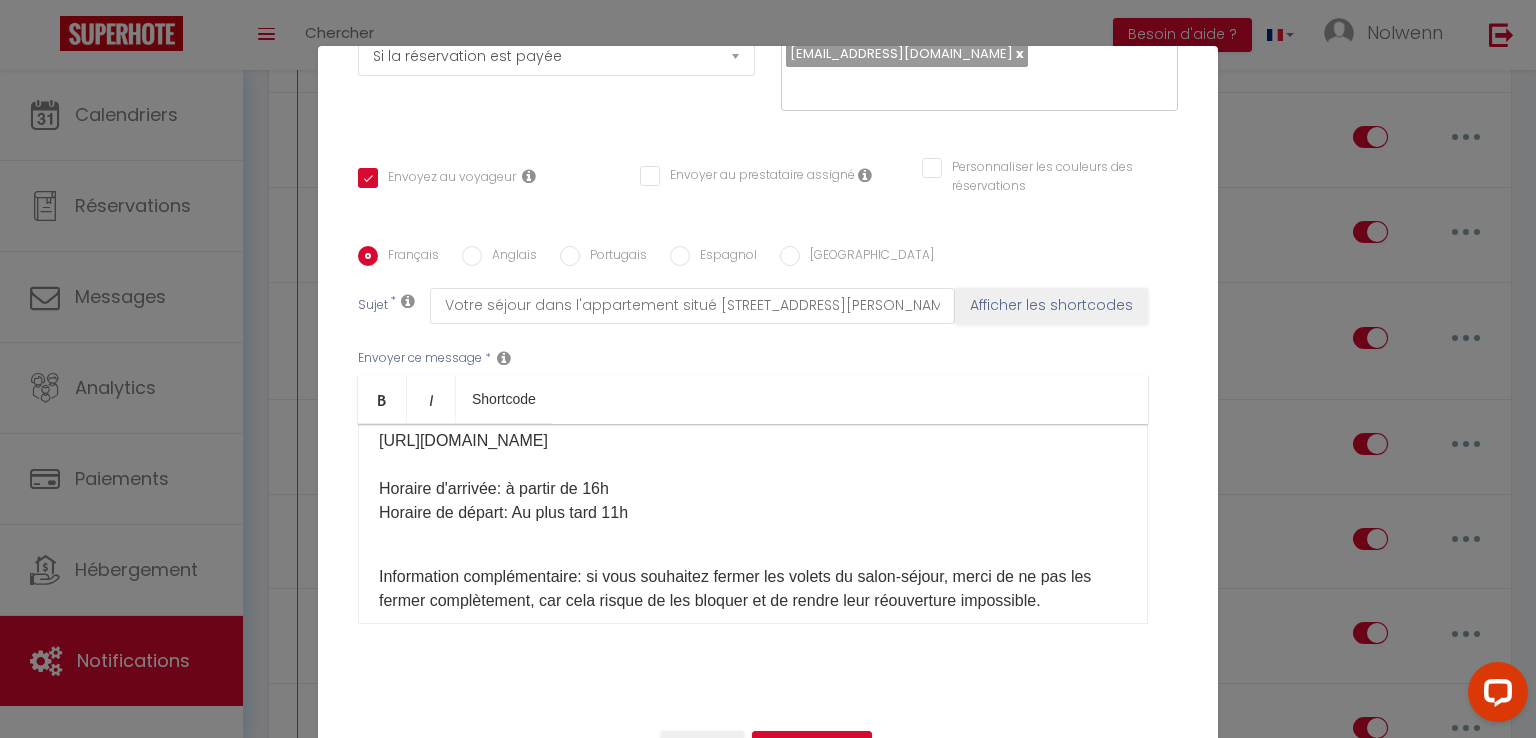 drag, startPoint x: 780, startPoint y: 493, endPoint x: 361, endPoint y: 463, distance: 420.0726 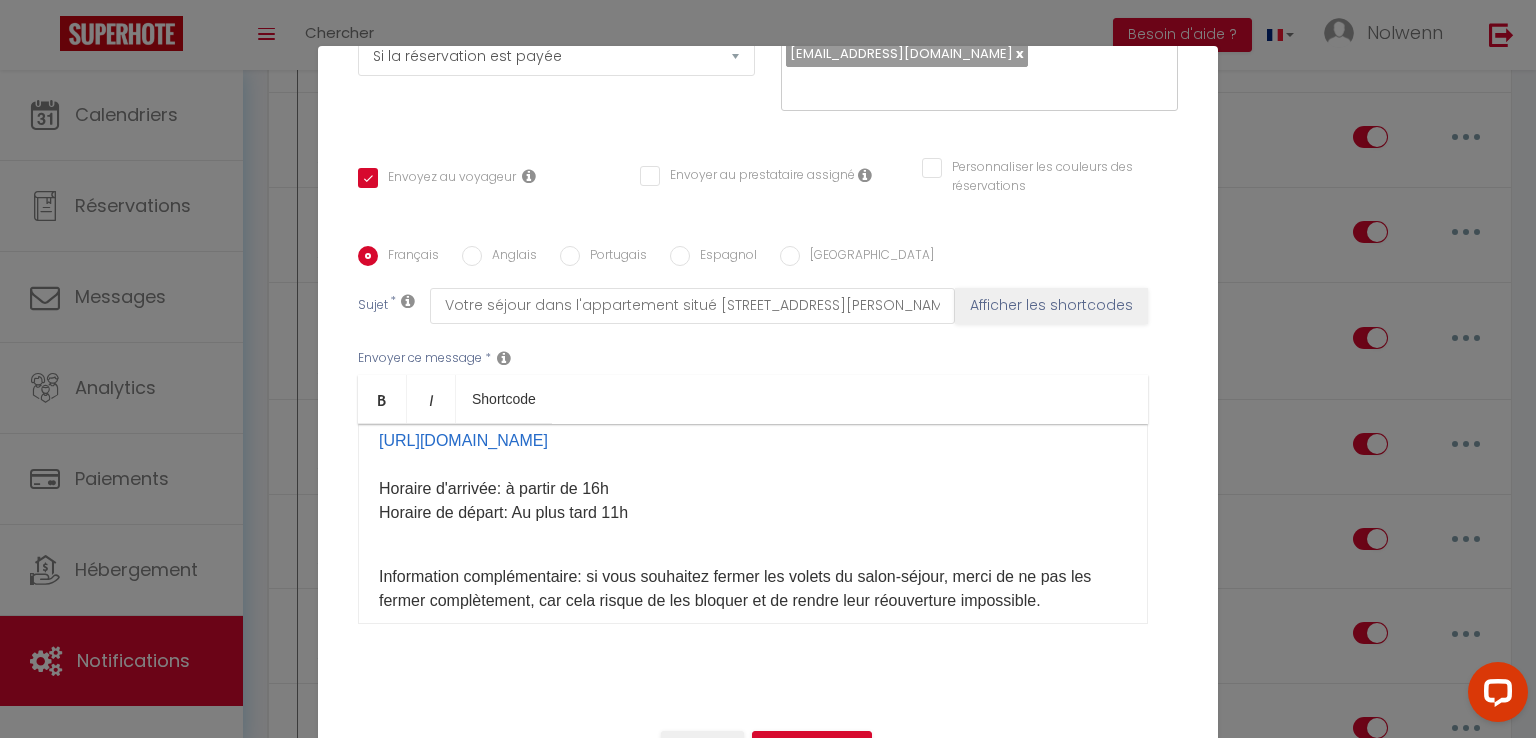 scroll, scrollTop: 192, scrollLeft: 0, axis: vertical 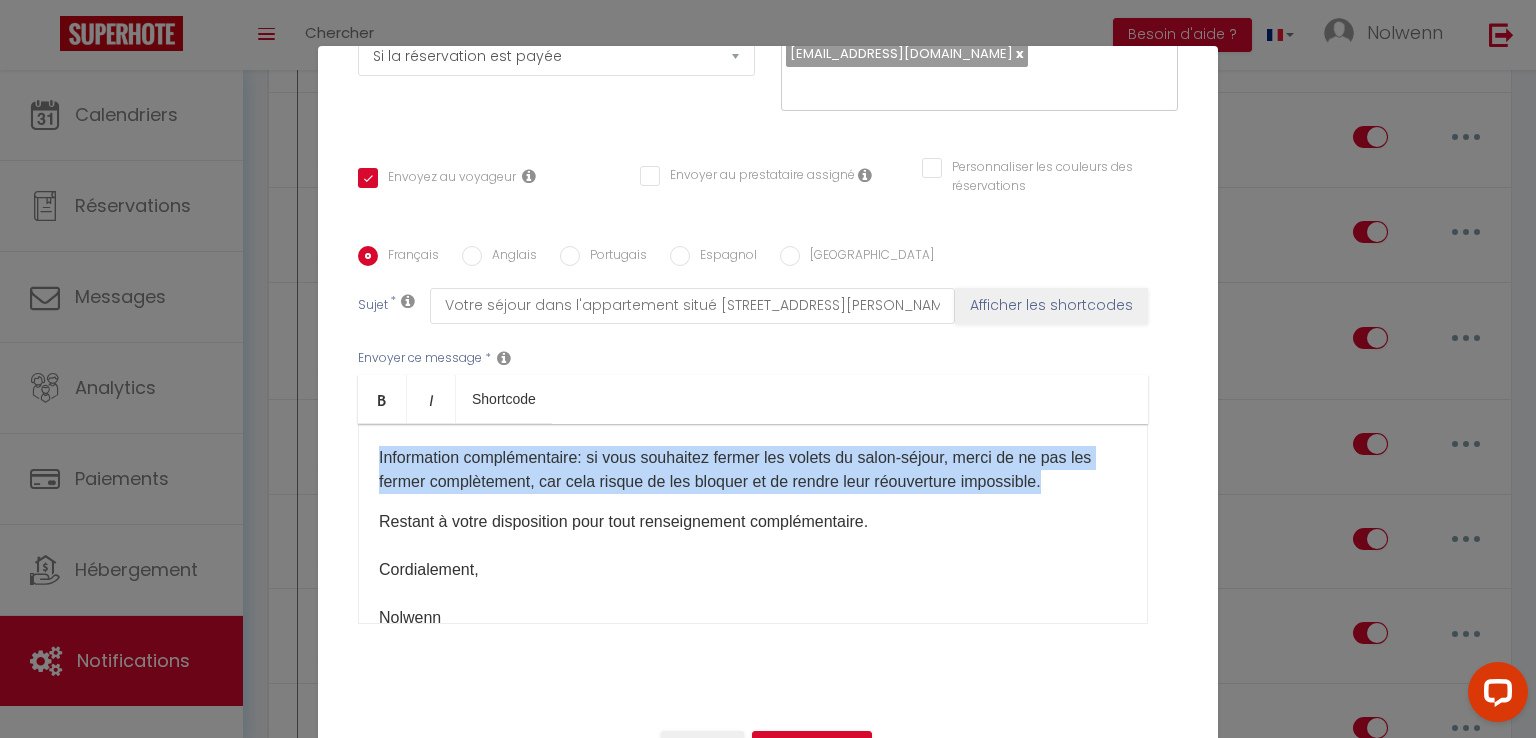 drag, startPoint x: 1082, startPoint y: 538, endPoint x: 351, endPoint y: 490, distance: 732.5742 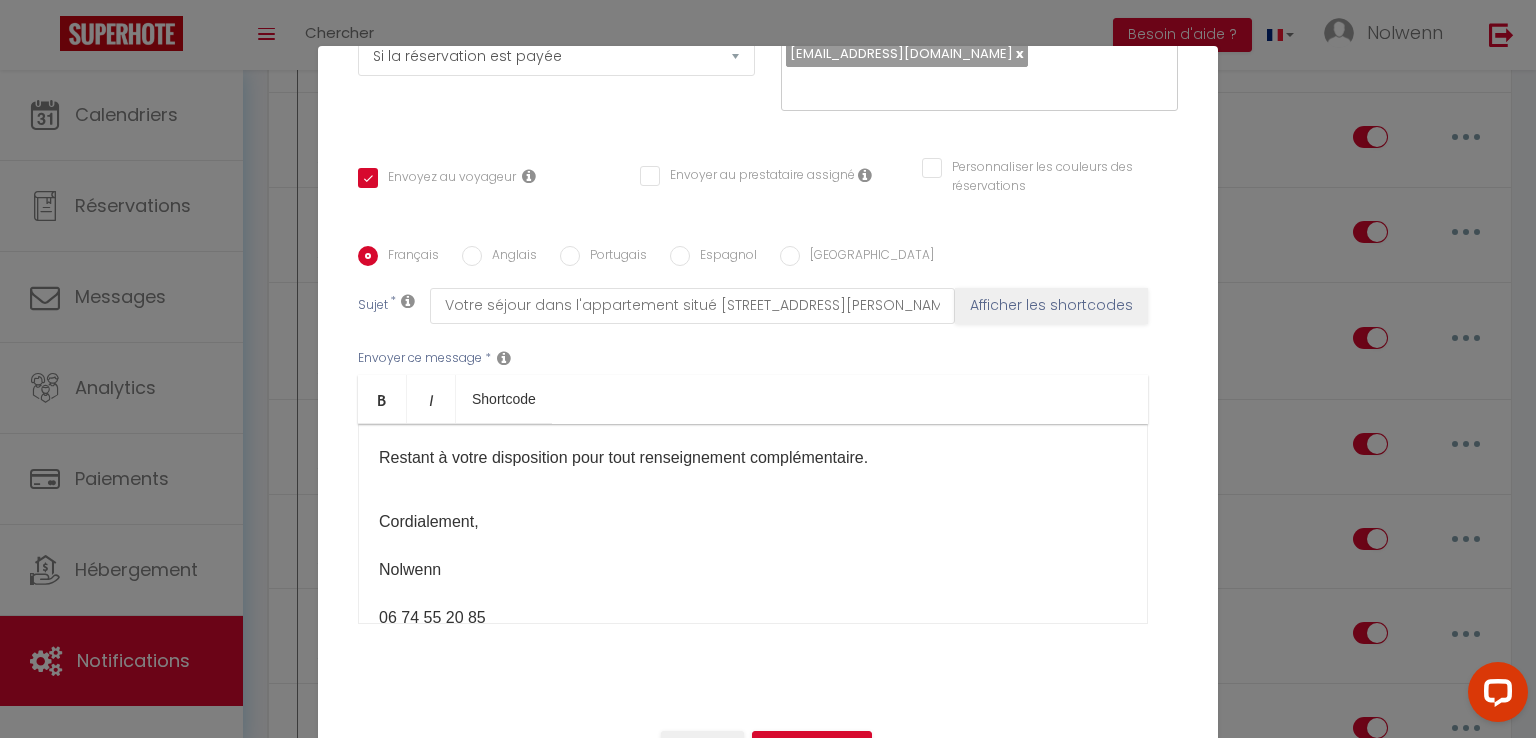 scroll, scrollTop: 429, scrollLeft: 0, axis: vertical 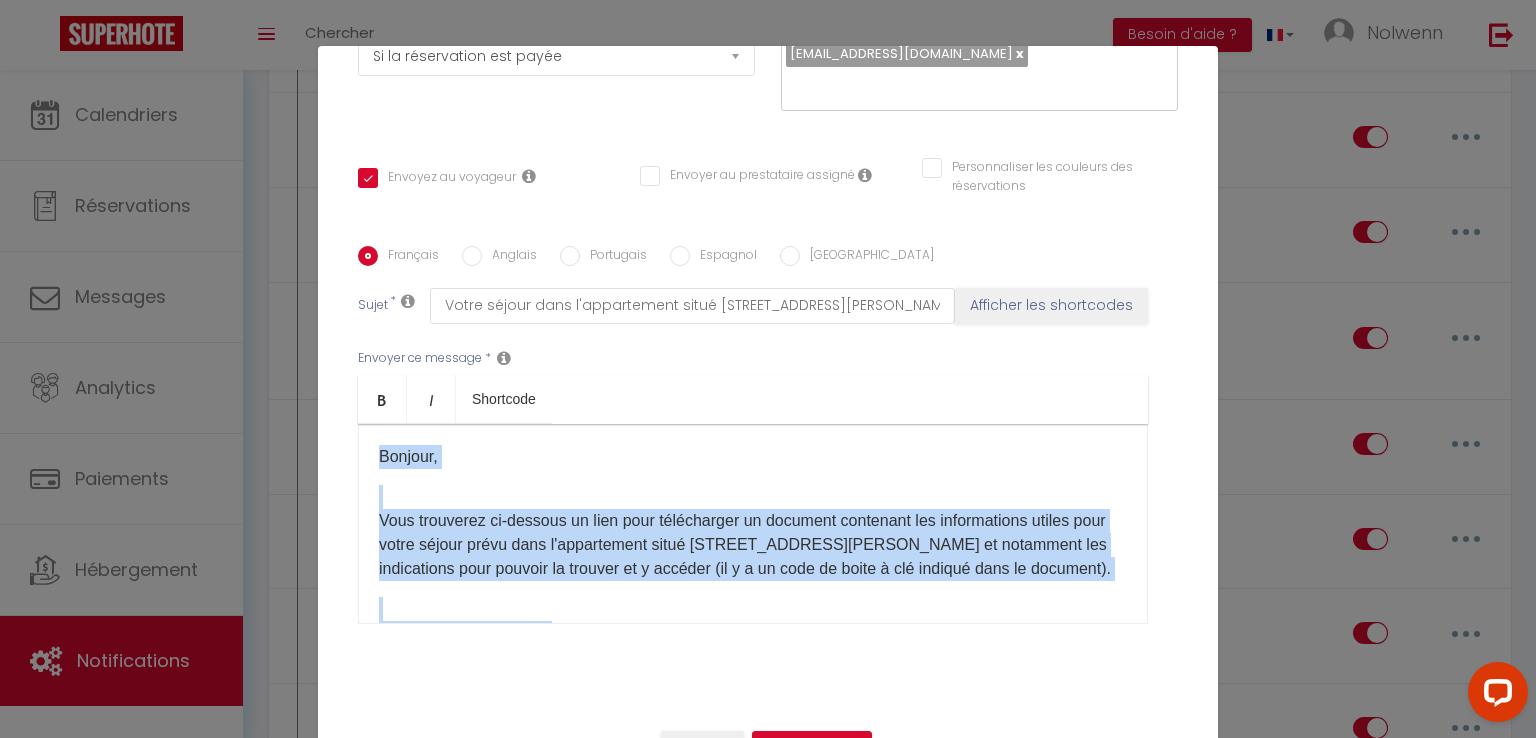 drag, startPoint x: 488, startPoint y: 553, endPoint x: 328, endPoint y: 401, distance: 220.68983 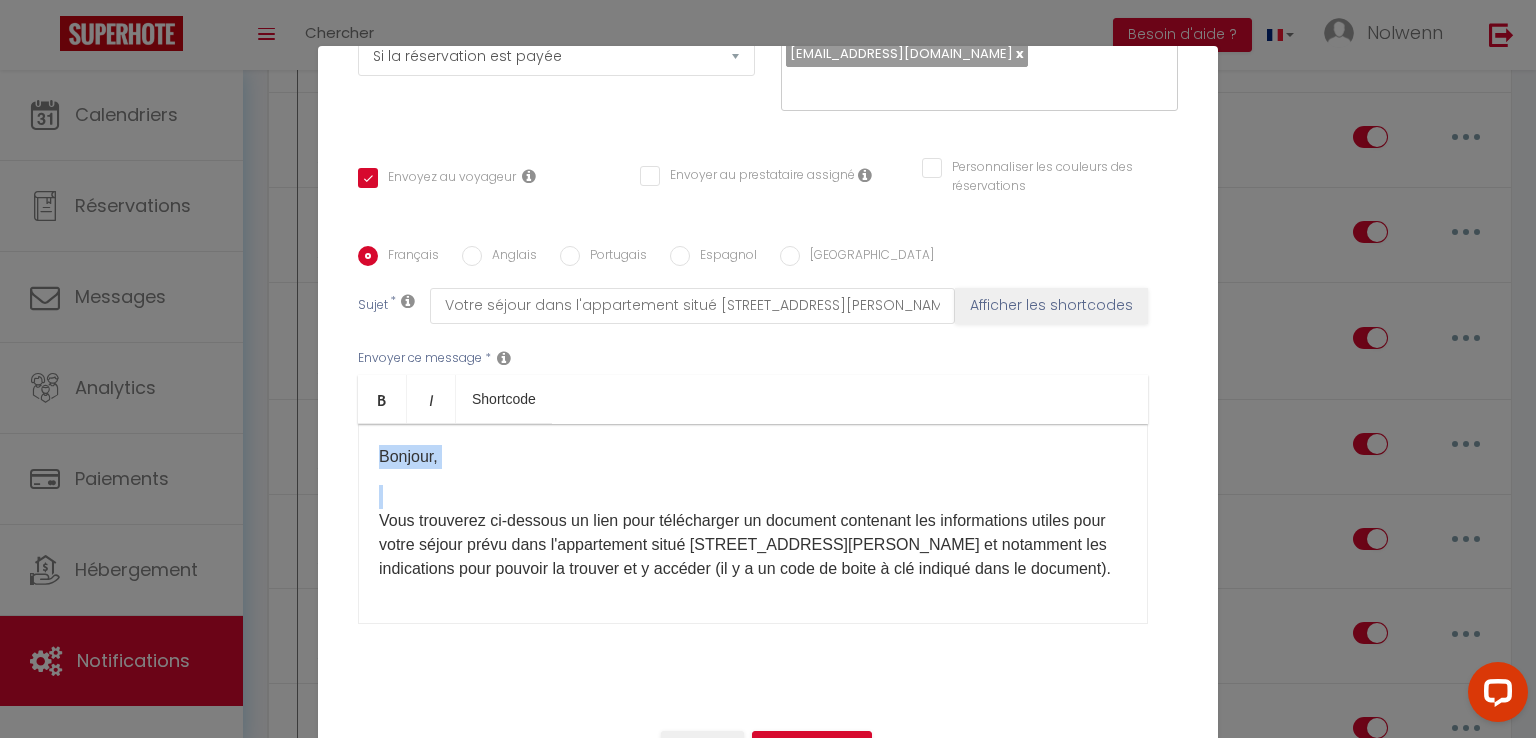 scroll, scrollTop: 429, scrollLeft: 0, axis: vertical 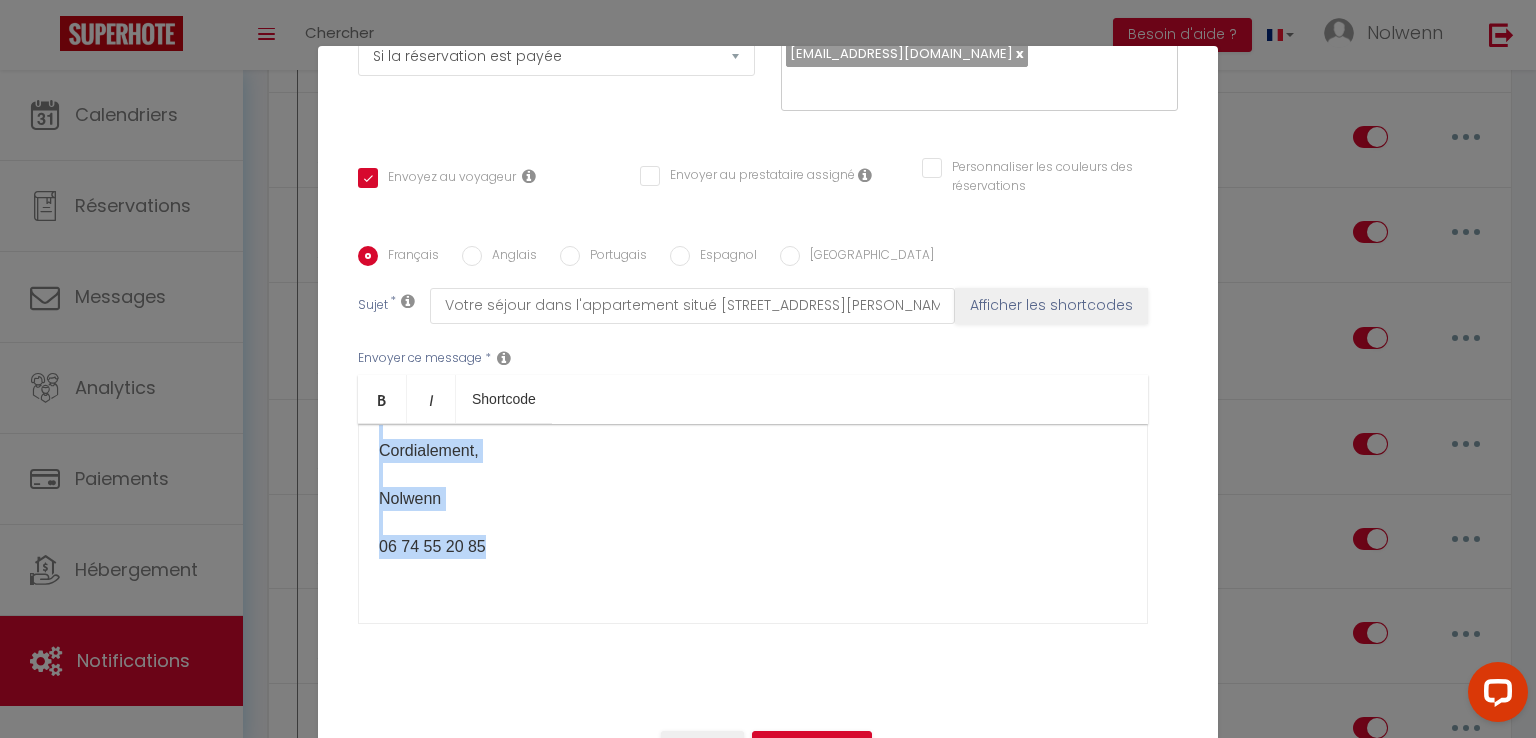 drag, startPoint x: 373, startPoint y: 452, endPoint x: 526, endPoint y: 684, distance: 277.90826 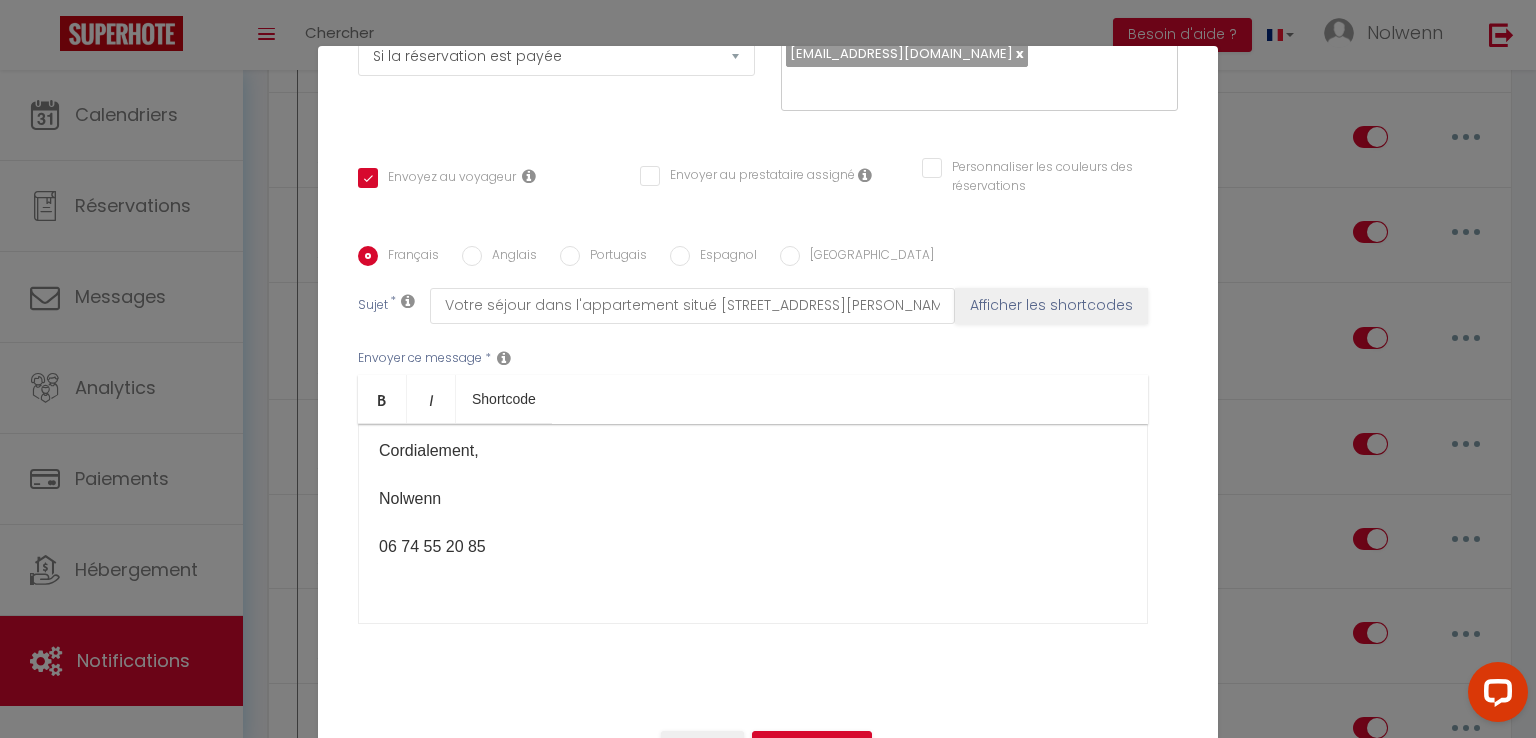 scroll, scrollTop: 0, scrollLeft: 0, axis: both 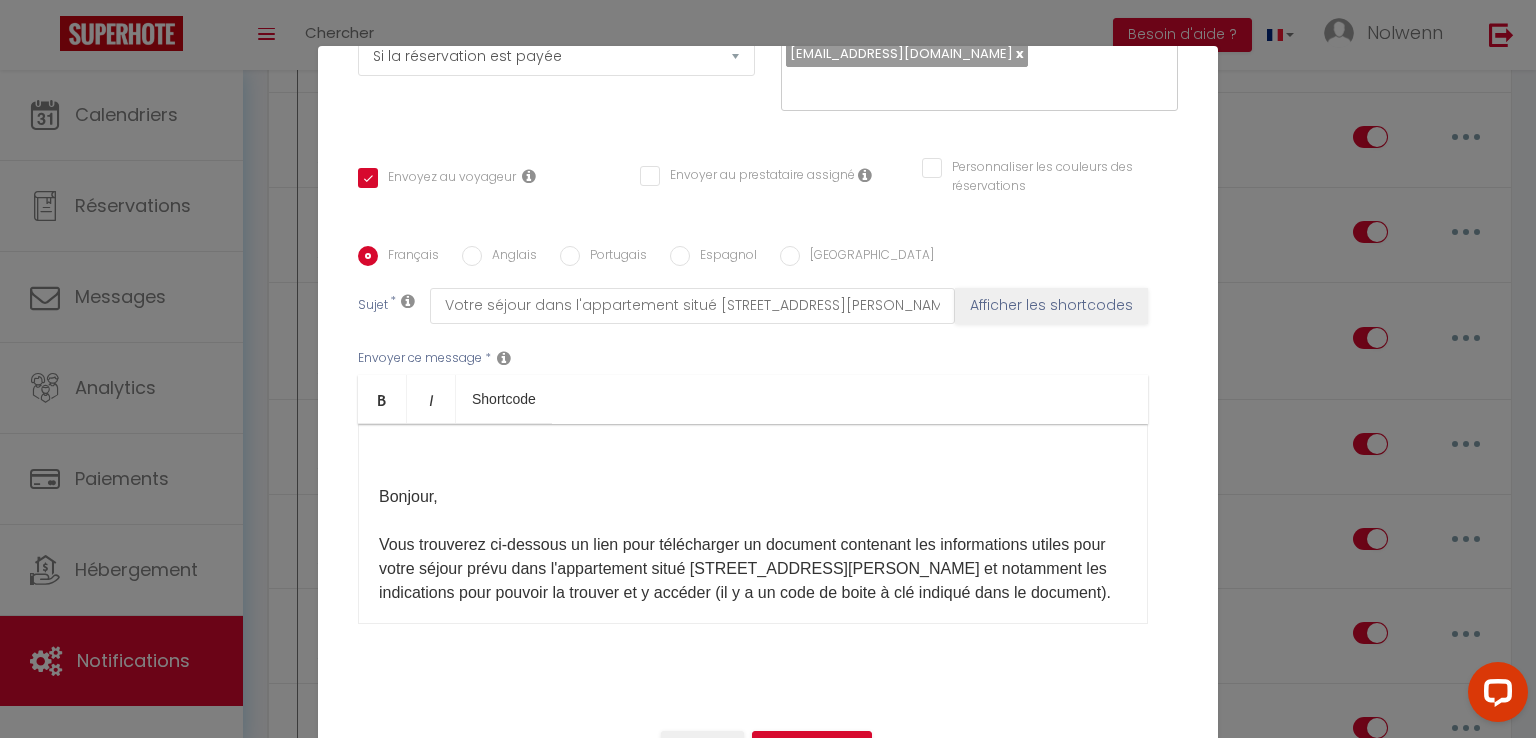 click at bounding box center [753, 457] 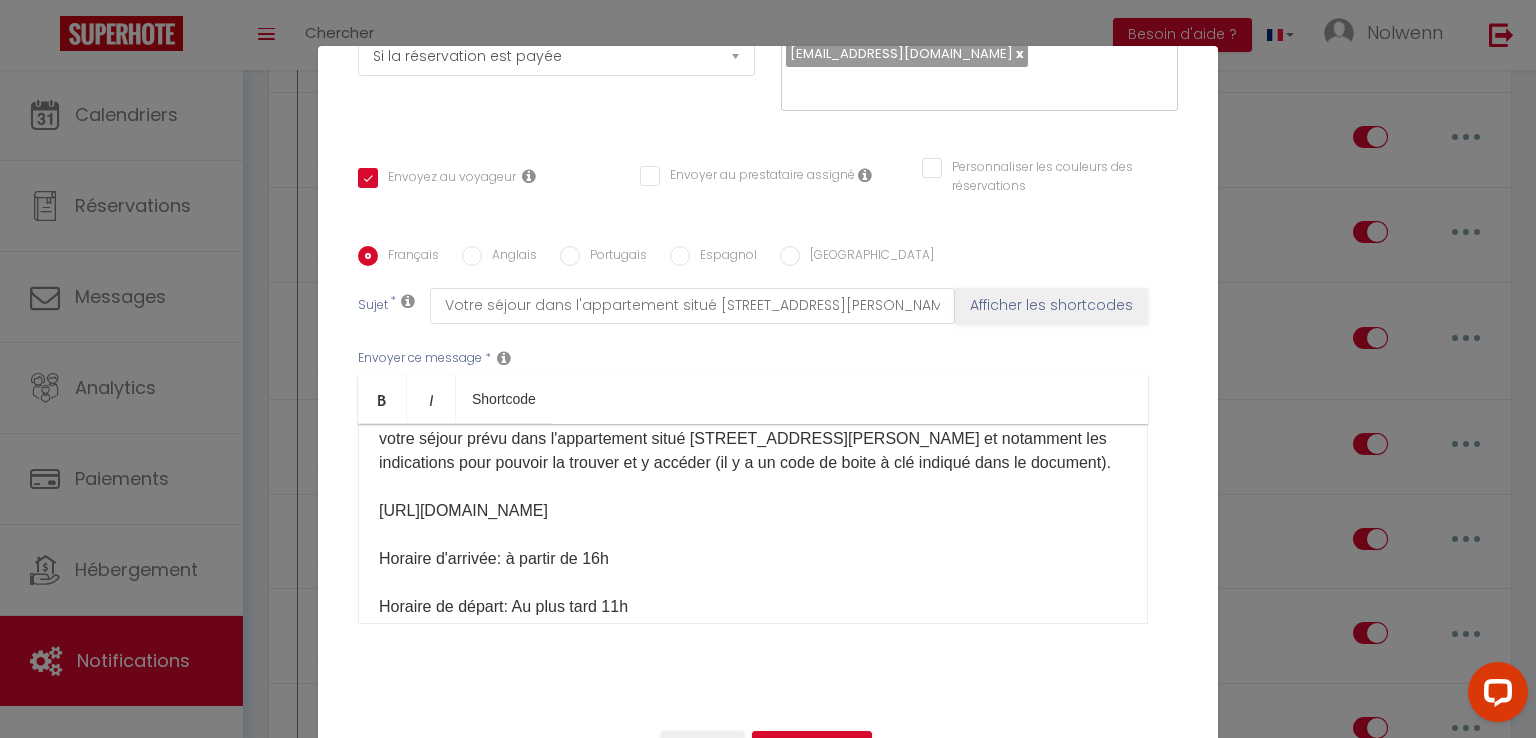 scroll, scrollTop: 109, scrollLeft: 0, axis: vertical 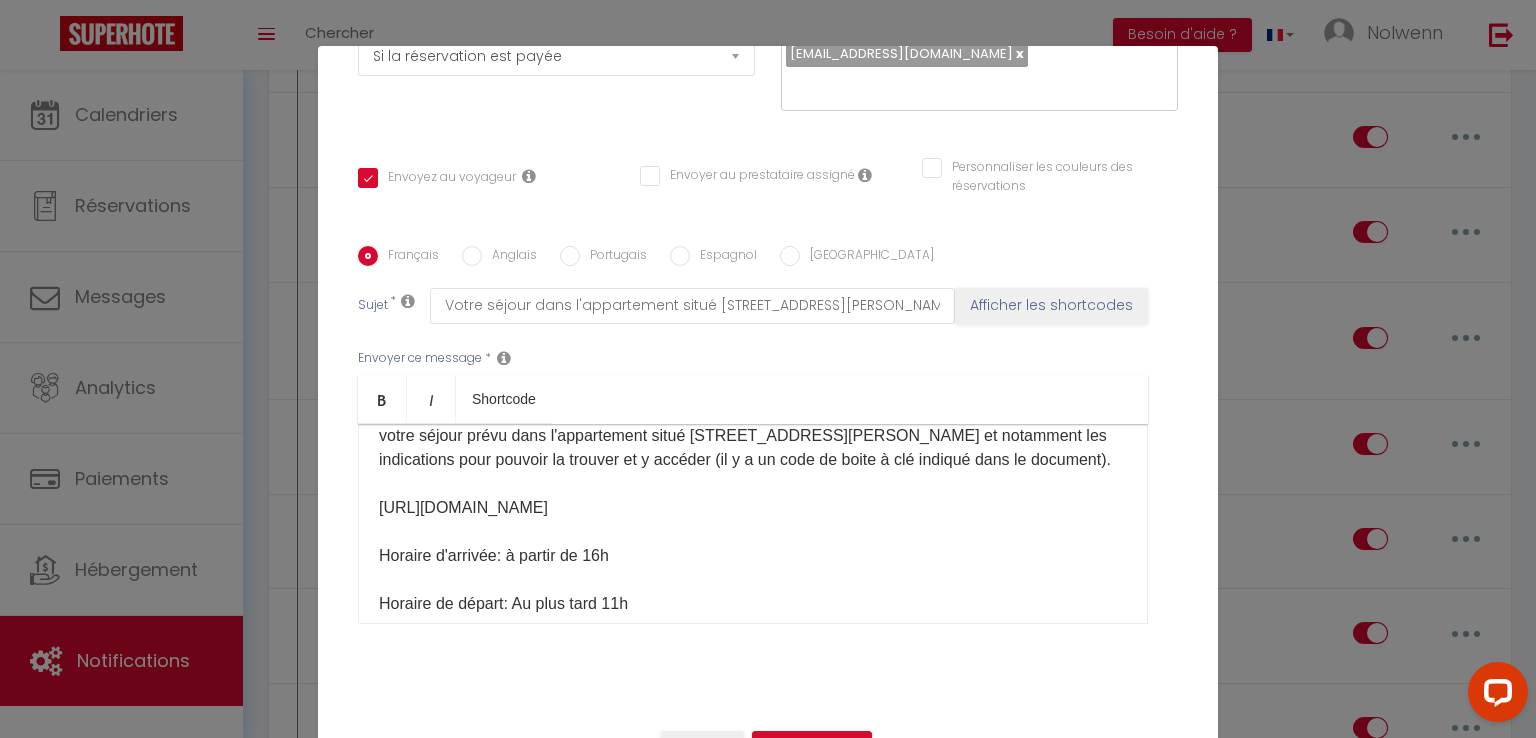drag, startPoint x: 771, startPoint y: 558, endPoint x: 390, endPoint y: 540, distance: 381.42496 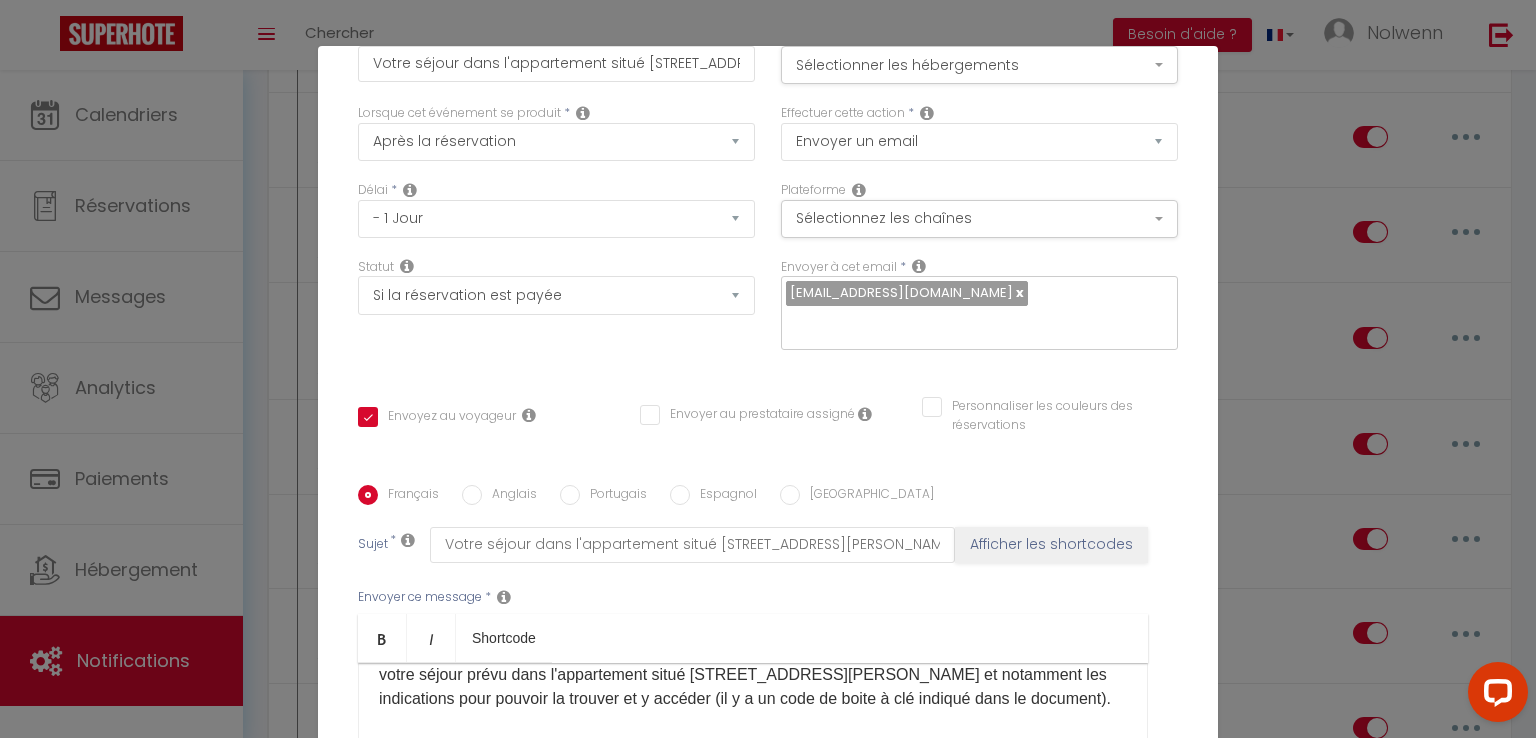 scroll, scrollTop: 0, scrollLeft: 0, axis: both 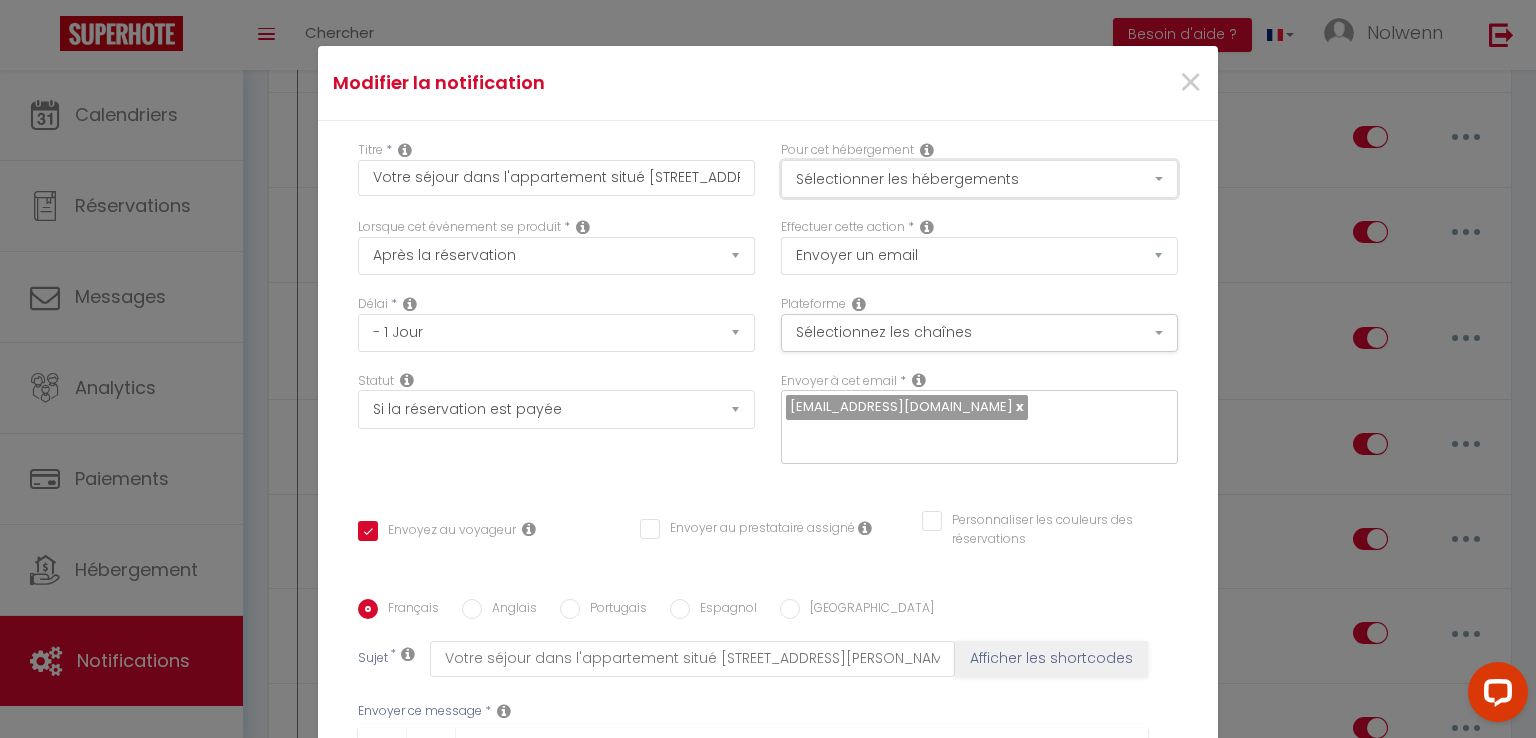 click on "Sélectionner les hébergements" at bounding box center (979, 179) 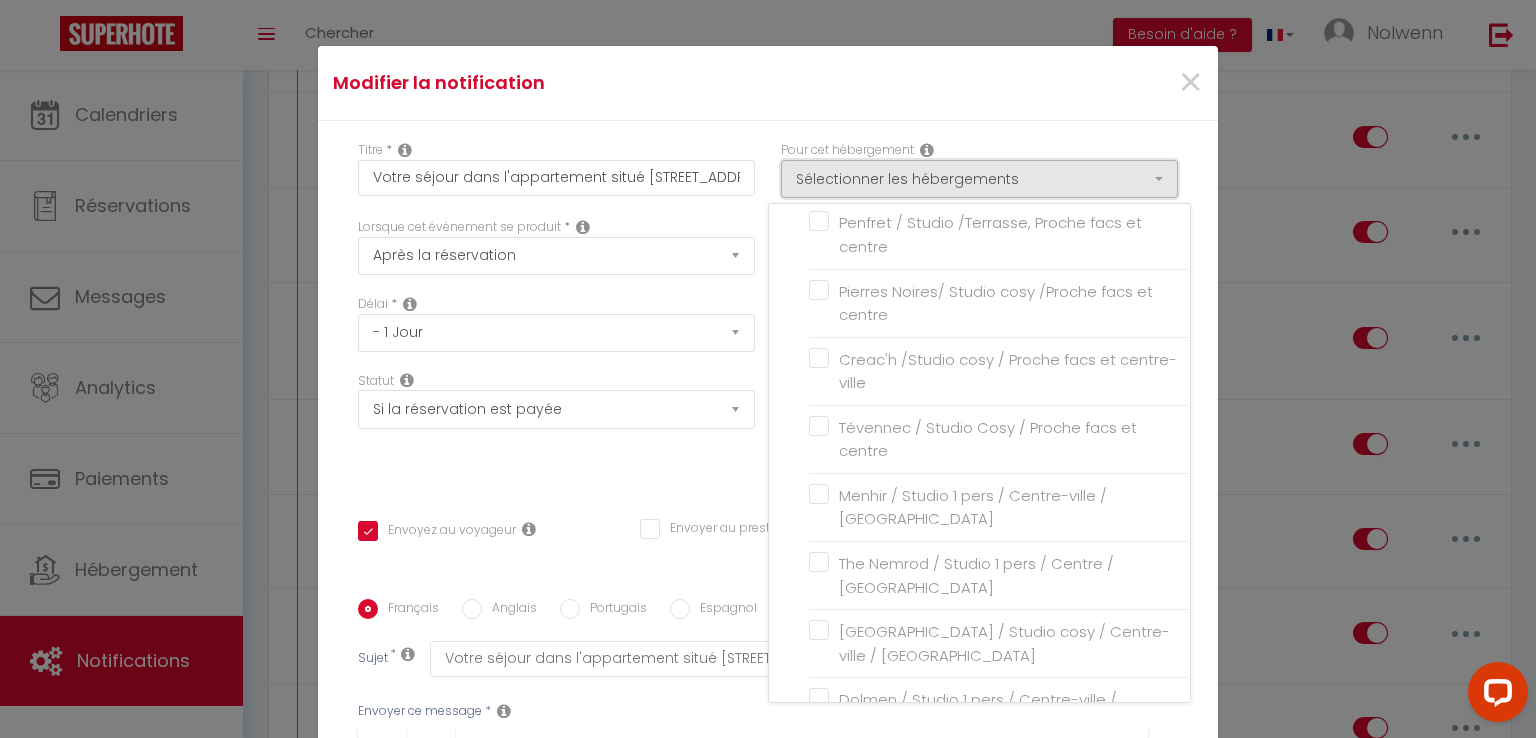 scroll, scrollTop: 0, scrollLeft: 0, axis: both 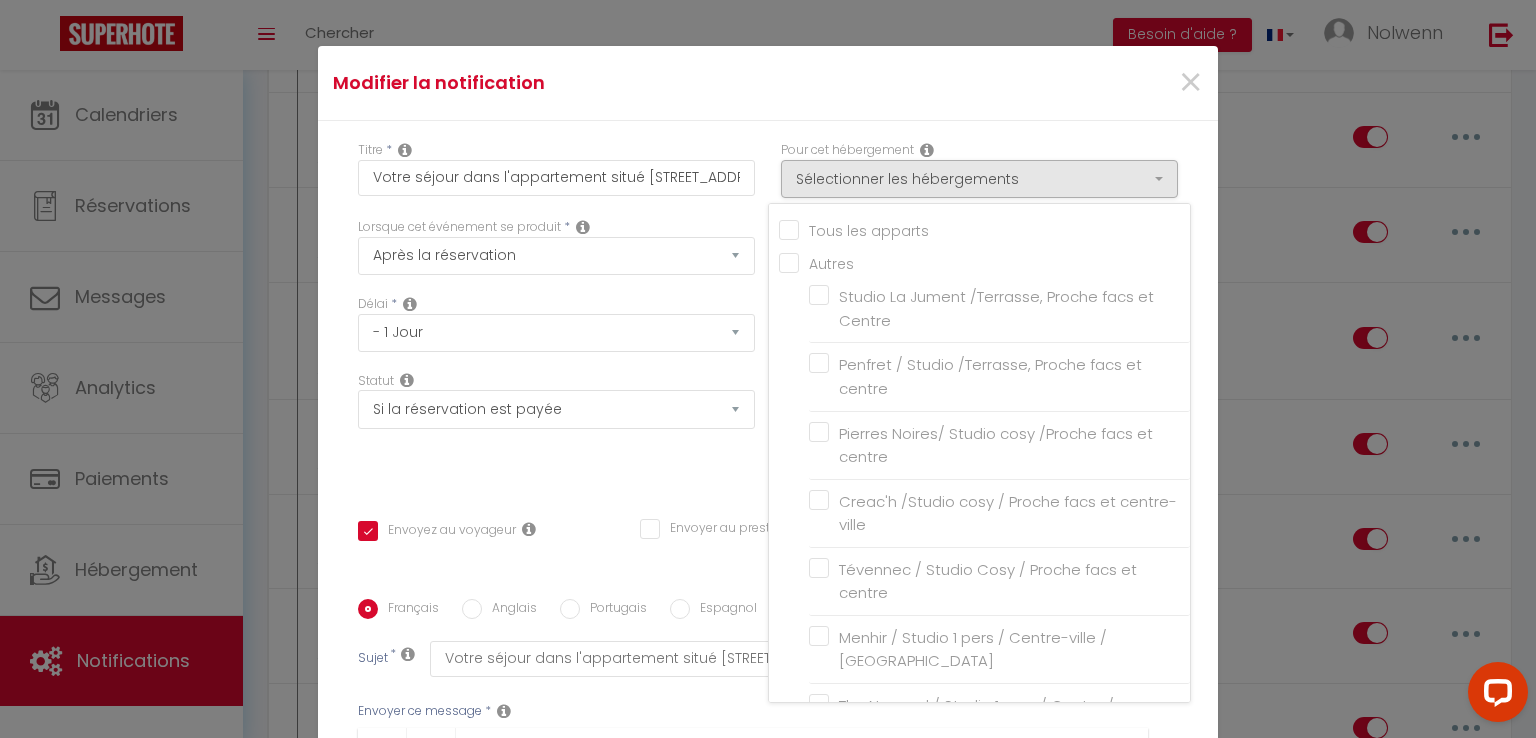 click on "×" at bounding box center [1066, 83] 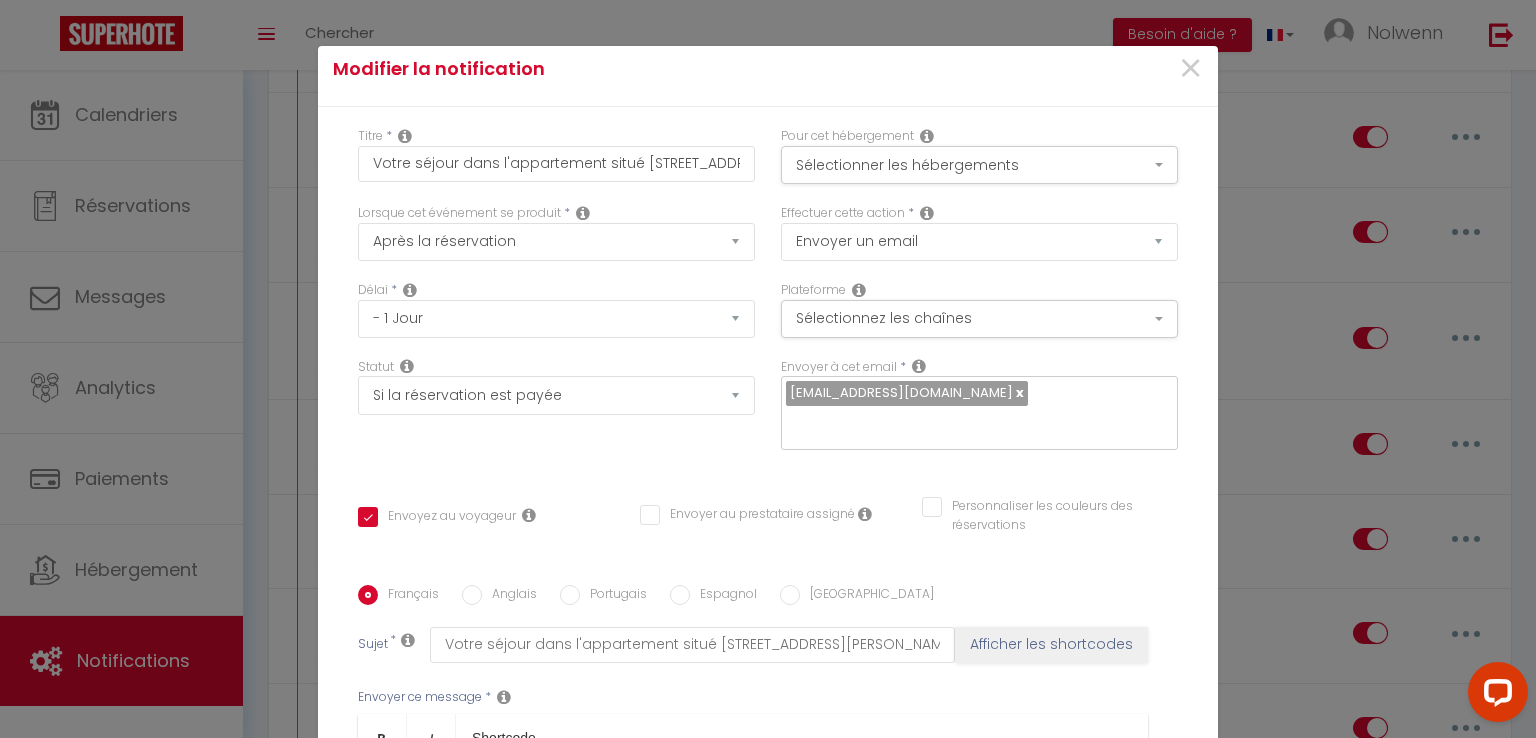scroll, scrollTop: 12, scrollLeft: 0, axis: vertical 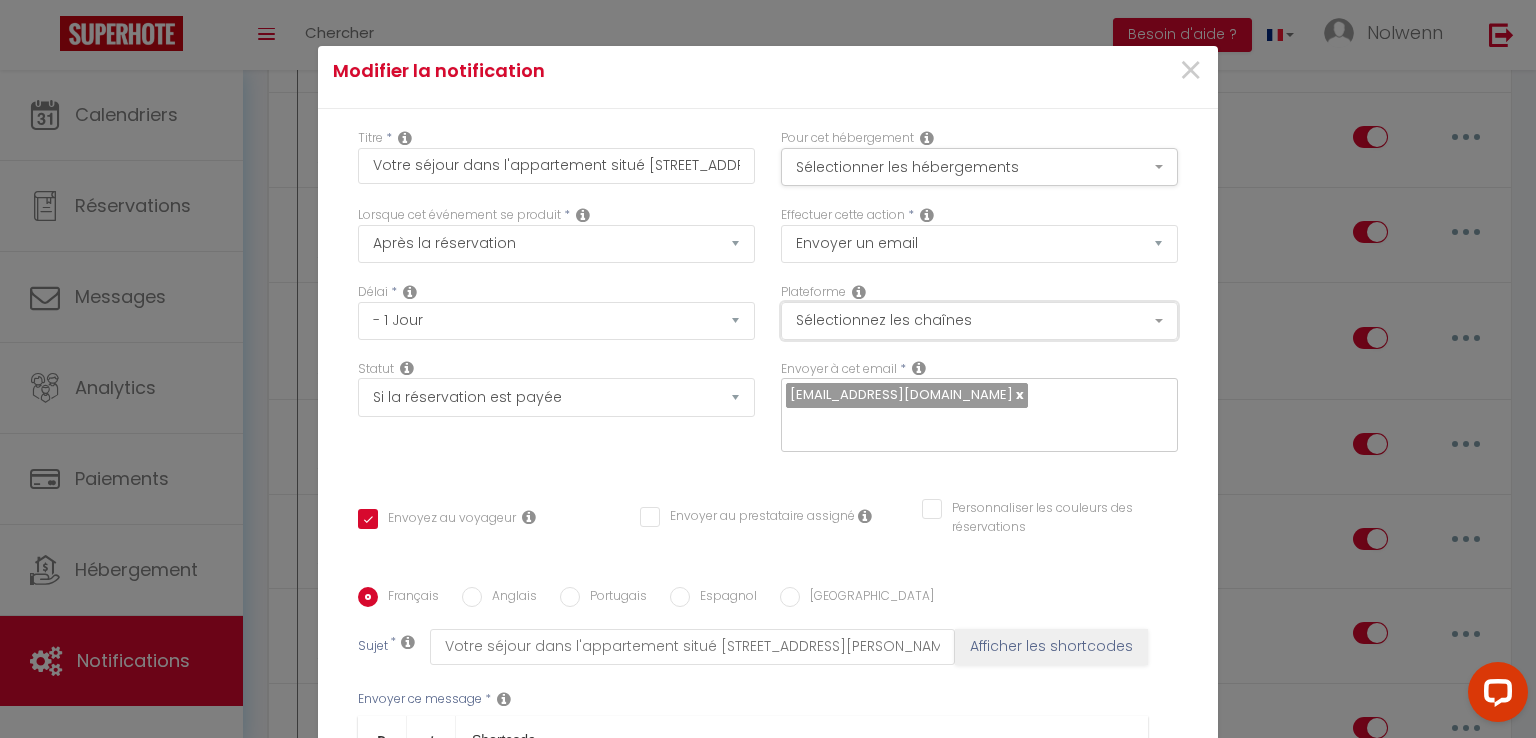 click on "Sélectionnez les chaînes" at bounding box center [979, 321] 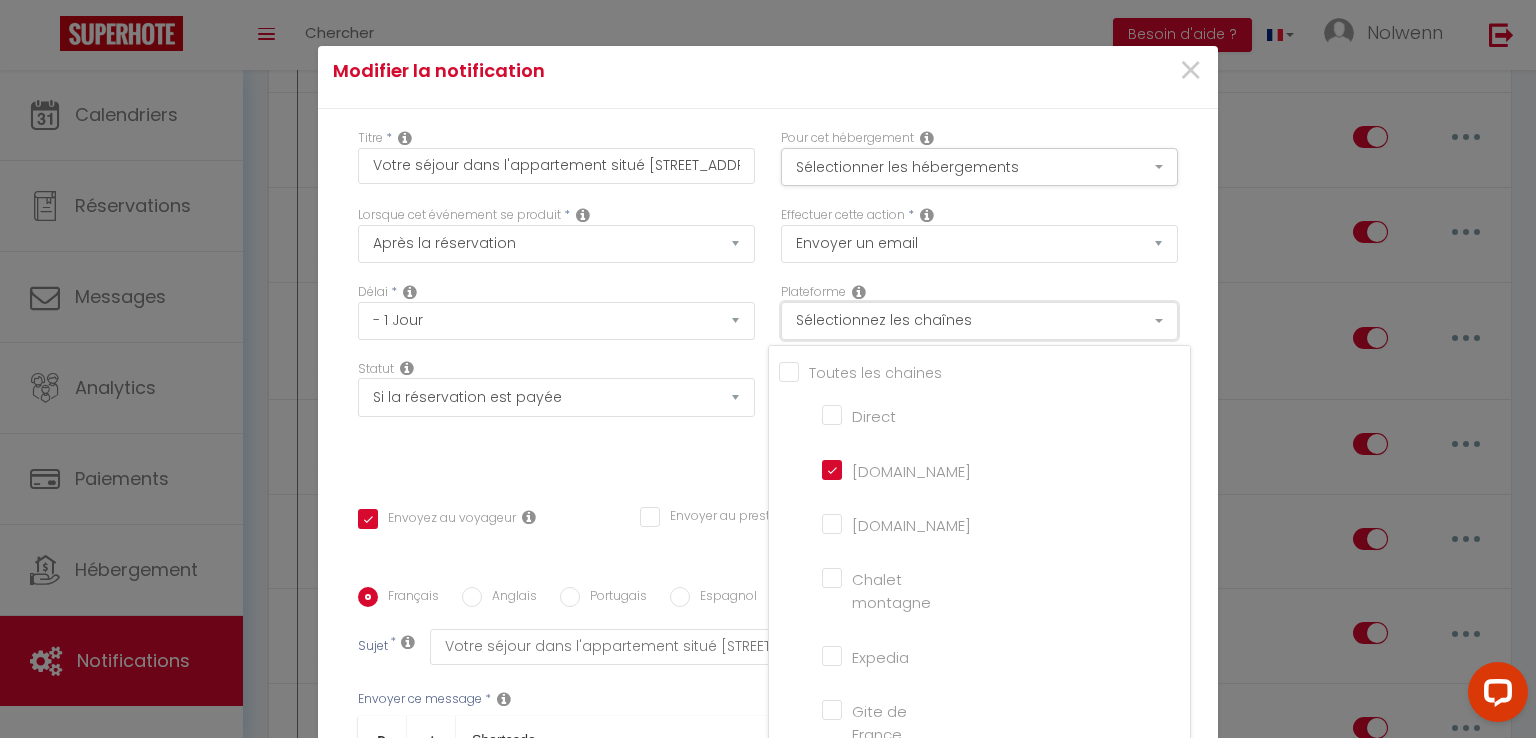 click on "Sélectionnez les chaînes" at bounding box center [979, 321] 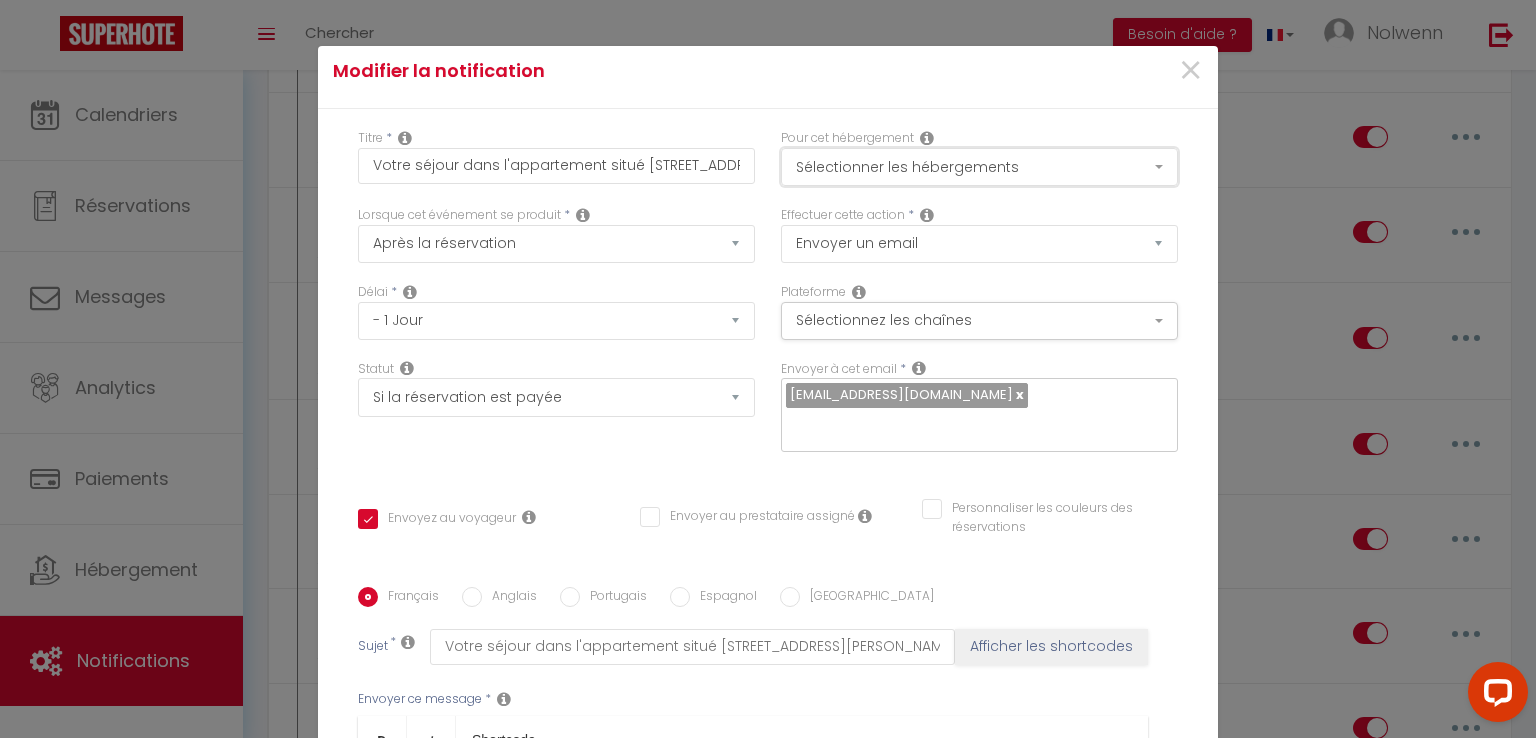 click on "Sélectionner les hébergements" at bounding box center [979, 167] 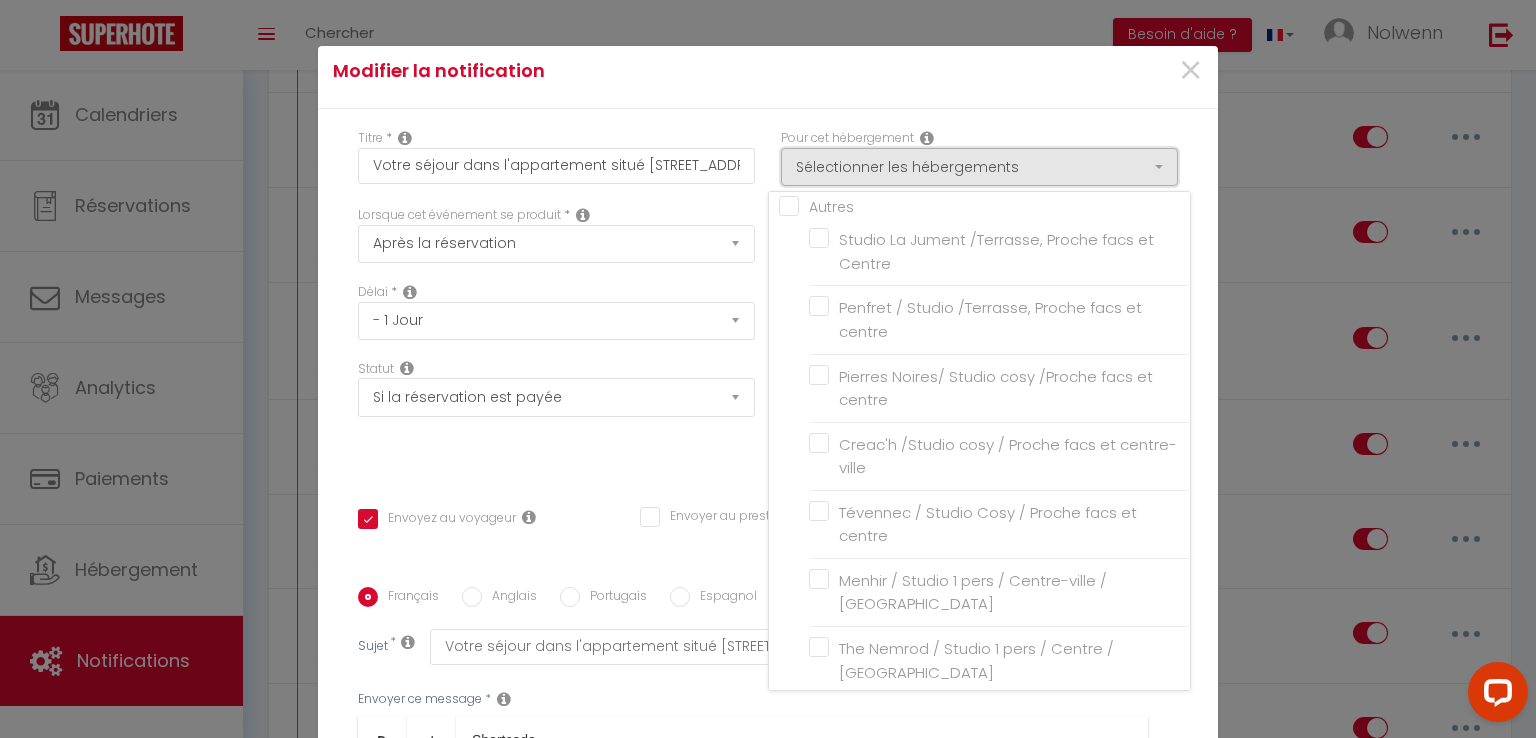 scroll, scrollTop: 0, scrollLeft: 0, axis: both 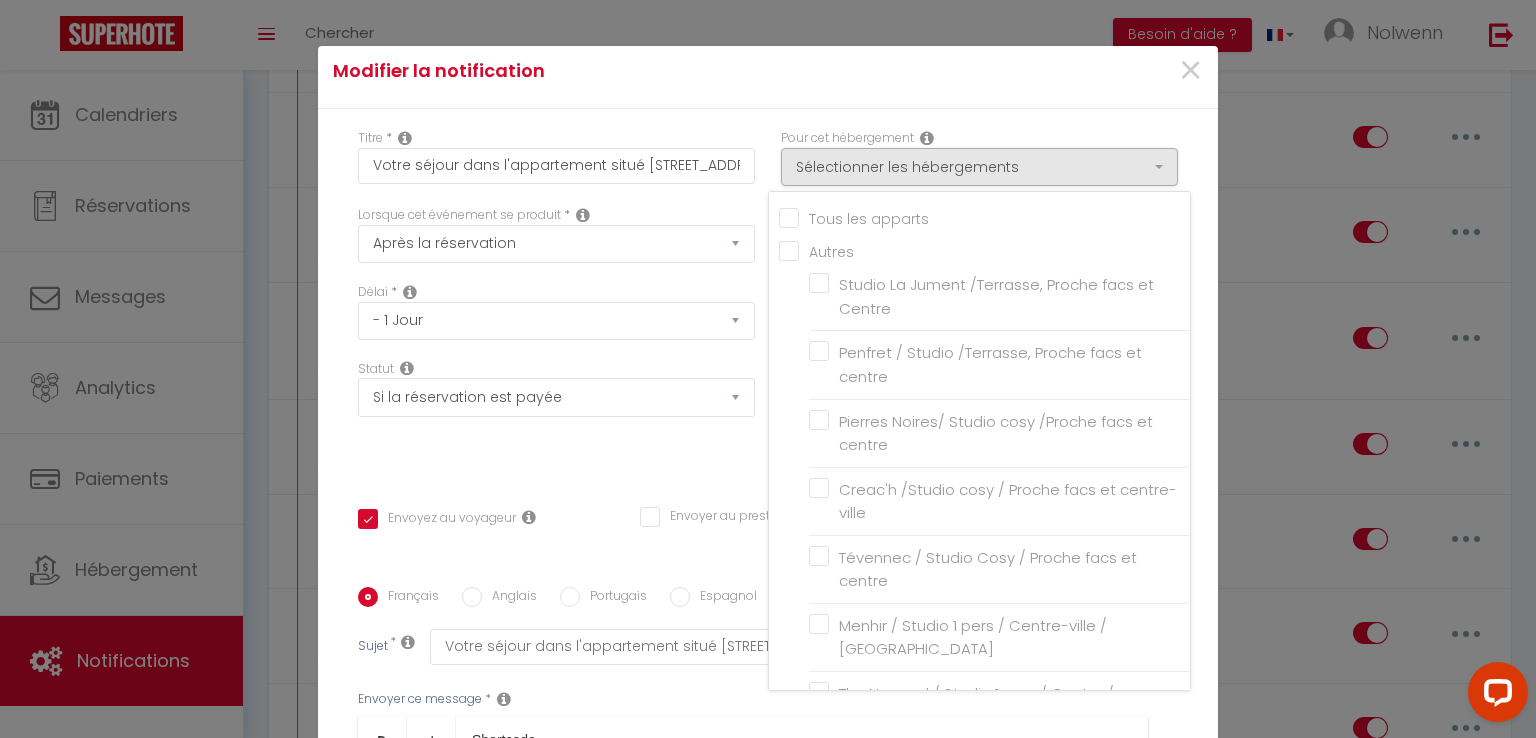 click on "Modifier la notification   ×" at bounding box center [768, 71] 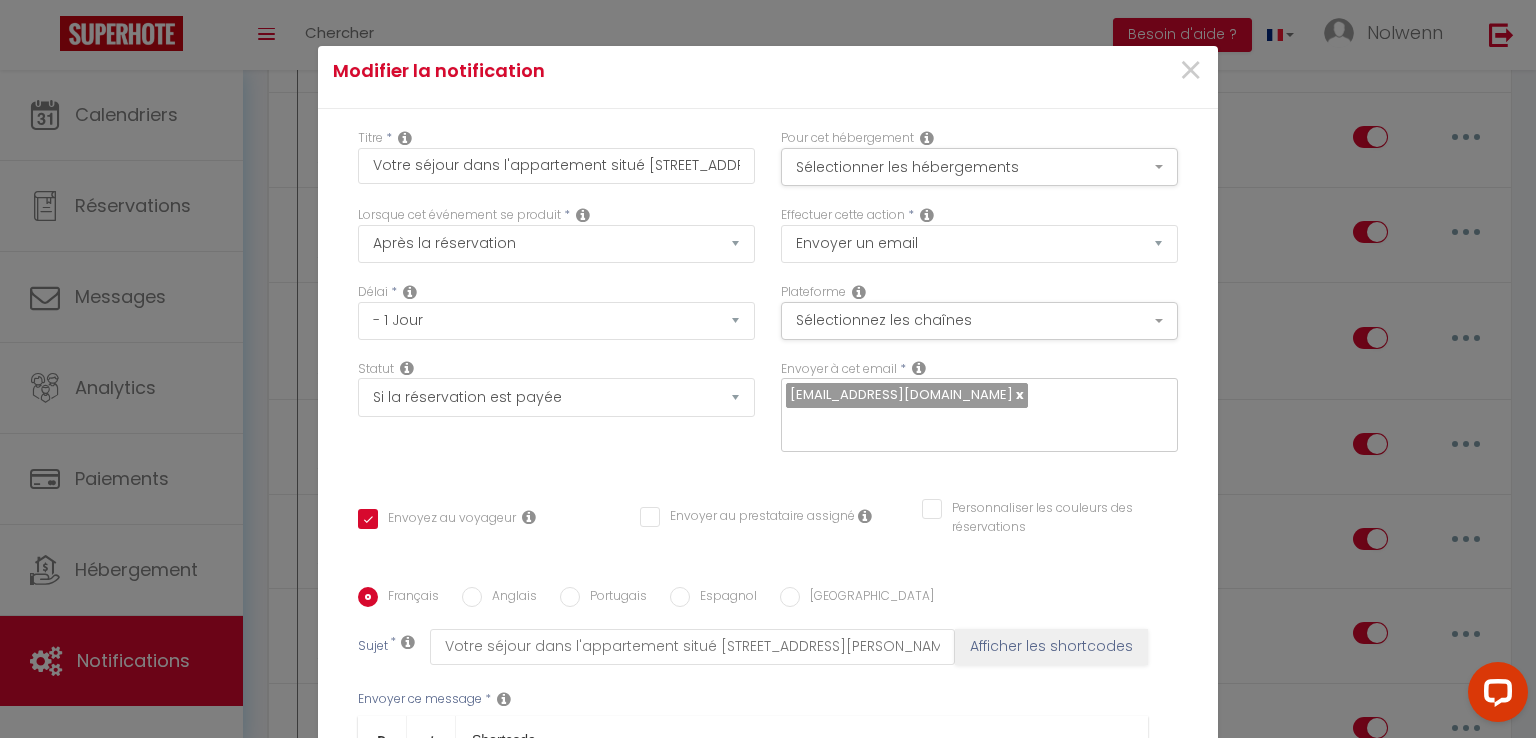 scroll, scrollTop: 354, scrollLeft: 0, axis: vertical 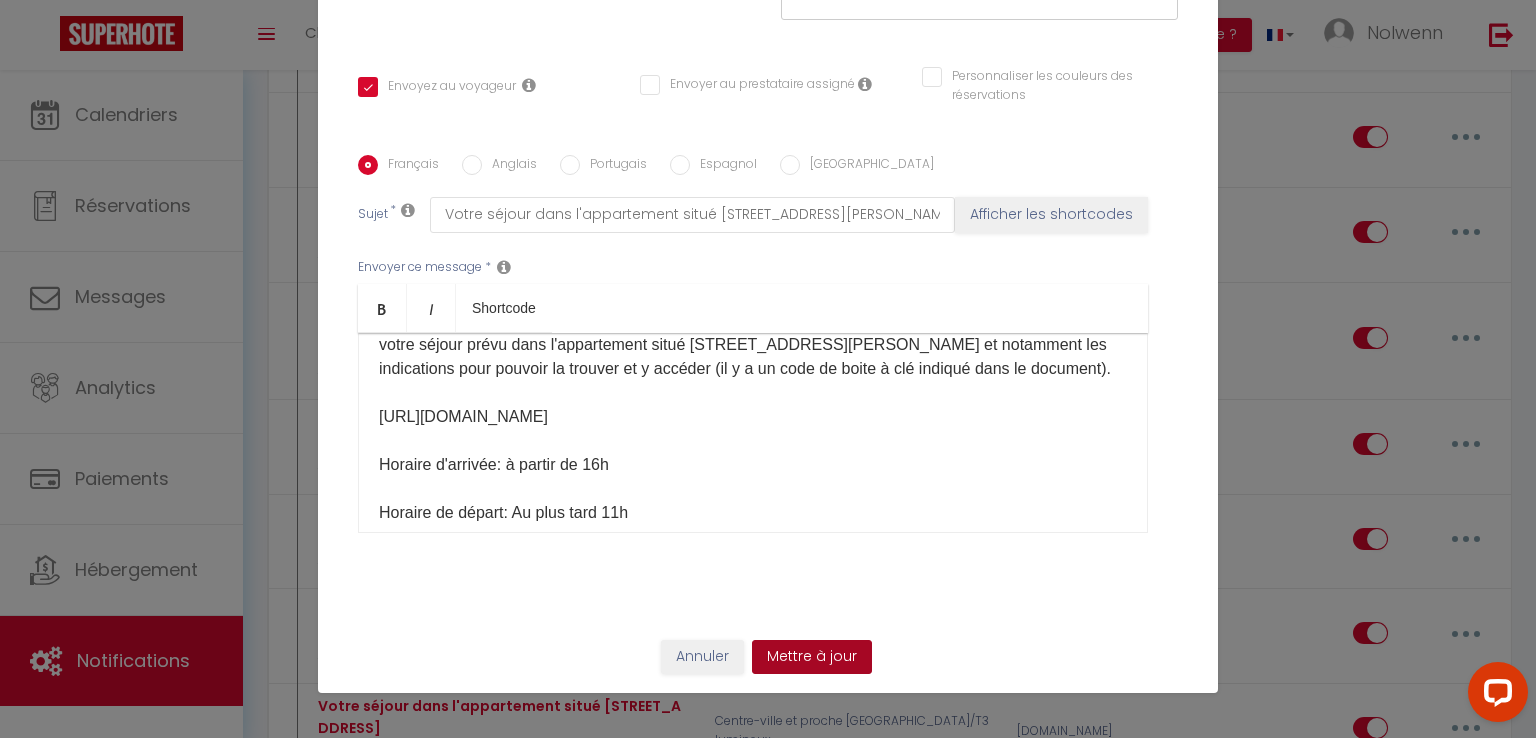 click on "Mettre à jour" at bounding box center [812, 657] 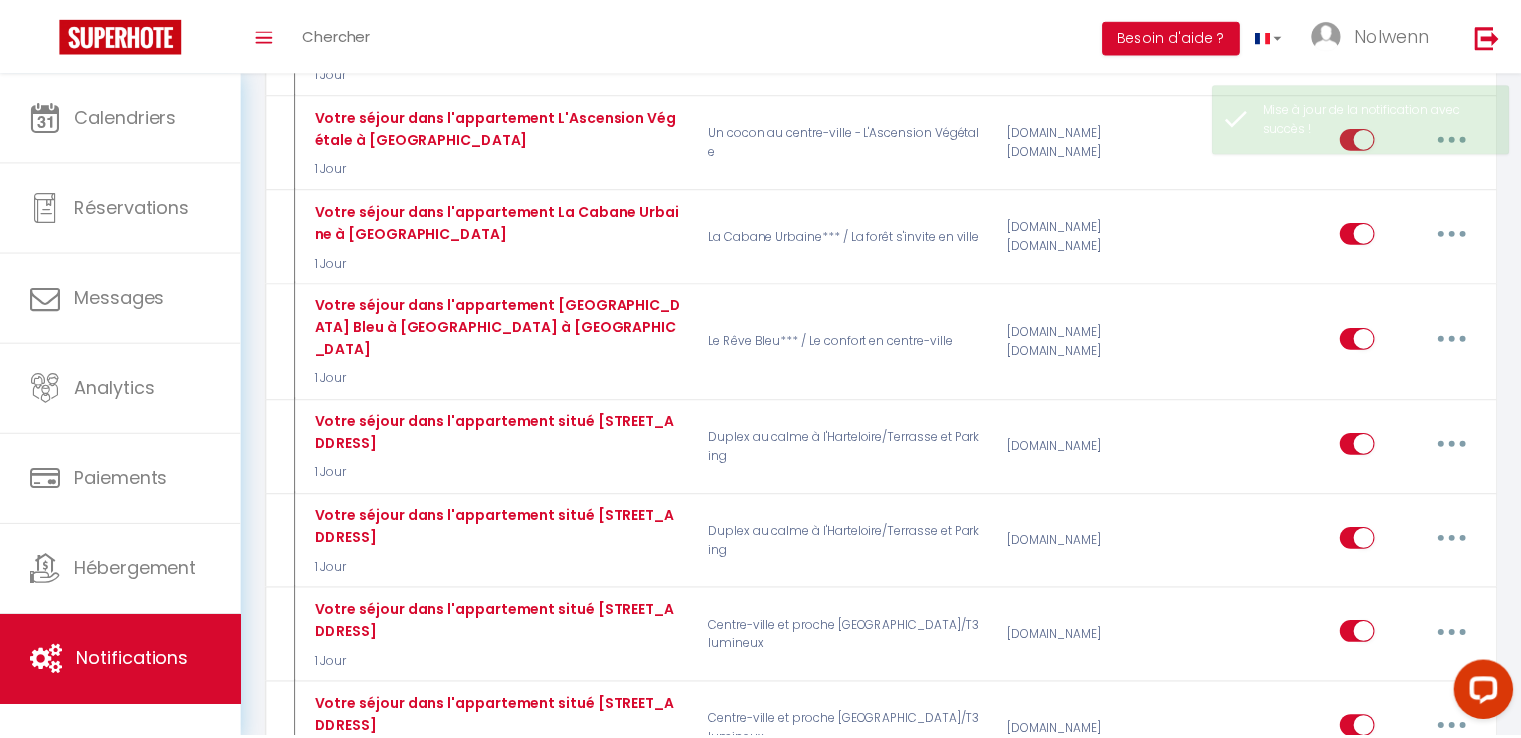 scroll, scrollTop: 3588, scrollLeft: 0, axis: vertical 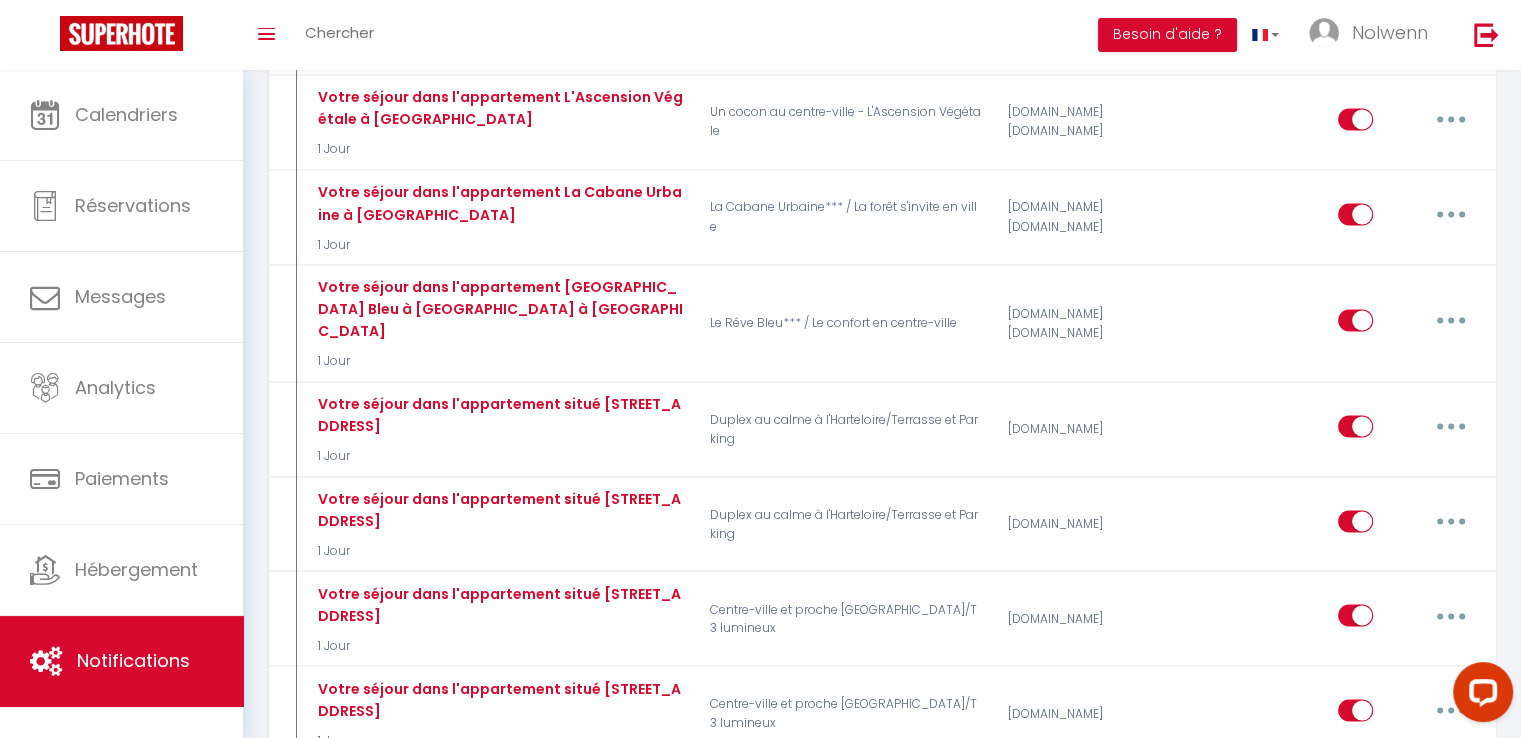 click at bounding box center (1355, 809) 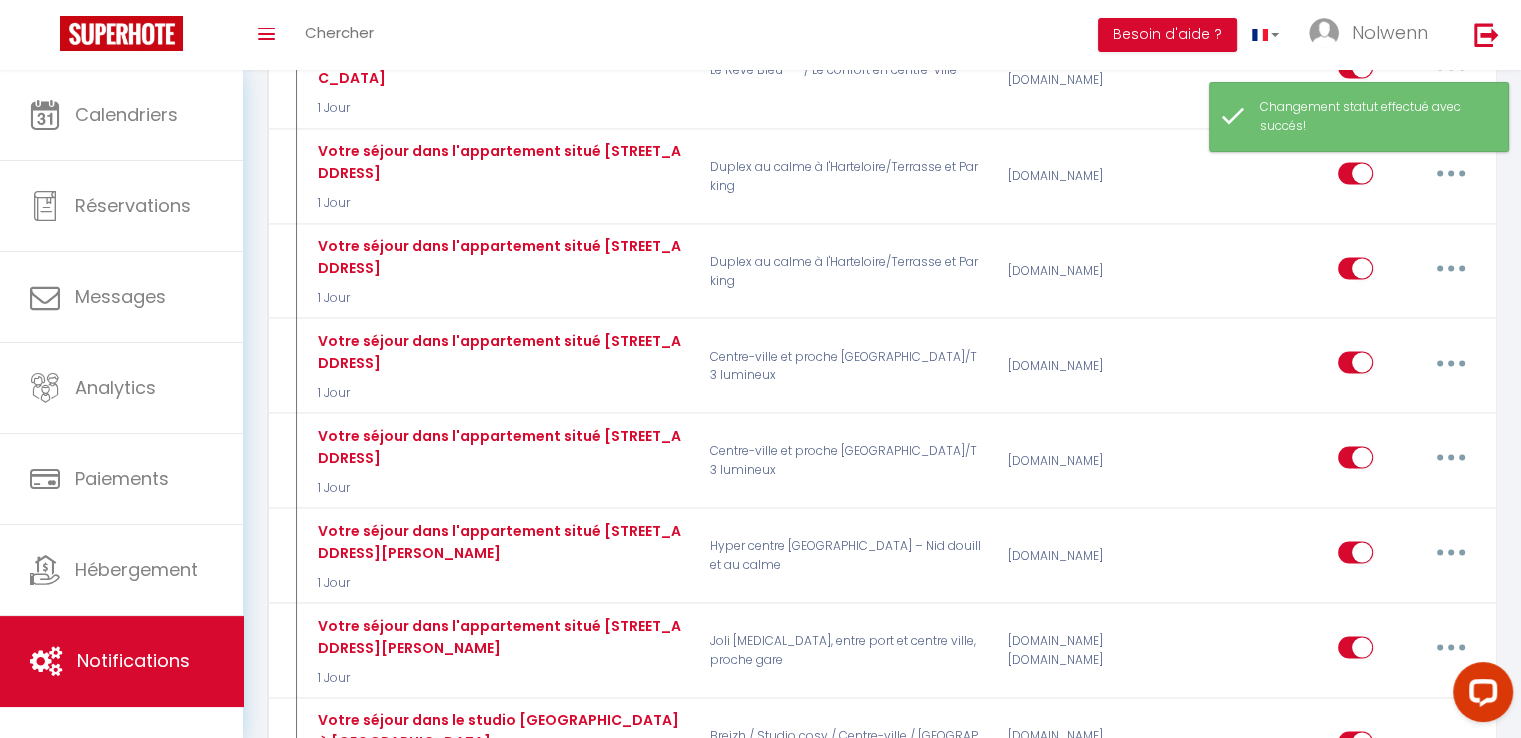 scroll, scrollTop: 3817, scrollLeft: 0, axis: vertical 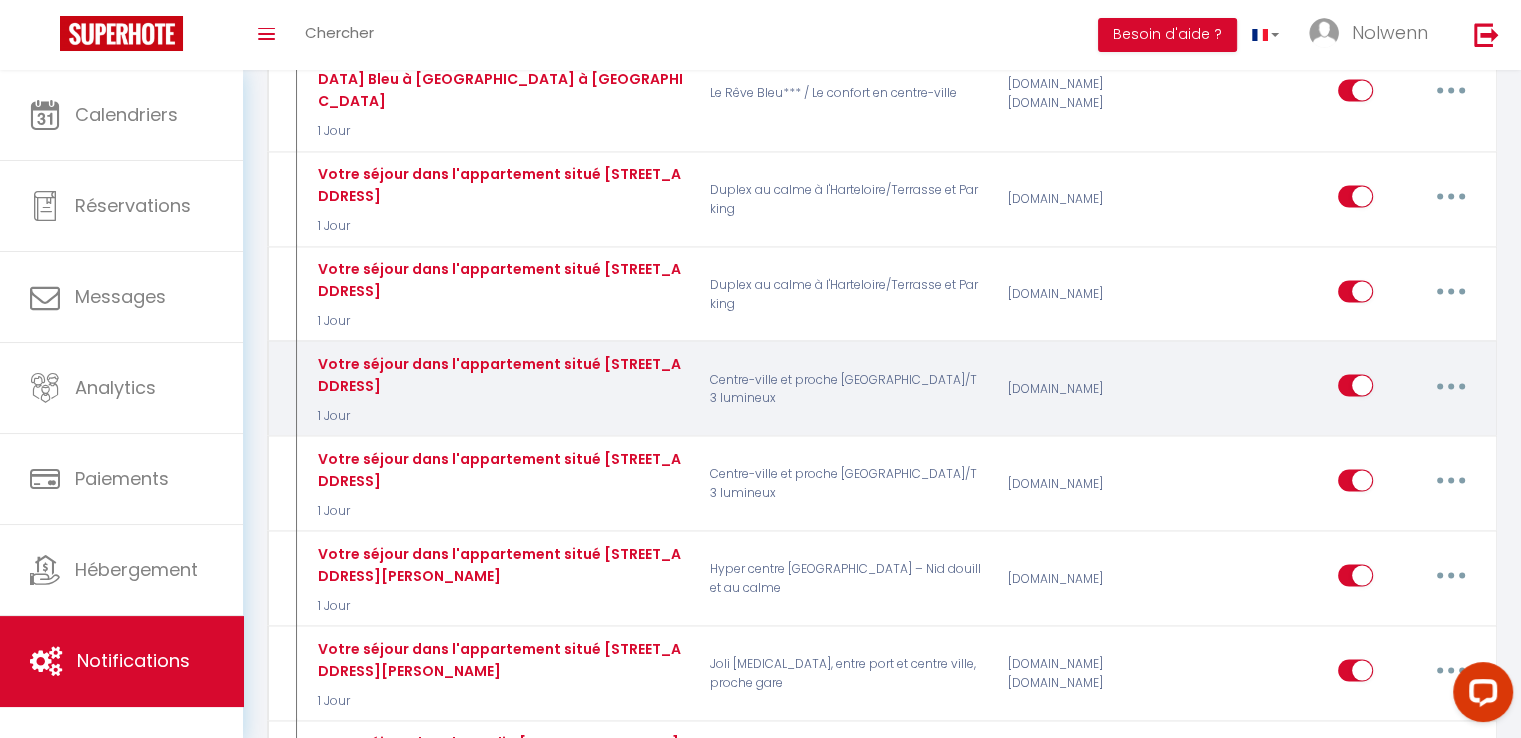 click at bounding box center [1451, 387] 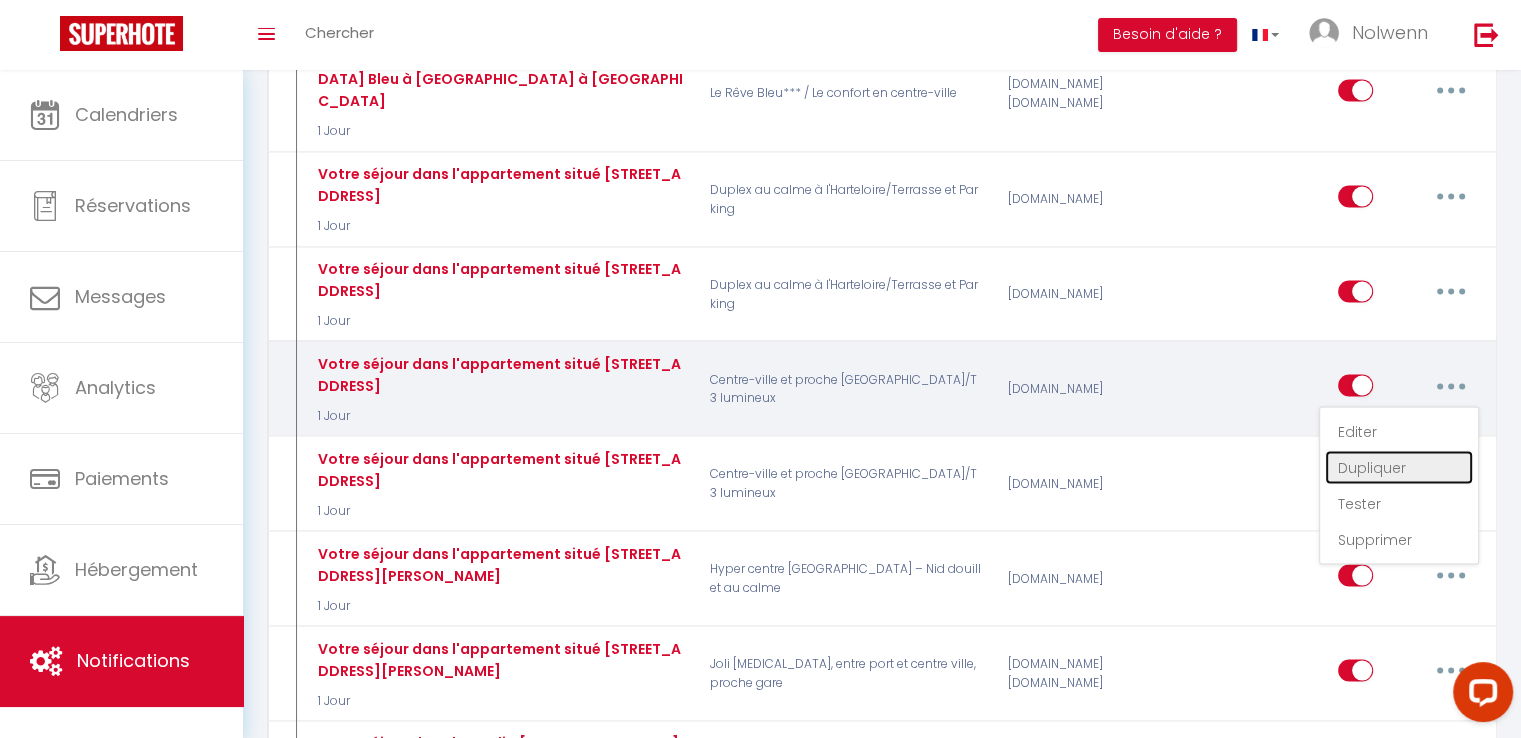 click on "Dupliquer" at bounding box center (1399, 468) 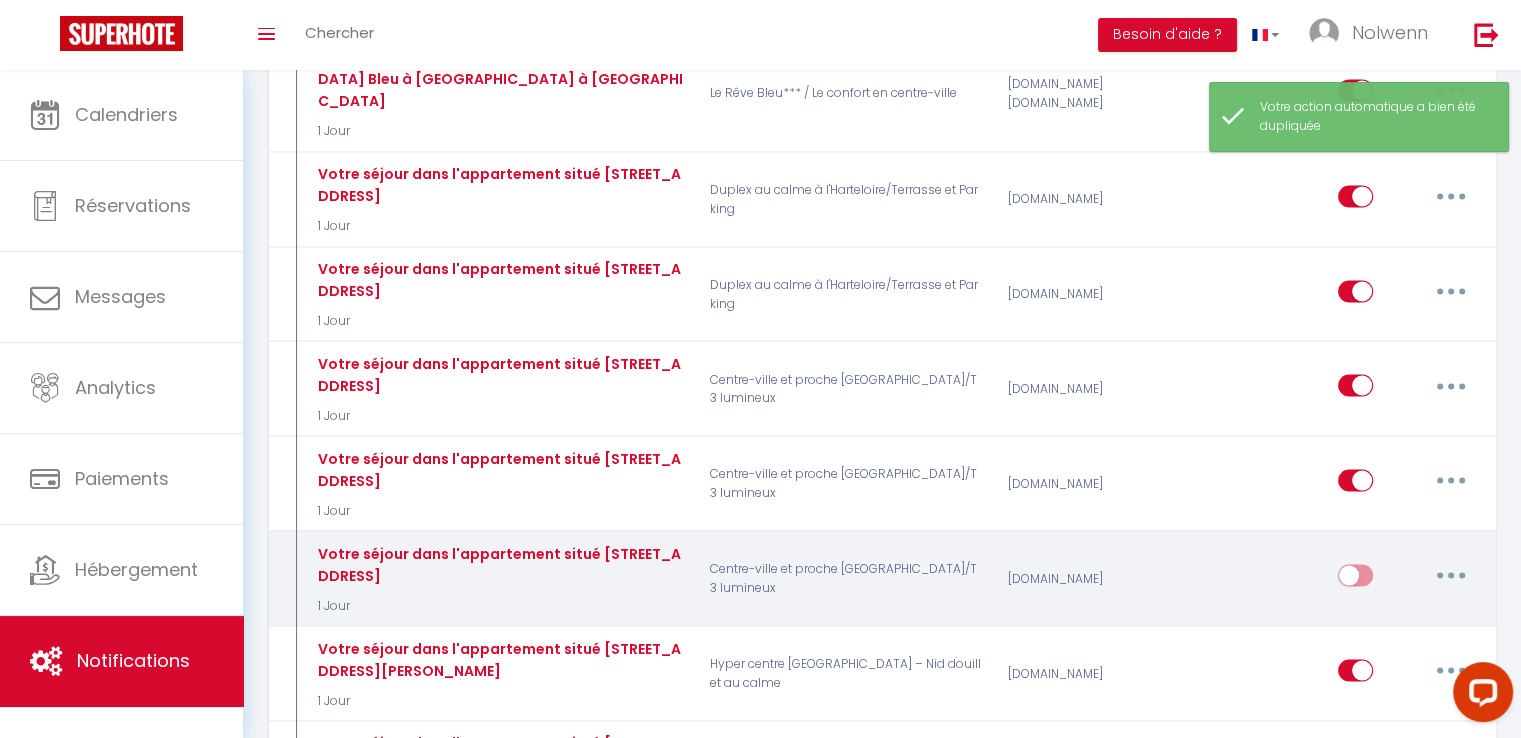 click at bounding box center [1451, 576] 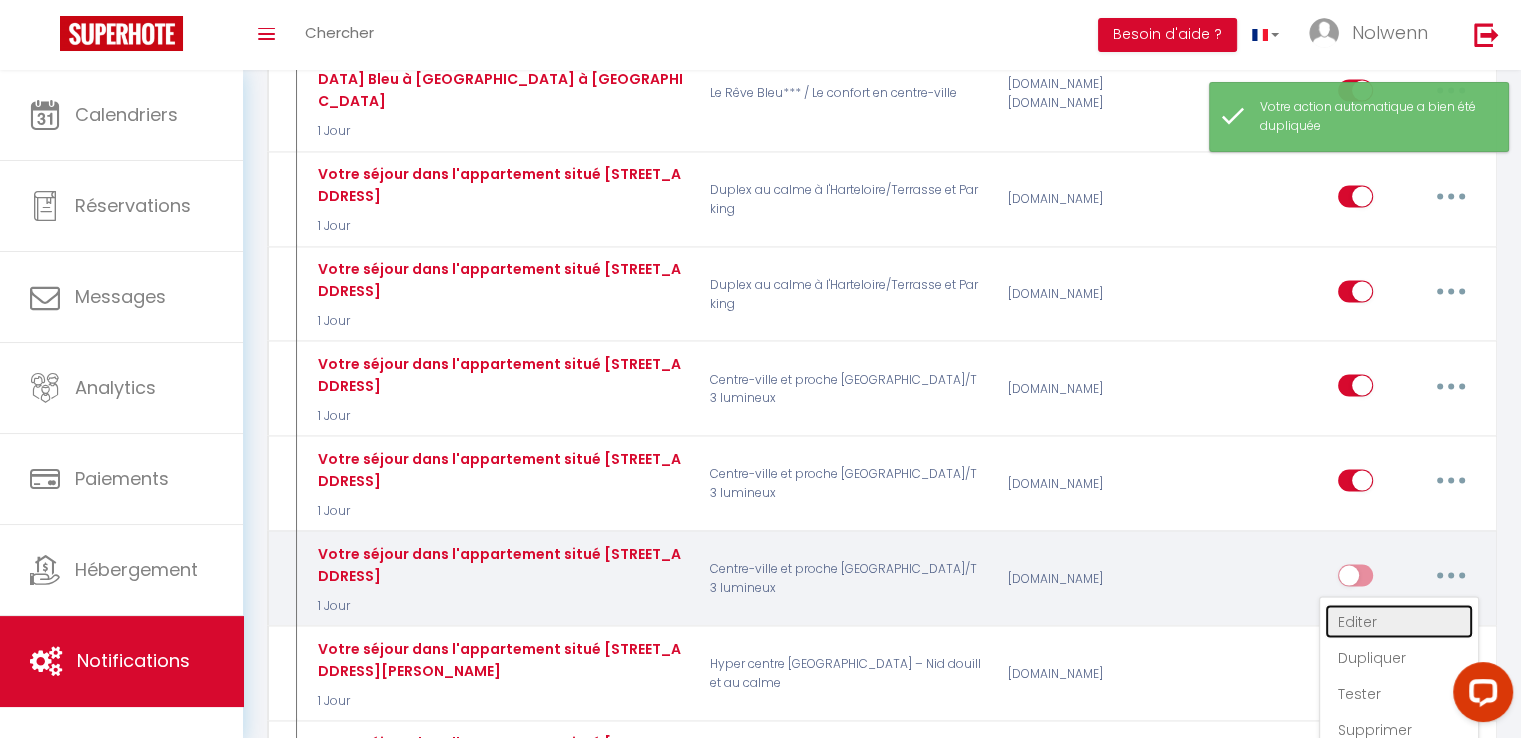 click on "Editer" at bounding box center [1399, 622] 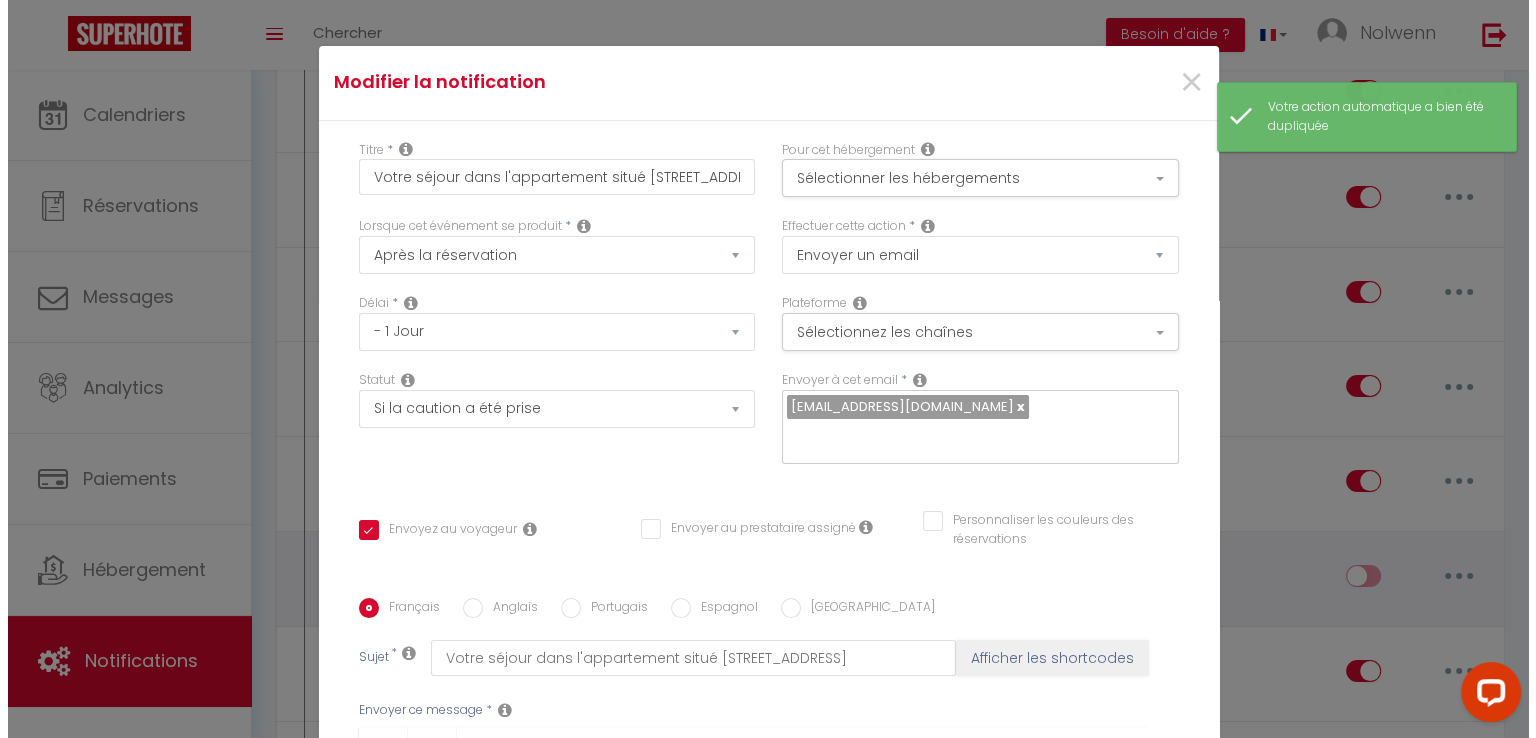 scroll, scrollTop: 3799, scrollLeft: 0, axis: vertical 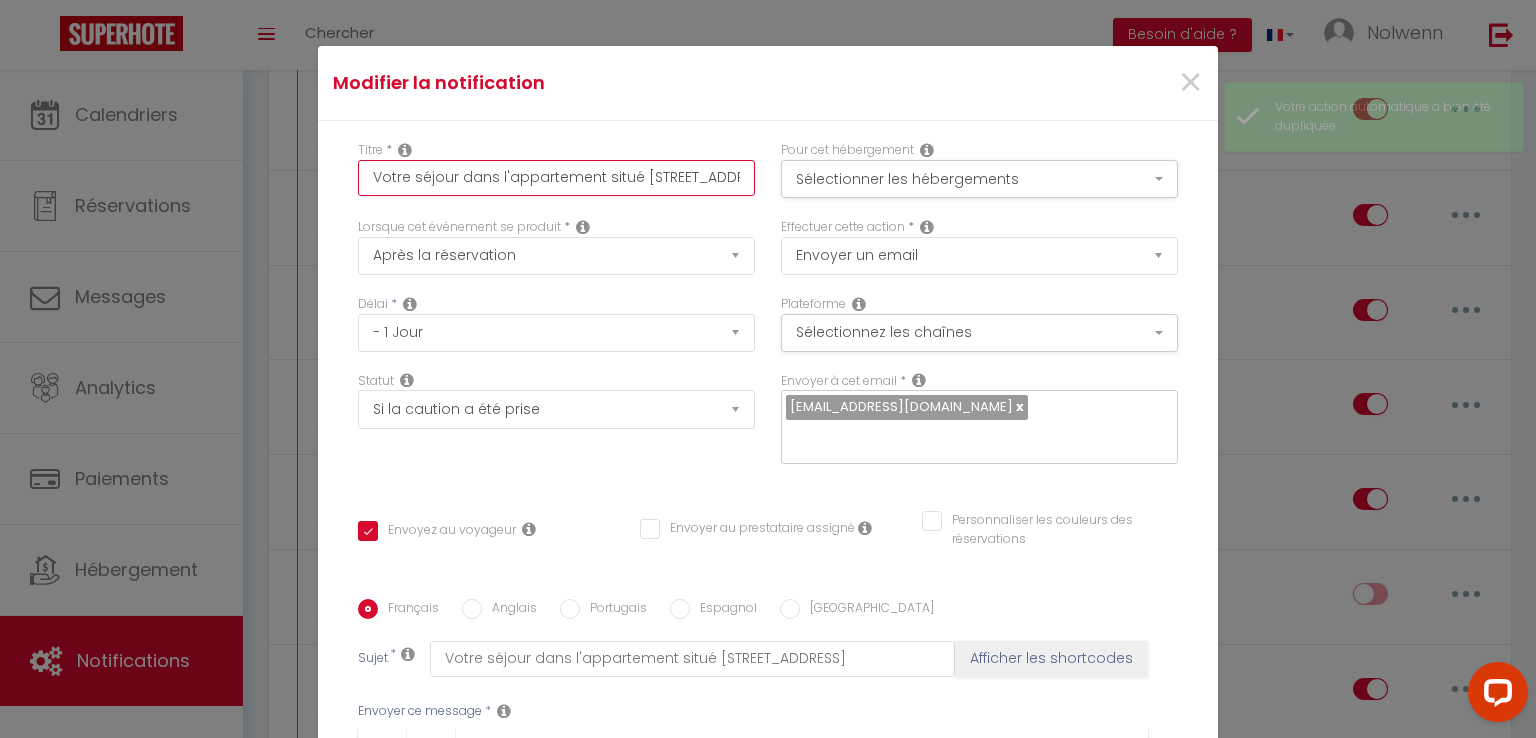 click on "Votre séjour dans l'appartement situé [STREET_ADDRESS]" at bounding box center (556, 178) 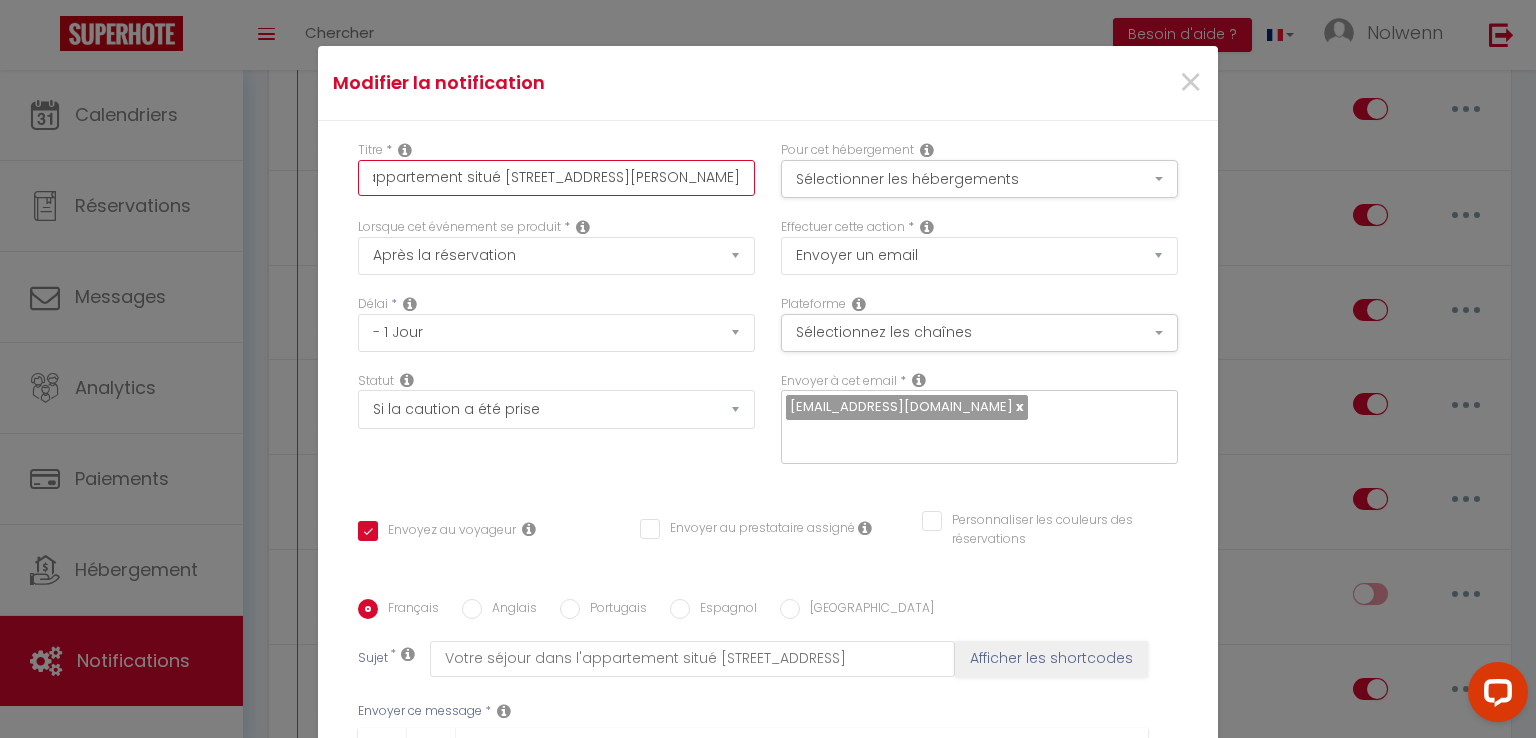 scroll, scrollTop: 0, scrollLeft: 162, axis: horizontal 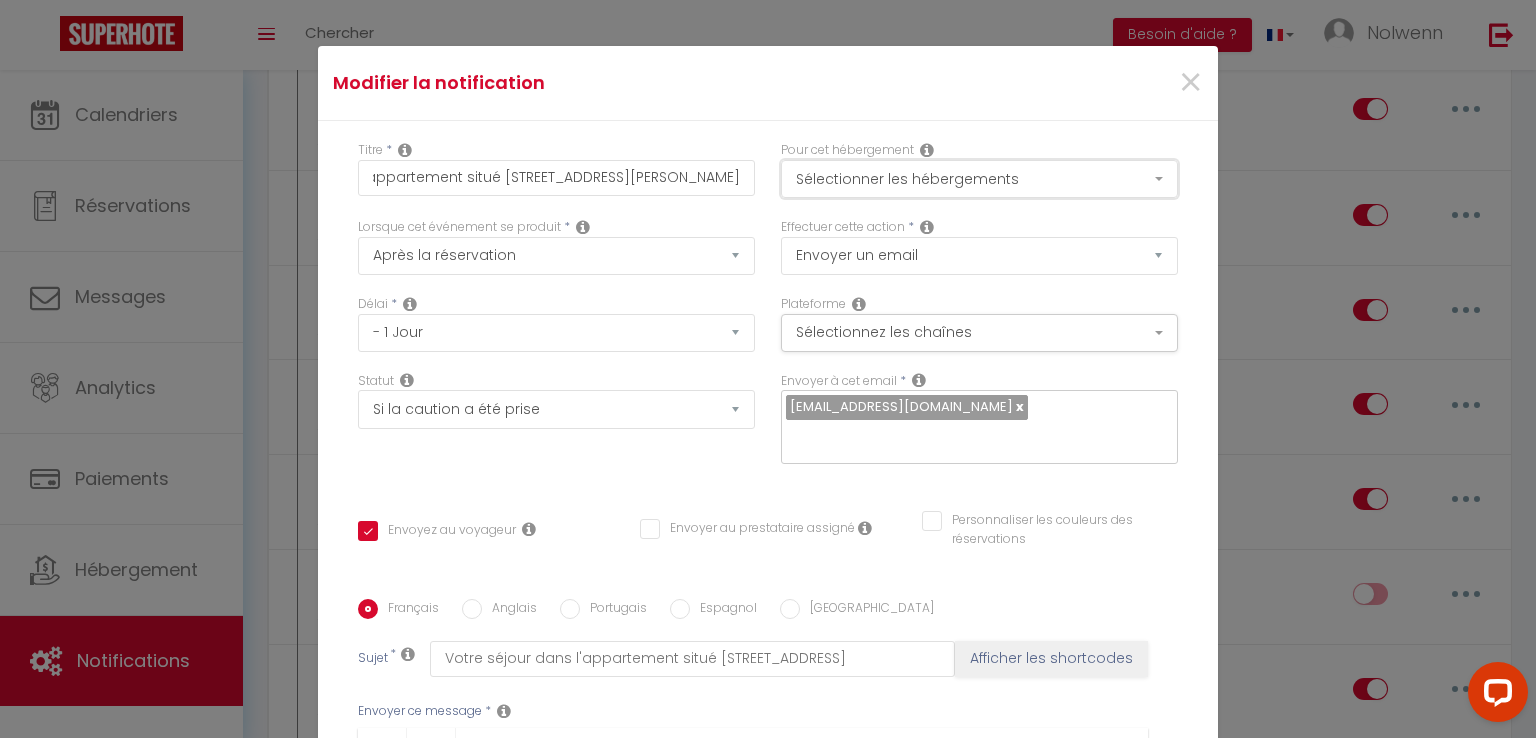 click on "Sélectionner les hébergements" at bounding box center [979, 179] 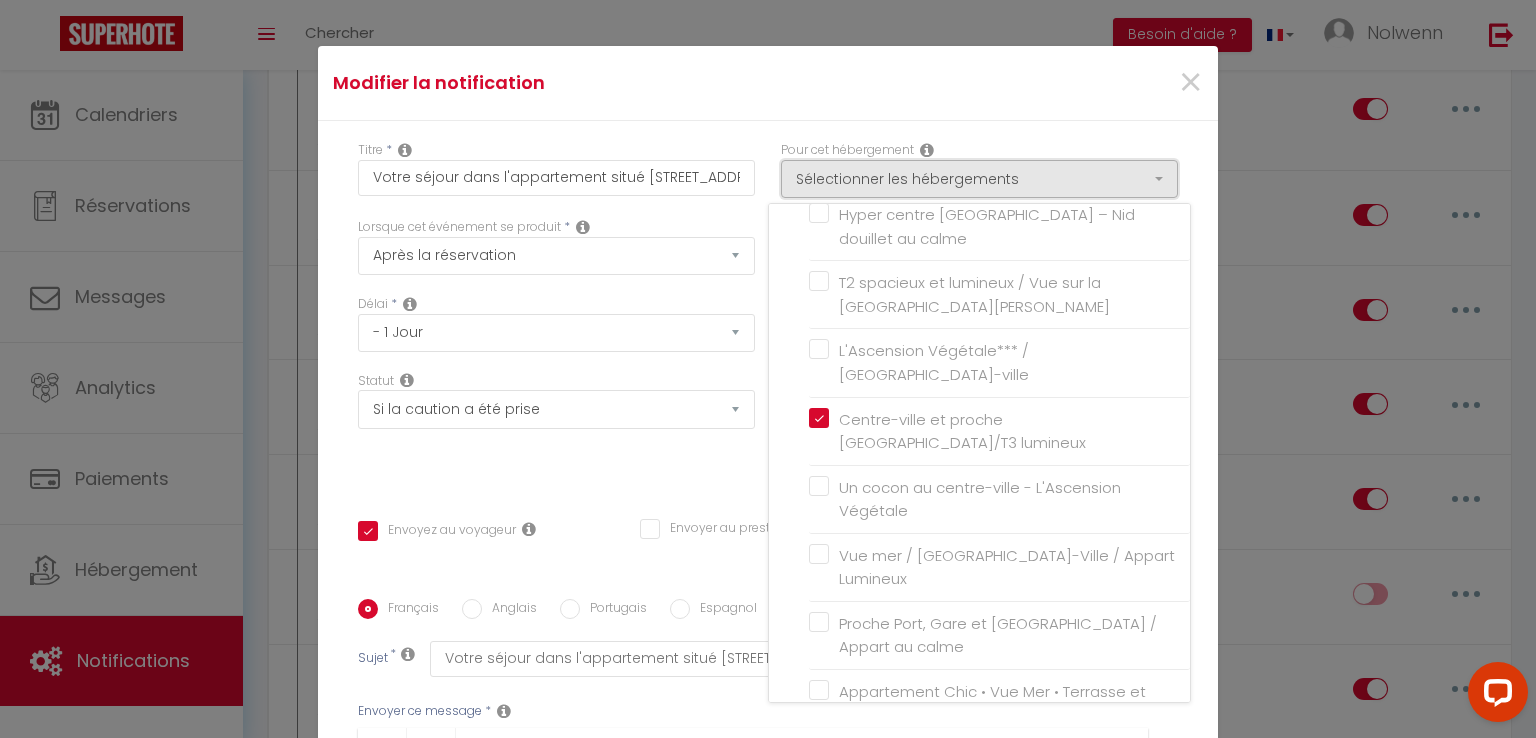 scroll, scrollTop: 2298, scrollLeft: 0, axis: vertical 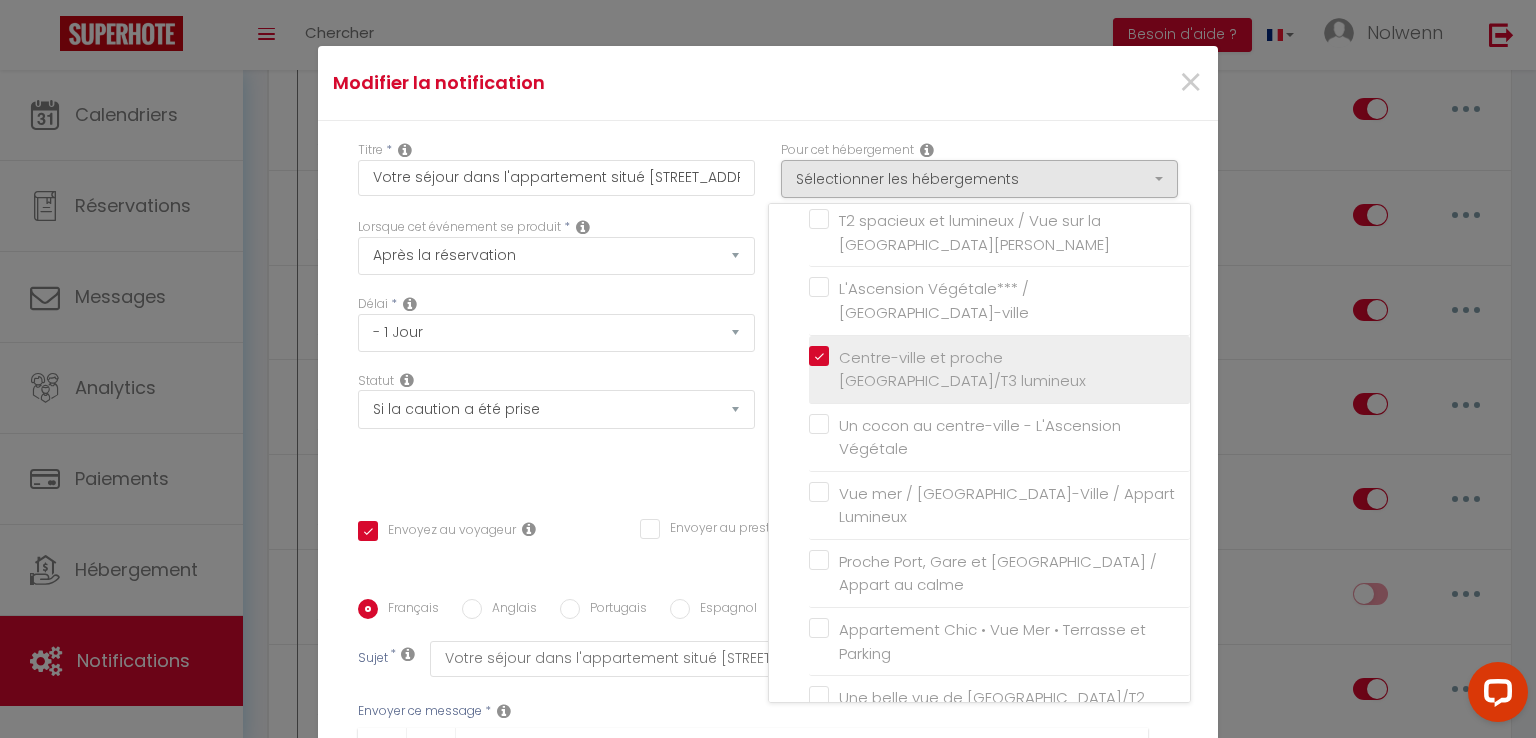 click on "Centre-ville et proche [GEOGRAPHIC_DATA]/T3 lumineux" at bounding box center (1003, 369) 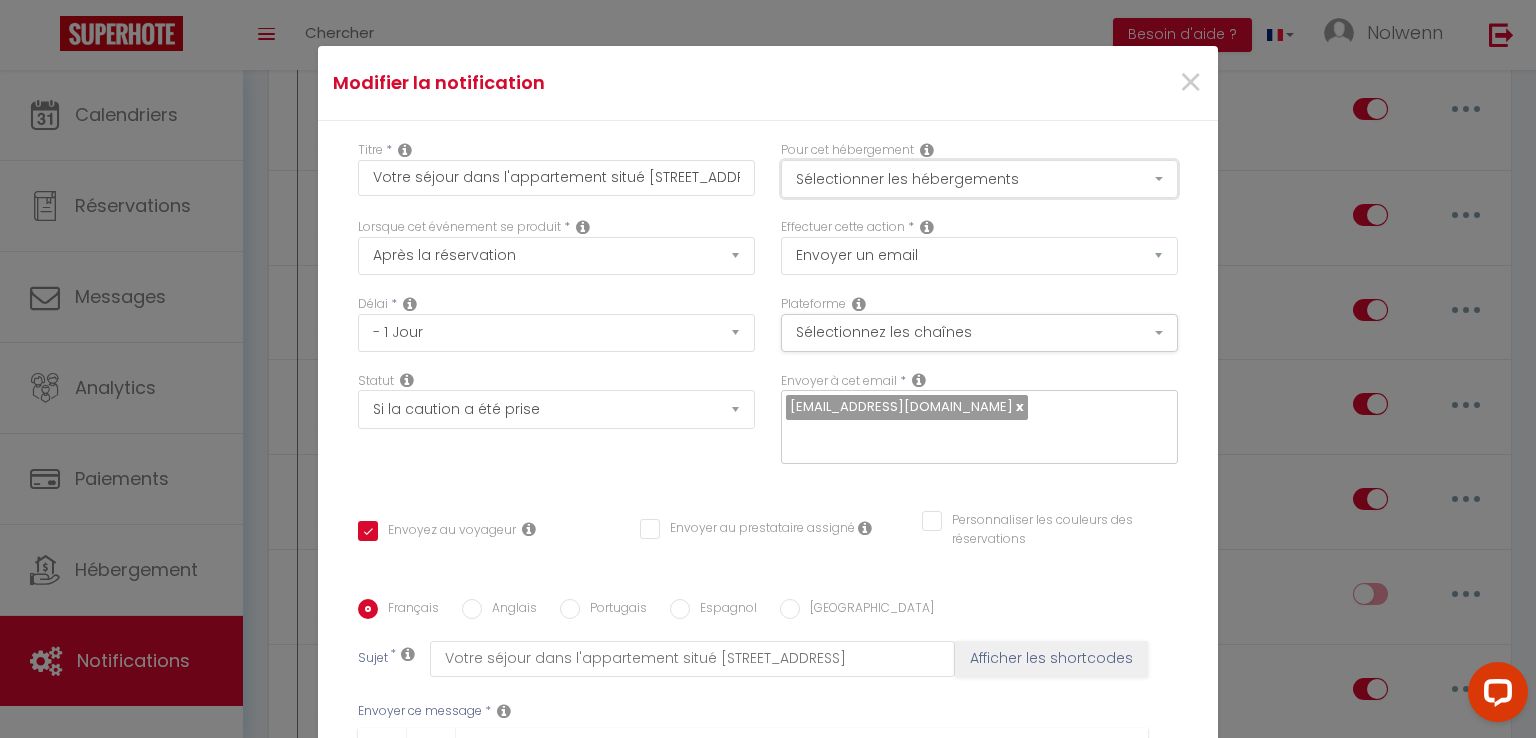 click on "Sélectionner les hébergements" at bounding box center (979, 179) 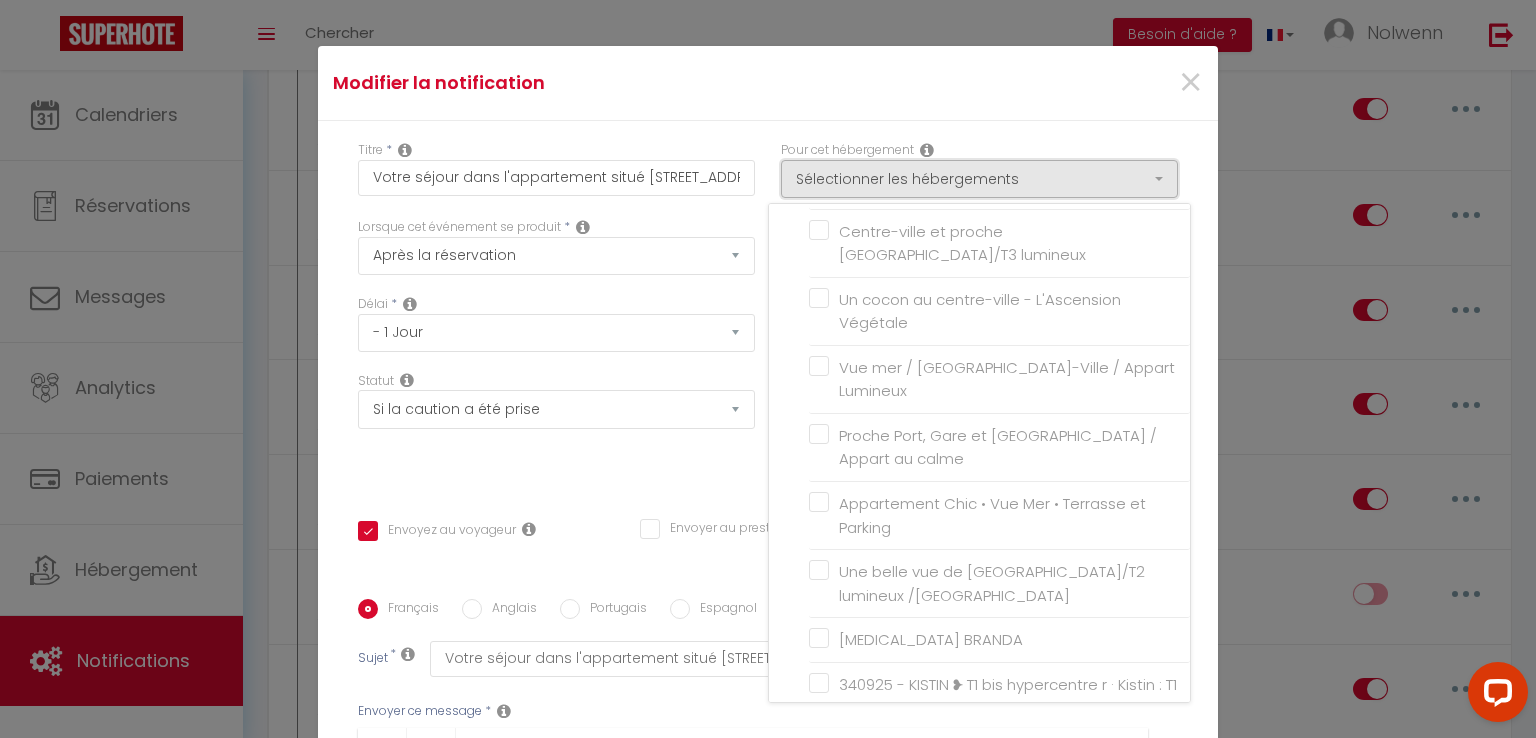 scroll, scrollTop: 2480, scrollLeft: 0, axis: vertical 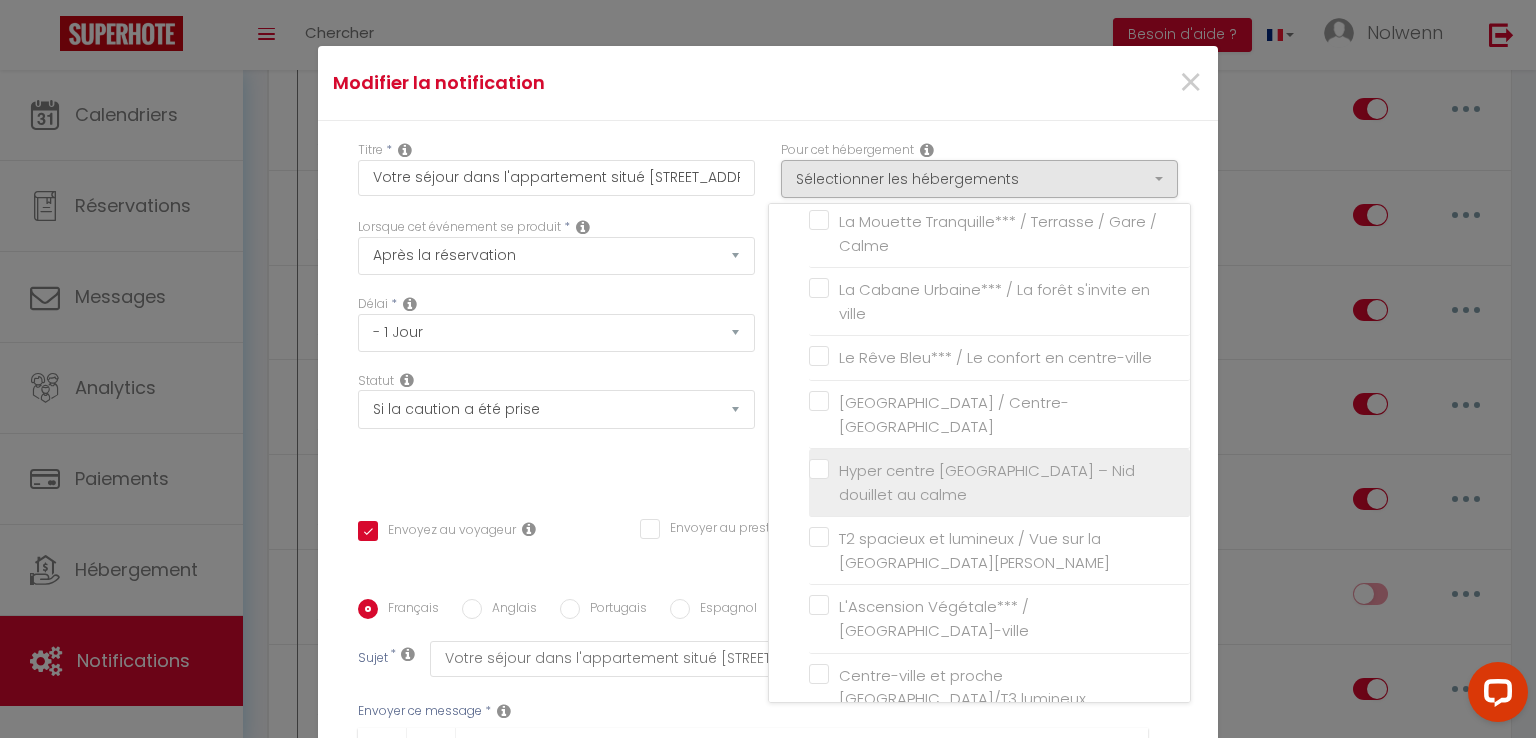 click on "Hyper centre [GEOGRAPHIC_DATA] – Nid douillet au calme" at bounding box center (999, 483) 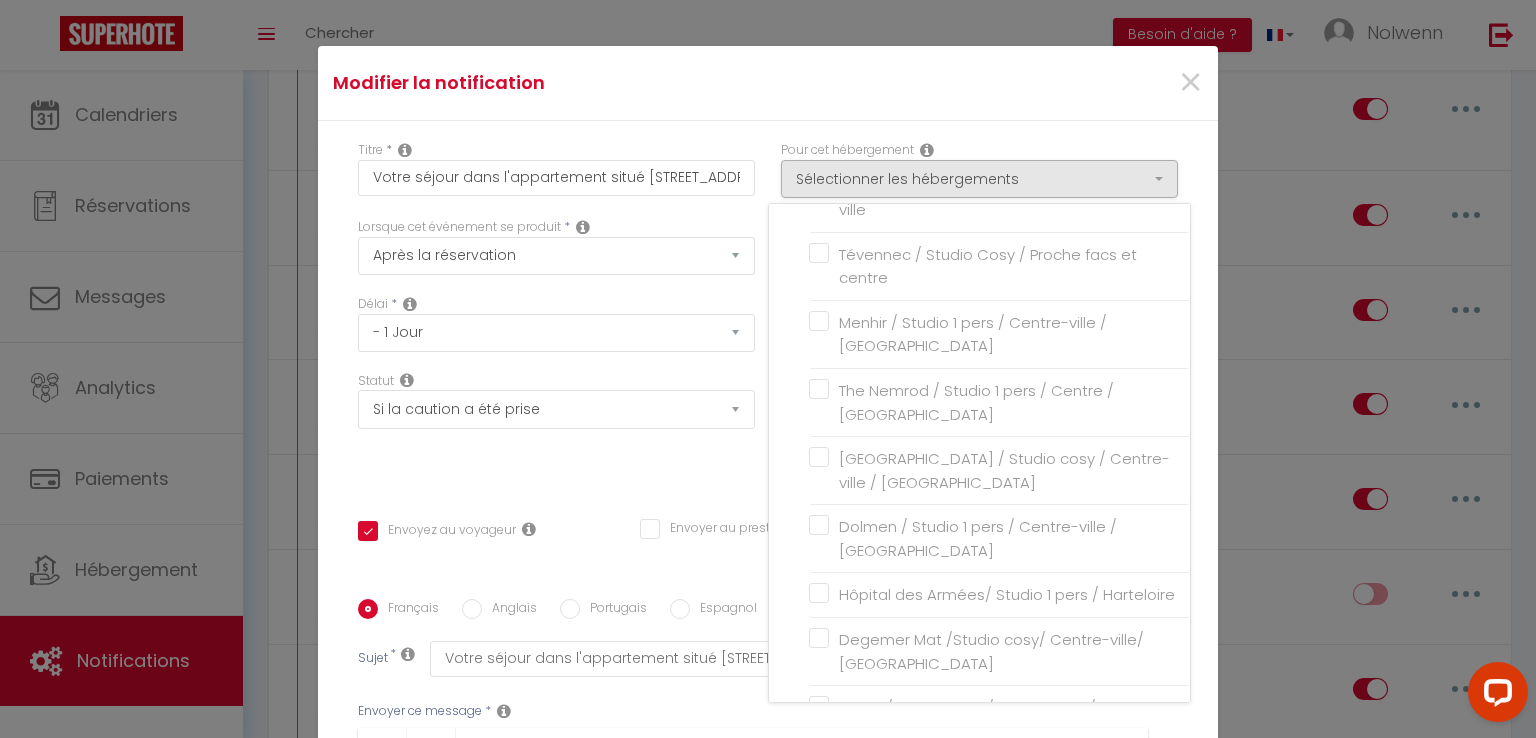 scroll, scrollTop: 0, scrollLeft: 0, axis: both 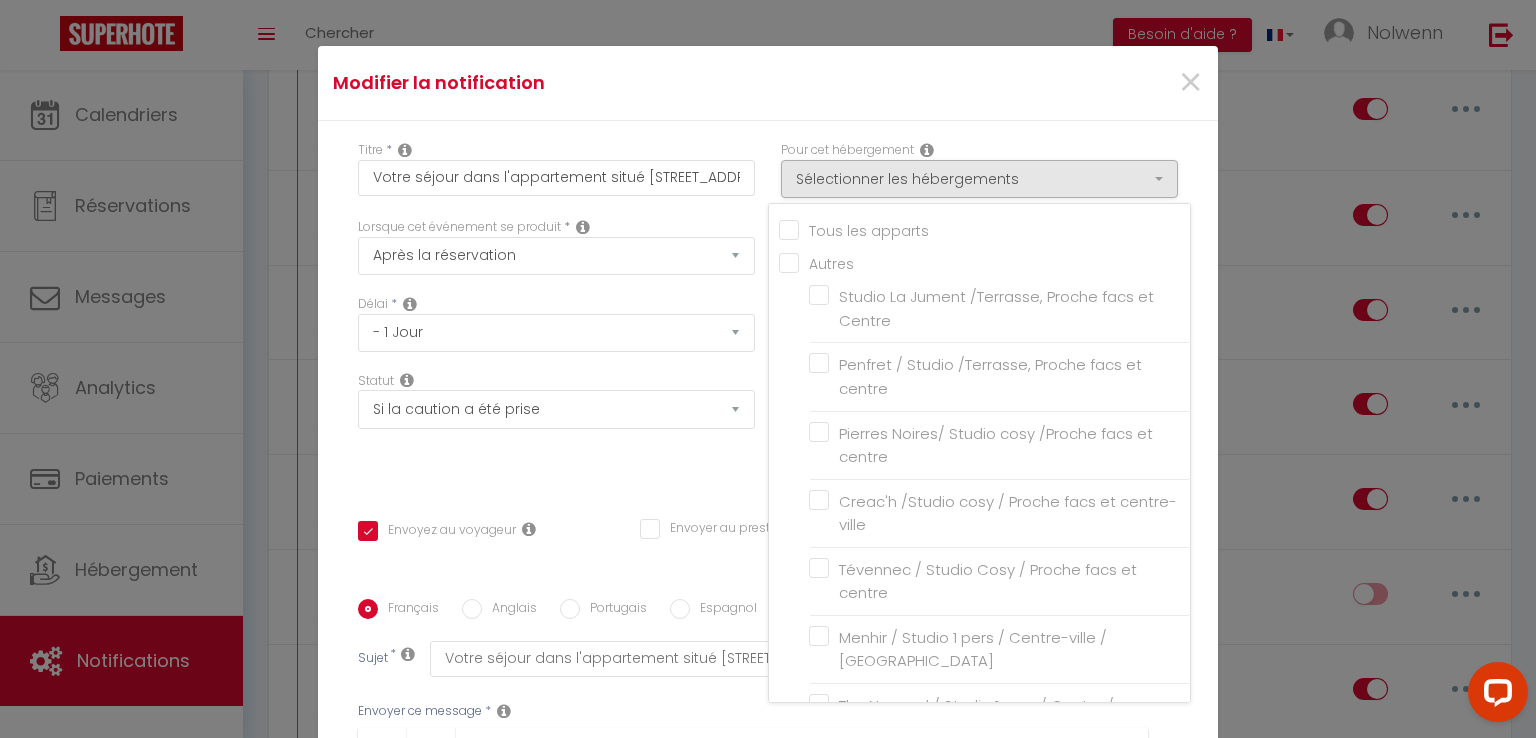 click on "Modifier la notification" at bounding box center [618, 83] 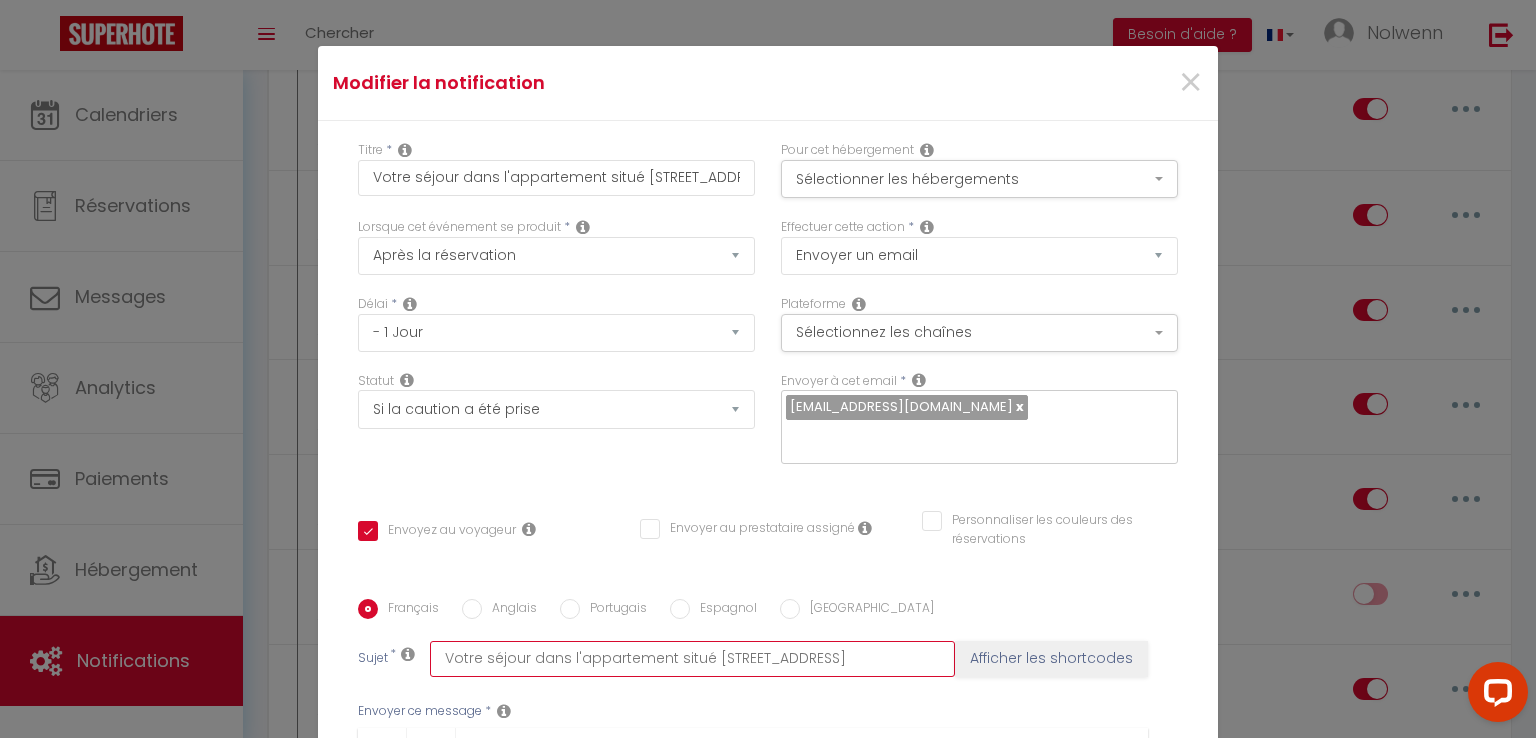 click on "Votre séjour dans l'appartement situé [STREET_ADDRESS]" at bounding box center (692, 659) 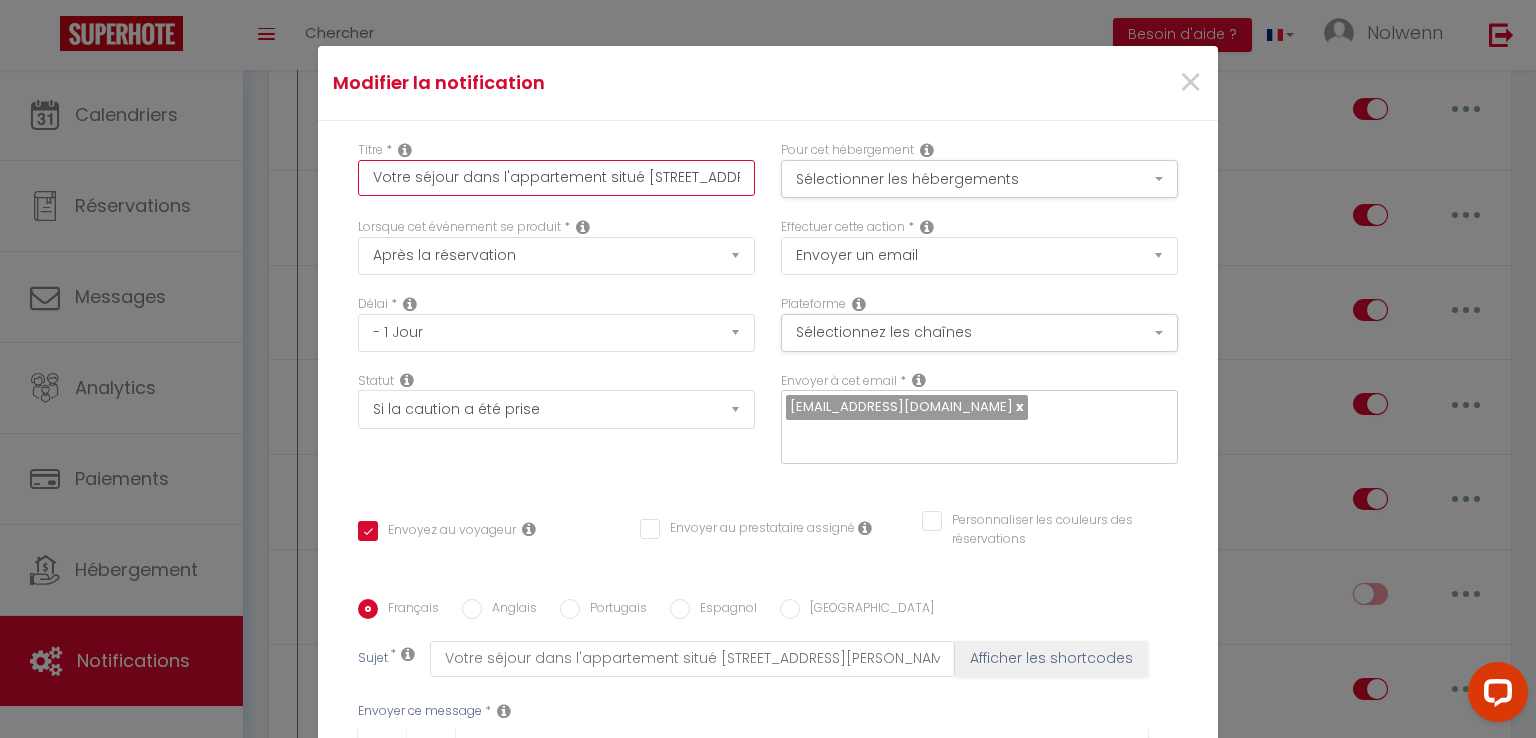 click on "Votre séjour dans l'appartement situé [STREET_ADDRESS][PERSON_NAME]" at bounding box center (556, 178) 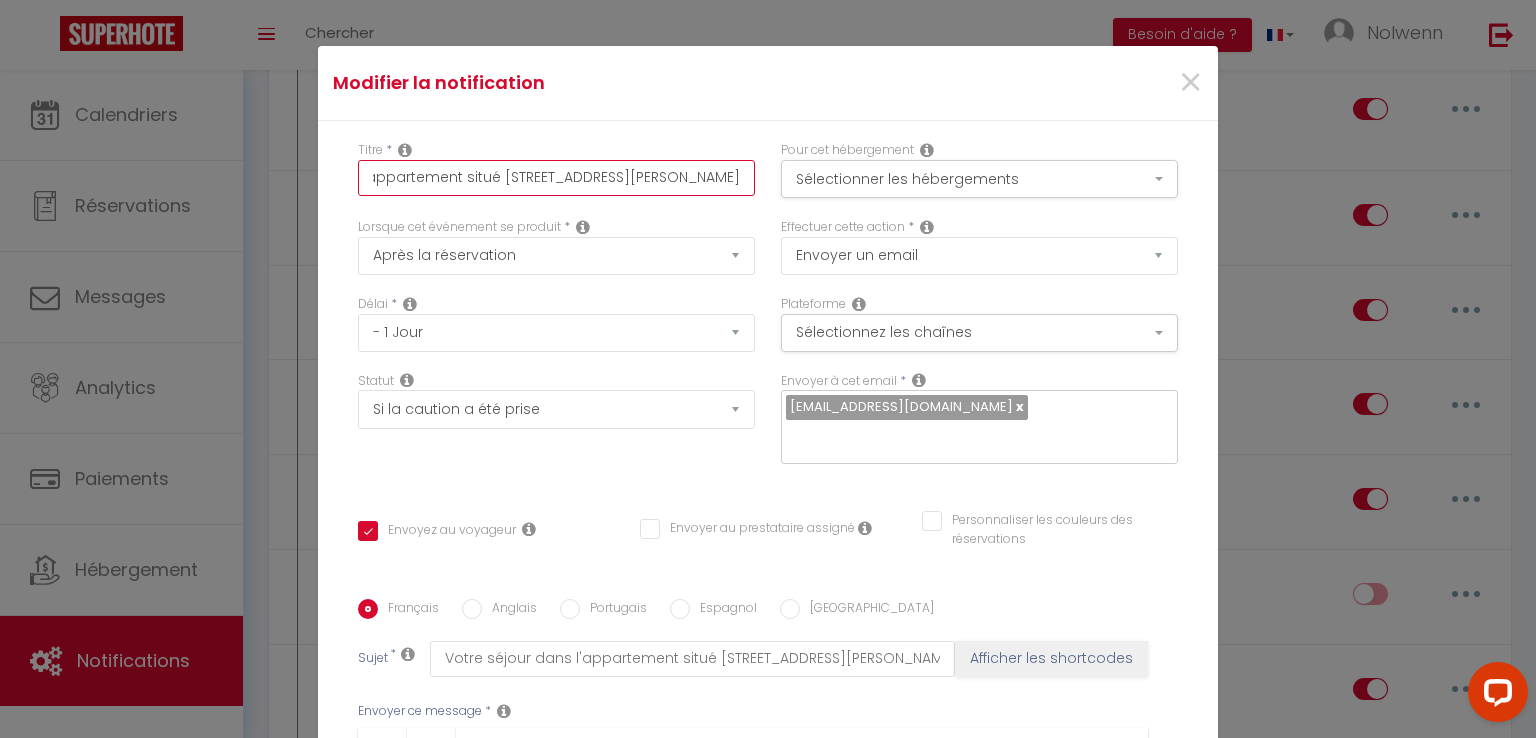 scroll, scrollTop: 0, scrollLeft: 161, axis: horizontal 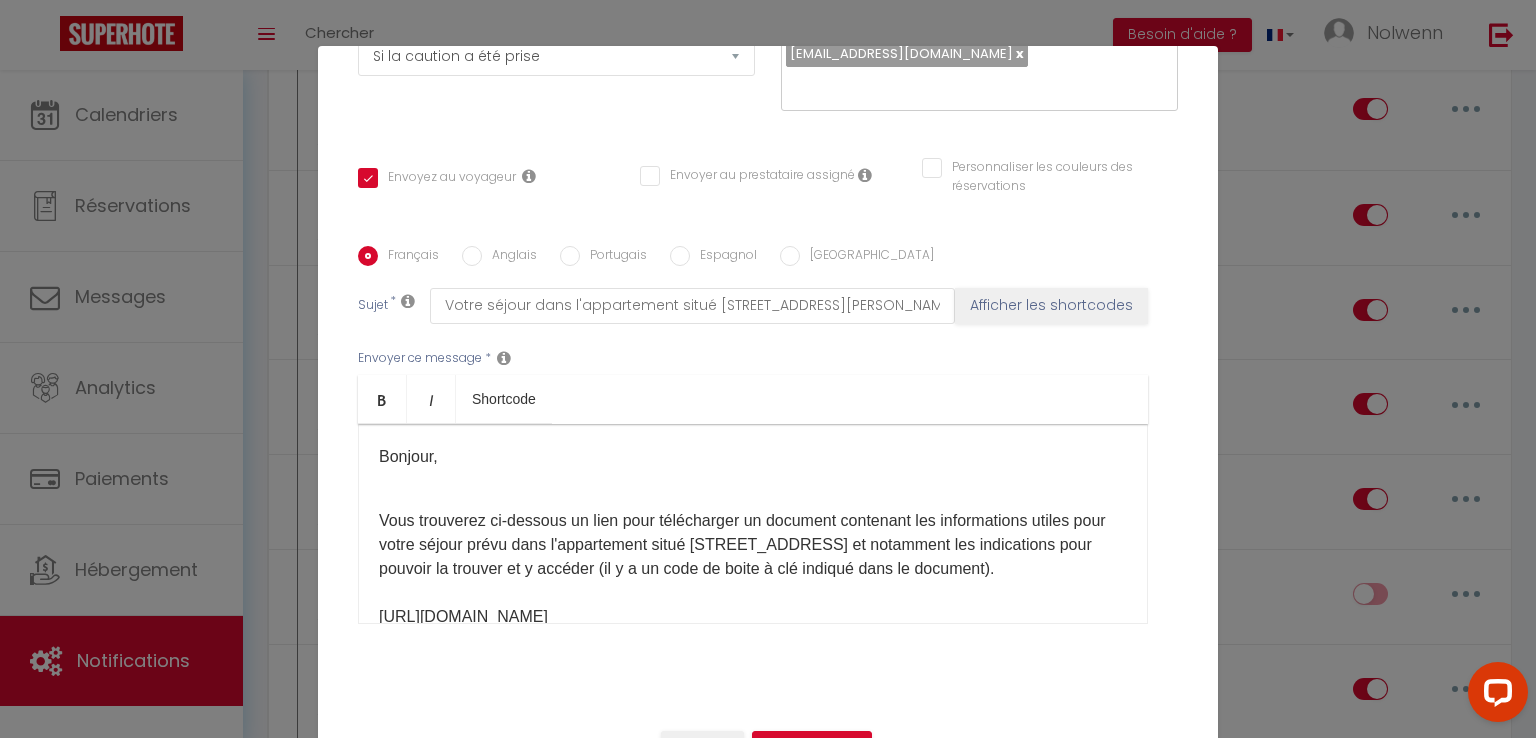 click on "Bonjour, Vous trouverez ci-dessous un lien pour télécharger un document contenant les informations utiles pour votre séjour prévu dans l'appartement situé [STREET_ADDRESS] et notamment les indications pour pouvoir la trouver et y accéder (il y a un code de boite à clé indiqué dans le document). [URL][DOMAIN_NAME]​ Horaire d'arrivée: à partir de 16h Horaire de départ: Au plus tard 11h Information complémentaire: si vous souhaitez fermer les volets du salon-séjour, merci de ne pas les fermer complètement, car cela risque de les bloquer et de rendre leur réouverture impossible.​ Restant à votre disposition pour tout renseignement complémentaire.​​ Cordialement, Nolwenn 06 74 55 20 85​​" at bounding box center (753, 524) 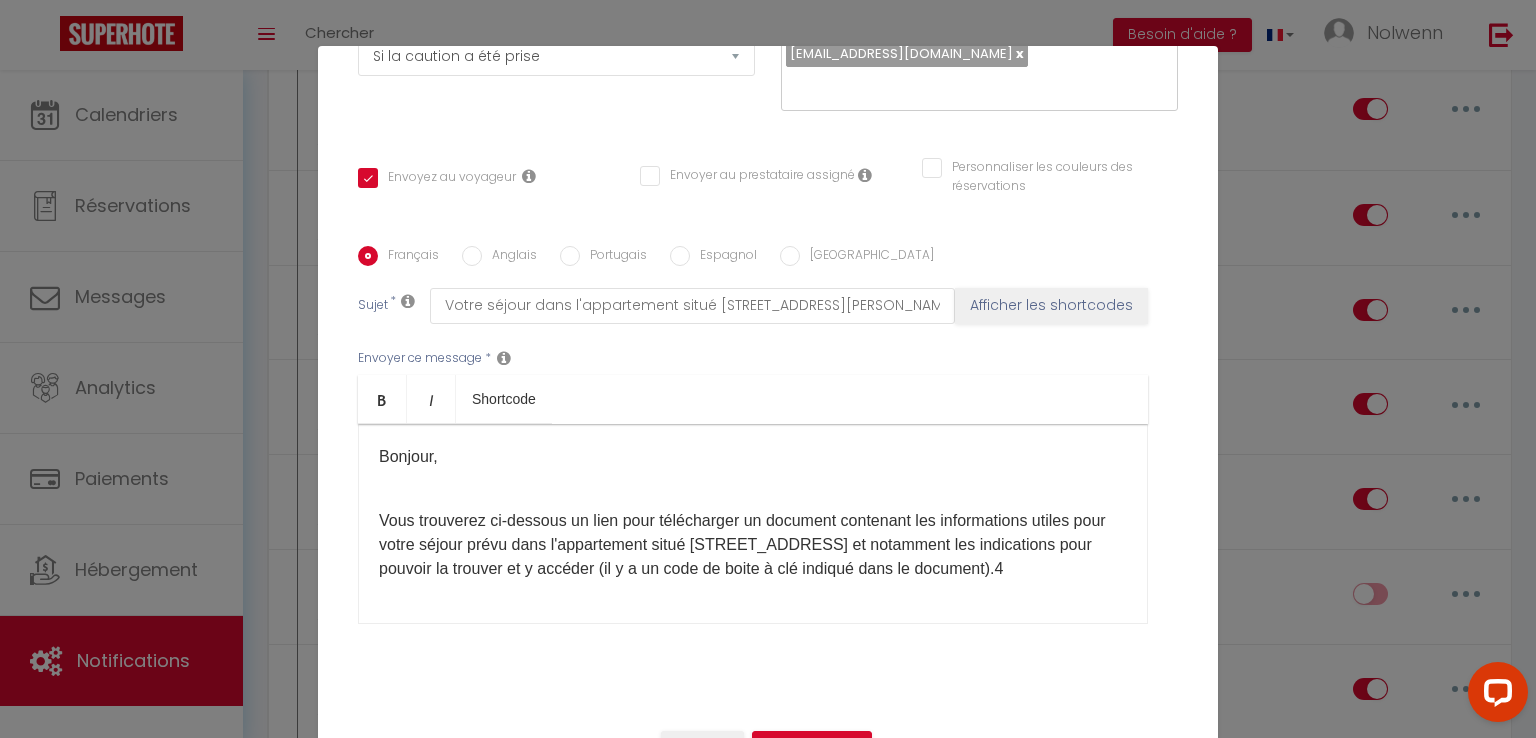 click on "Vous trouverez ci-dessous un lien pour télécharger un document contenant les informations utiles pour votre séjour prévu dans l'appartement situé [STREET_ADDRESS] et notamment les indications pour pouvoir la trouver et y accéder (il y a un code de boite à clé indiqué dans le document).4" at bounding box center [753, 545] 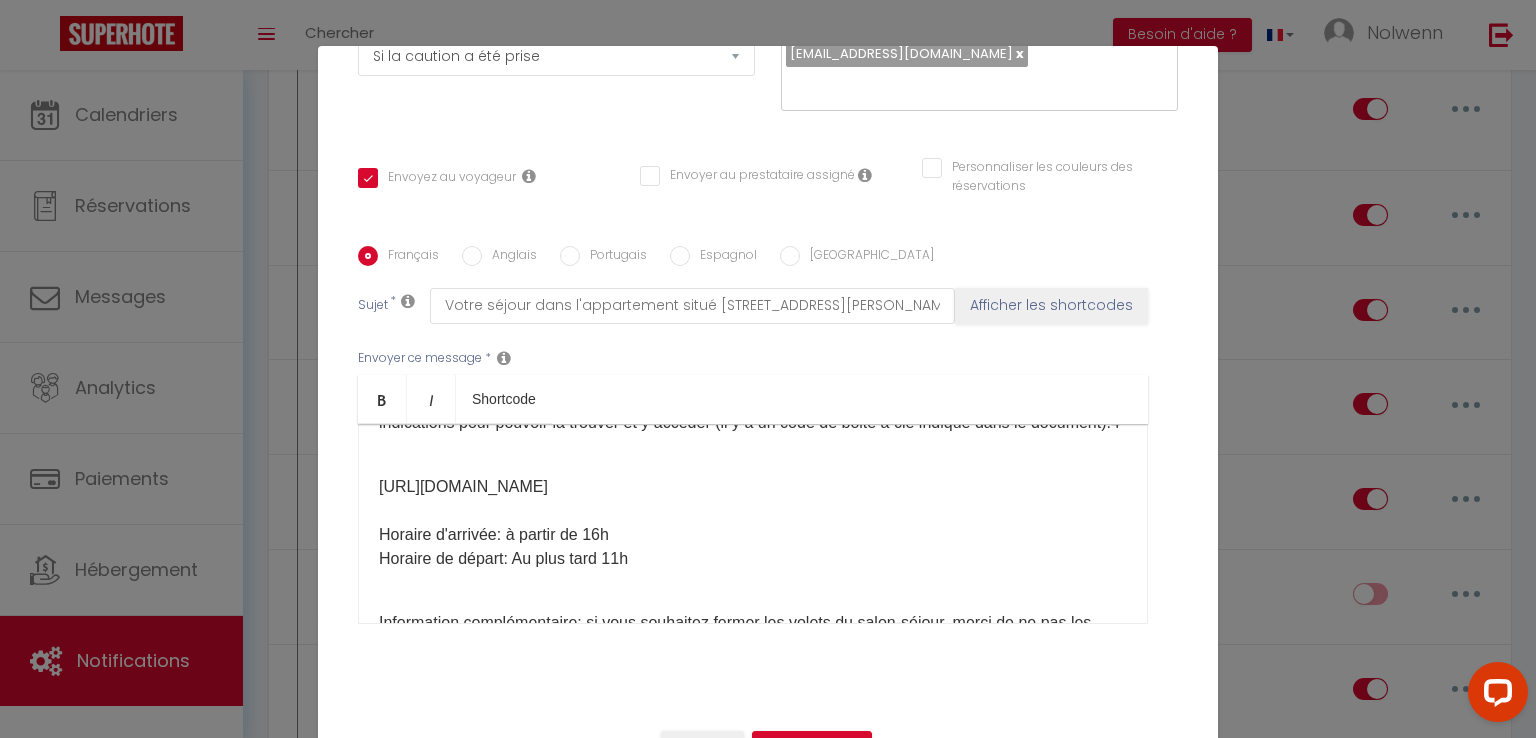 scroll, scrollTop: 169, scrollLeft: 0, axis: vertical 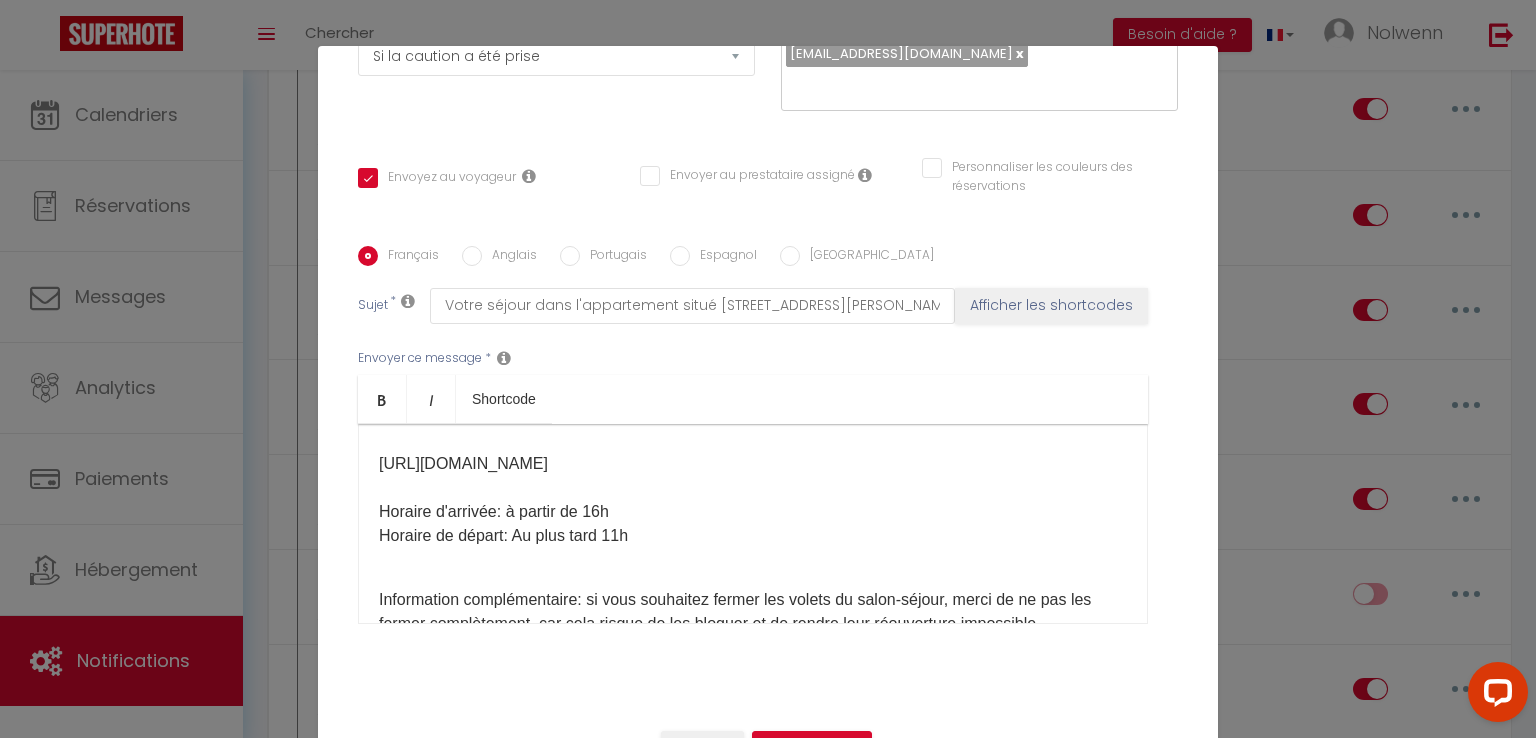 drag, startPoint x: 796, startPoint y: 508, endPoint x: 357, endPoint y: 454, distance: 442.30872 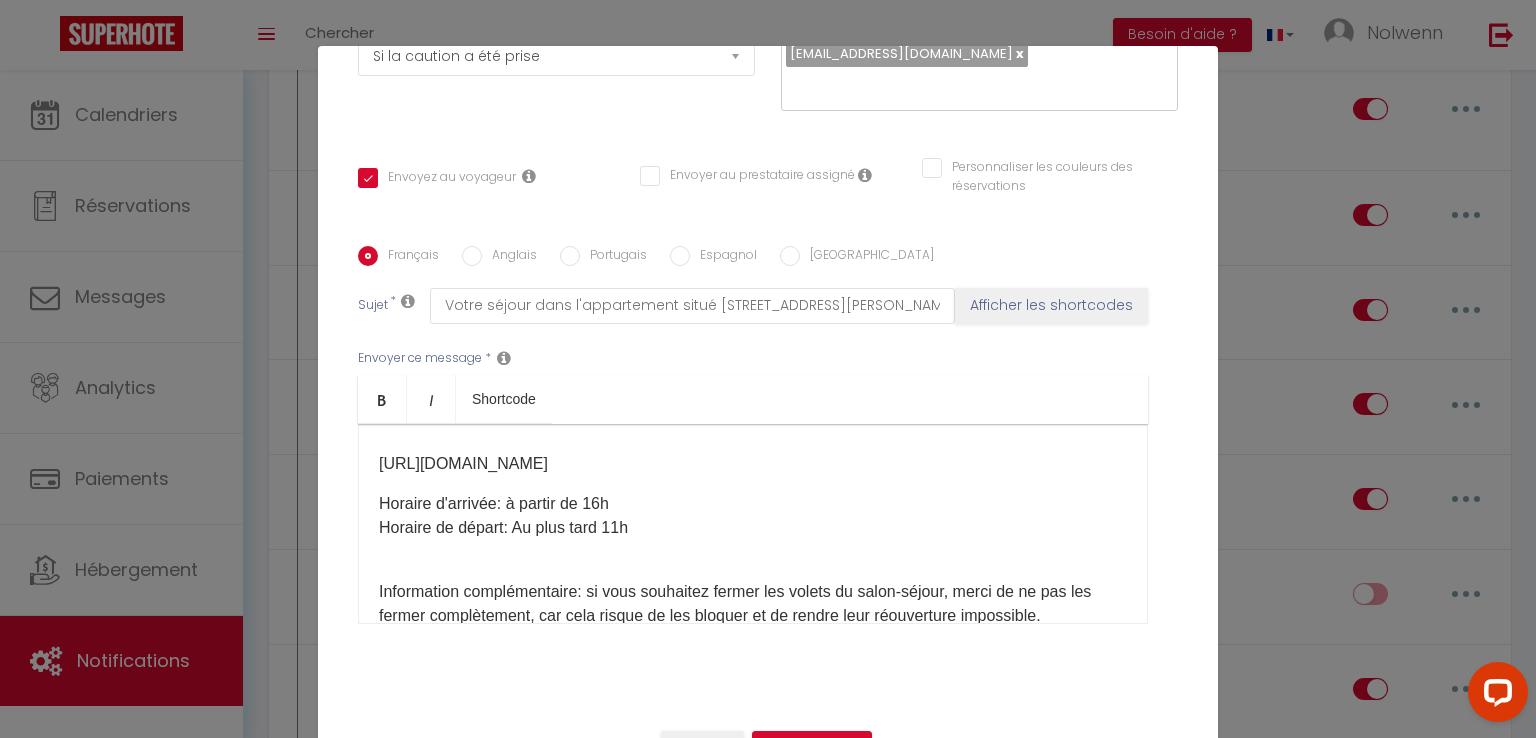 drag, startPoint x: 802, startPoint y: 514, endPoint x: 421, endPoint y: 461, distance: 384.6687 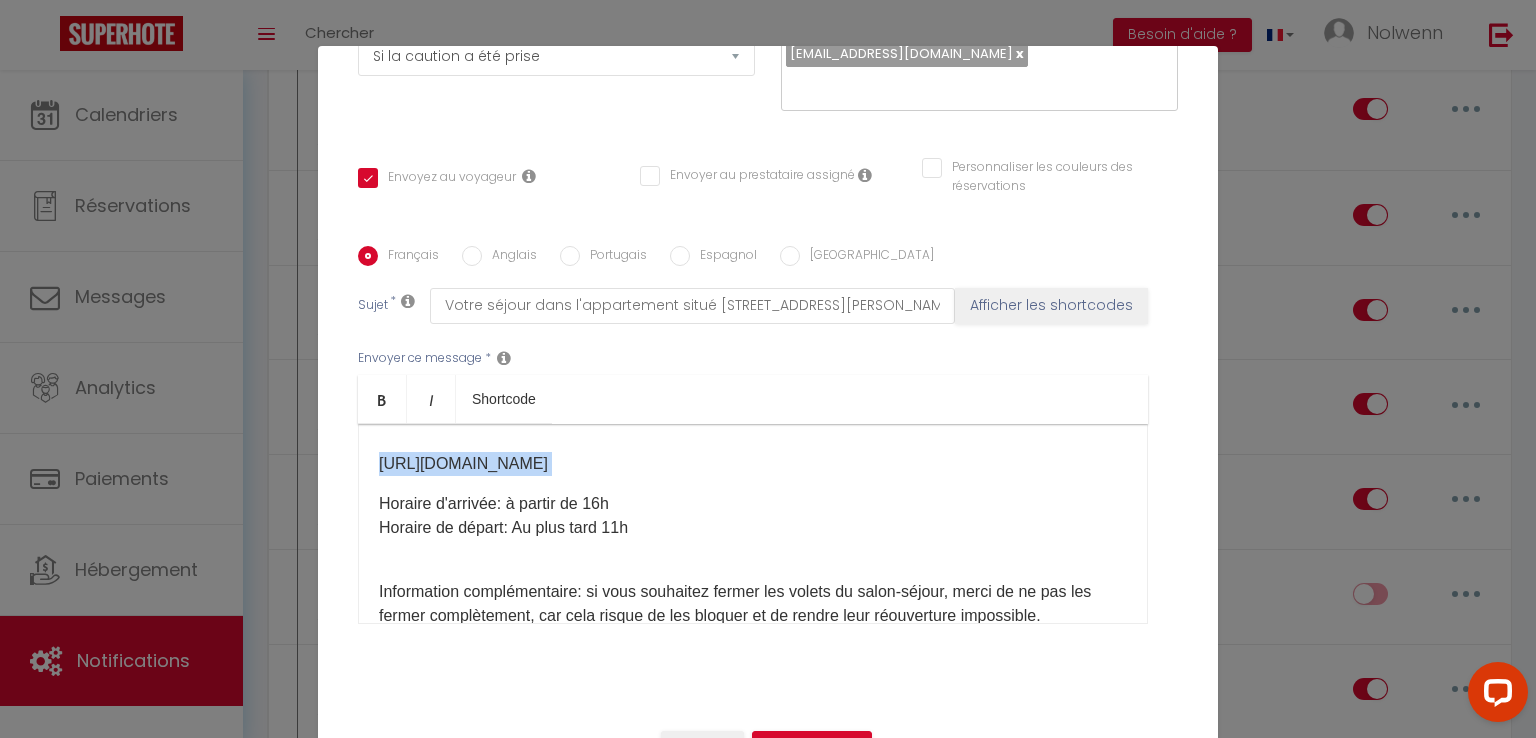 drag, startPoint x: 785, startPoint y: 513, endPoint x: 374, endPoint y: 485, distance: 411.95267 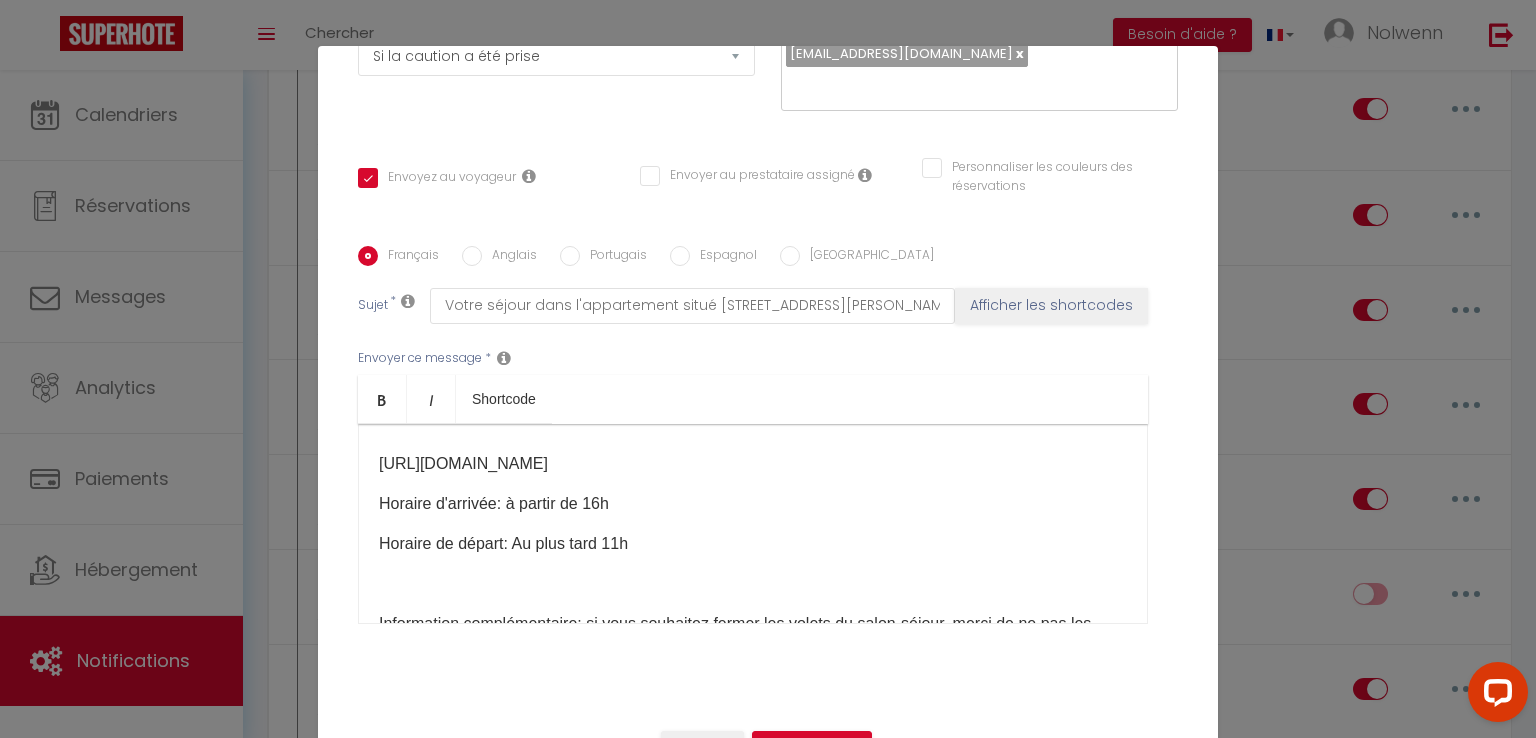drag, startPoint x: 796, startPoint y: 514, endPoint x: 306, endPoint y: 474, distance: 491.62994 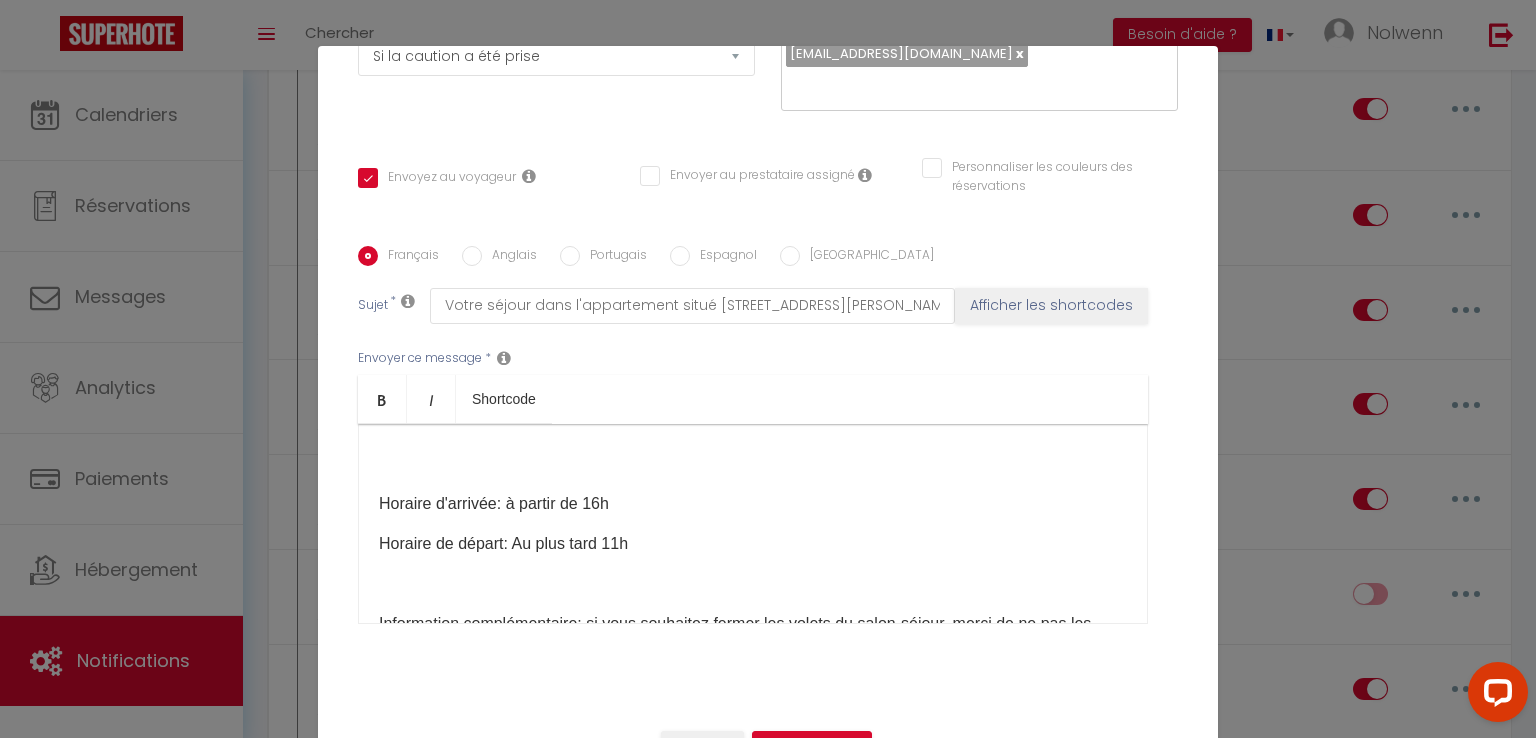 scroll, scrollTop: 0, scrollLeft: 0, axis: both 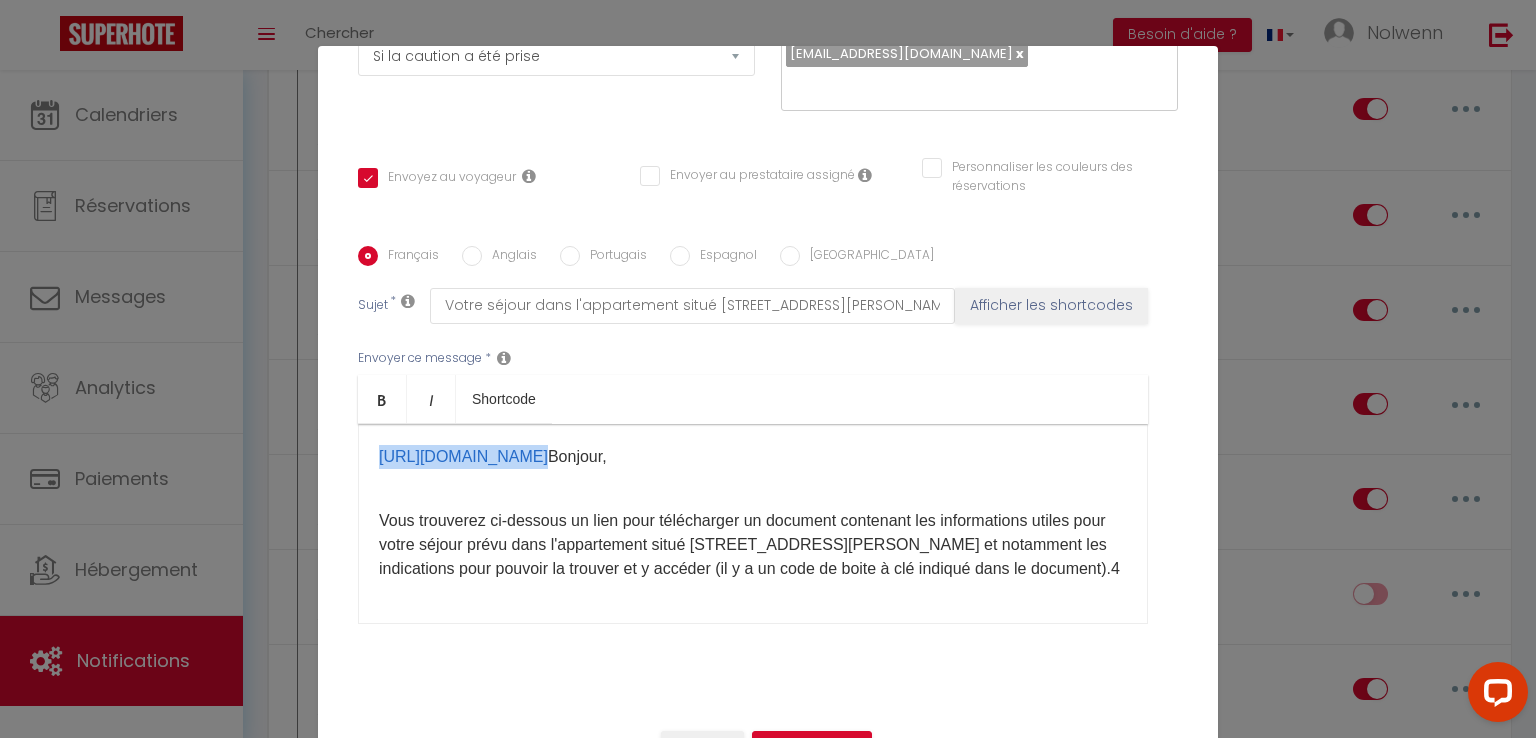 drag, startPoint x: 761, startPoint y: 481, endPoint x: 303, endPoint y: 414, distance: 462.87473 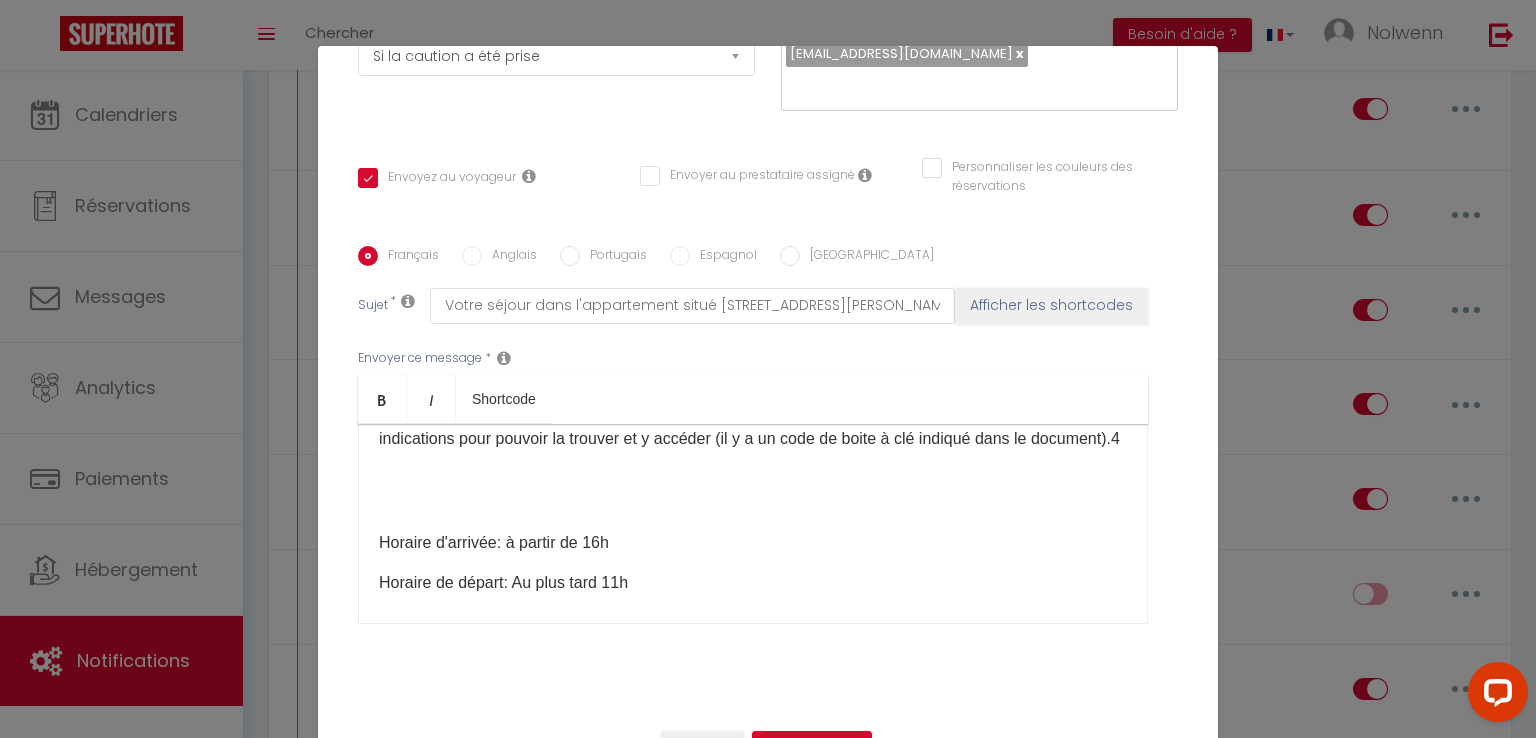 scroll, scrollTop: 160, scrollLeft: 0, axis: vertical 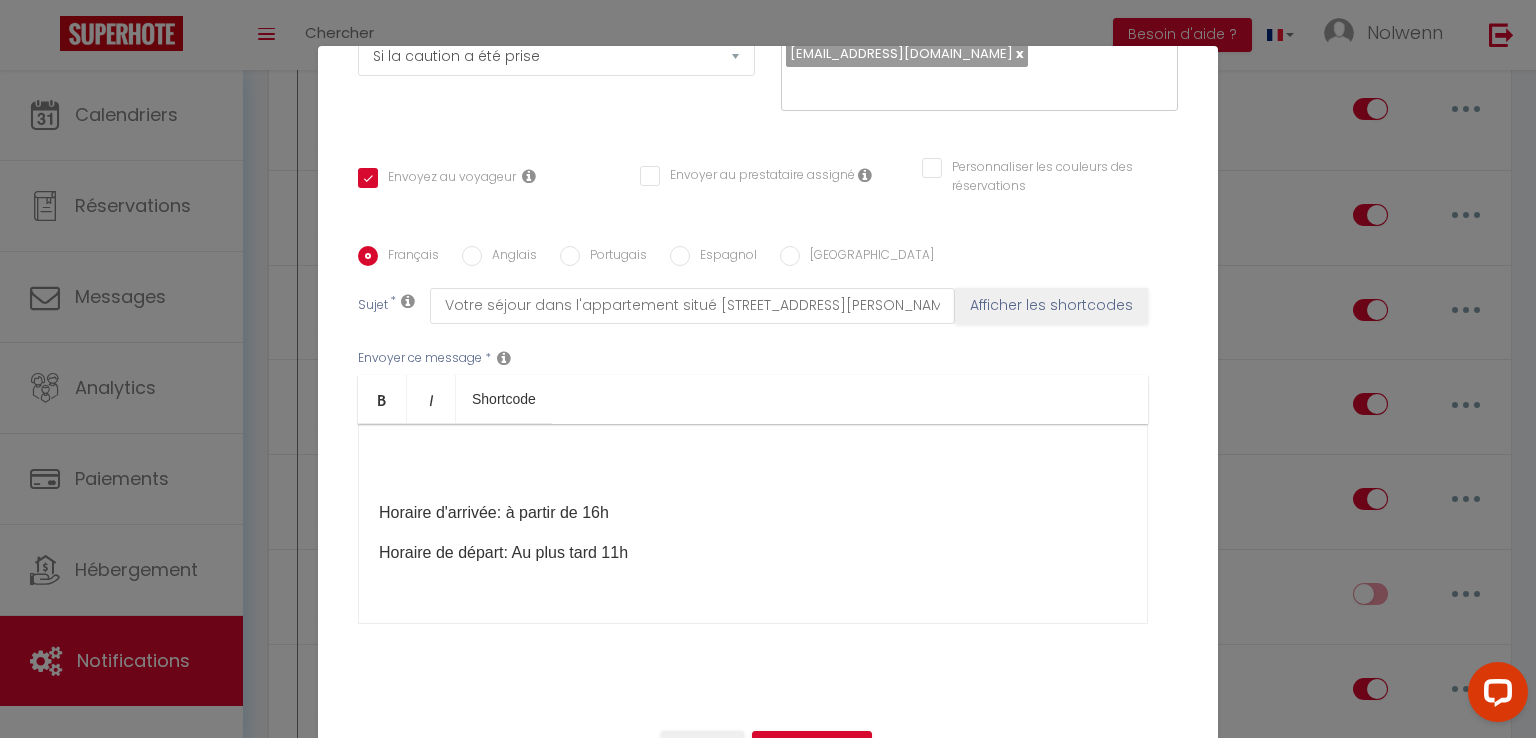 click at bounding box center (753, 473) 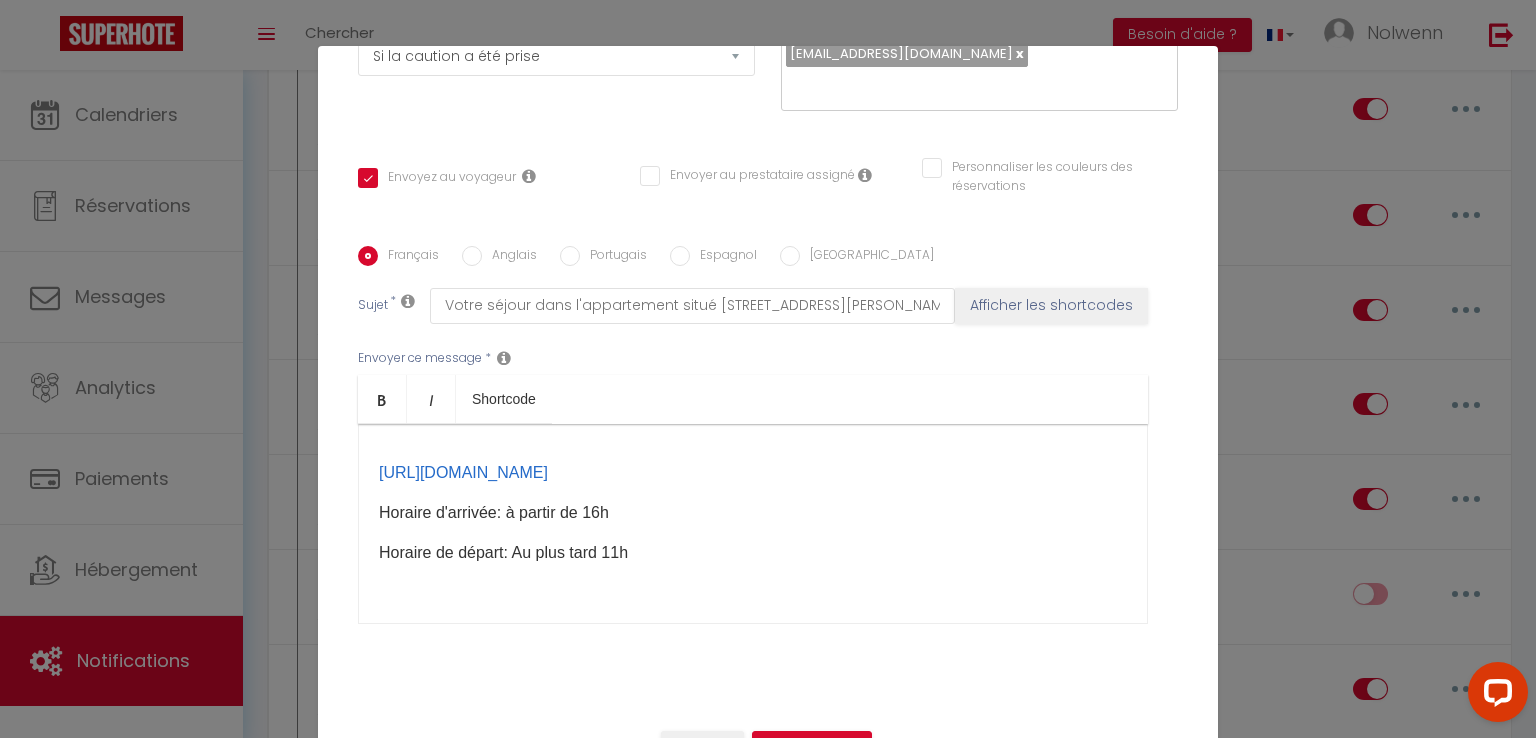 click on "Vous trouverez ci-dessous un lien pour télécharger un document contenant les informations utiles pour votre séjour prévu dans l'appartement situé [STREET_ADDRESS][PERSON_NAME] et notamment les indications pour pouvoir la trouver et y accéder (il y a un code de boite à clé indiqué dans le document).4" at bounding box center (753, 385) 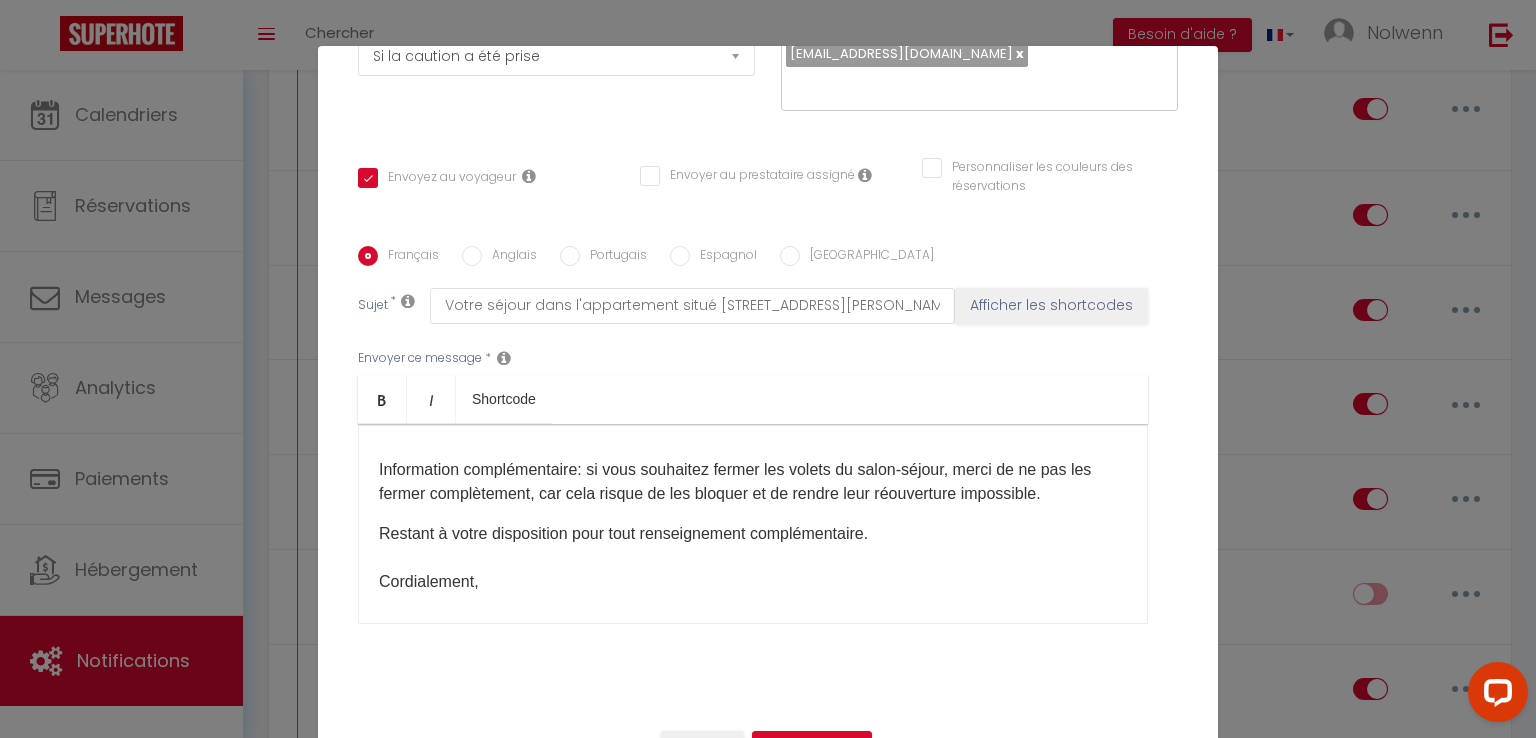 scroll, scrollTop: 327, scrollLeft: 0, axis: vertical 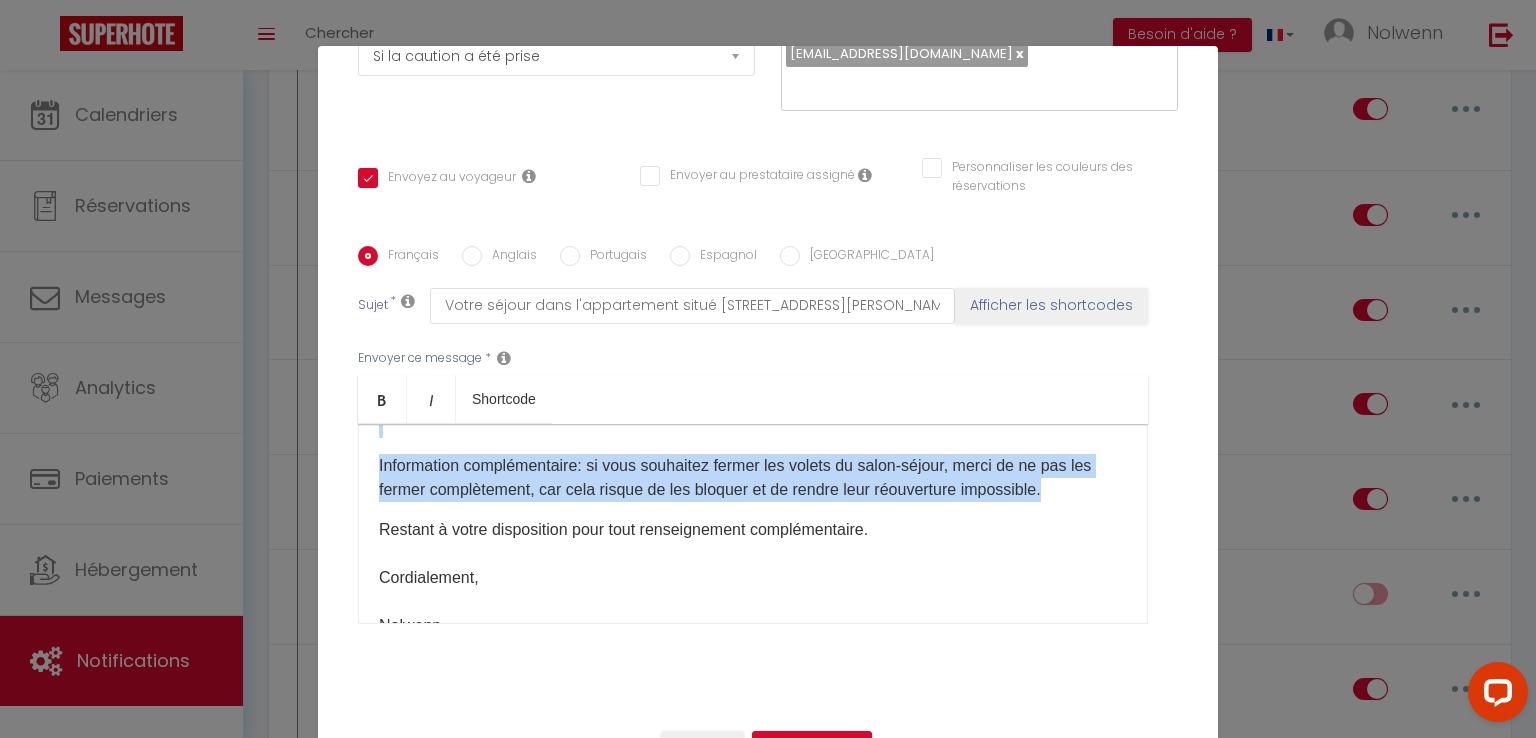 drag, startPoint x: 1088, startPoint y: 543, endPoint x: 356, endPoint y: 474, distance: 735.2449 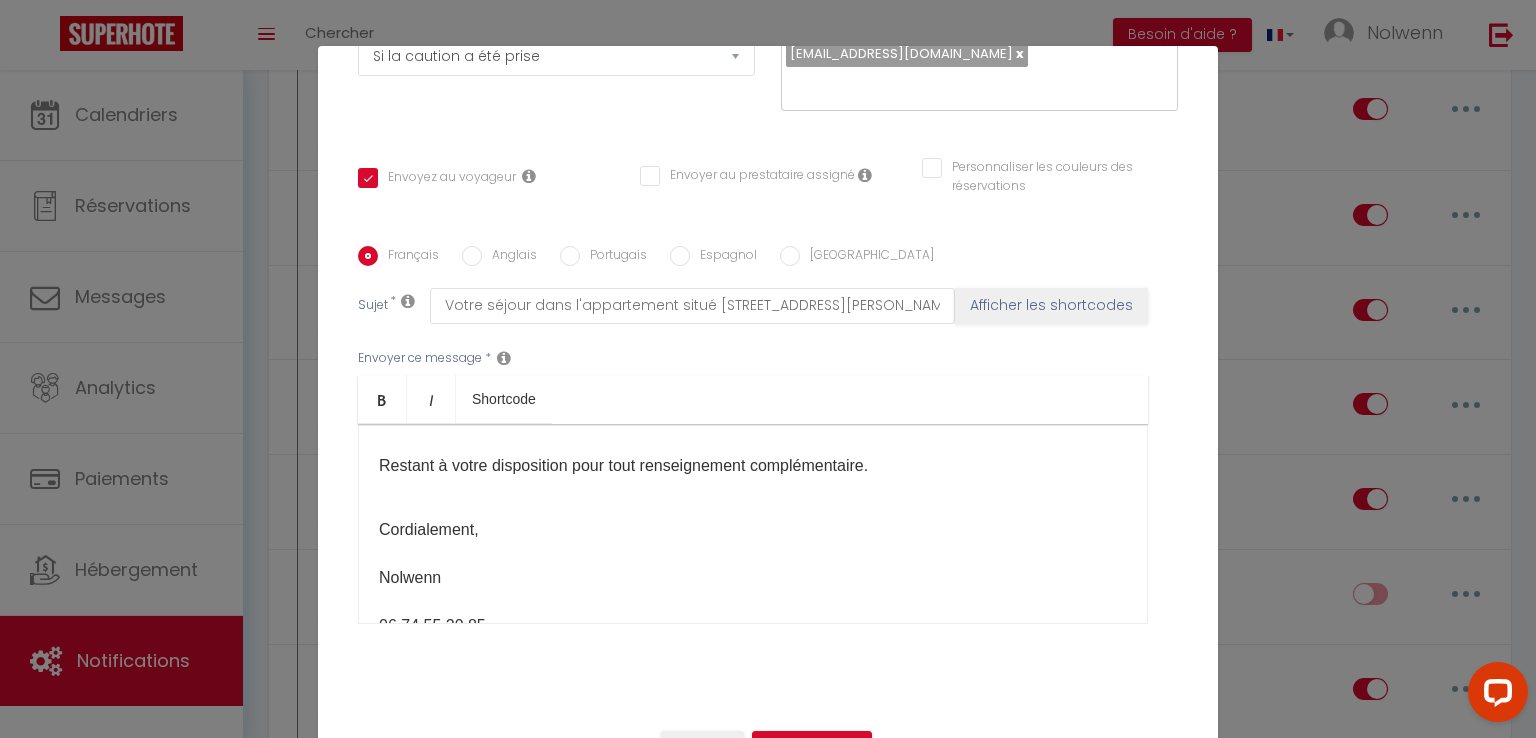scroll, scrollTop: 453, scrollLeft: 0, axis: vertical 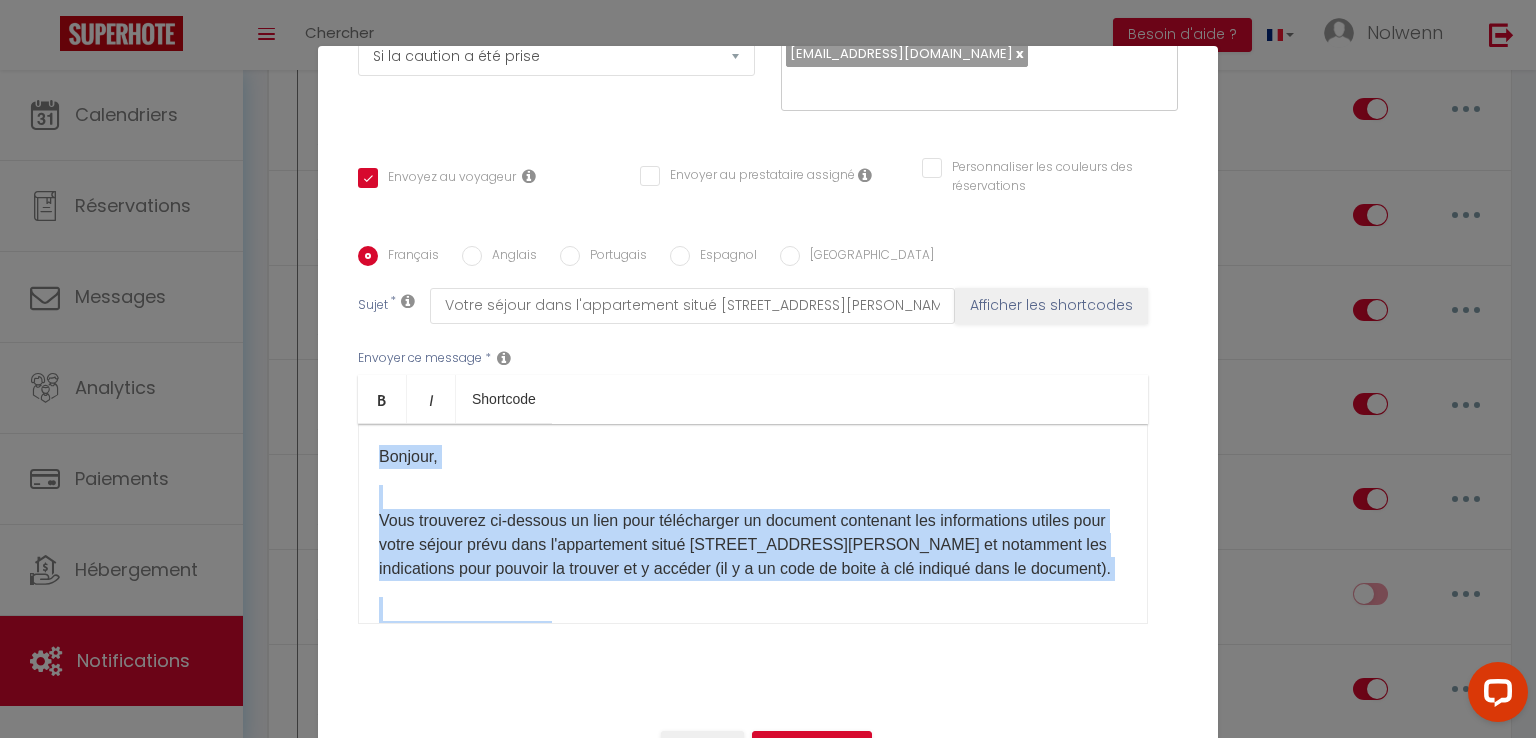 drag, startPoint x: 472, startPoint y: 553, endPoint x: 340, endPoint y: 413, distance: 192.41621 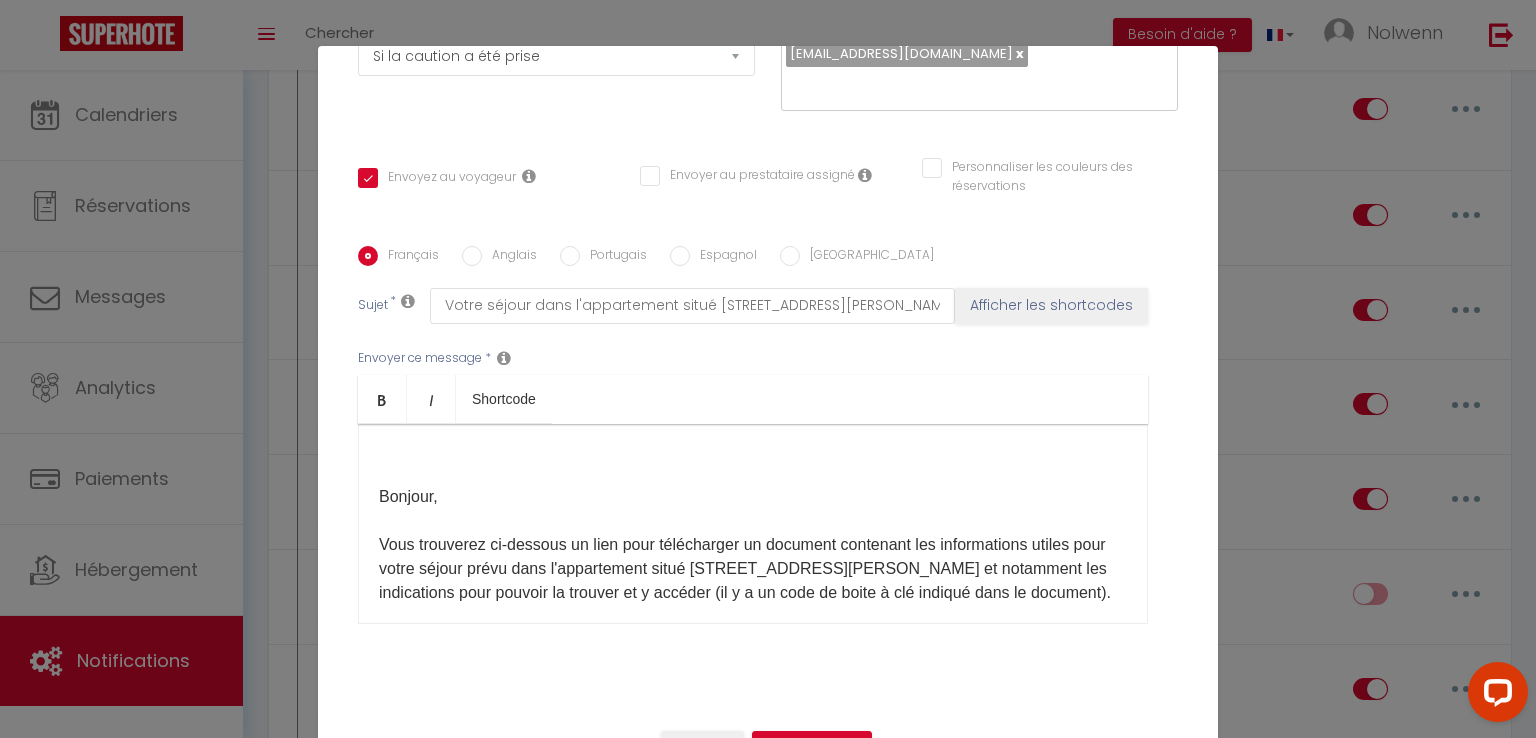 click at bounding box center (753, 457) 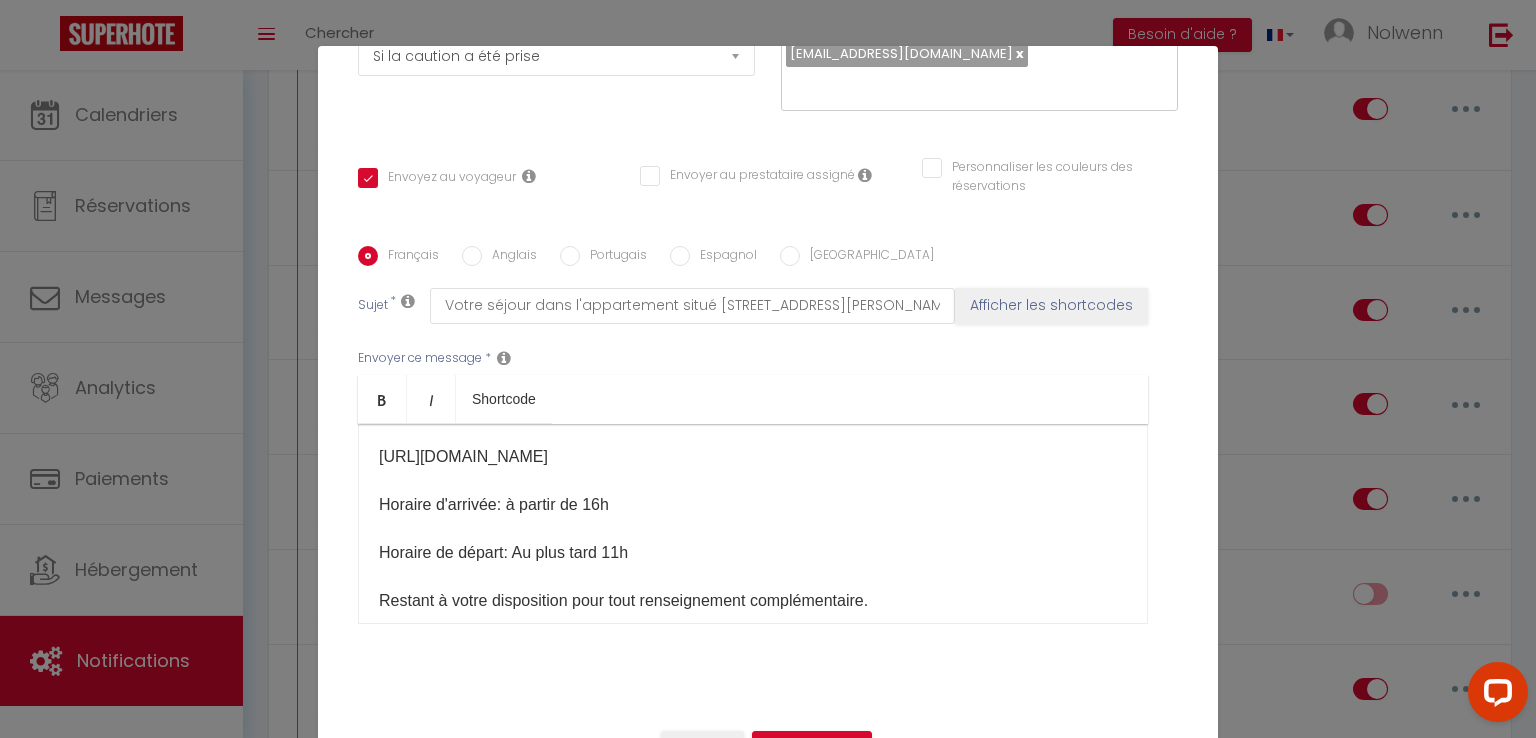 scroll, scrollTop: 142, scrollLeft: 0, axis: vertical 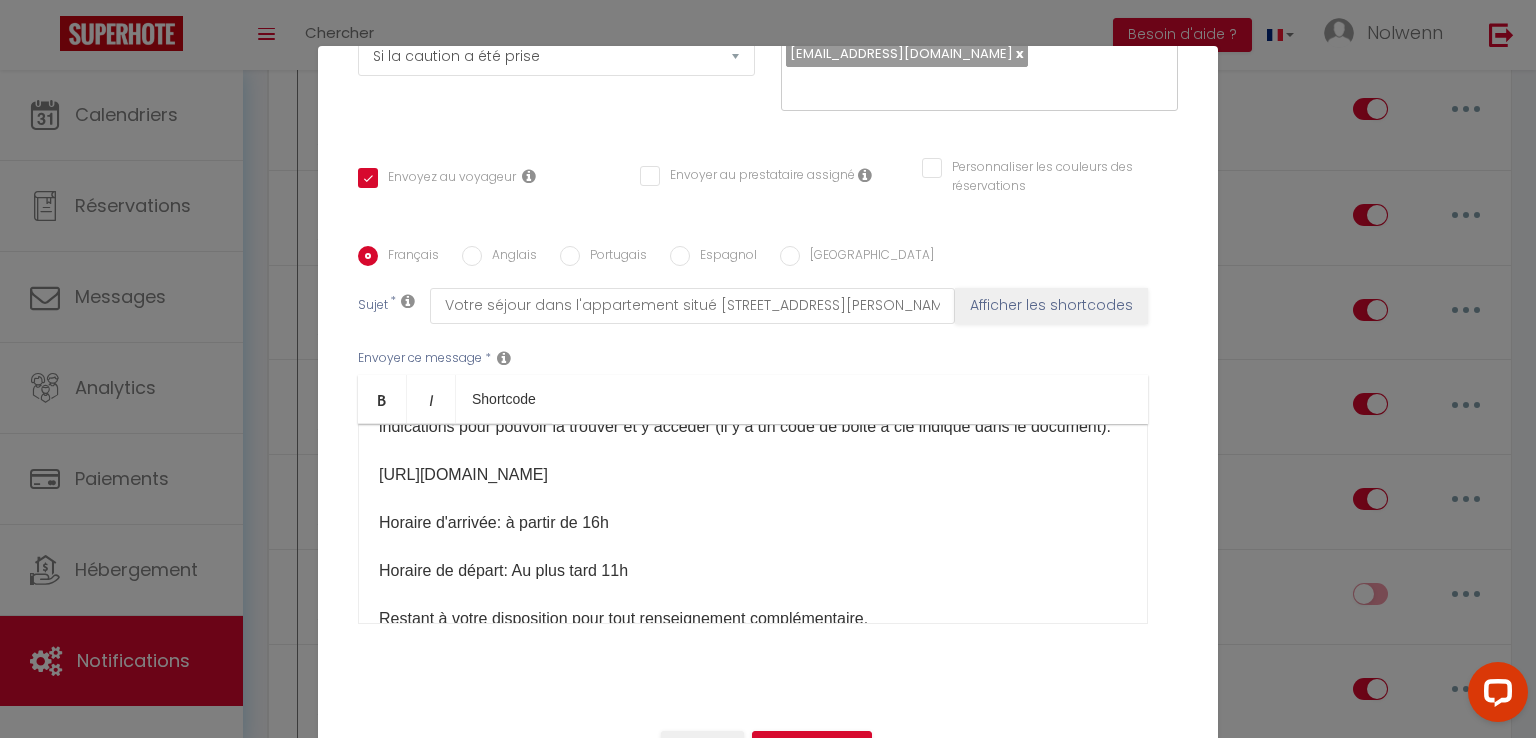 drag, startPoint x: 768, startPoint y: 526, endPoint x: 376, endPoint y: 493, distance: 393.38657 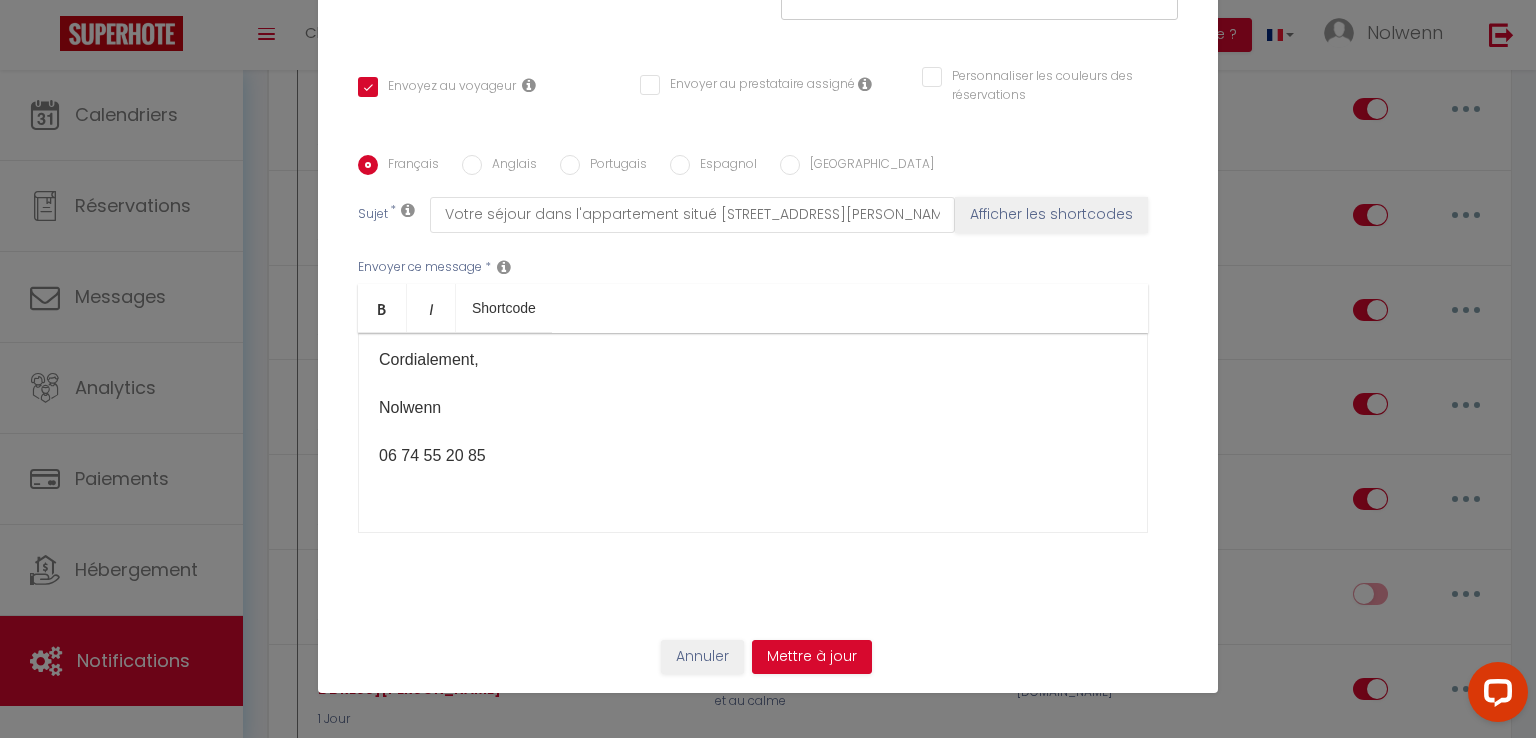 scroll, scrollTop: 0, scrollLeft: 0, axis: both 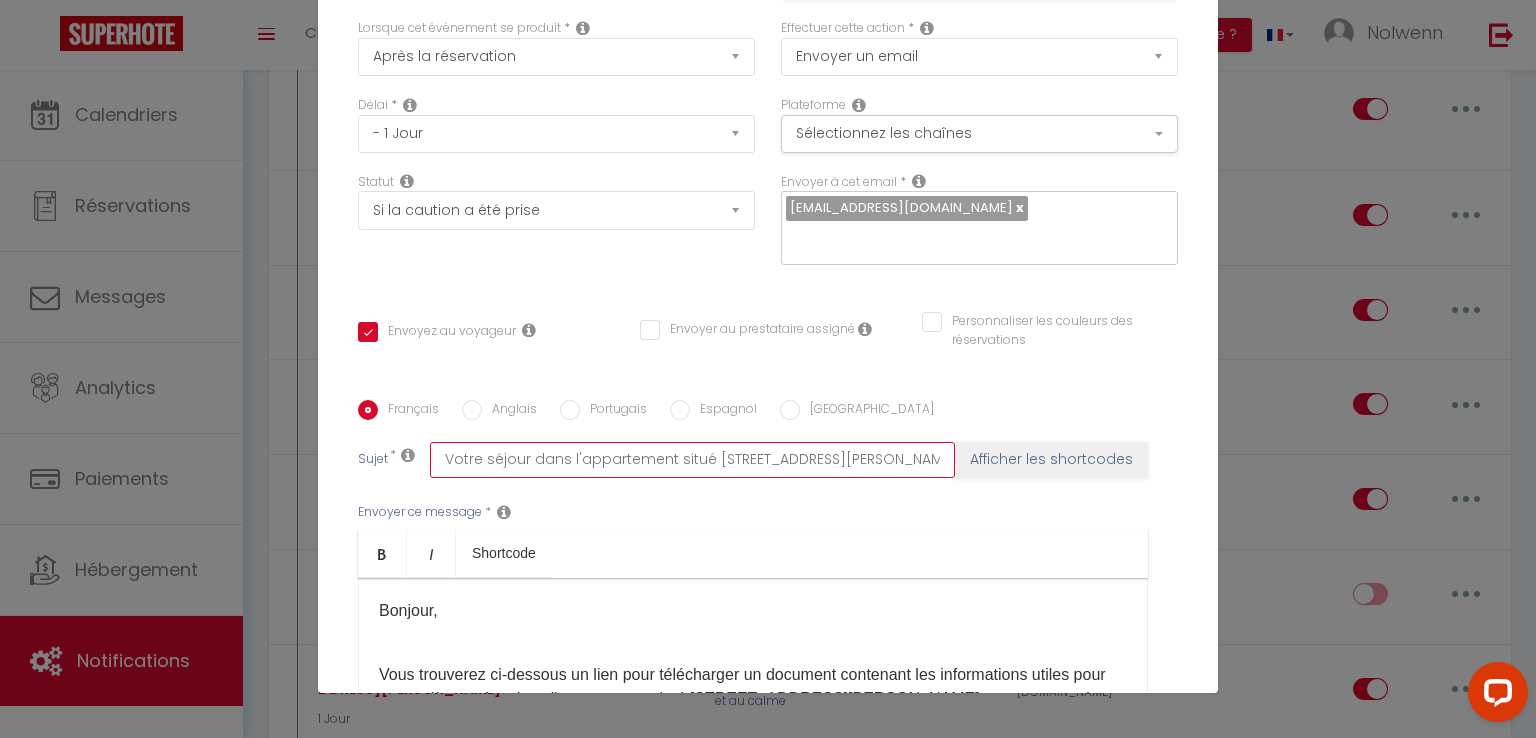 click on "Votre séjour dans l'appartement situé [STREET_ADDRESS][PERSON_NAME]" at bounding box center [692, 460] 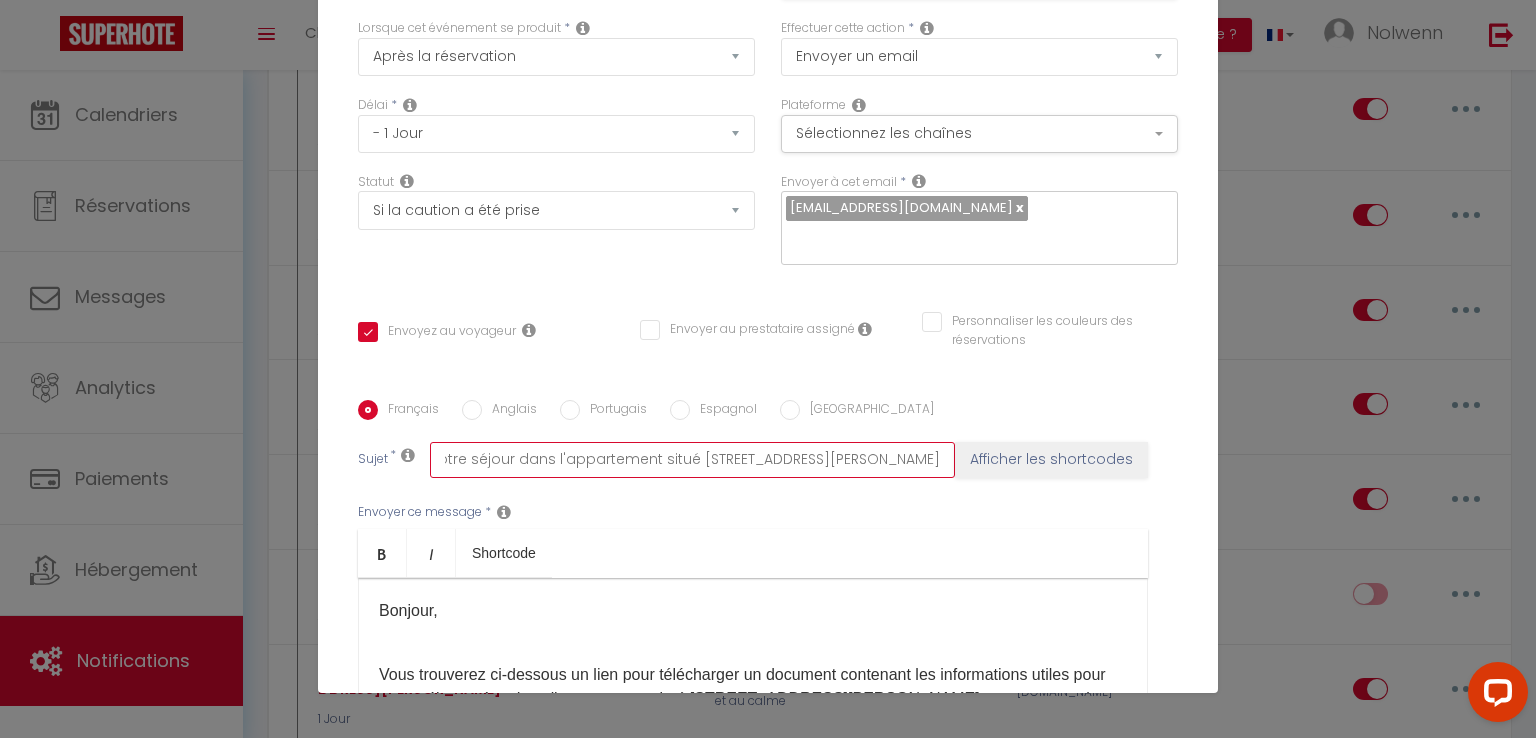 scroll, scrollTop: 0, scrollLeft: 33, axis: horizontal 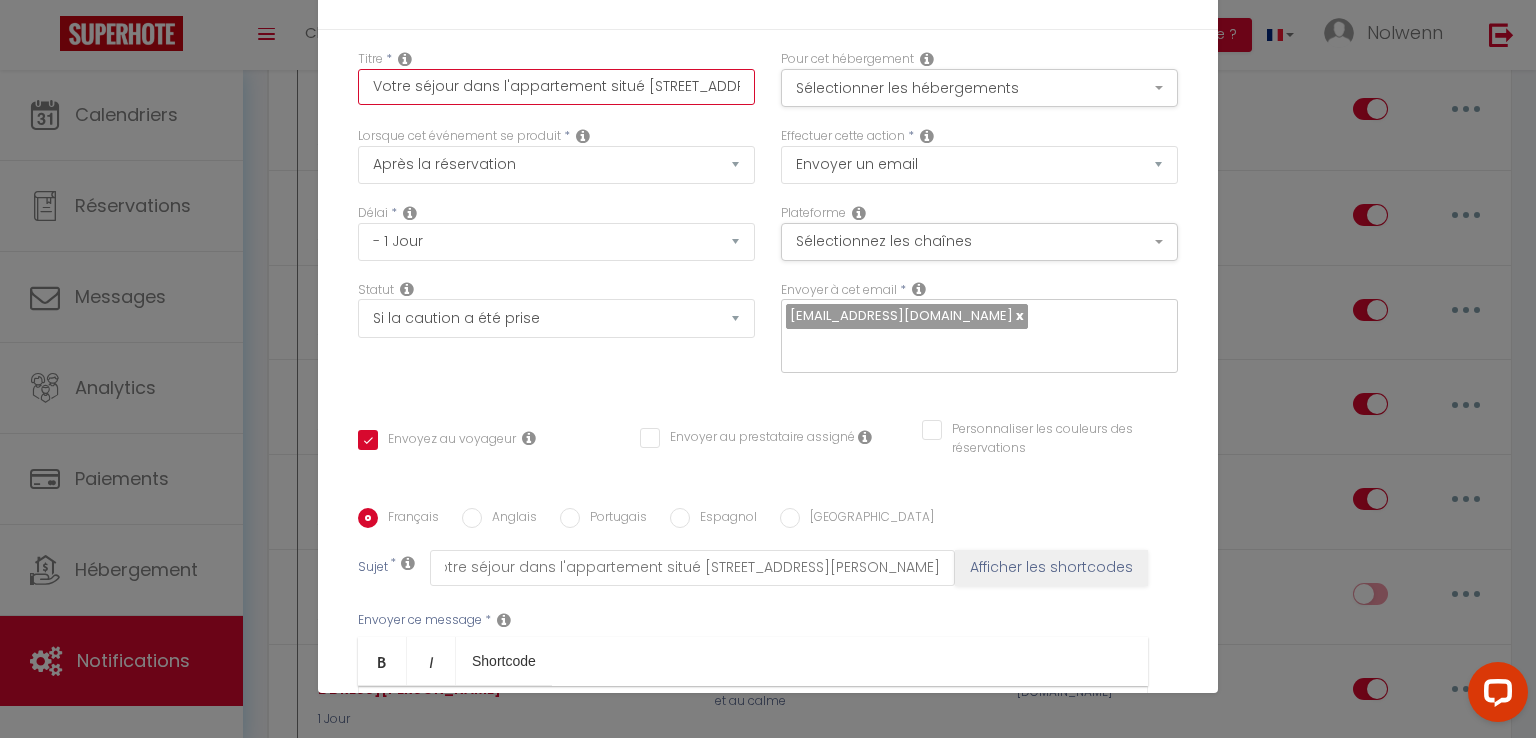 click on "Votre séjour dans l'appartement situé [STREET_ADDRESS][PERSON_NAME]" at bounding box center (556, 87) 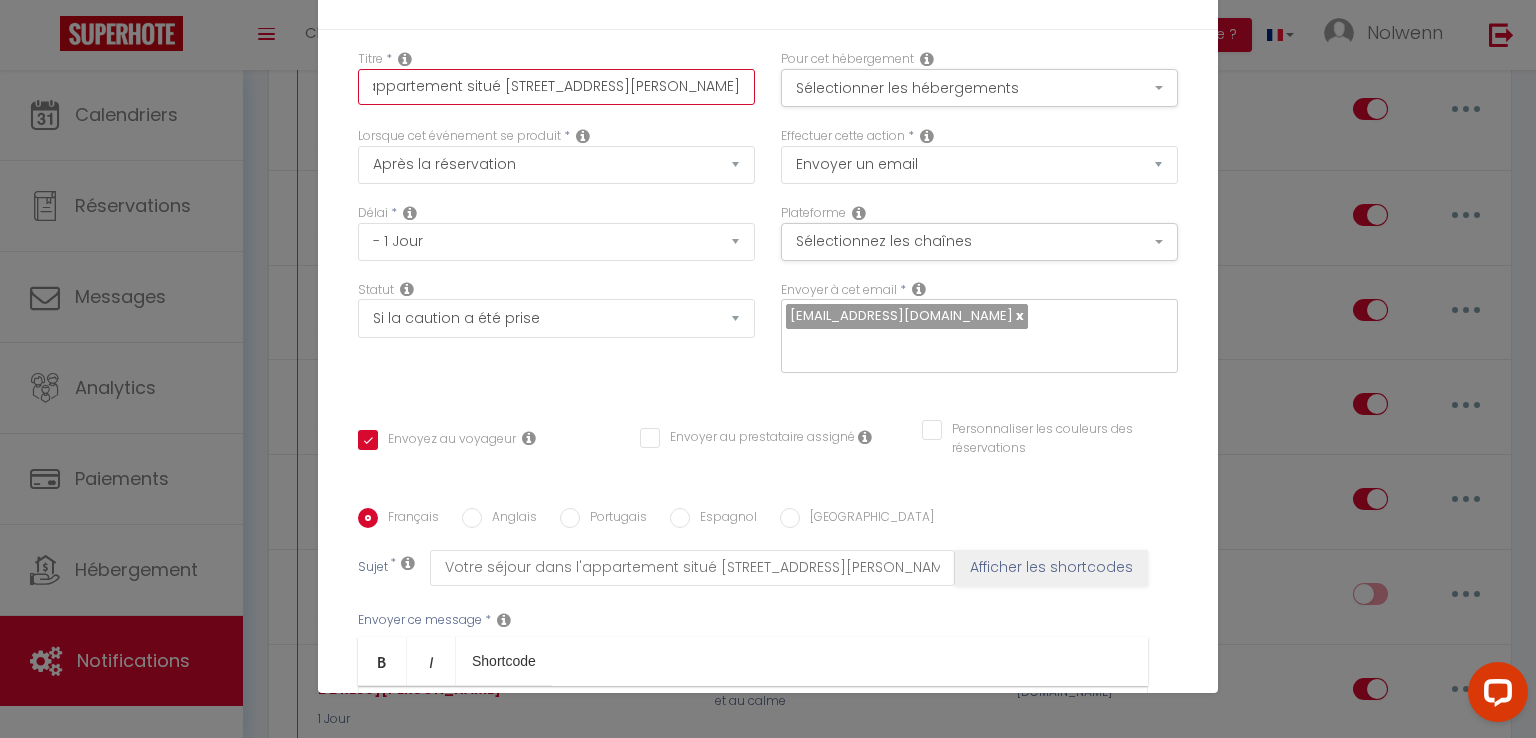scroll, scrollTop: 0, scrollLeft: 161, axis: horizontal 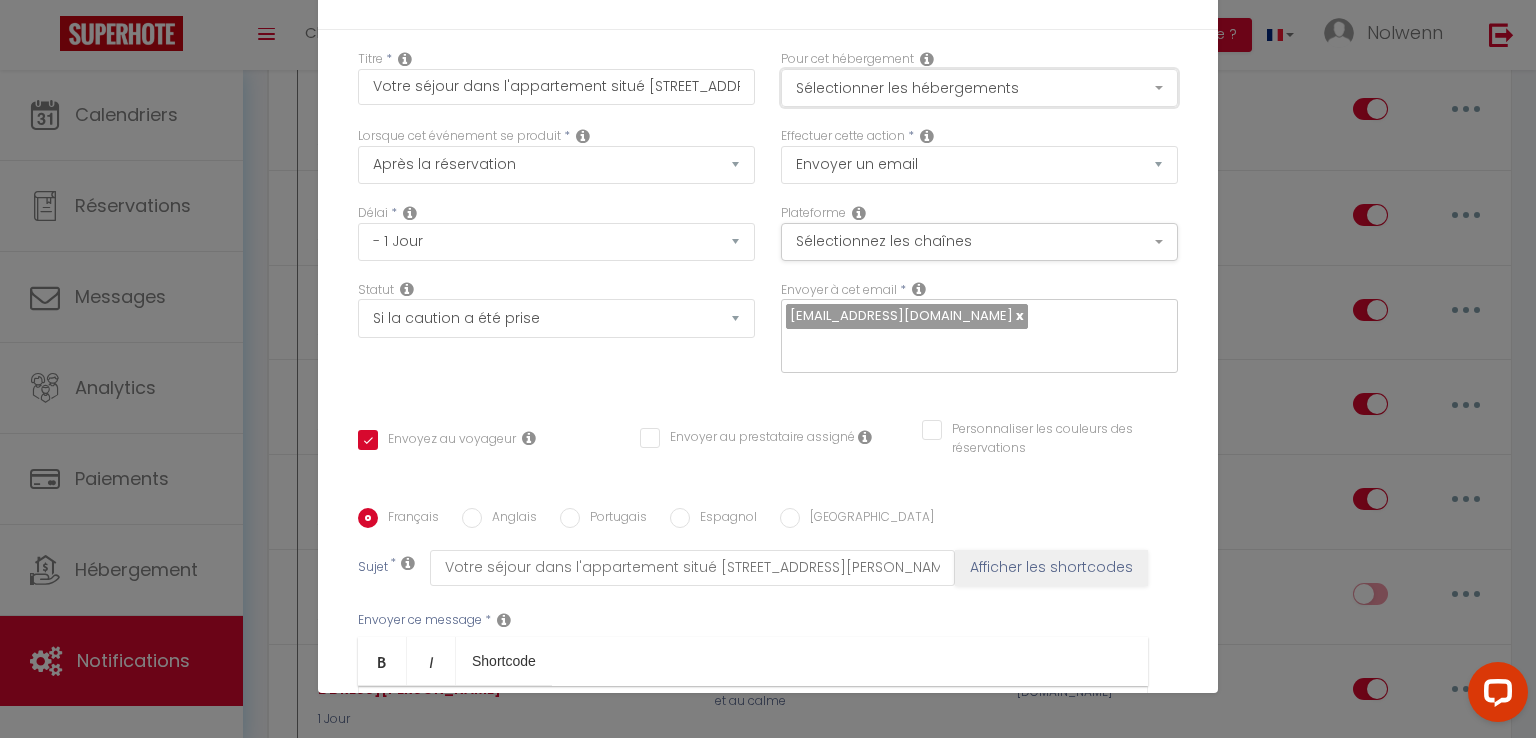 click on "Sélectionner les hébergements" at bounding box center (979, 88) 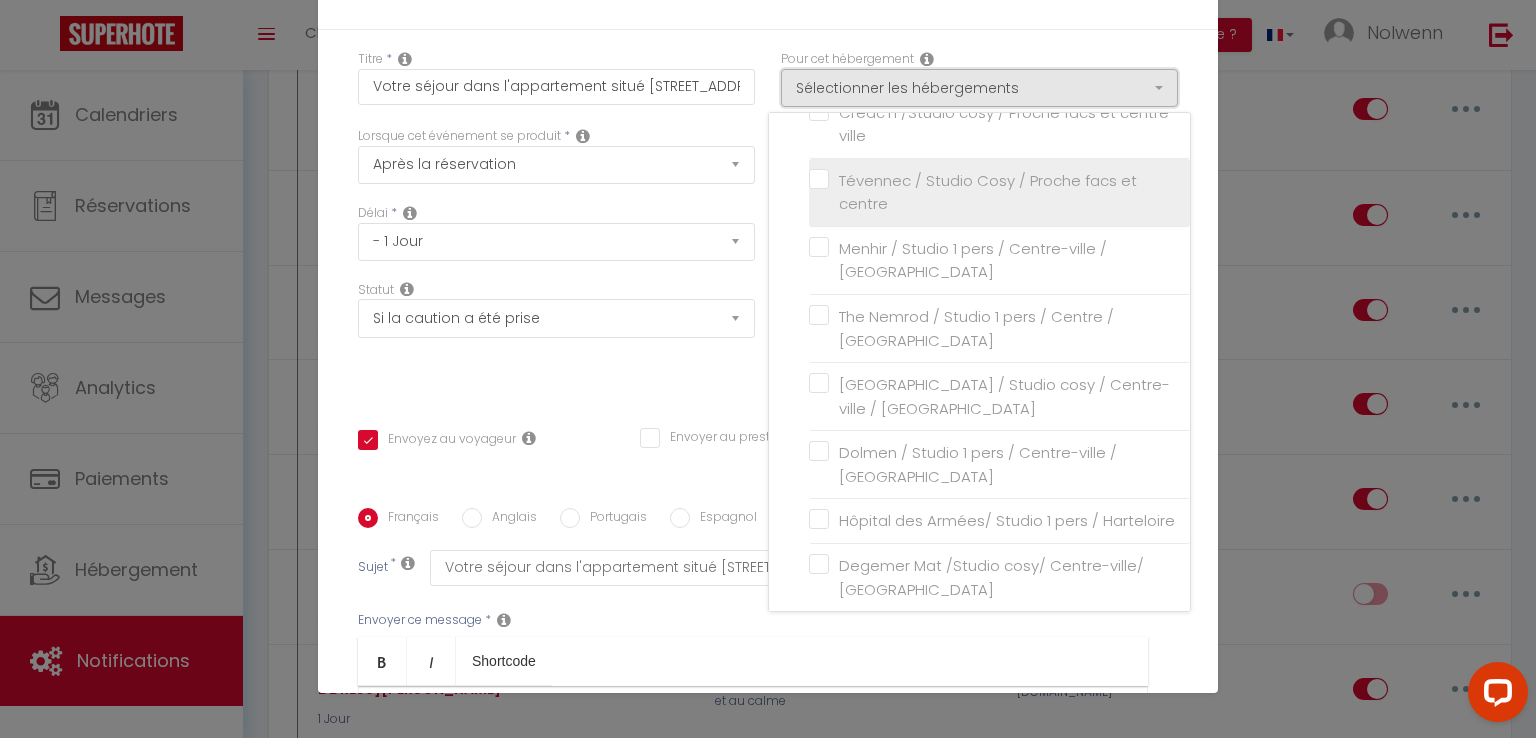 scroll, scrollTop: 304, scrollLeft: 0, axis: vertical 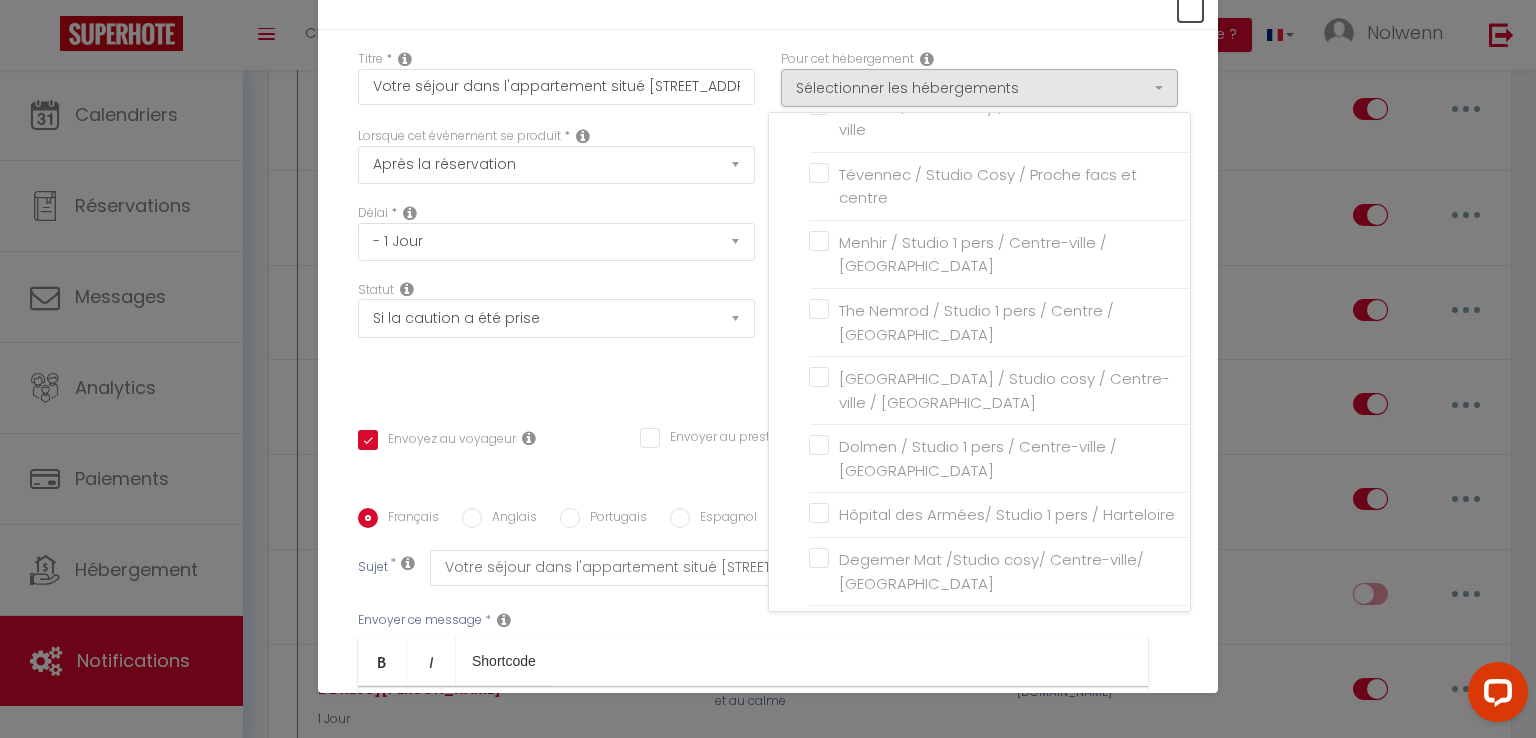 click on "×" at bounding box center [1190, -8] 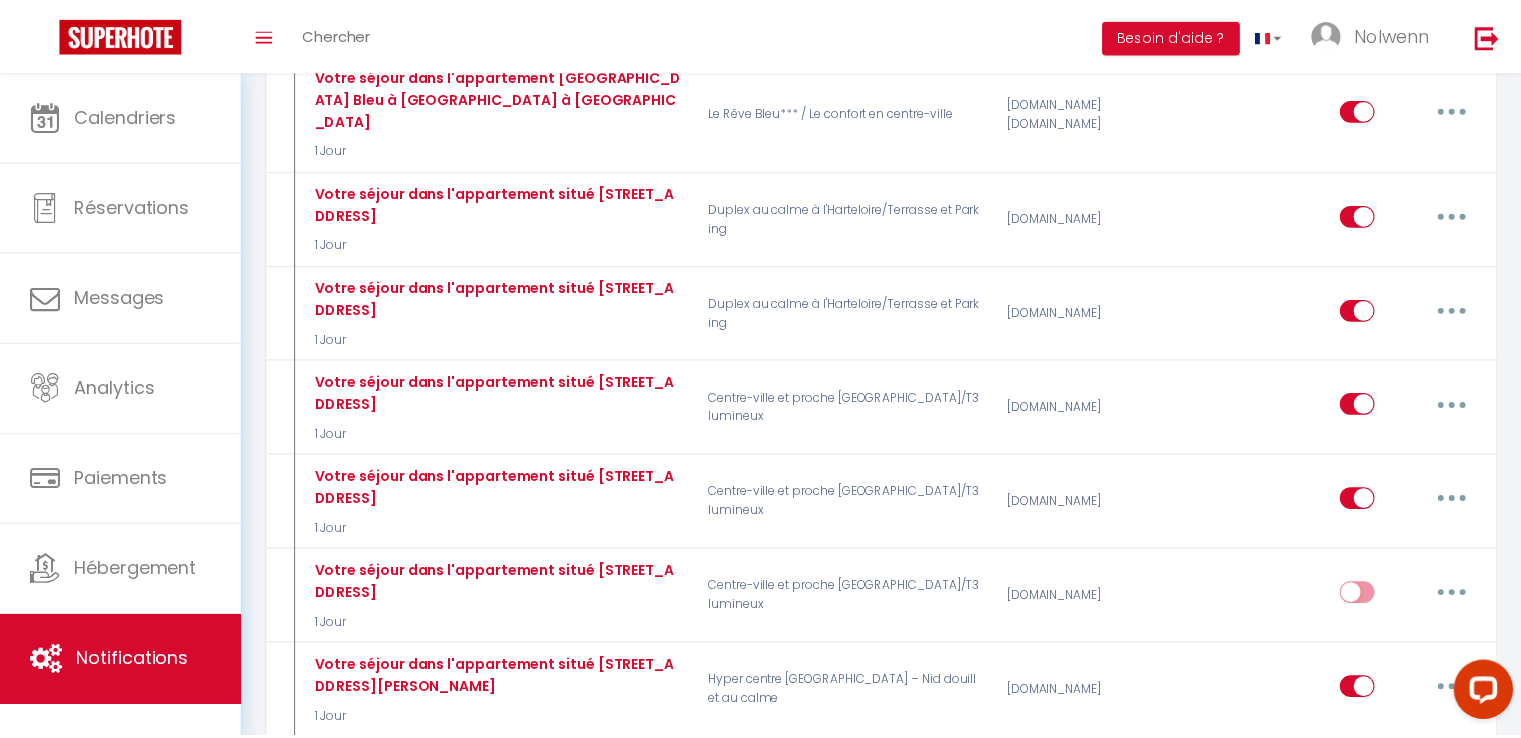 scroll, scrollTop: 3817, scrollLeft: 0, axis: vertical 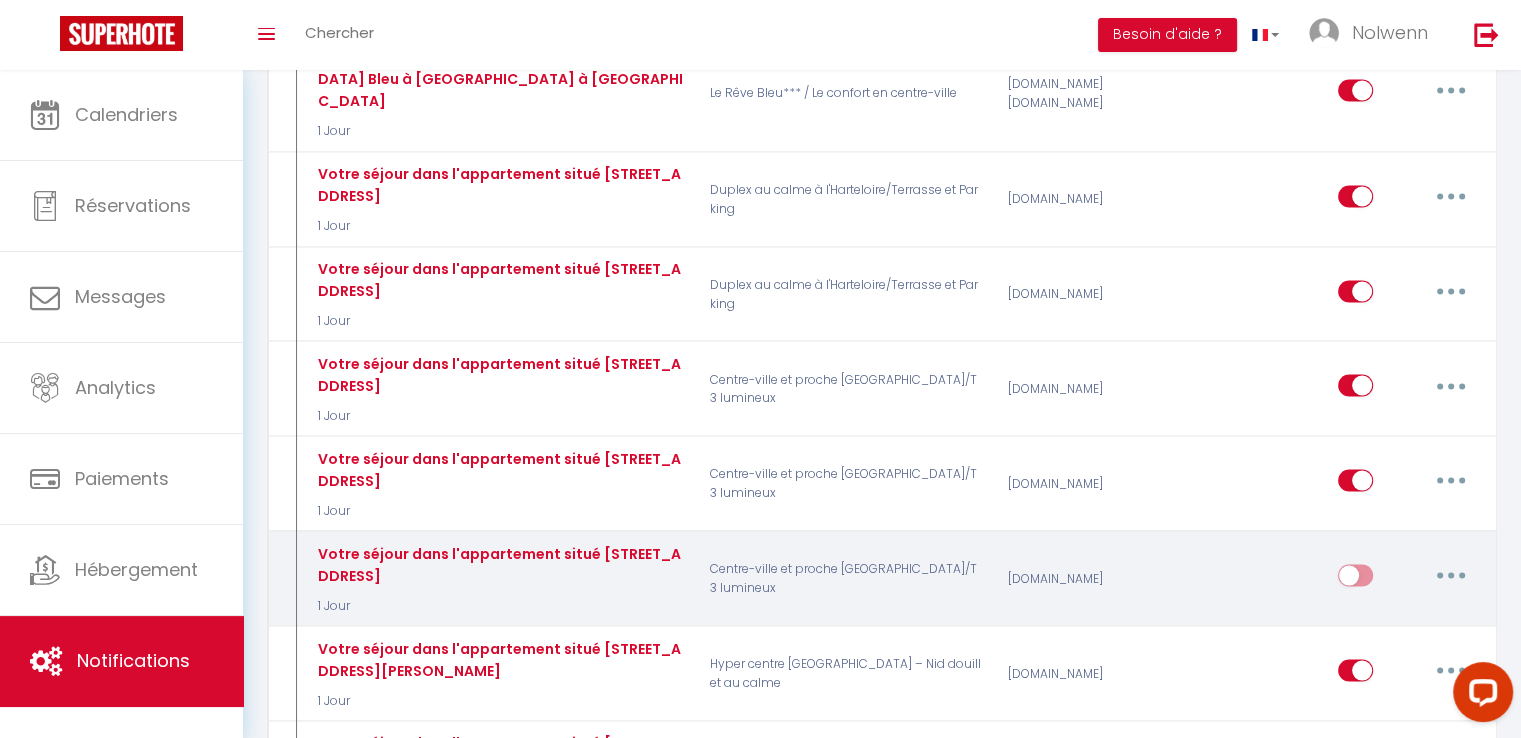 click at bounding box center [1451, 576] 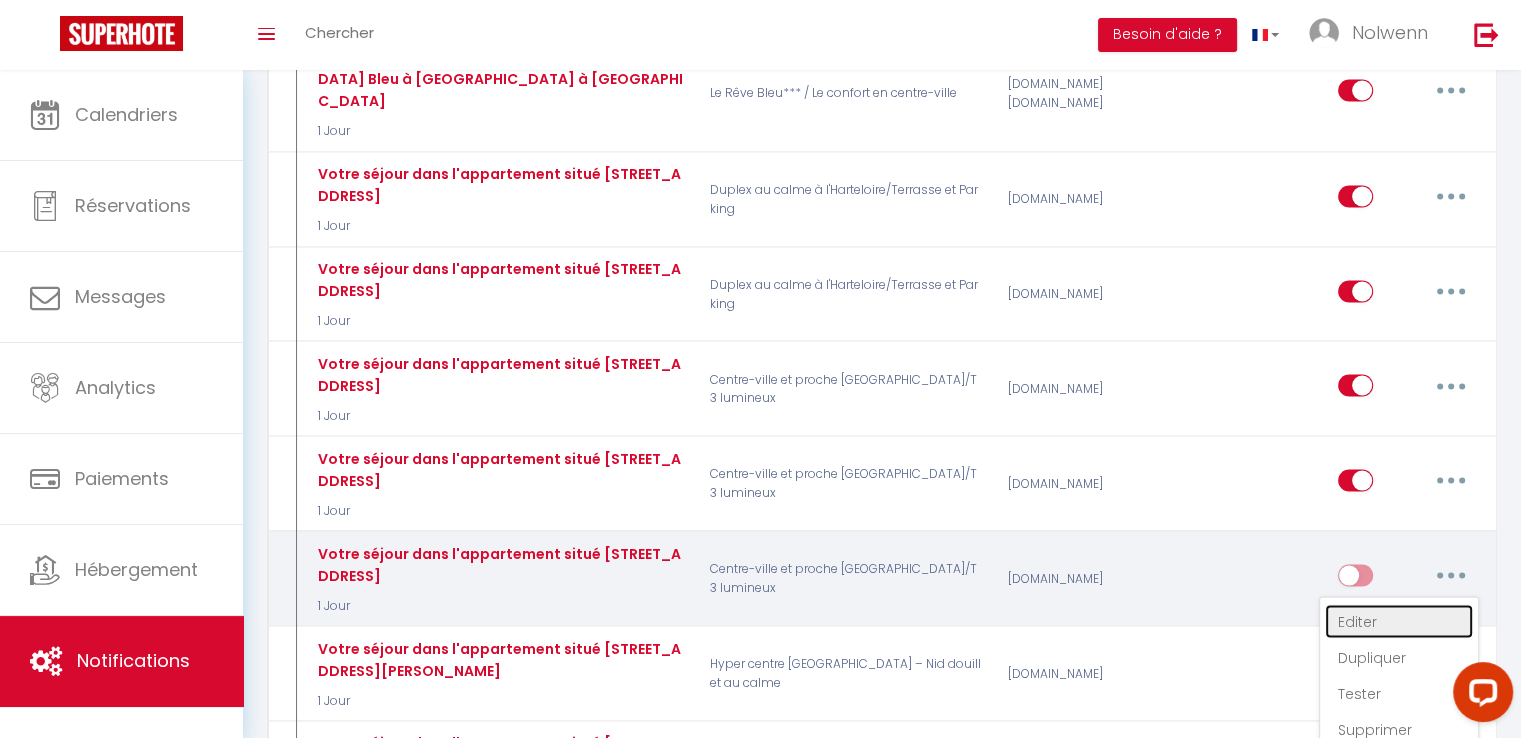 click on "Editer" at bounding box center (1399, 622) 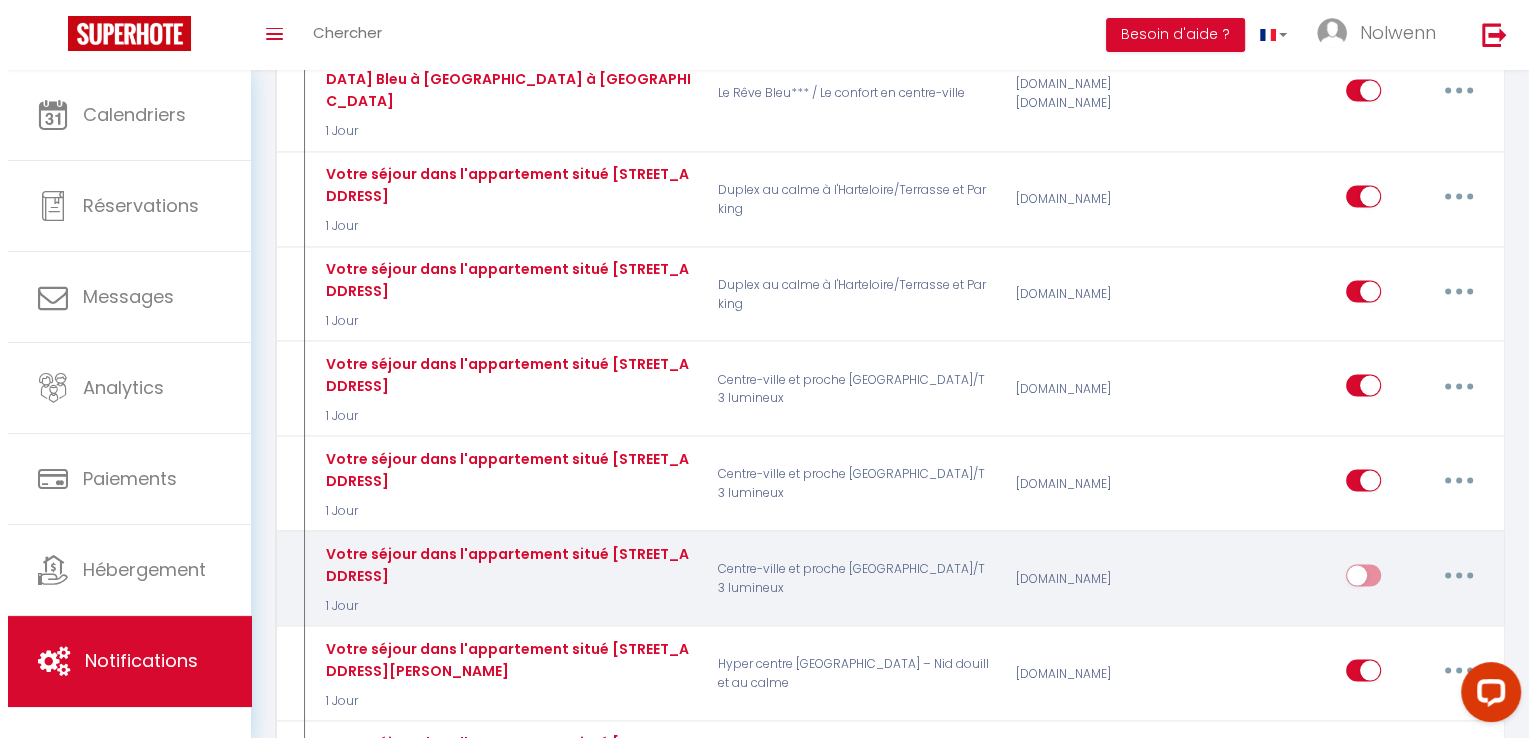 scroll, scrollTop: 3799, scrollLeft: 0, axis: vertical 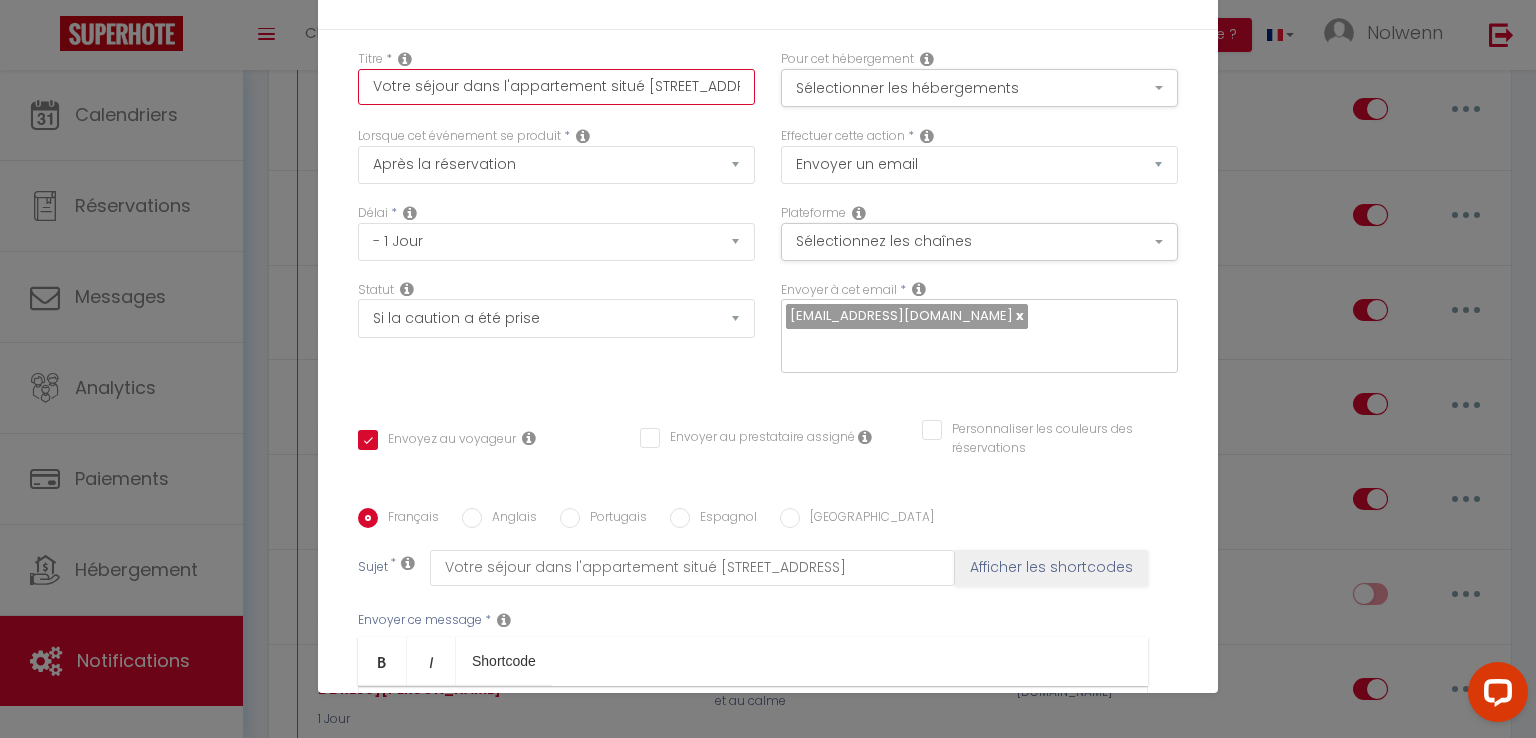 click on "Votre séjour dans l'appartement situé [STREET_ADDRESS]" at bounding box center (556, 87) 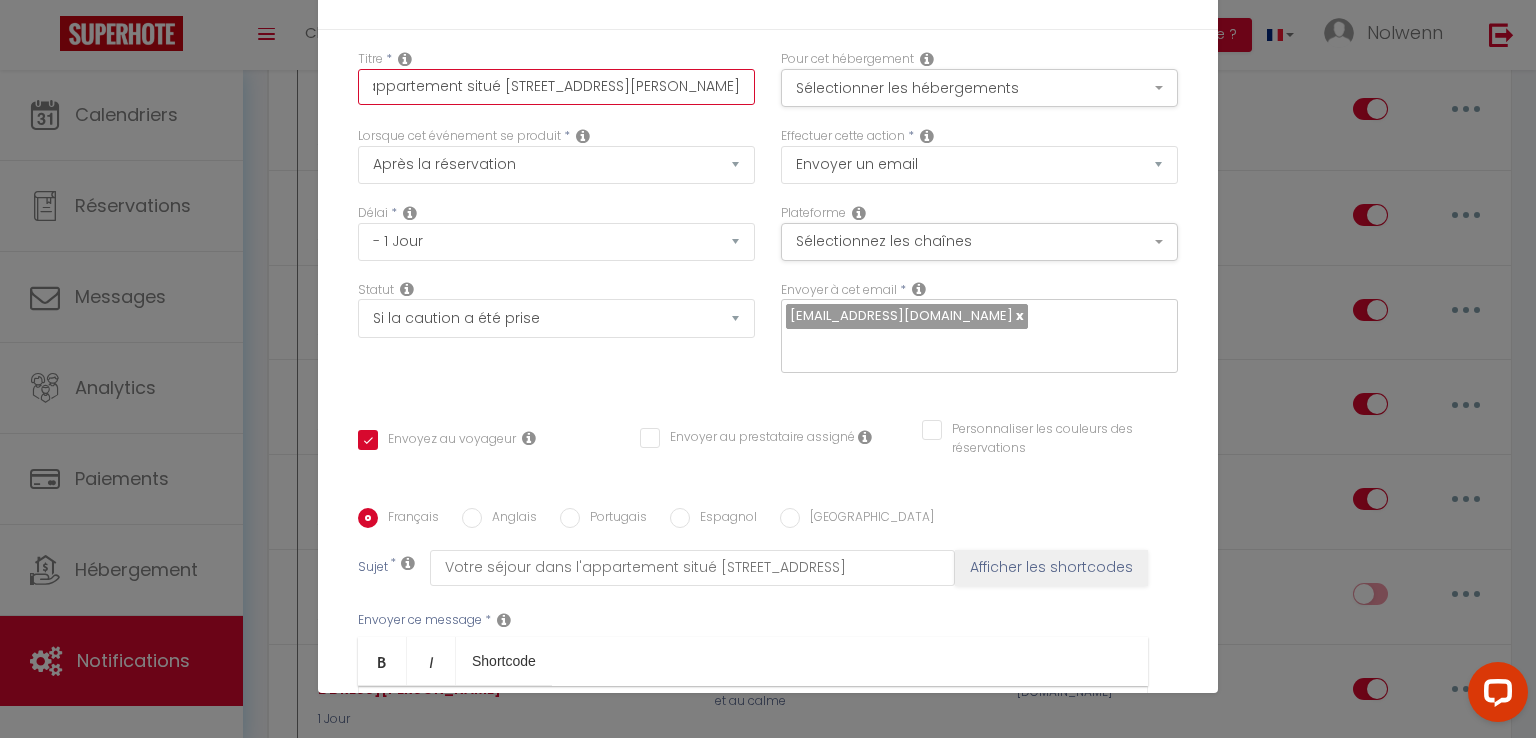 scroll, scrollTop: 0, scrollLeft: 162, axis: horizontal 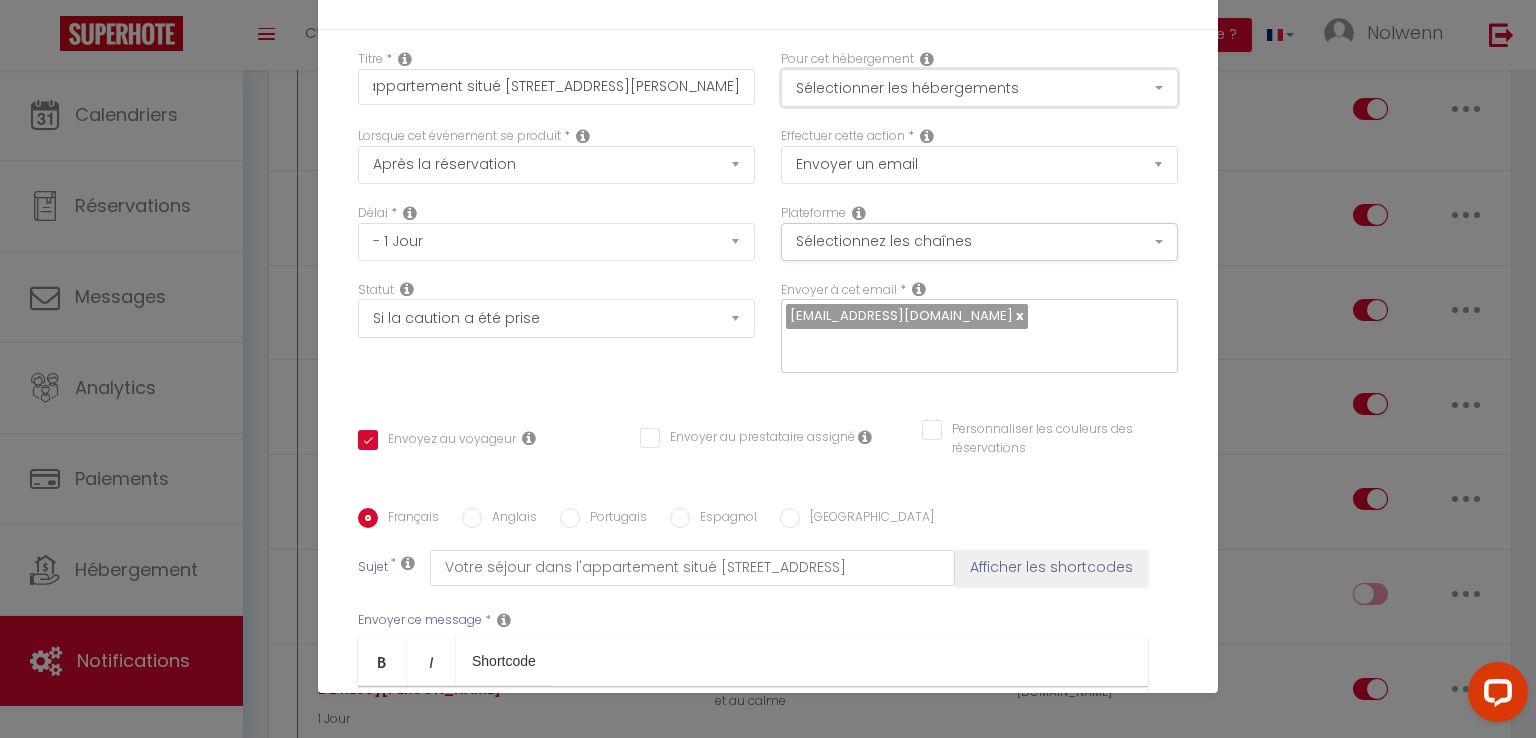 click on "Sélectionner les hébergements" at bounding box center (979, 88) 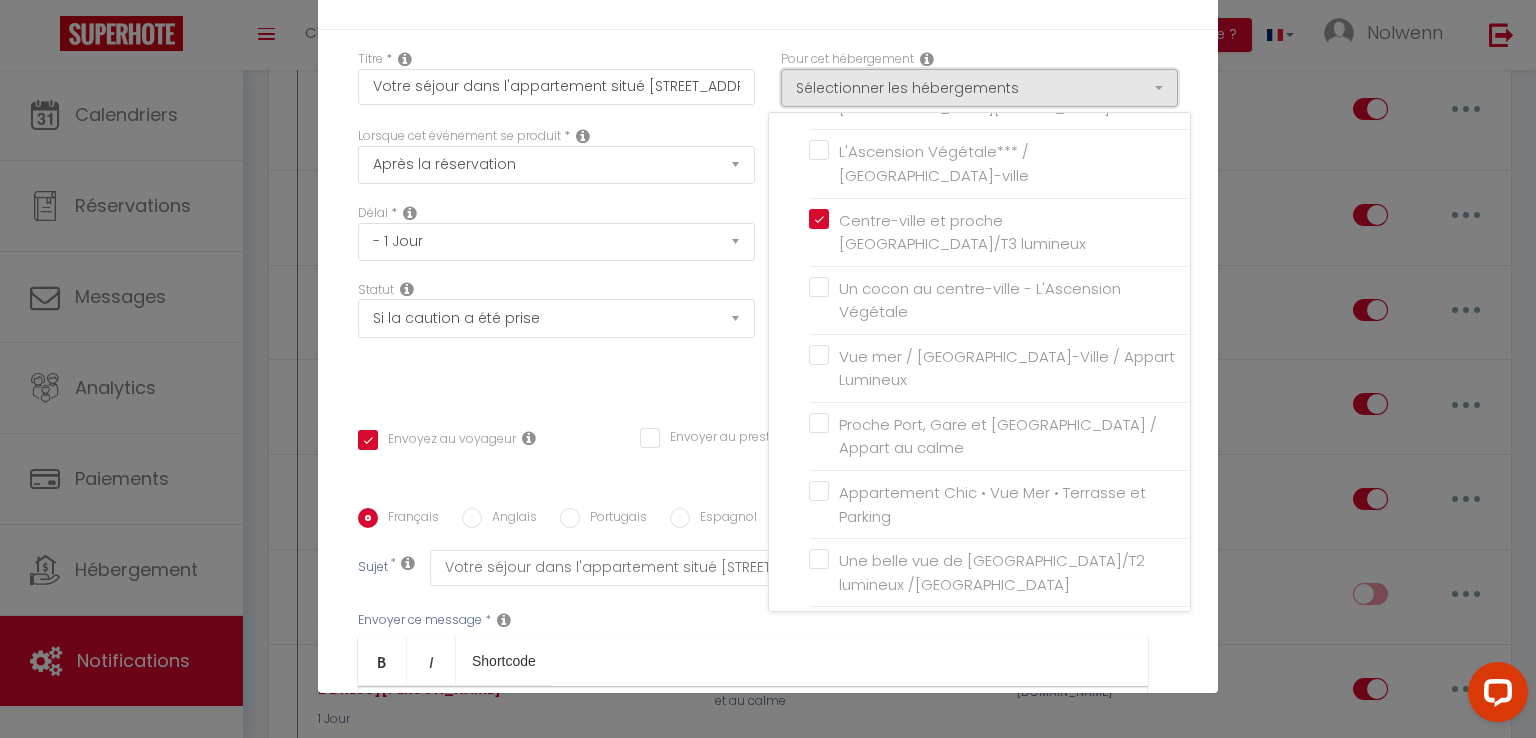 scroll, scrollTop: 2287, scrollLeft: 0, axis: vertical 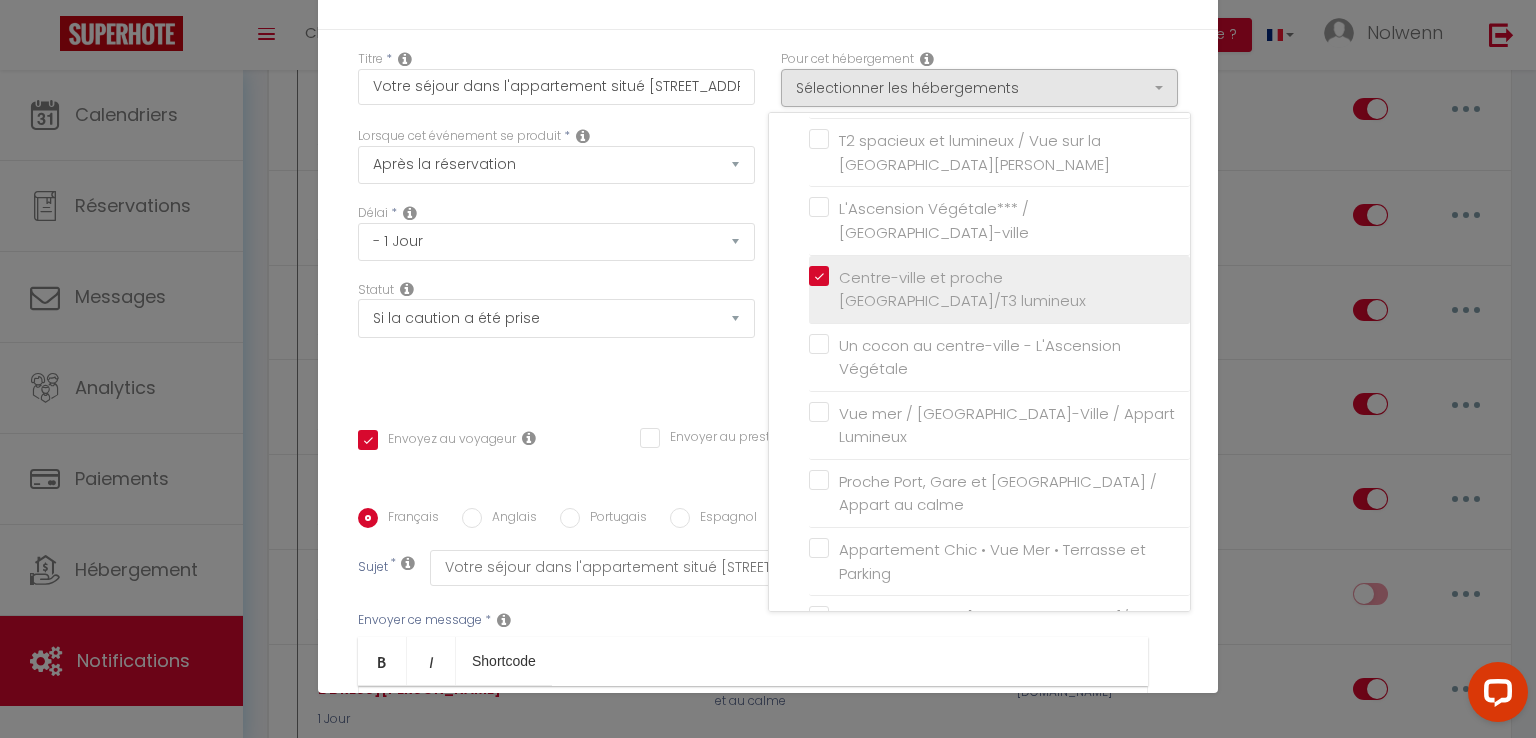 click on "Centre-ville et proche [GEOGRAPHIC_DATA]/T3 lumineux" at bounding box center [1003, 289] 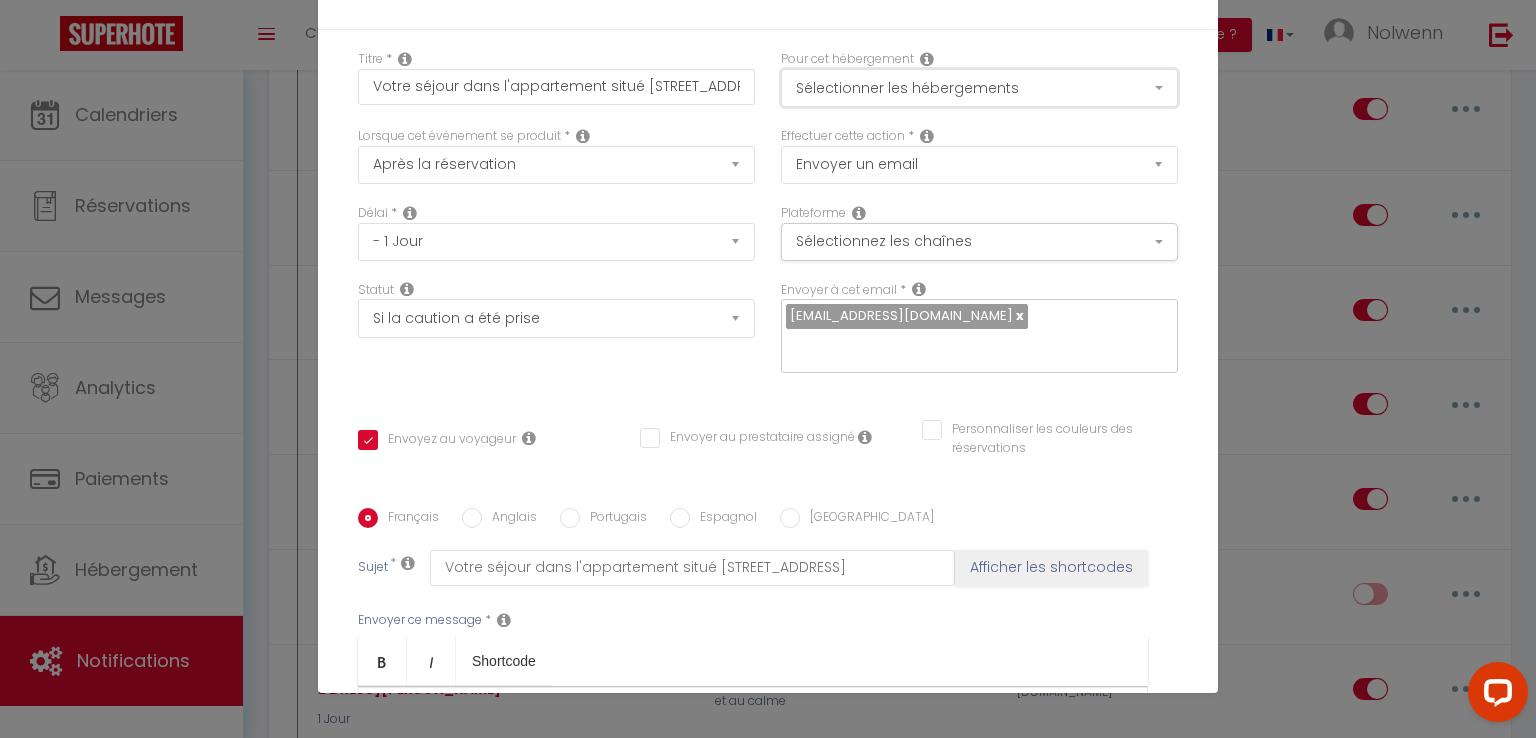 click on "Sélectionner les hébergements" at bounding box center (979, 88) 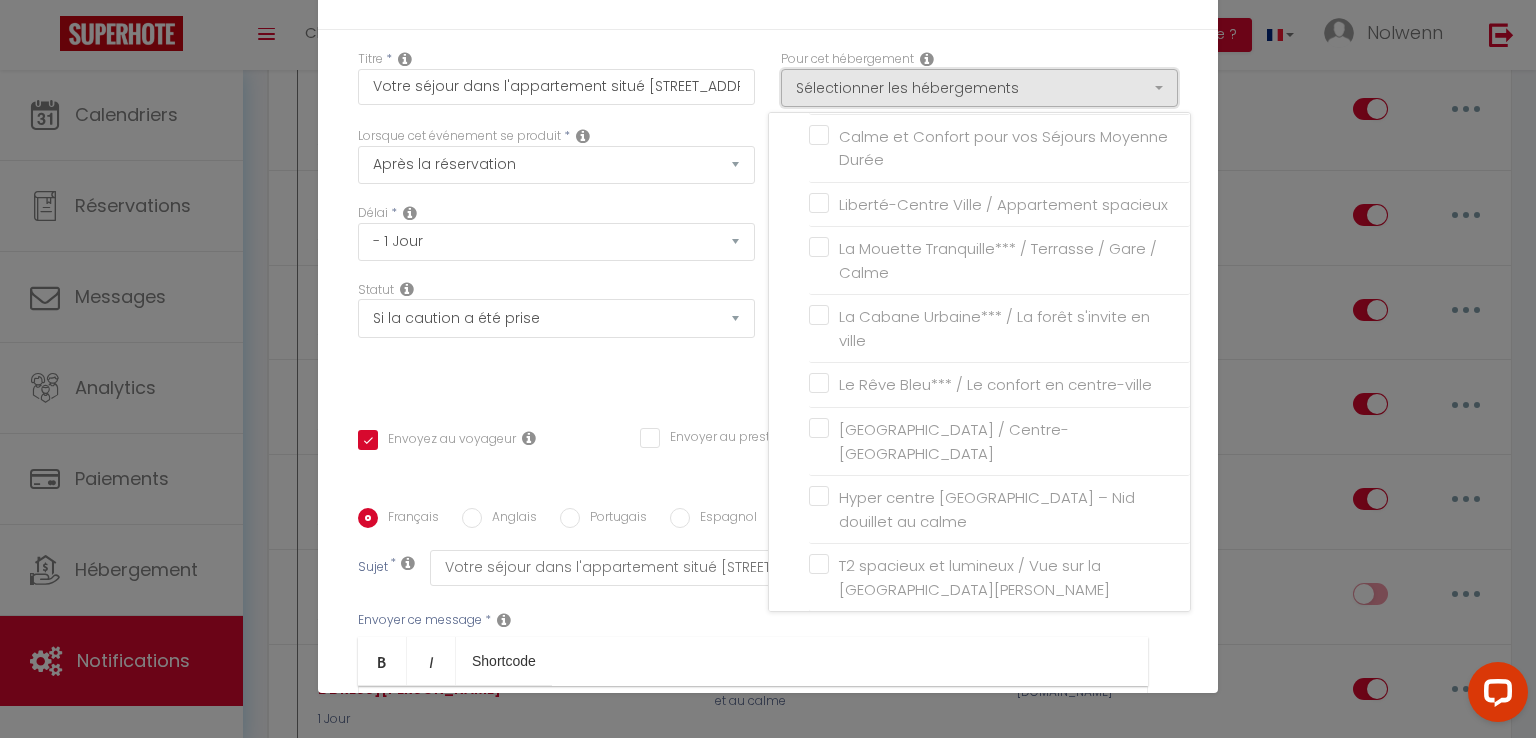 scroll, scrollTop: 2032, scrollLeft: 0, axis: vertical 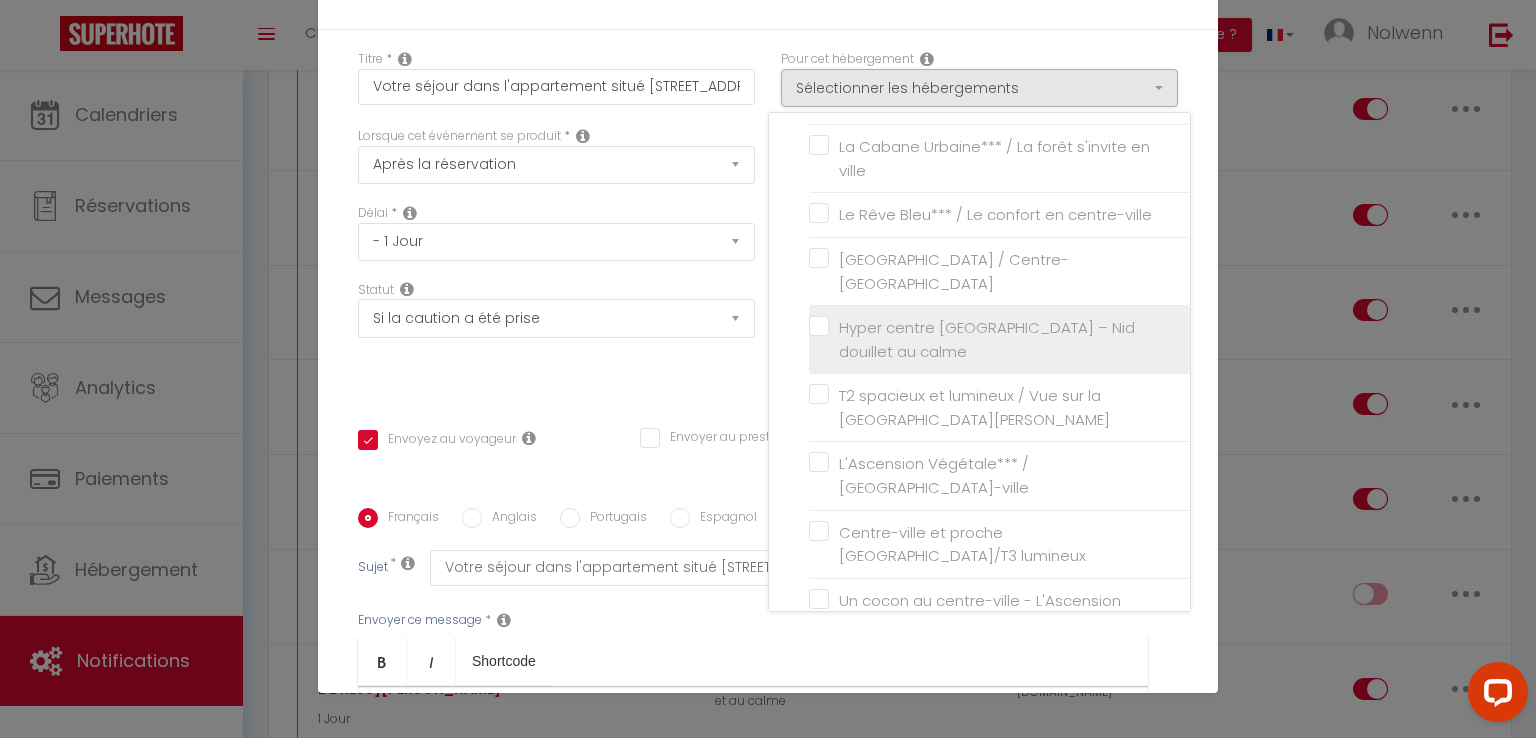 click on "Hyper centre [GEOGRAPHIC_DATA] – Nid douillet au calme" at bounding box center (999, 340) 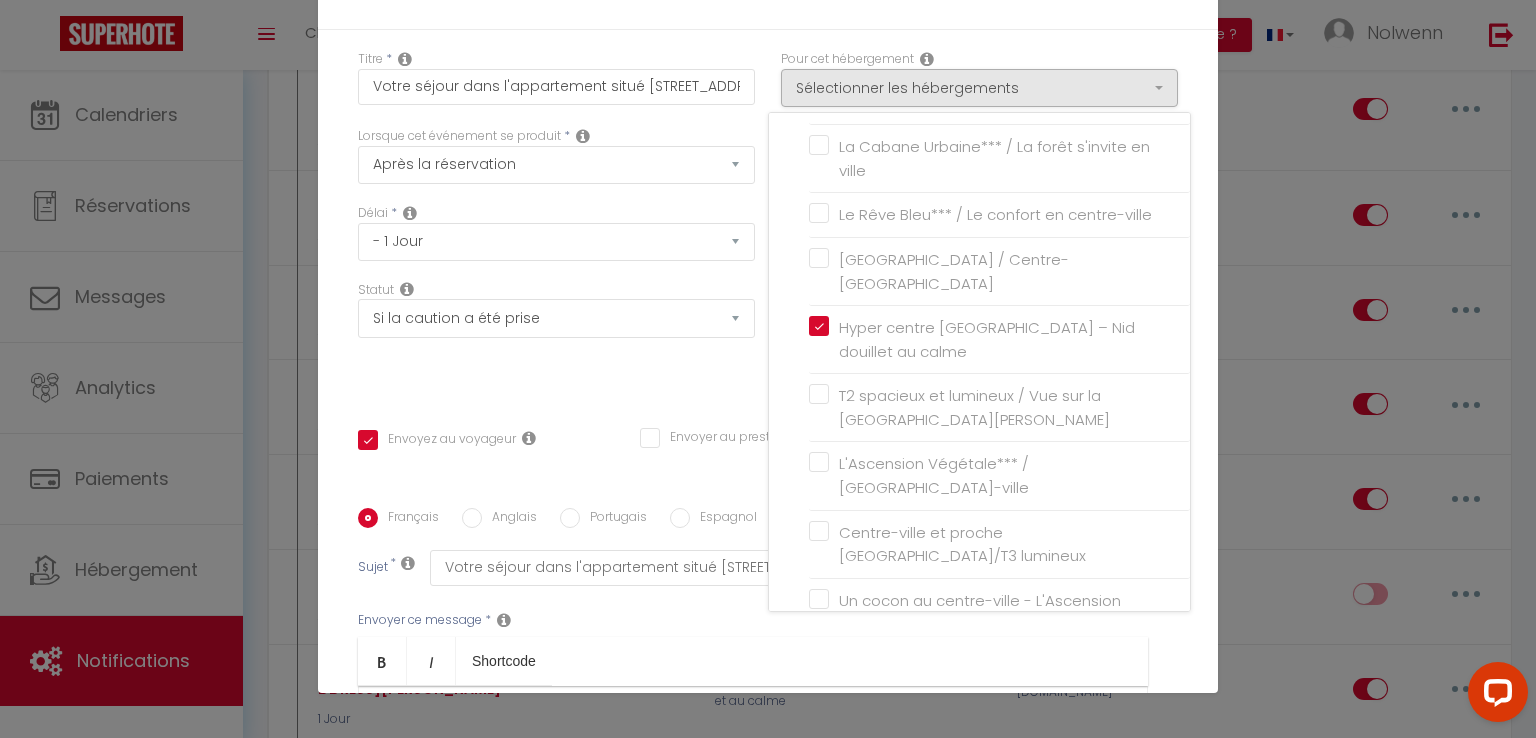 click on "Statut     Aucun   Si la réservation est payée   Si réservation non payée   Si la caution a été prise   Si caution non payée" at bounding box center (556, 337) 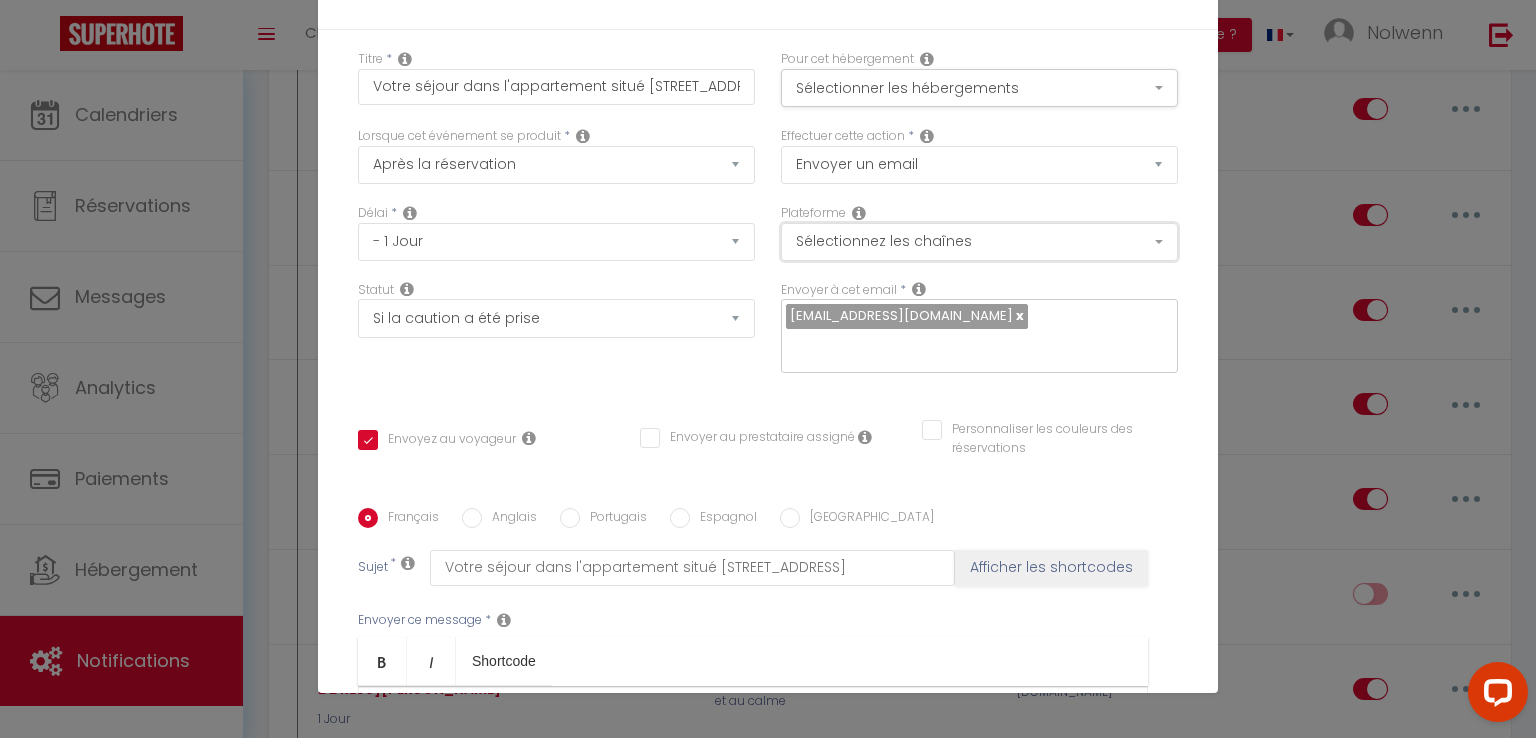 click on "Sélectionnez les chaînes" at bounding box center [979, 242] 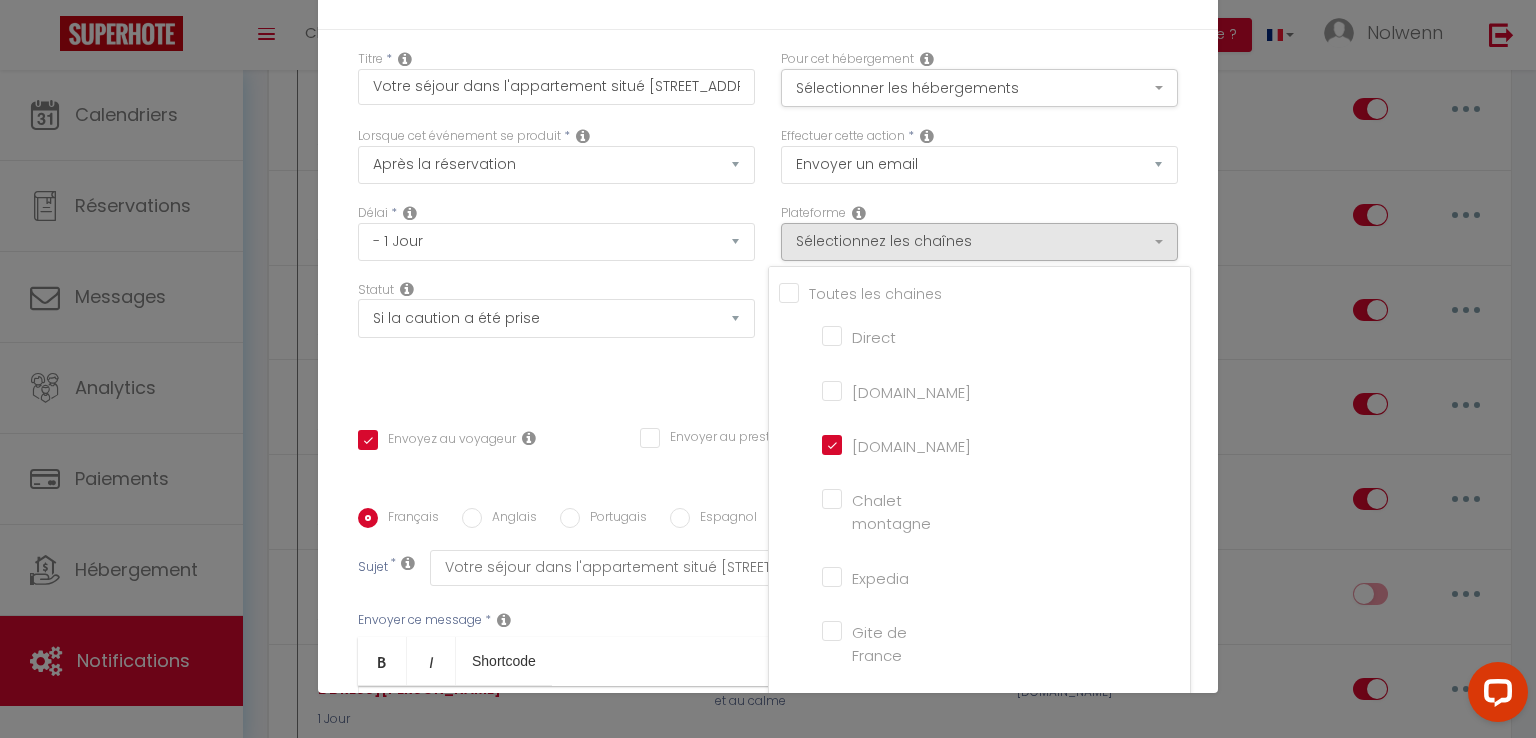 click on "Titre   *     Votre séjour dans l'appartement situé [STREET_ADDRESS][PERSON_NAME]   Pour cet hébergement
Sélectionner les hébergements
Tous les apparts
Autres
Studio La Jument /Terrasse, Proche facs et Centre
Penfret / Studio /Terrasse, Proche facs et centre
Pierres Noires/ Studio cosy /Proche facs et centre
Creac'h /Studio cosy / Proche facs et centre-ville
Tévennec / Studio Cosy / Proche facs et centre" at bounding box center [768, 508] 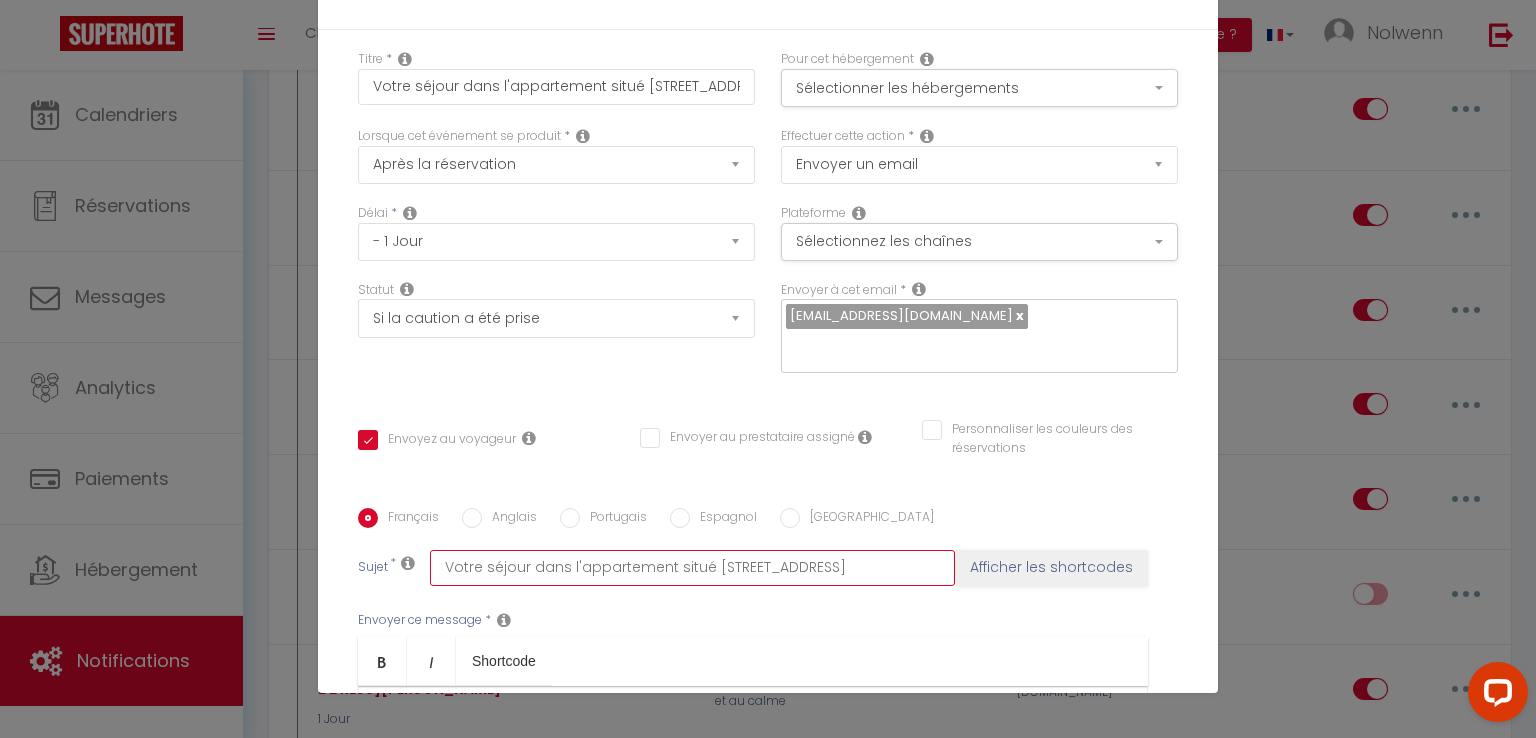 click on "Votre séjour dans l'appartement situé [STREET_ADDRESS]" at bounding box center (692, 568) 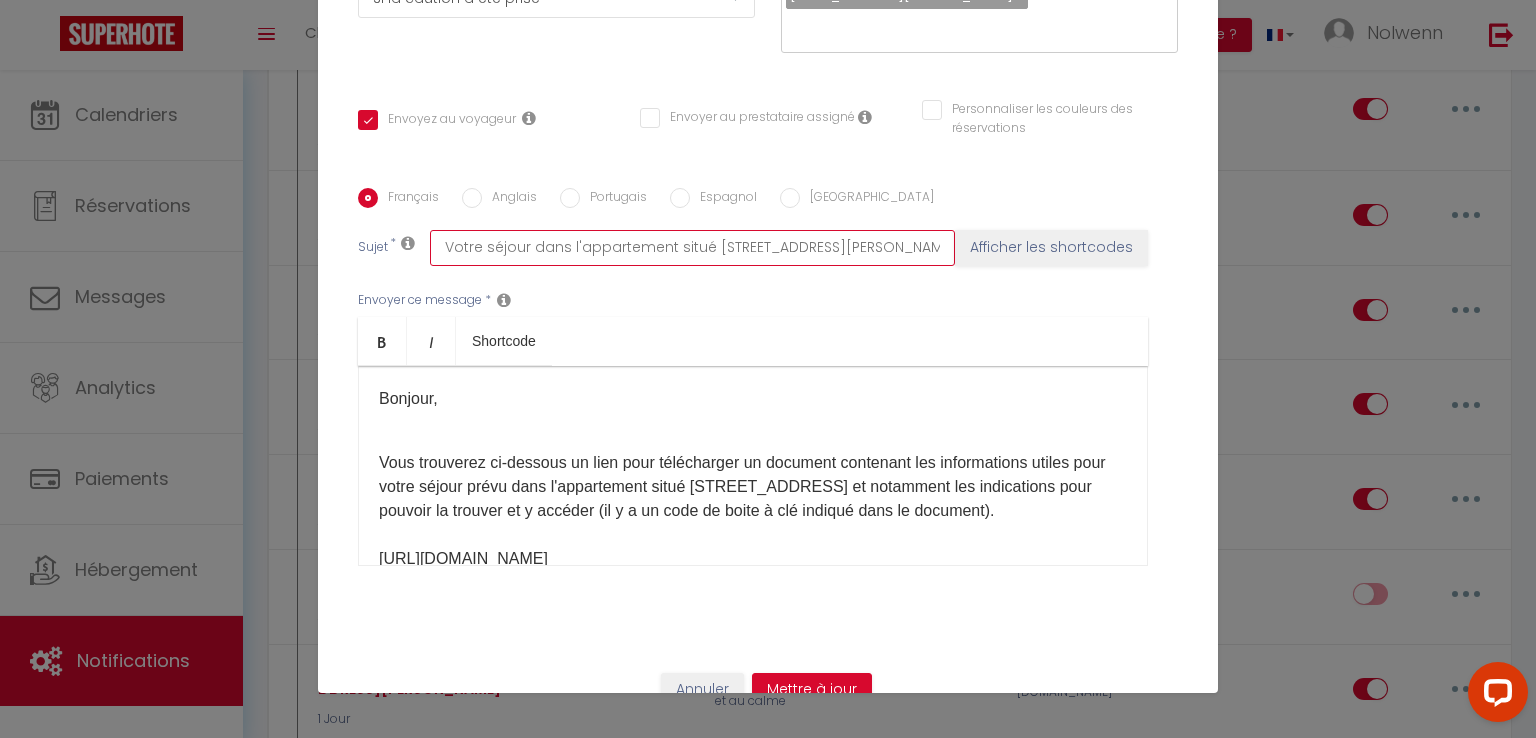 scroll, scrollTop: 337, scrollLeft: 0, axis: vertical 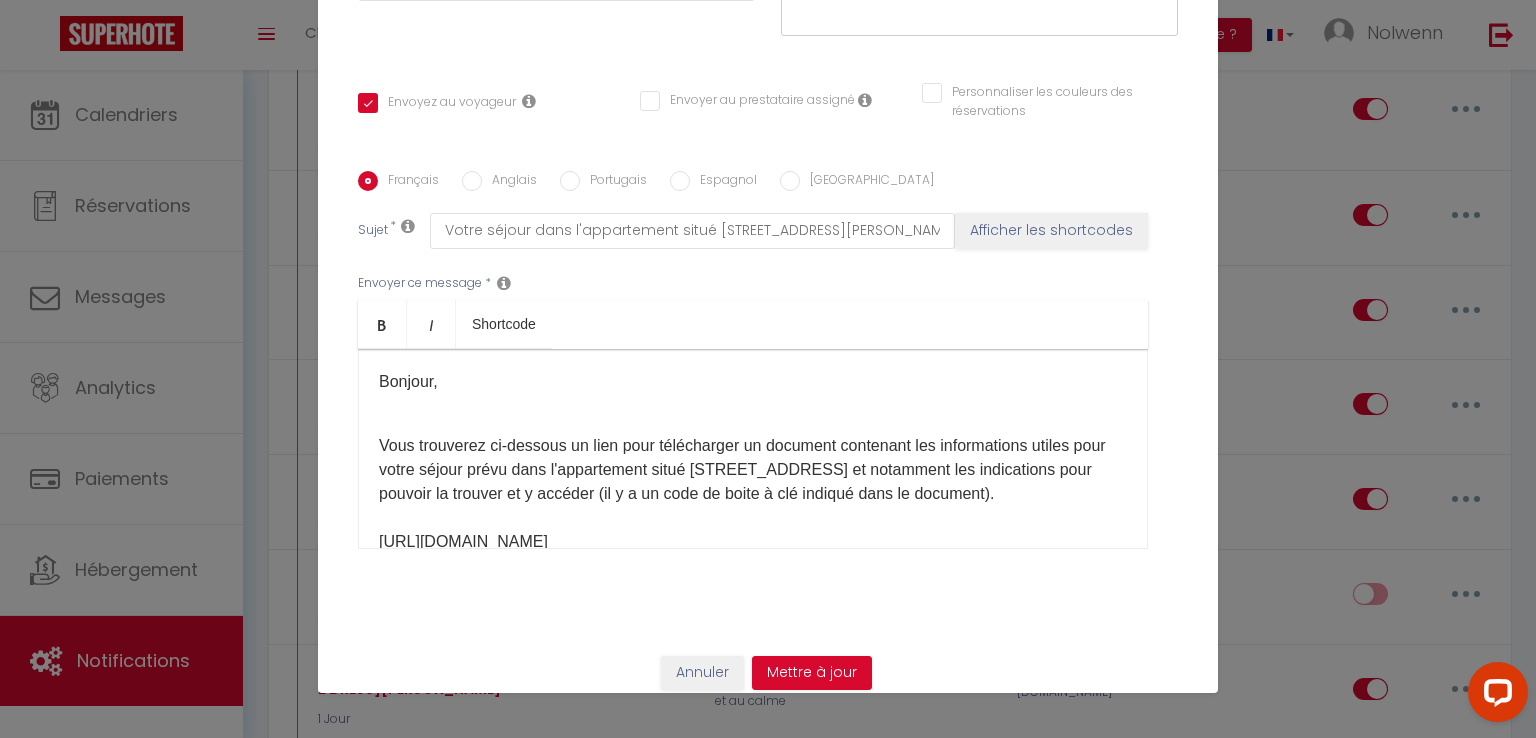 click on "Bonjour, Vous trouverez ci-dessous un lien pour télécharger un document contenant les informations utiles pour votre séjour prévu dans l'appartement situé [STREET_ADDRESS] et notamment les indications pour pouvoir la trouver et y accéder (il y a un code de boite à clé indiqué dans le document). [URL][DOMAIN_NAME]​ Horaire d'arrivée: à partir de 16h Horaire de départ: Au plus tard 11h Information complémentaire: si vous souhaitez fermer les volets du salon-séjour, merci de ne pas les fermer complètement, car cela risque de les bloquer et de rendre leur réouverture impossible.​ Restant à votre disposition pour tout renseignement complémentaire.​​ Cordialement, Nolwenn 06 74 55 20 85​​" at bounding box center [753, 449] 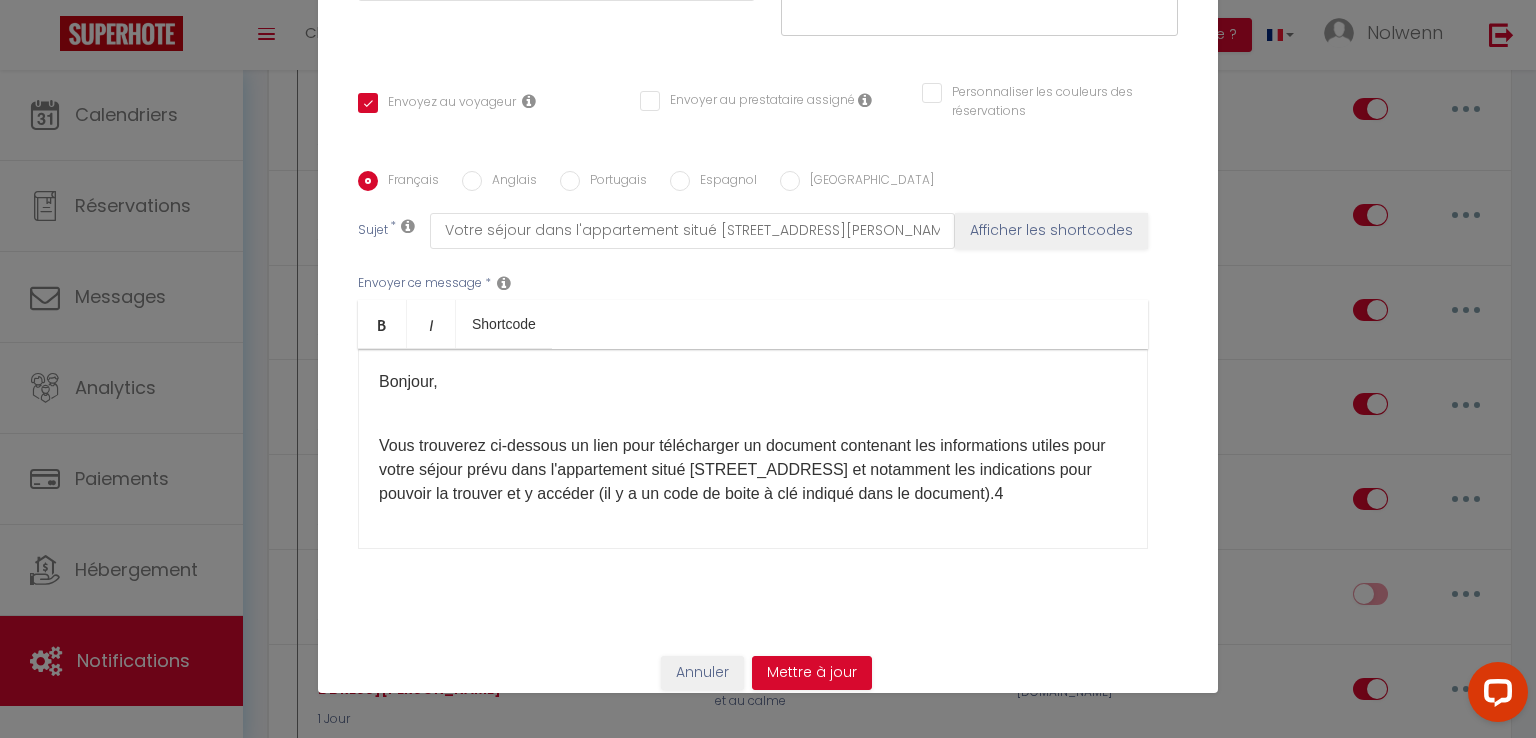 click on "Vous trouverez ci-dessous un lien pour télécharger un document contenant les informations utiles pour votre séjour prévu dans l'appartement situé [STREET_ADDRESS] et notamment les indications pour pouvoir la trouver et y accéder (il y a un code de boite à clé indiqué dans le document).4" at bounding box center [753, 470] 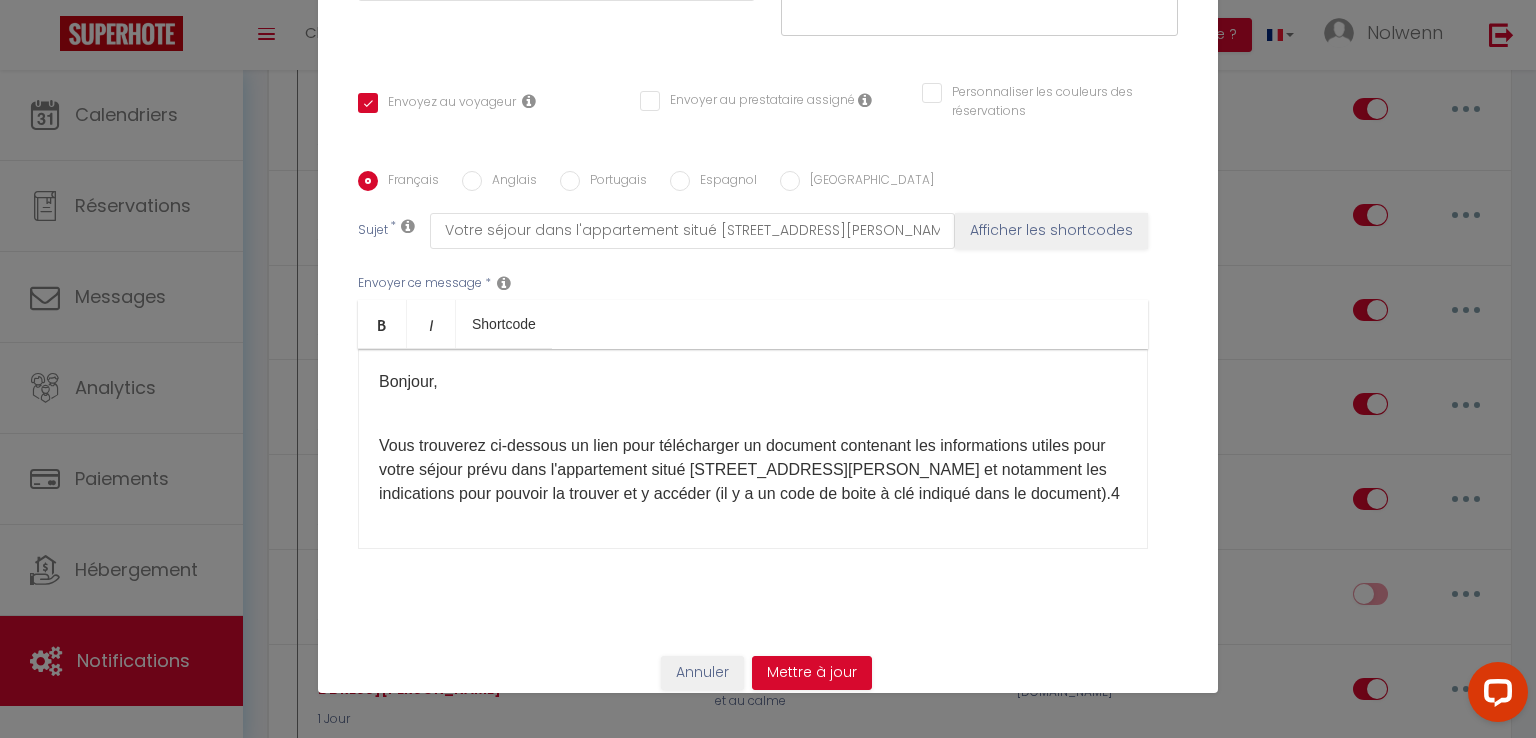 click on "Vous trouverez ci-dessous un lien pour télécharger un document contenant les informations utiles pour votre séjour prévu dans l'appartement situé [STREET_ADDRESS][PERSON_NAME] et notamment les indications pour pouvoir la trouver et y accéder (il y a un code de boite à clé indiqué dans le document).4" at bounding box center [753, 470] 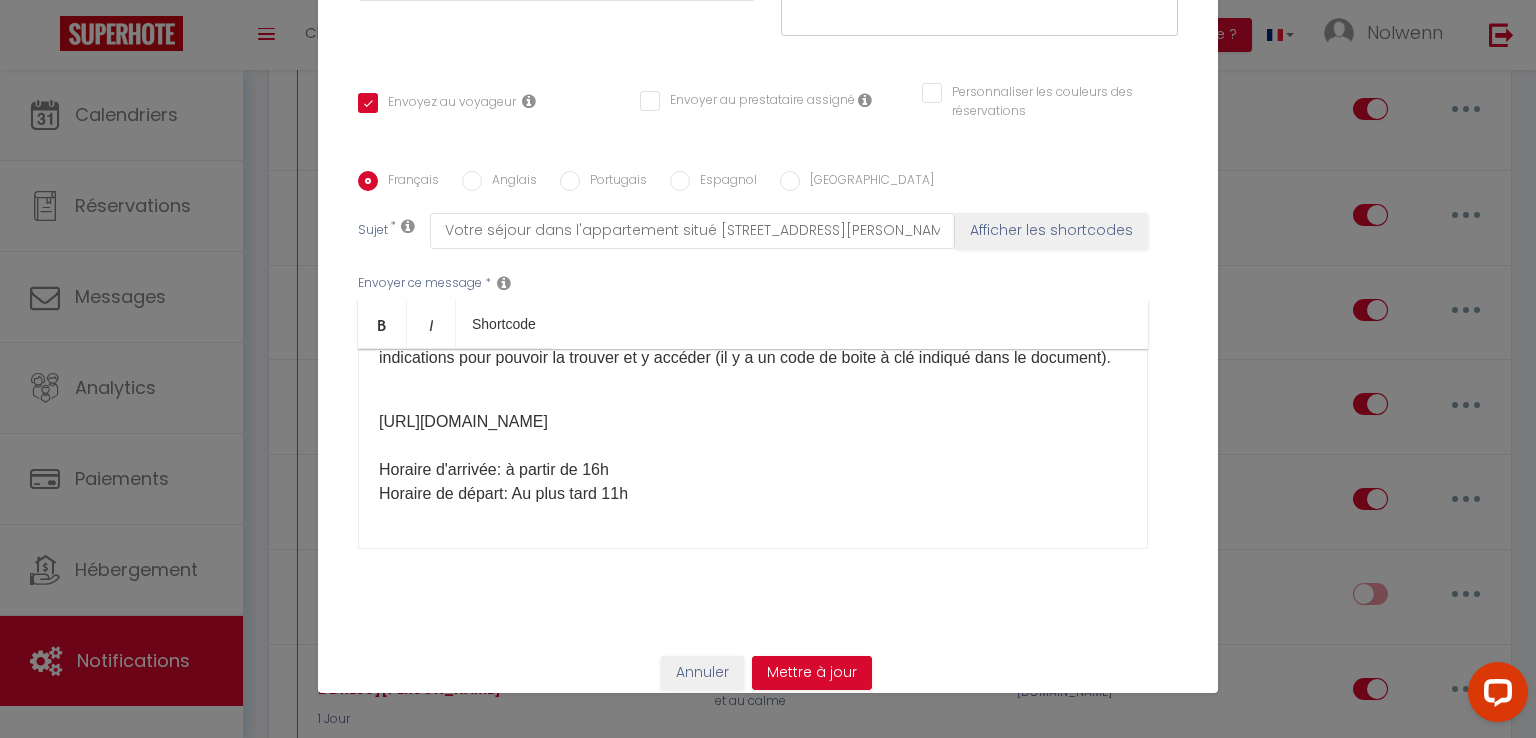 scroll, scrollTop: 142, scrollLeft: 0, axis: vertical 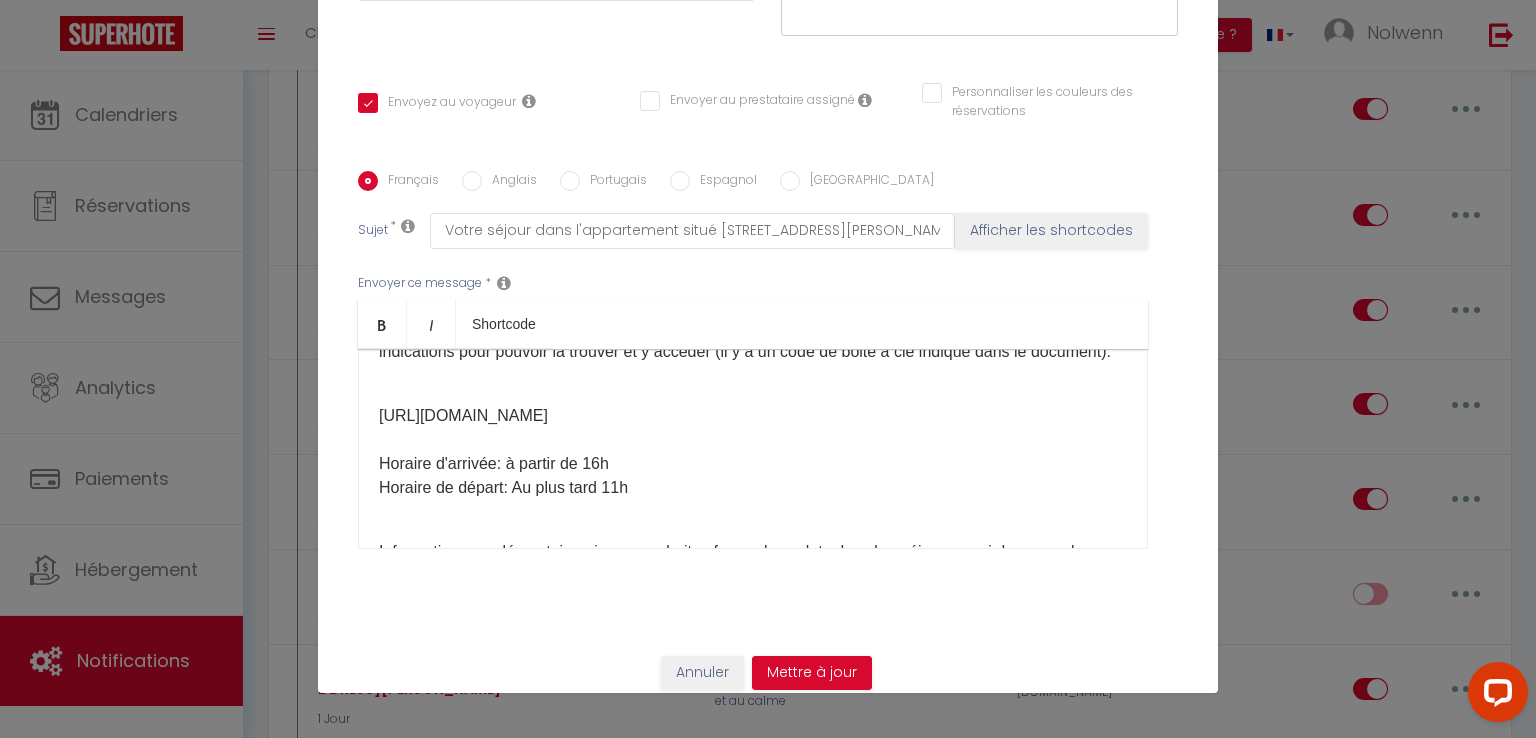 drag, startPoint x: 780, startPoint y: 465, endPoint x: 360, endPoint y: 427, distance: 421.71555 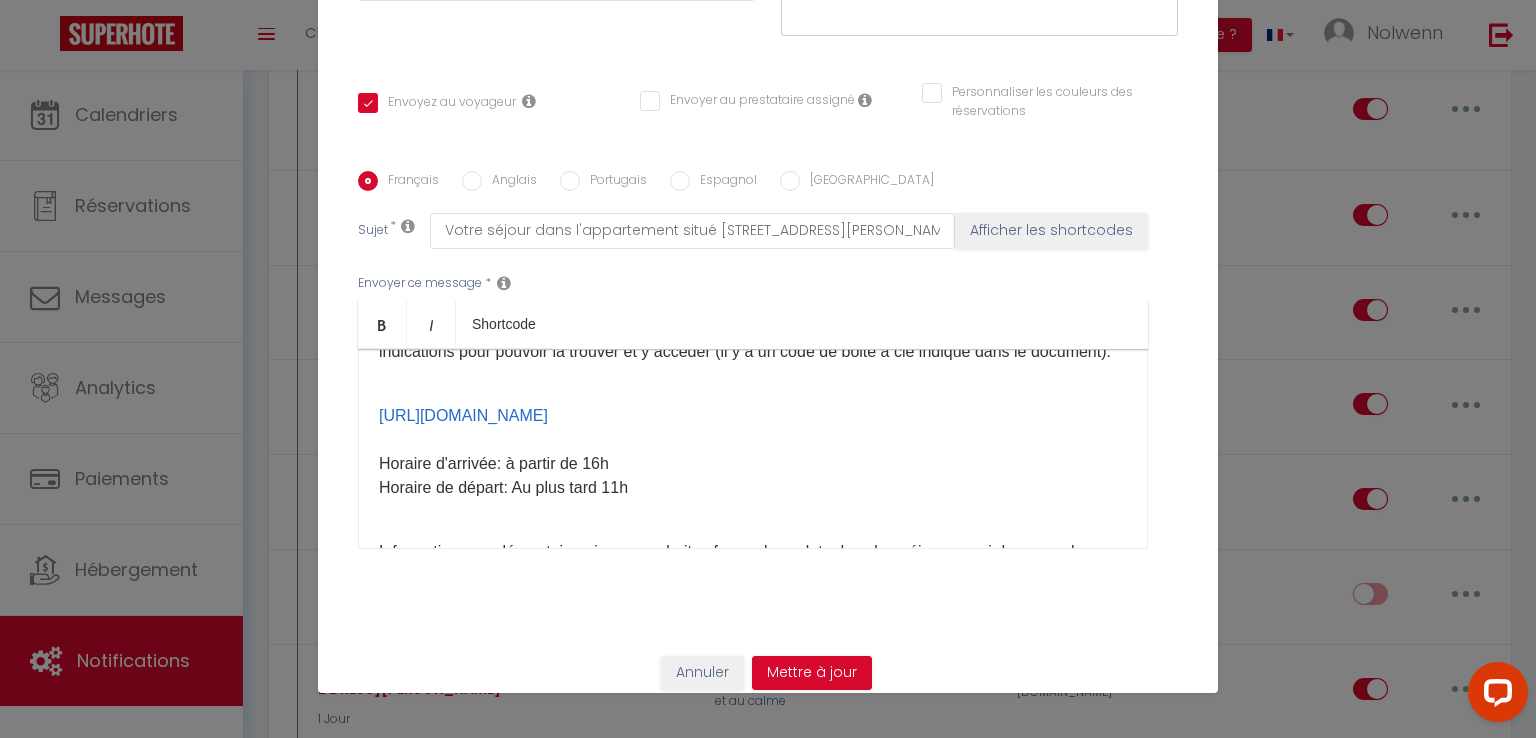 scroll, scrollTop: 142, scrollLeft: 0, axis: vertical 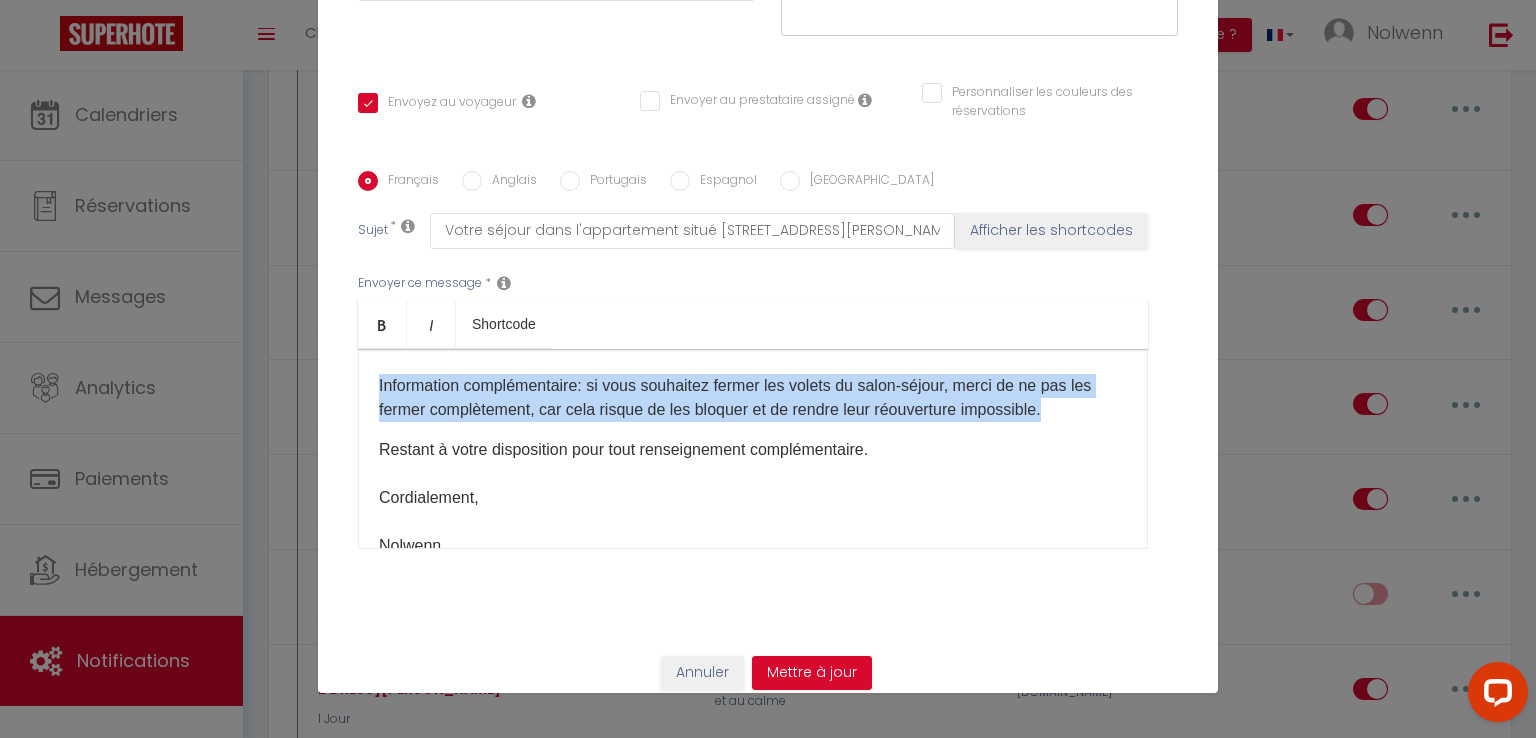 drag, startPoint x: 890, startPoint y: 446, endPoint x: 348, endPoint y: 409, distance: 543.2615 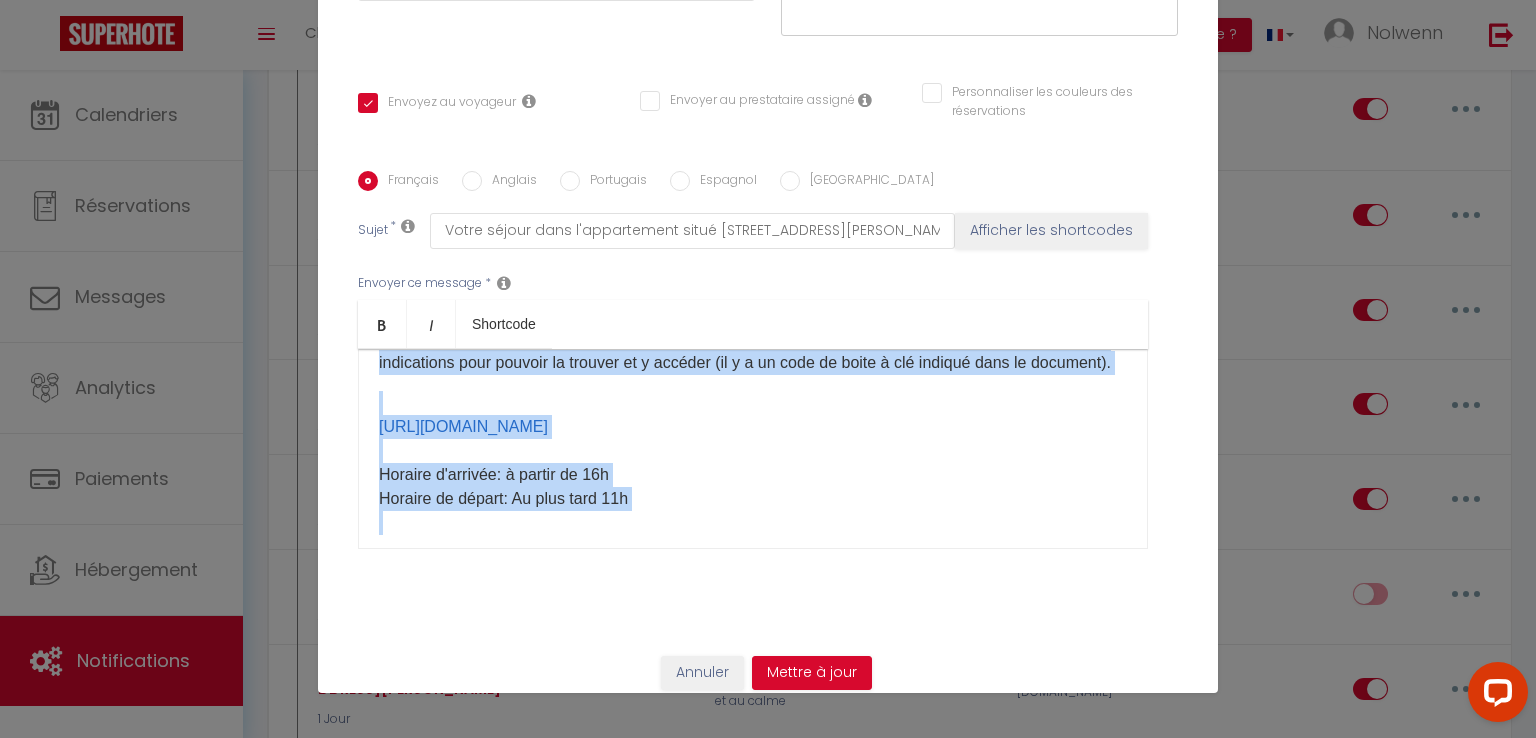 scroll, scrollTop: 0, scrollLeft: 0, axis: both 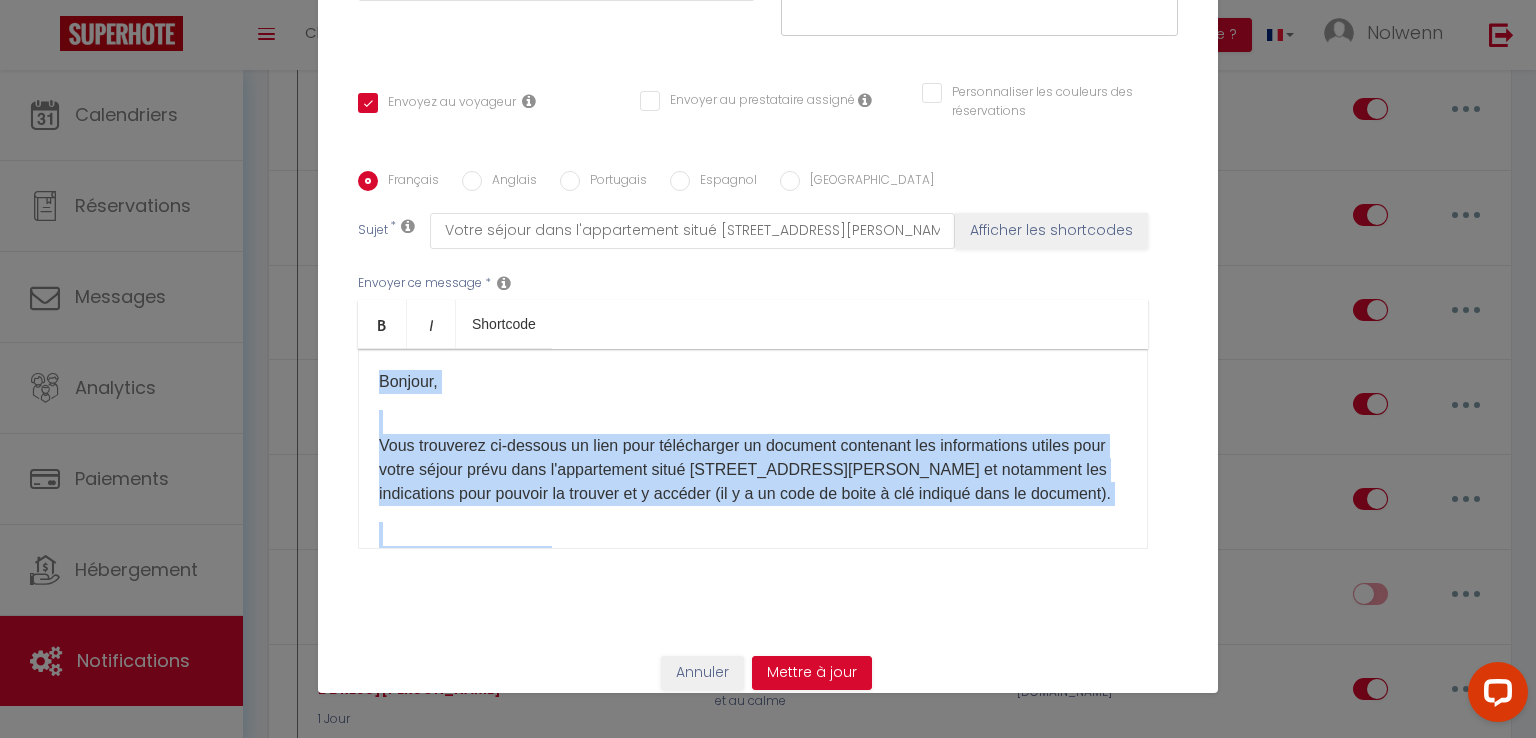 drag, startPoint x: 437, startPoint y: 543, endPoint x: 340, endPoint y: 252, distance: 306.74094 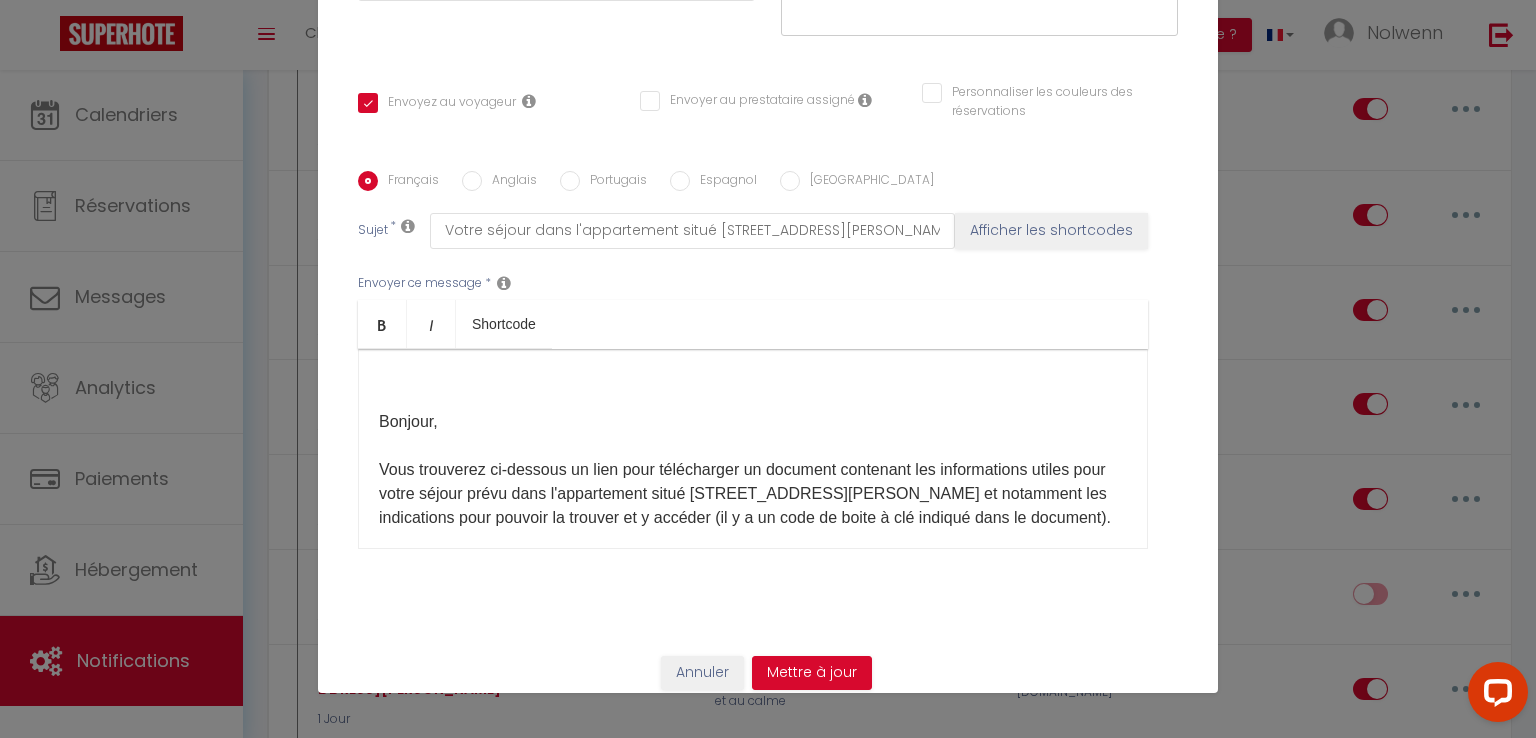 click at bounding box center (753, 382) 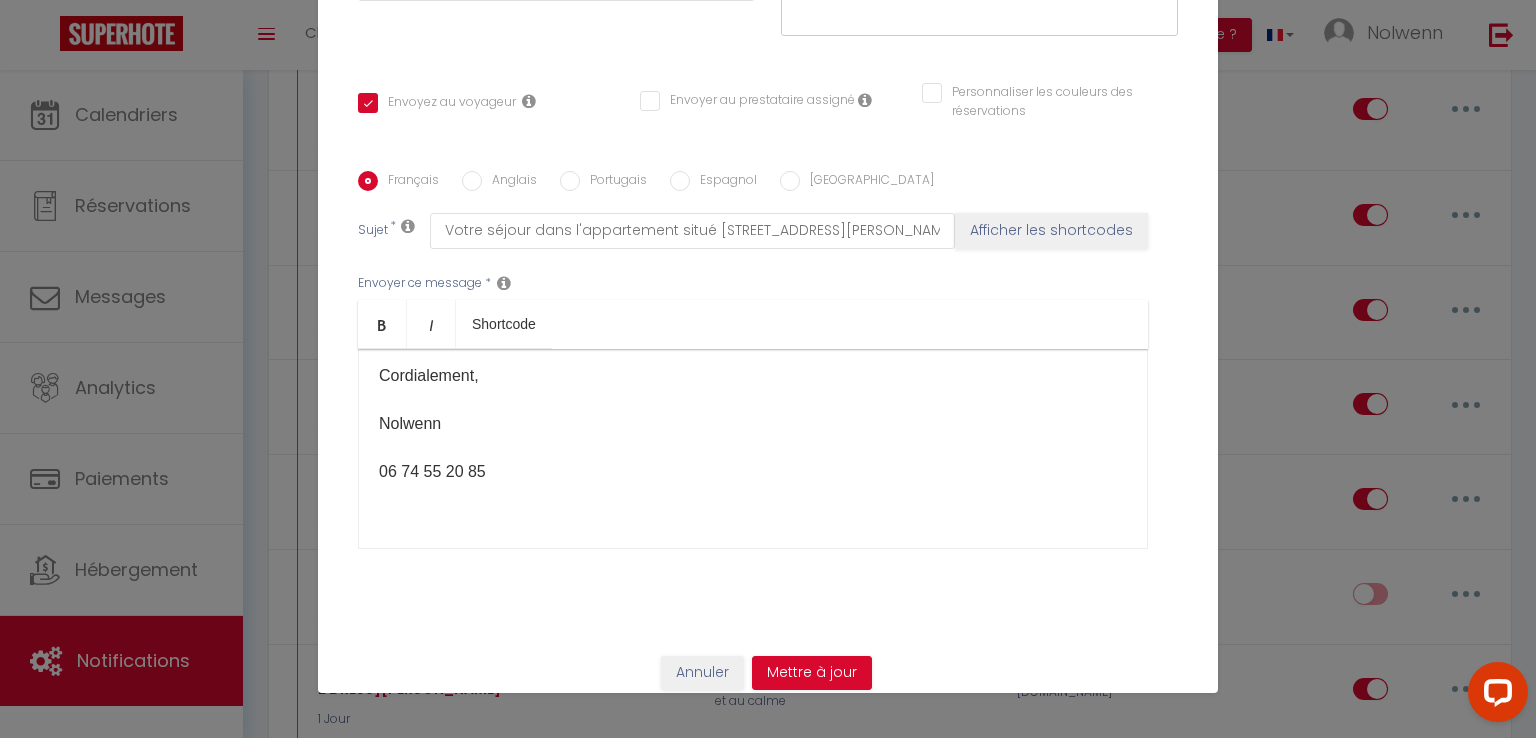 scroll, scrollTop: 363, scrollLeft: 0, axis: vertical 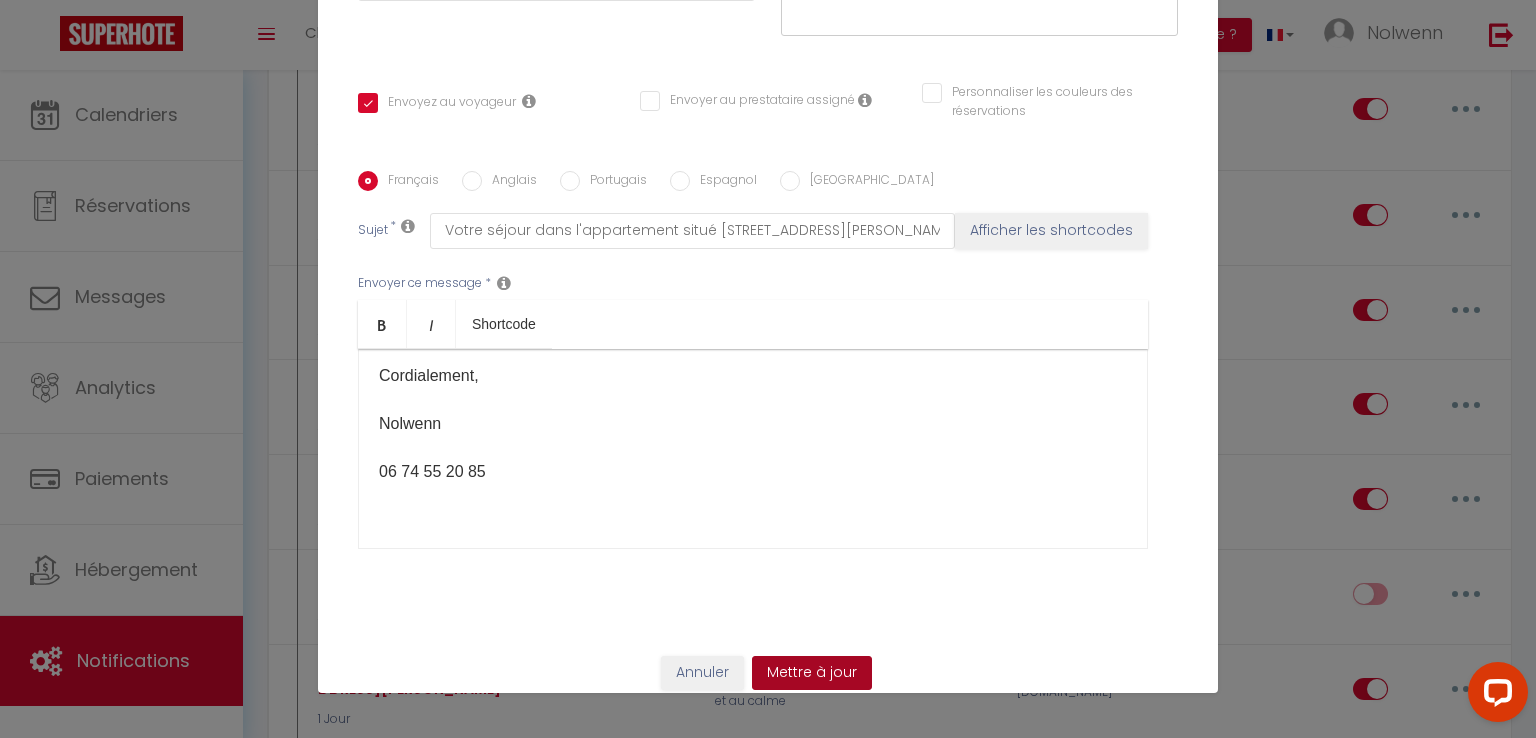 click on "Mettre à jour" at bounding box center [812, 673] 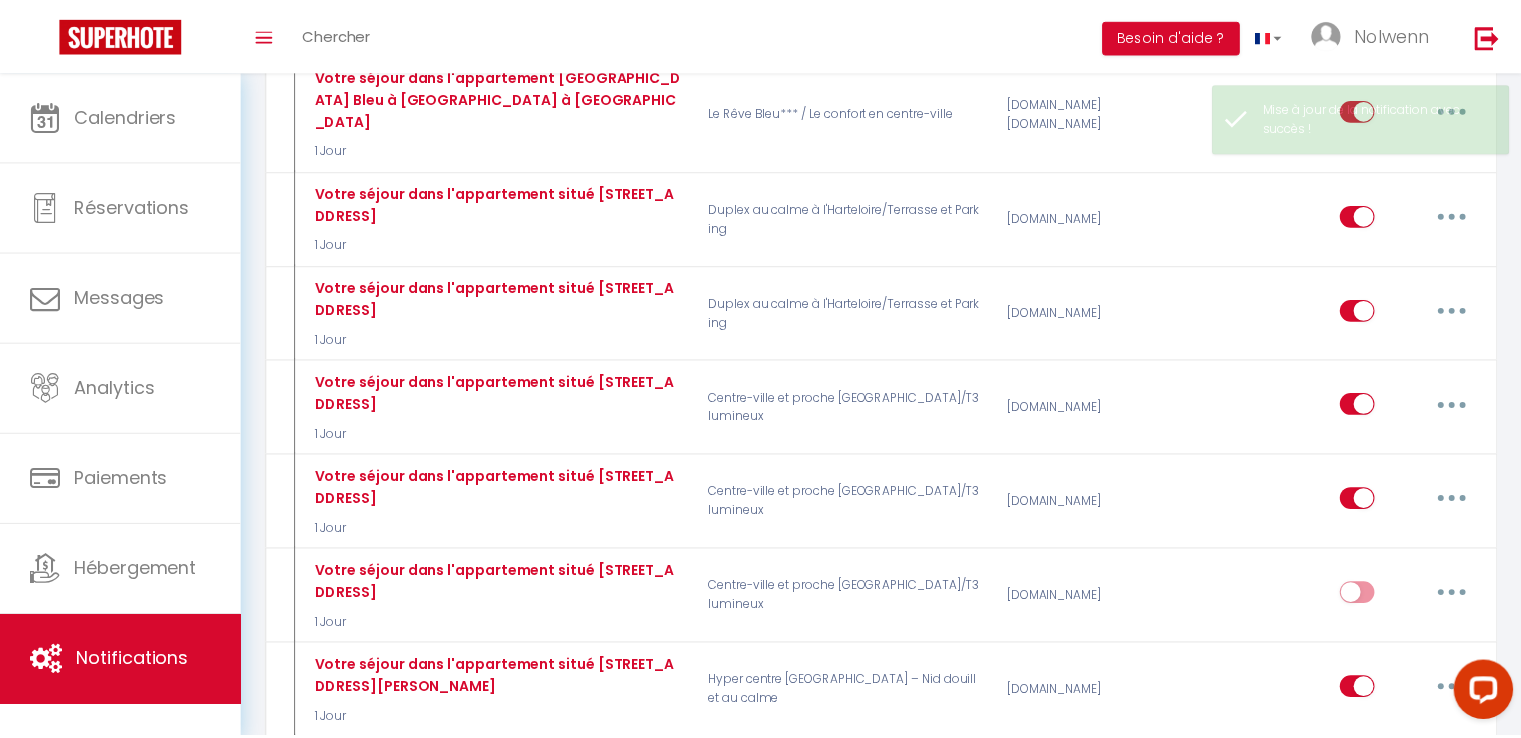scroll, scrollTop: 3817, scrollLeft: 0, axis: vertical 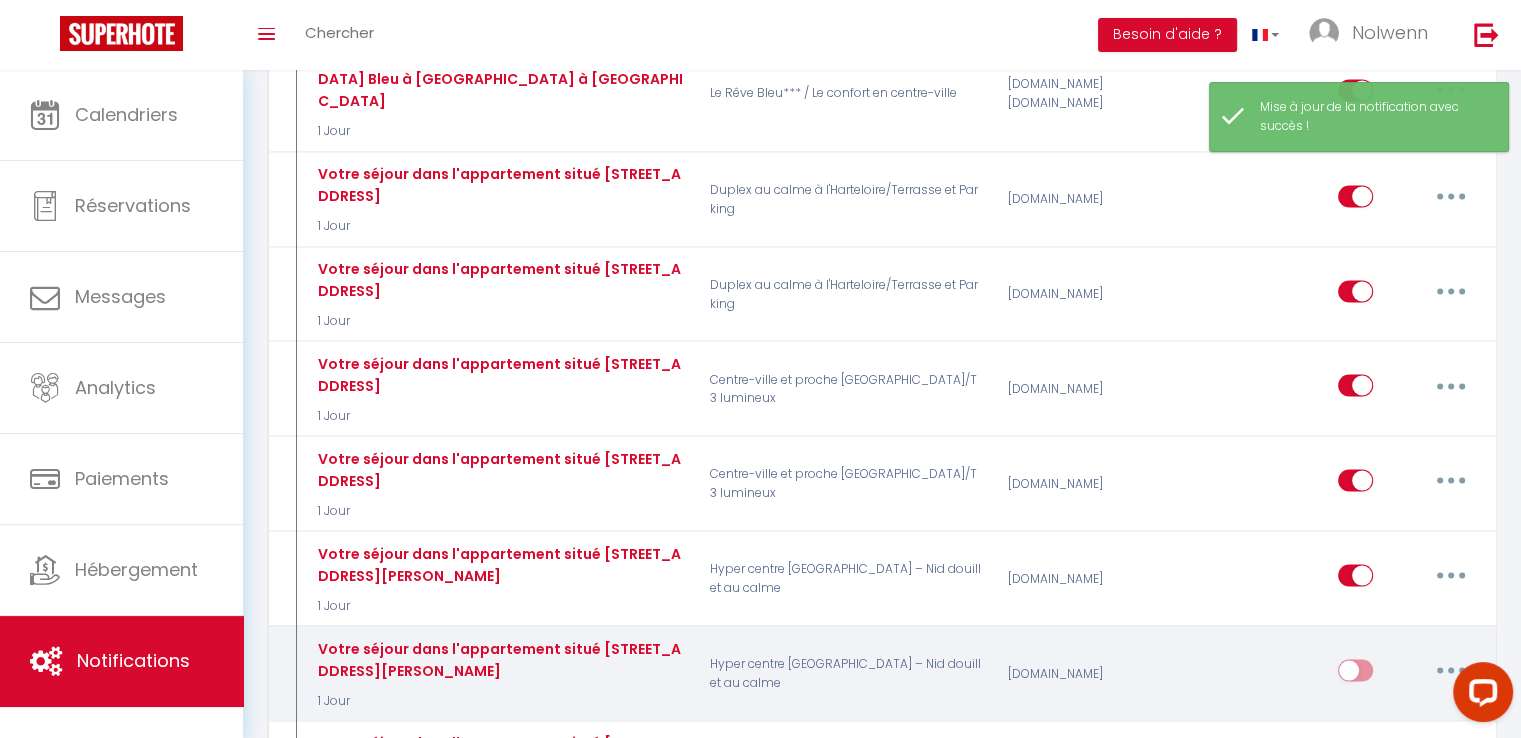 click at bounding box center (1355, 675) 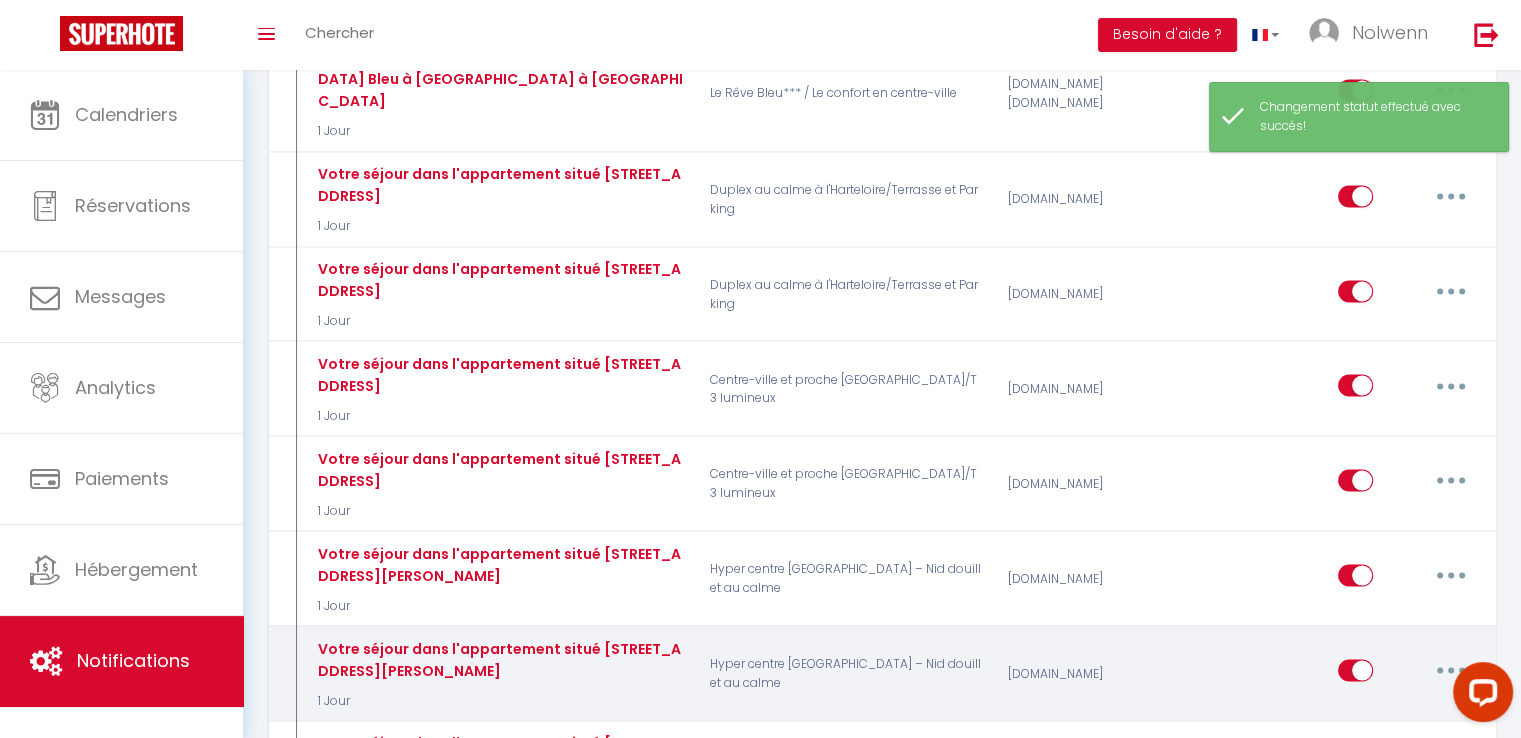 click at bounding box center [1451, 671] 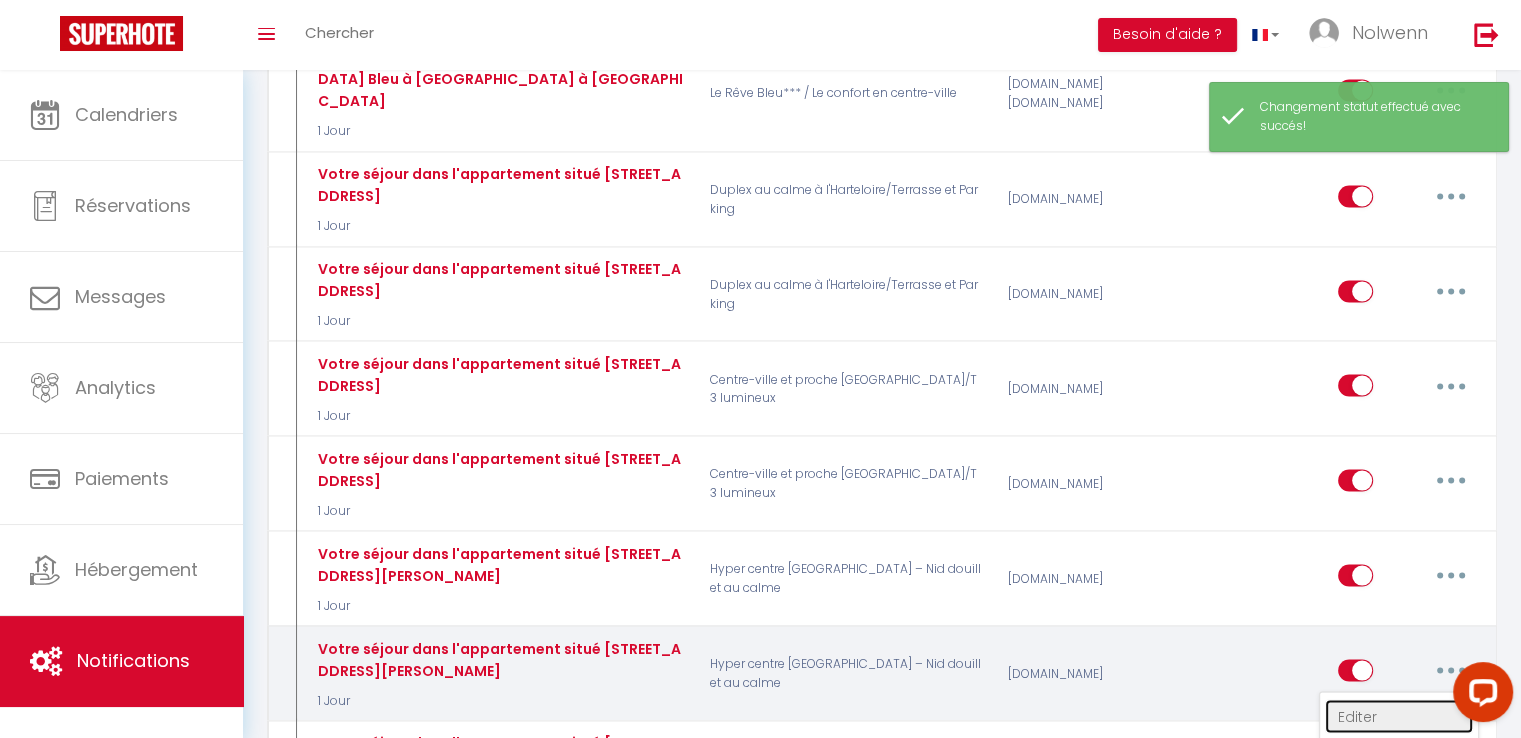 click on "Editer" at bounding box center [1399, 717] 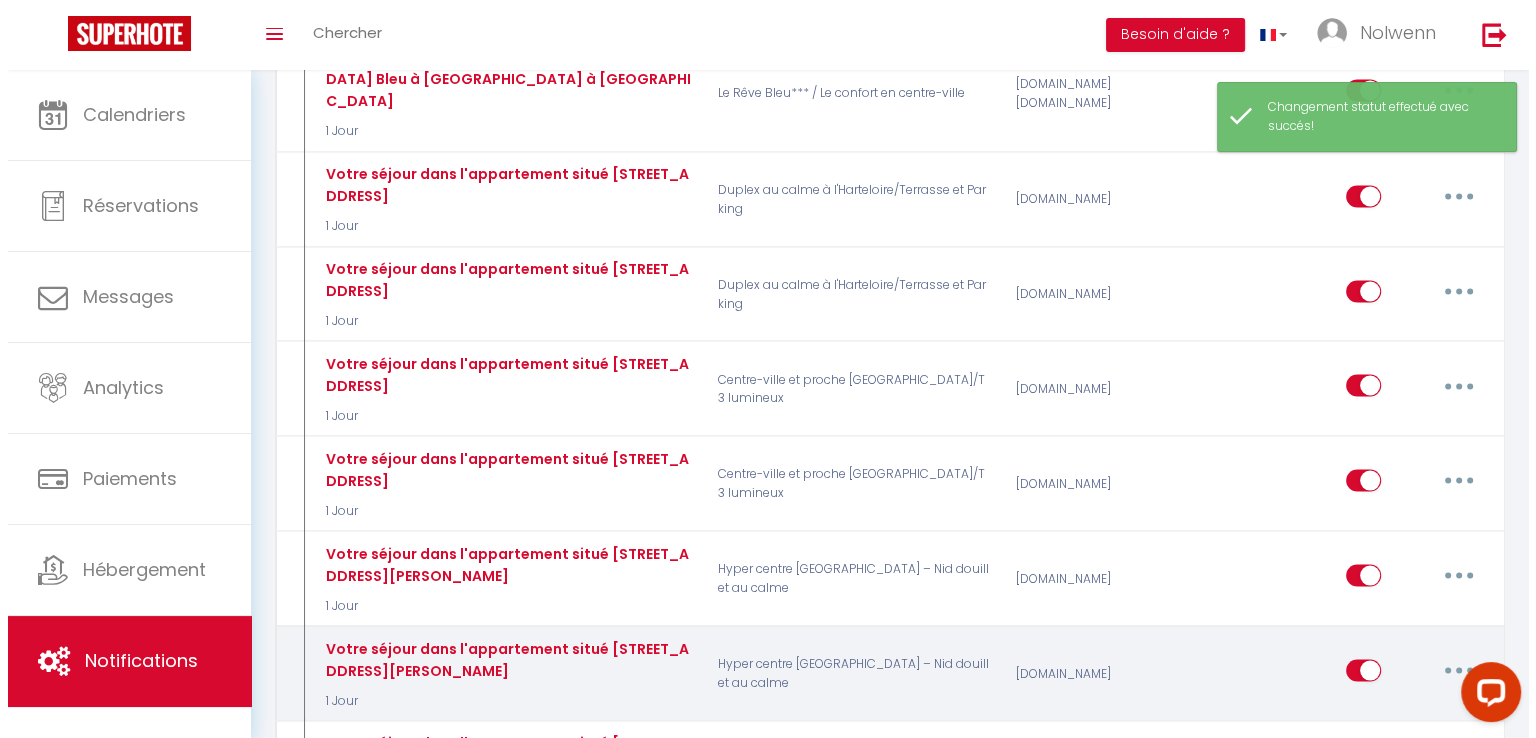 scroll, scrollTop: 3799, scrollLeft: 0, axis: vertical 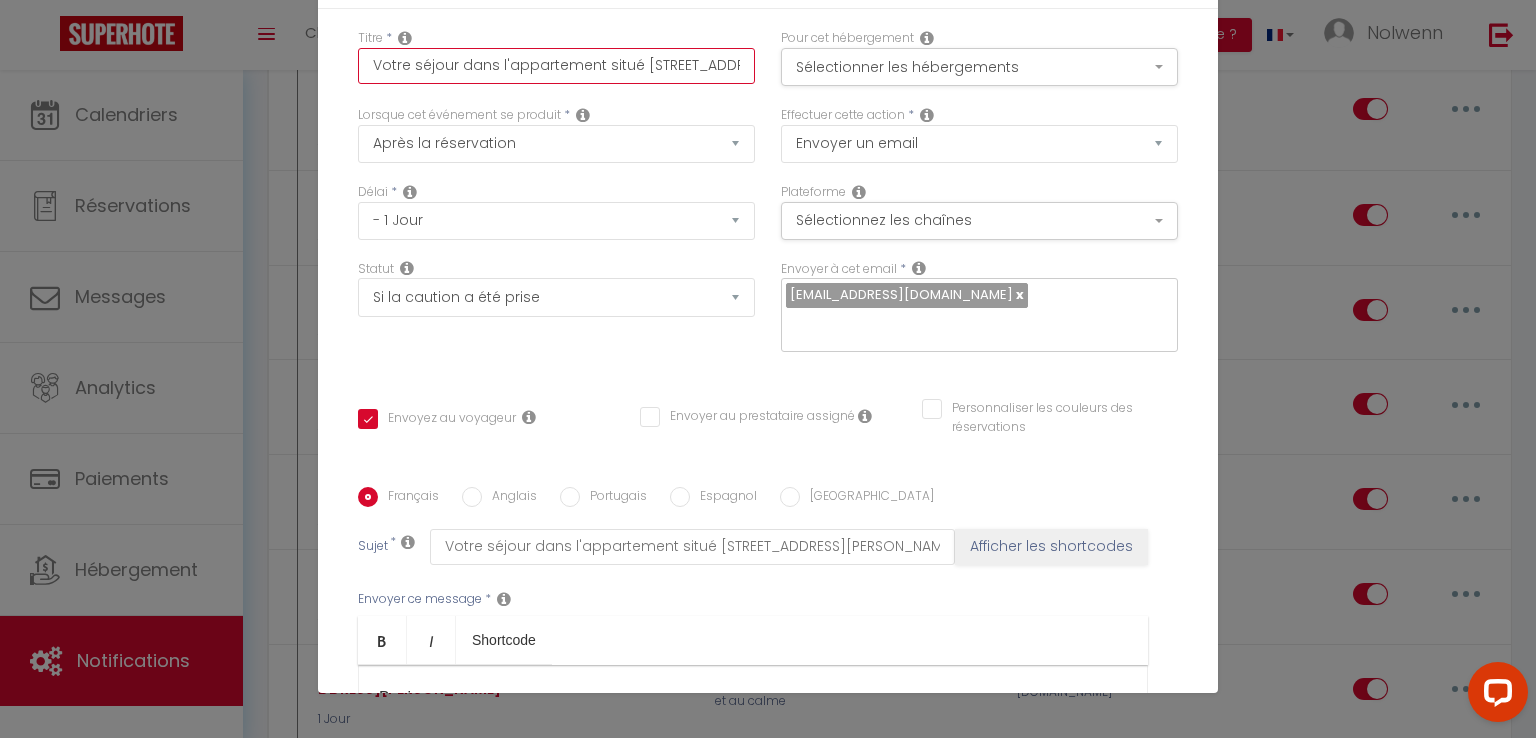 click on "Votre séjour dans l'appartement situé [STREET_ADDRESS][PERSON_NAME]" at bounding box center [556, 66] 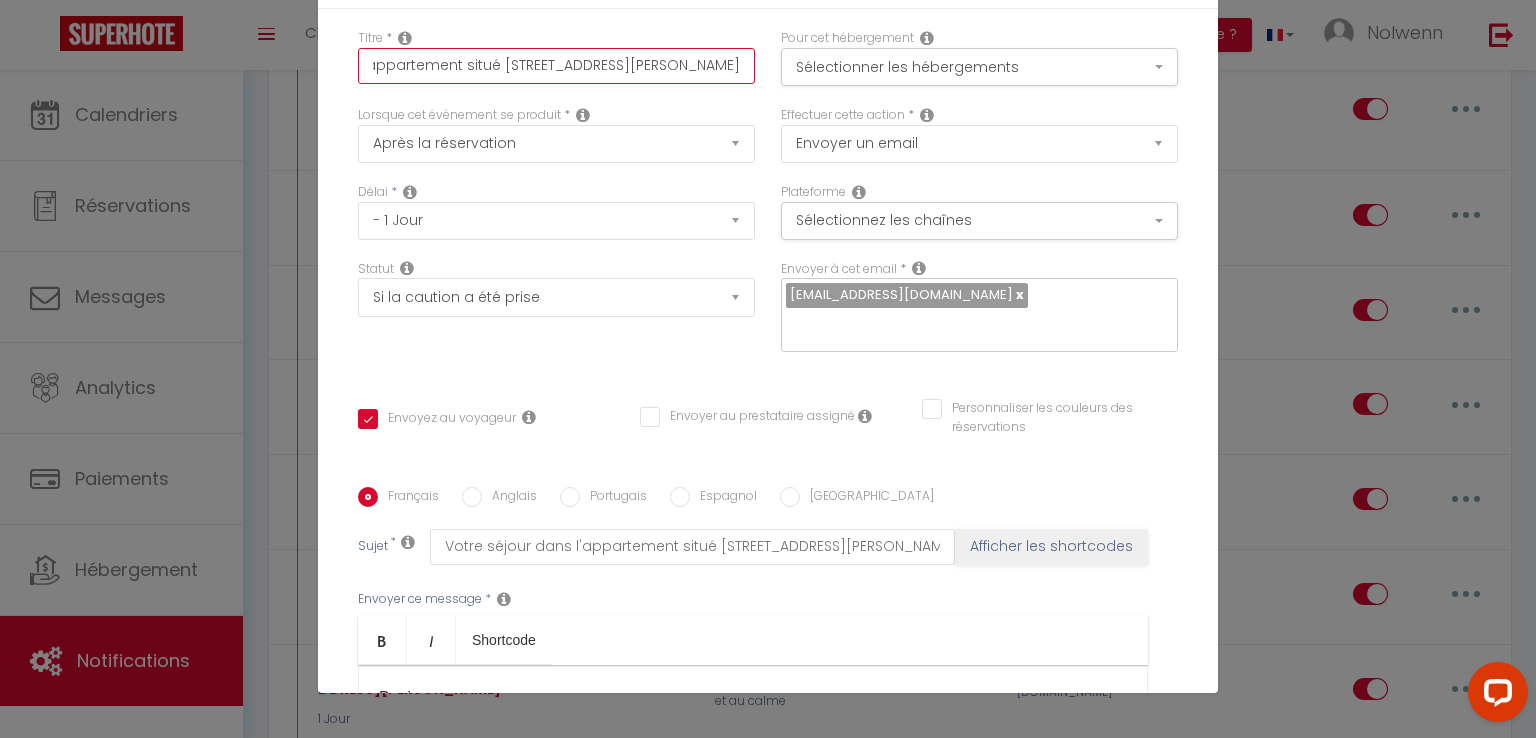 scroll, scrollTop: 0, scrollLeft: 166, axis: horizontal 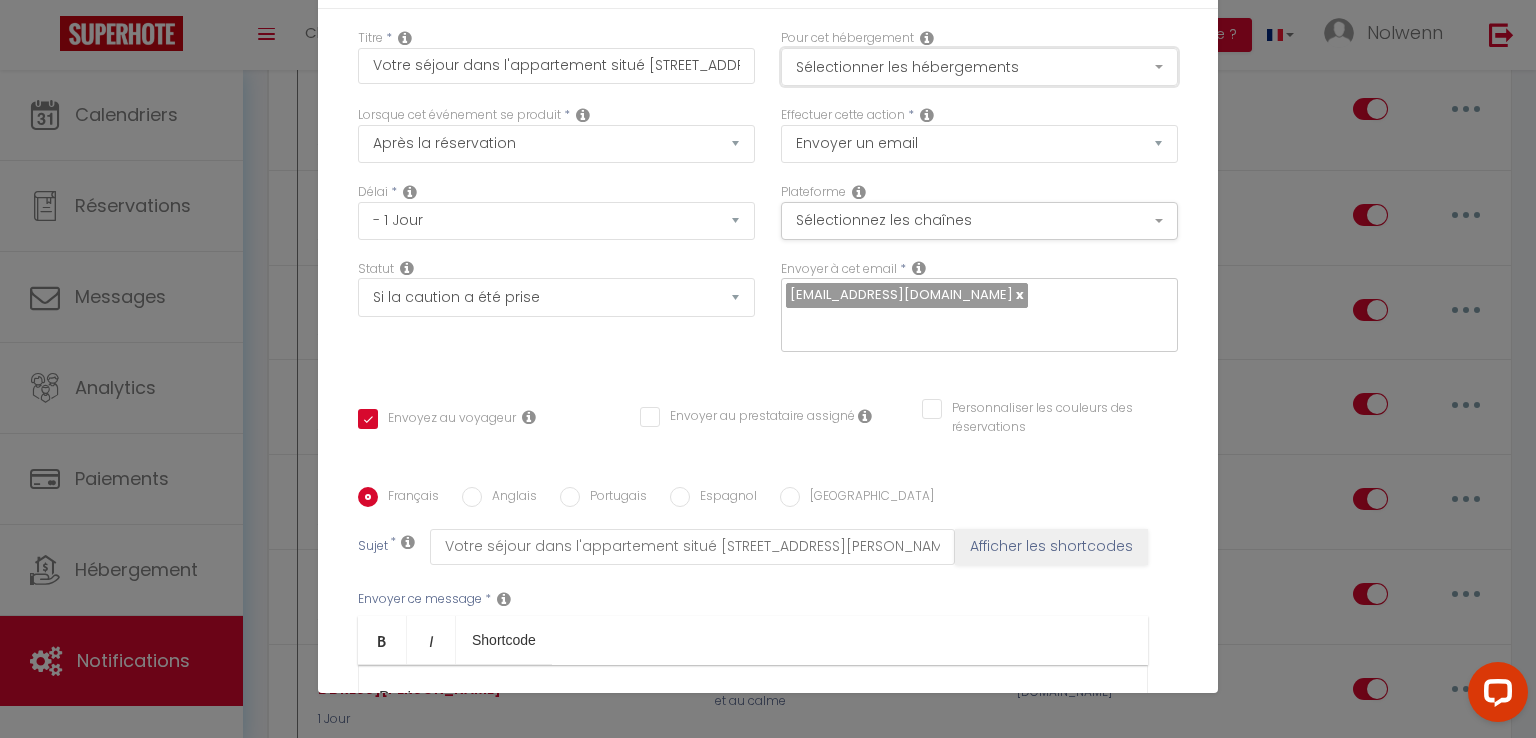 drag, startPoint x: 780, startPoint y: 69, endPoint x: 1119, endPoint y: 68, distance: 339.00146 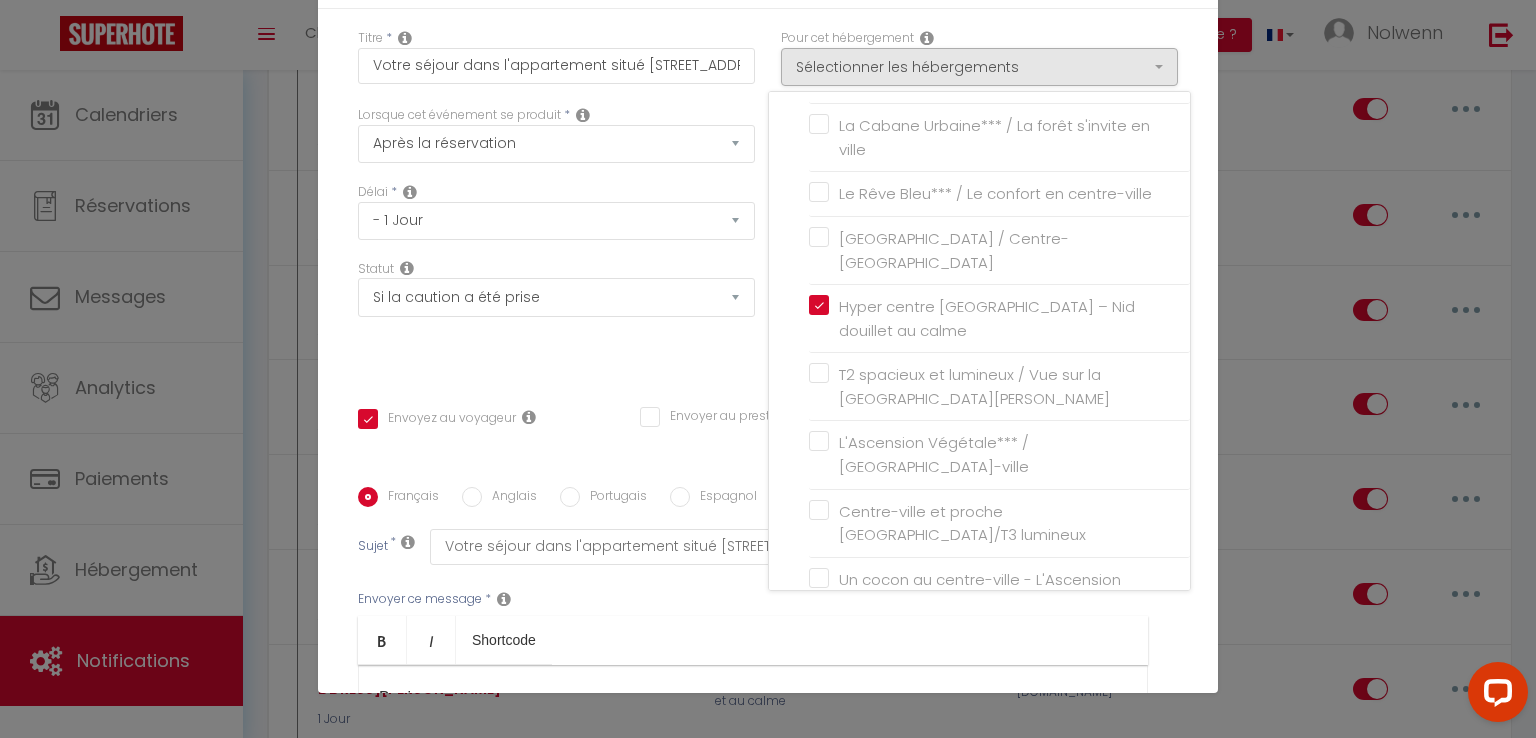 click on "Statut     Aucun   Si la réservation est payée   Si réservation non payée   Si la caution a été prise   Si caution non payée" at bounding box center (556, 316) 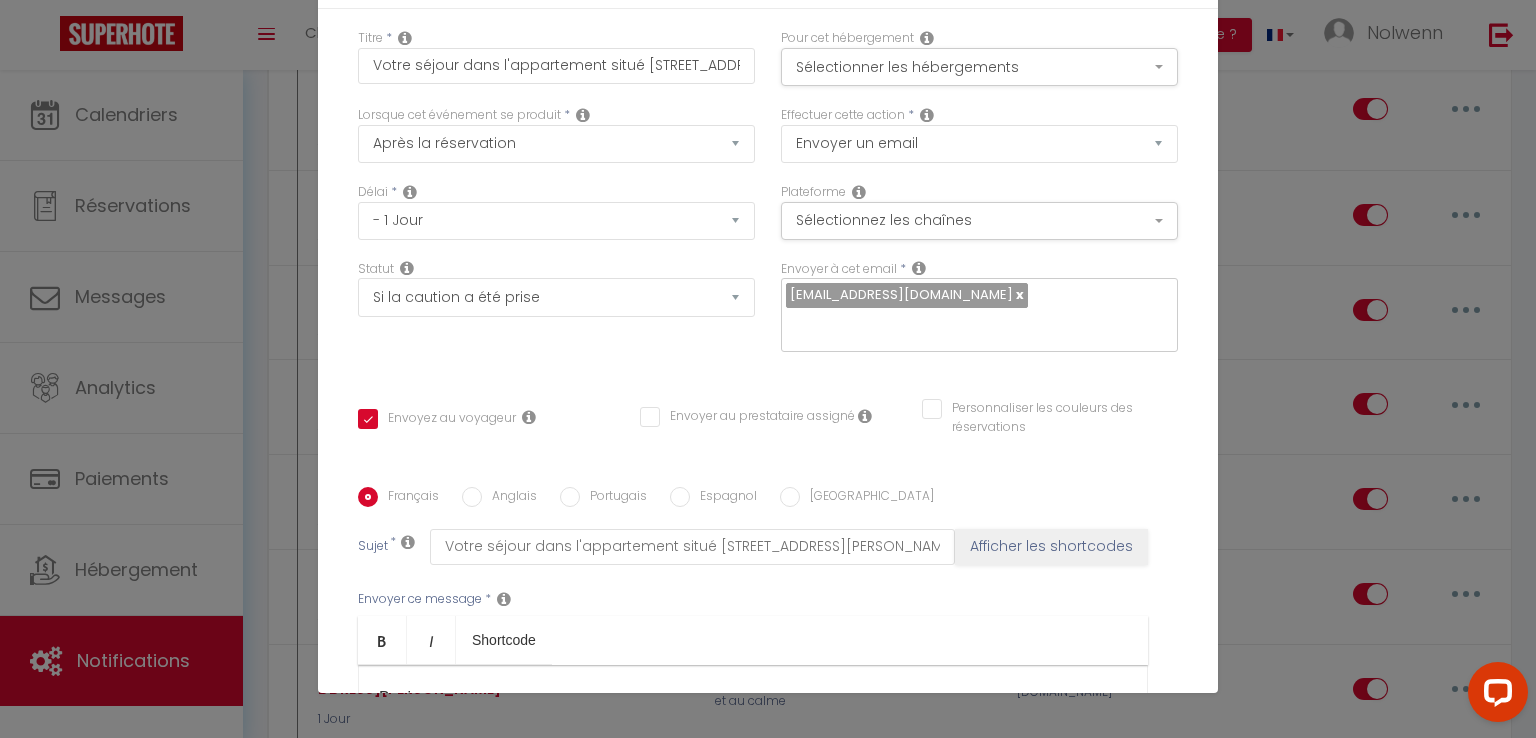 scroll, scrollTop: 20, scrollLeft: 0, axis: vertical 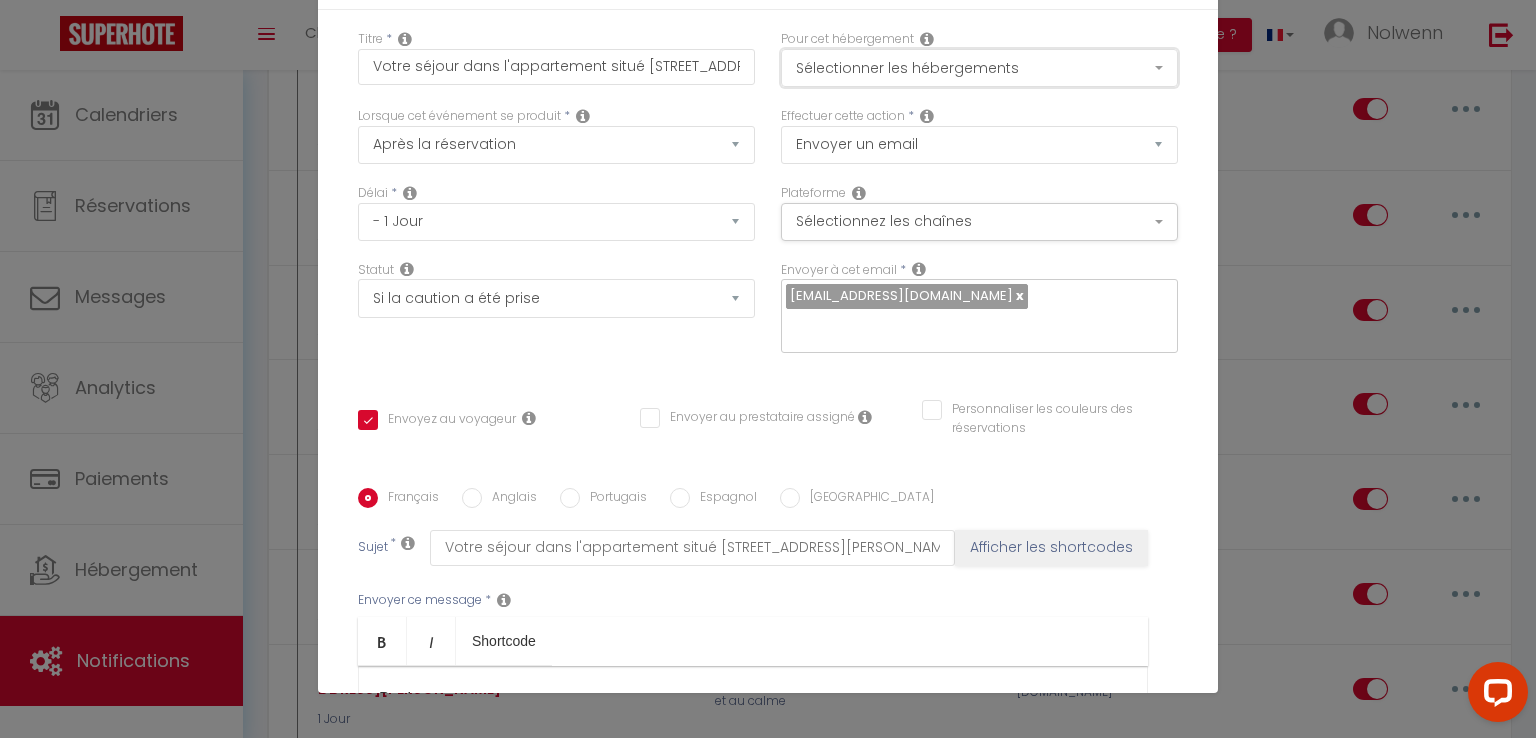 click on "Sélectionner les hébergements" at bounding box center [979, 68] 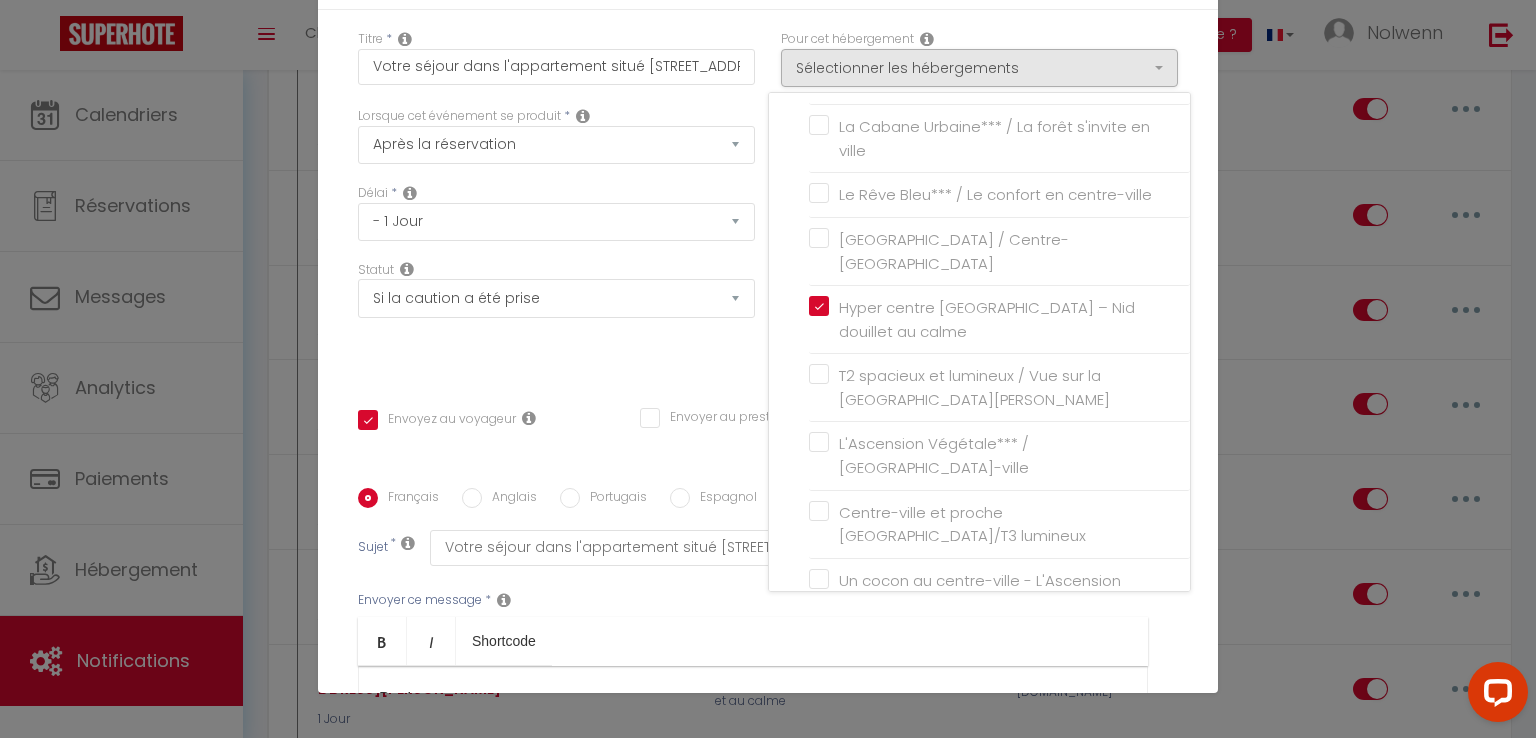 drag, startPoint x: 1160, startPoint y: 441, endPoint x: 549, endPoint y: 351, distance: 617.5929 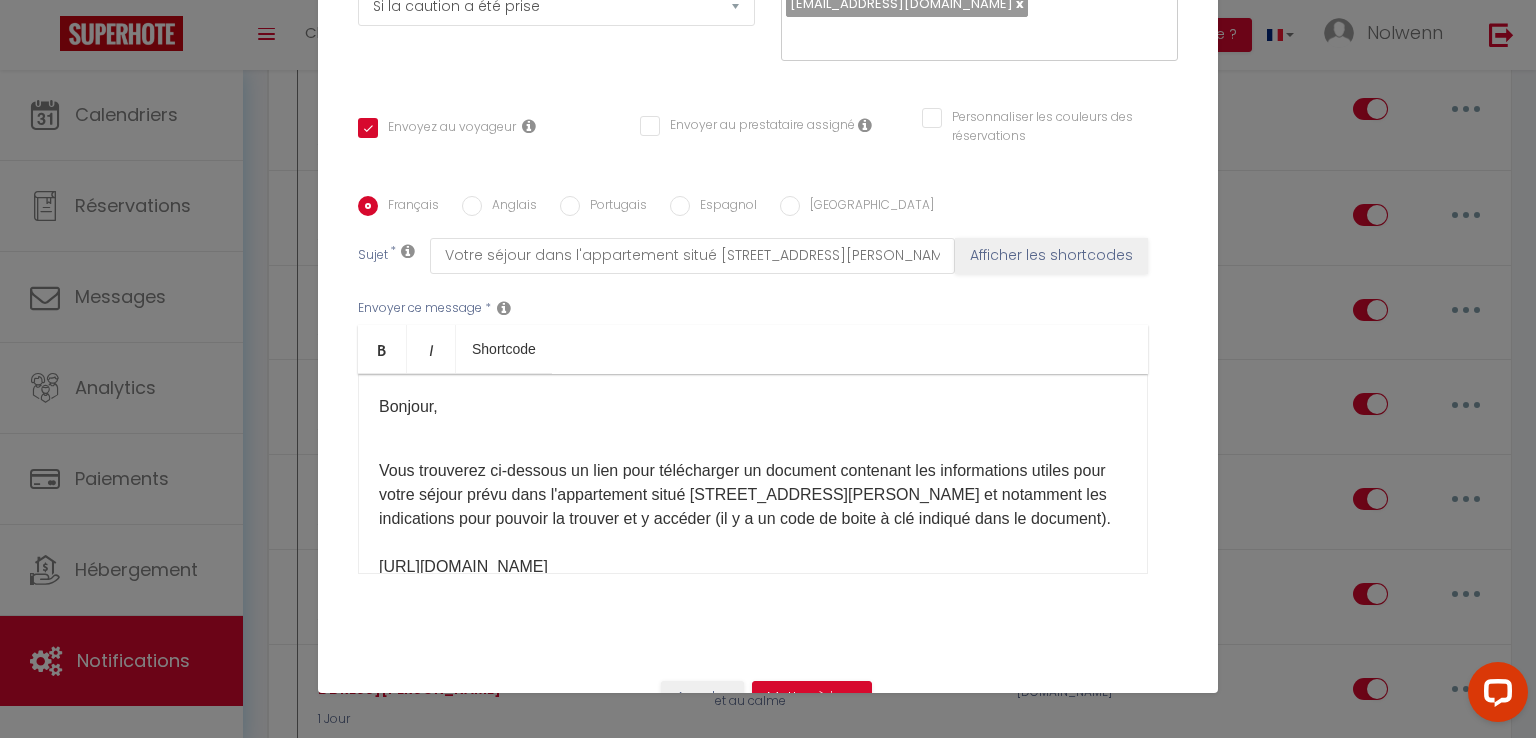 scroll, scrollTop: 354, scrollLeft: 0, axis: vertical 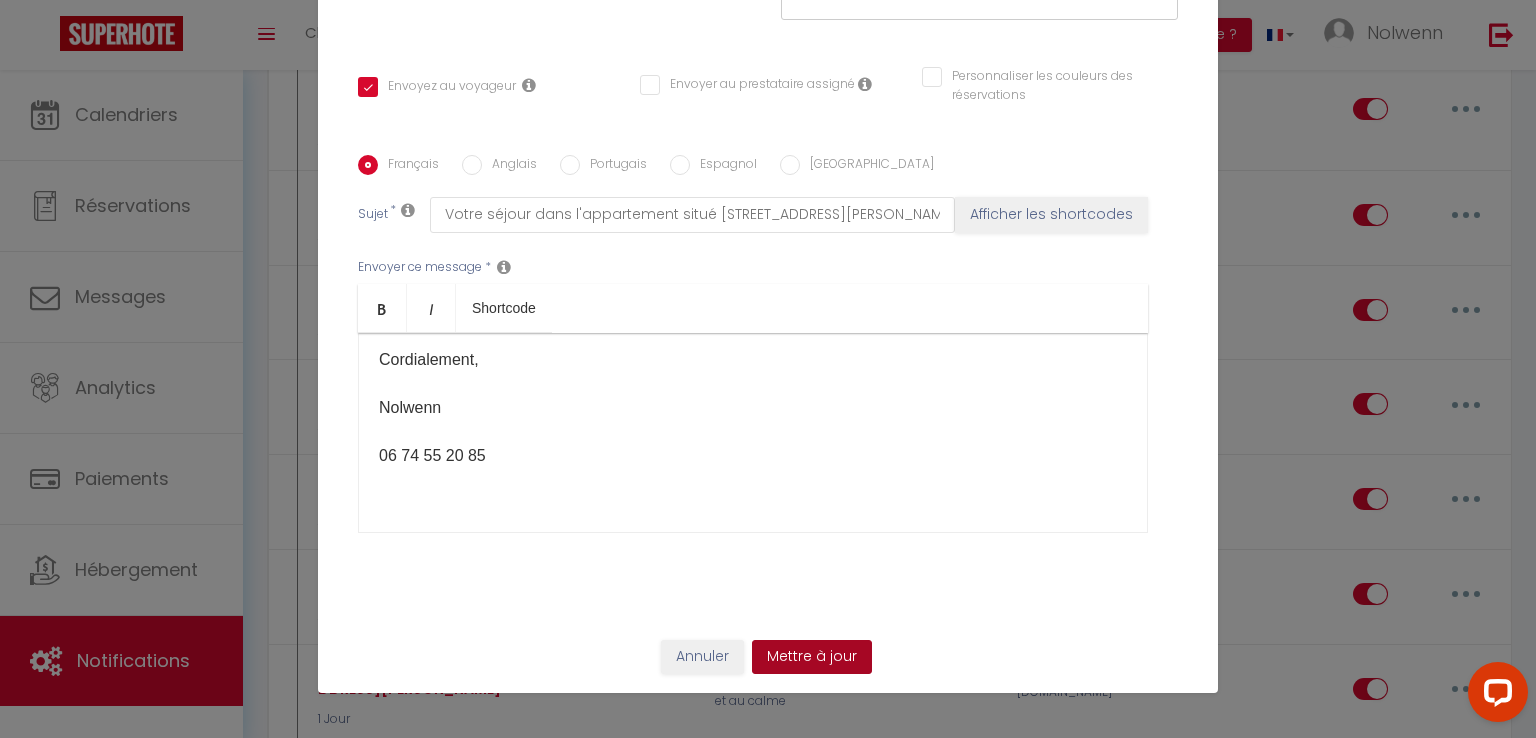 click on "Mettre à jour" at bounding box center (812, 657) 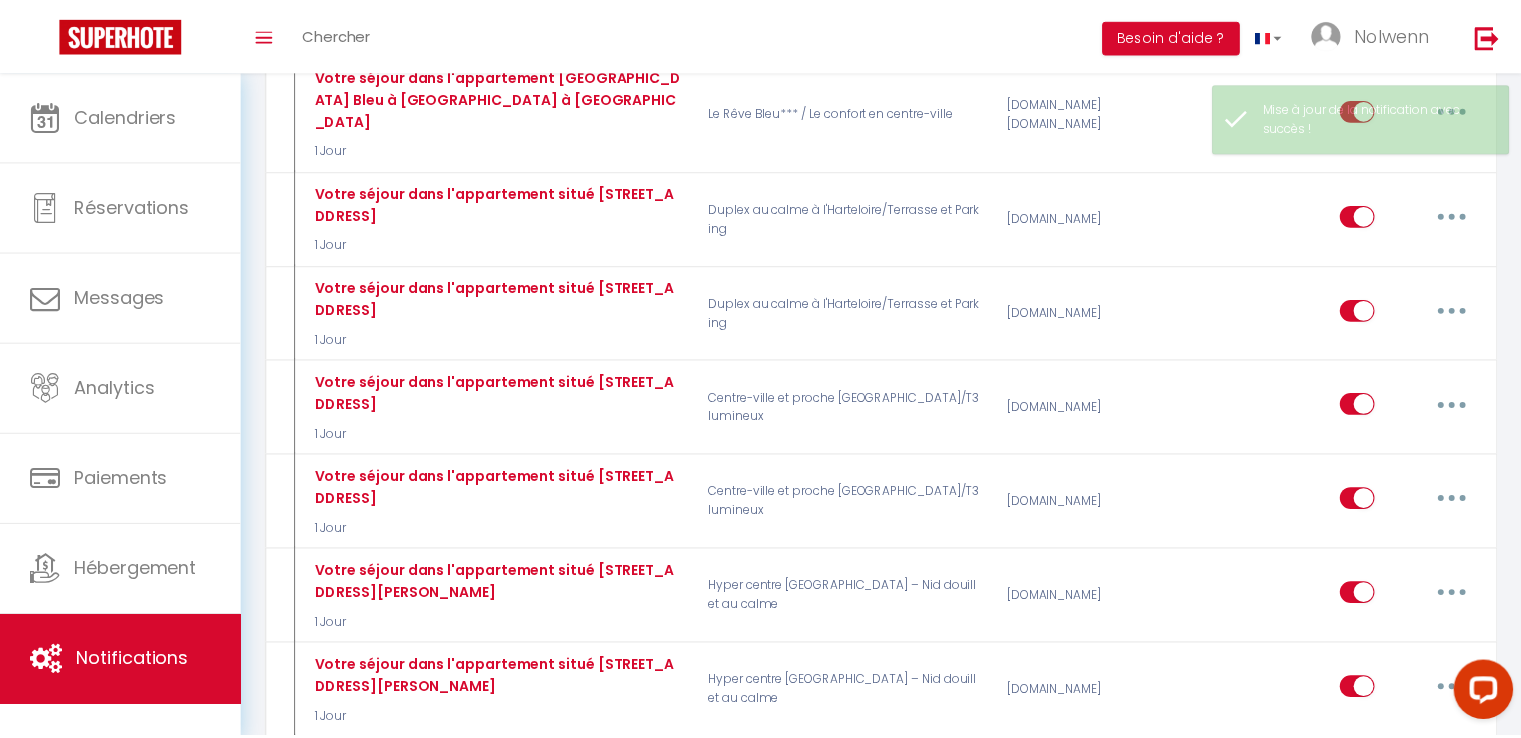scroll, scrollTop: 3817, scrollLeft: 0, axis: vertical 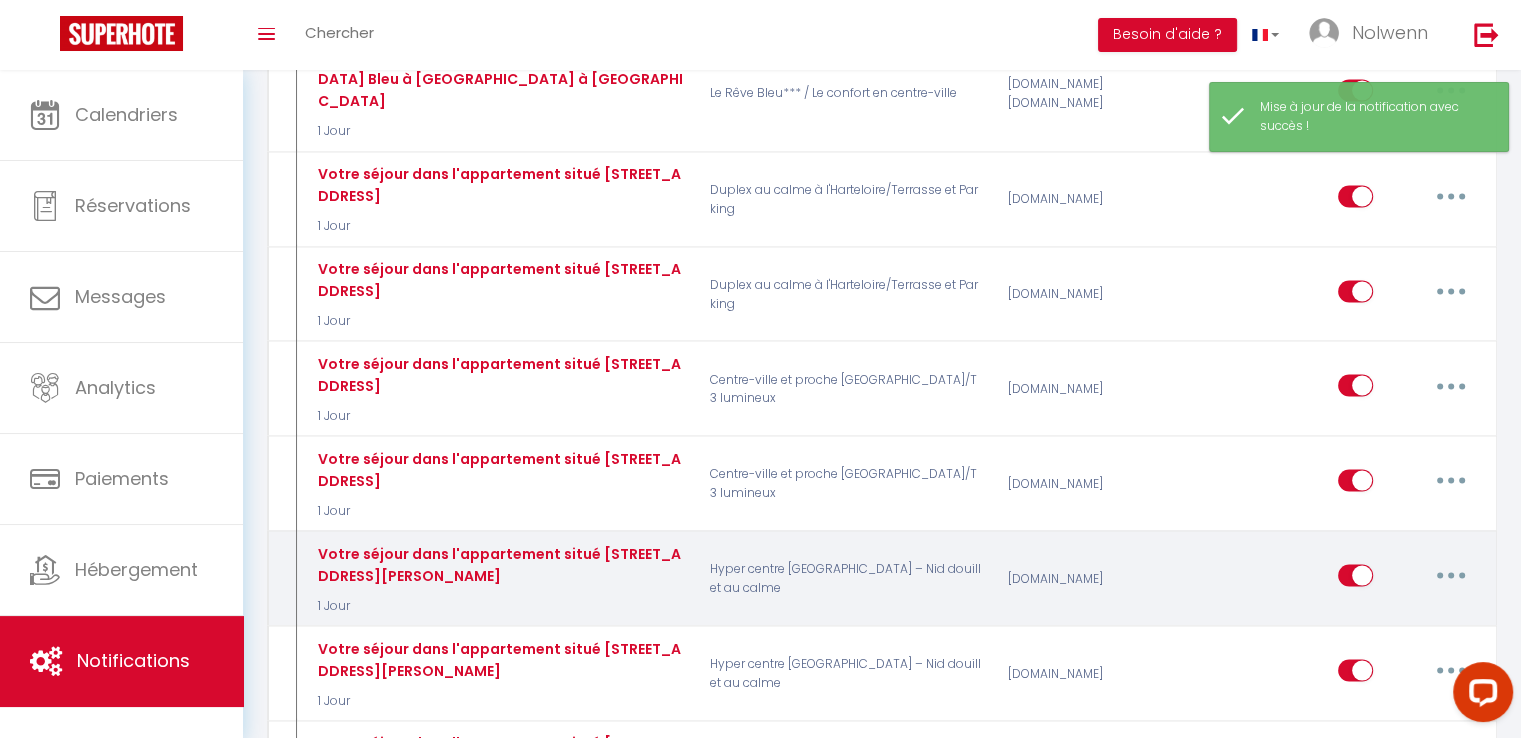 click at bounding box center (1451, 576) 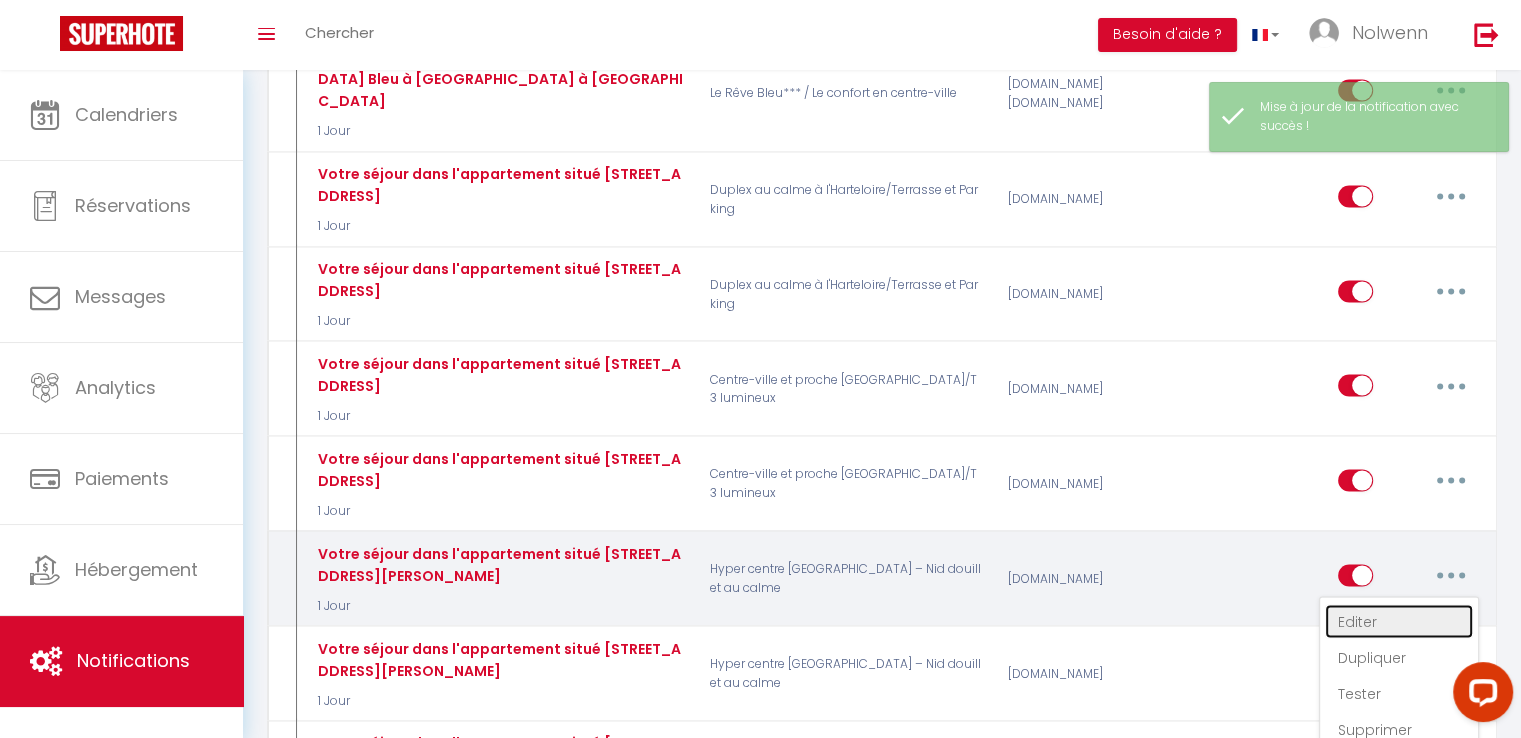 click on "Editer" at bounding box center [1399, 622] 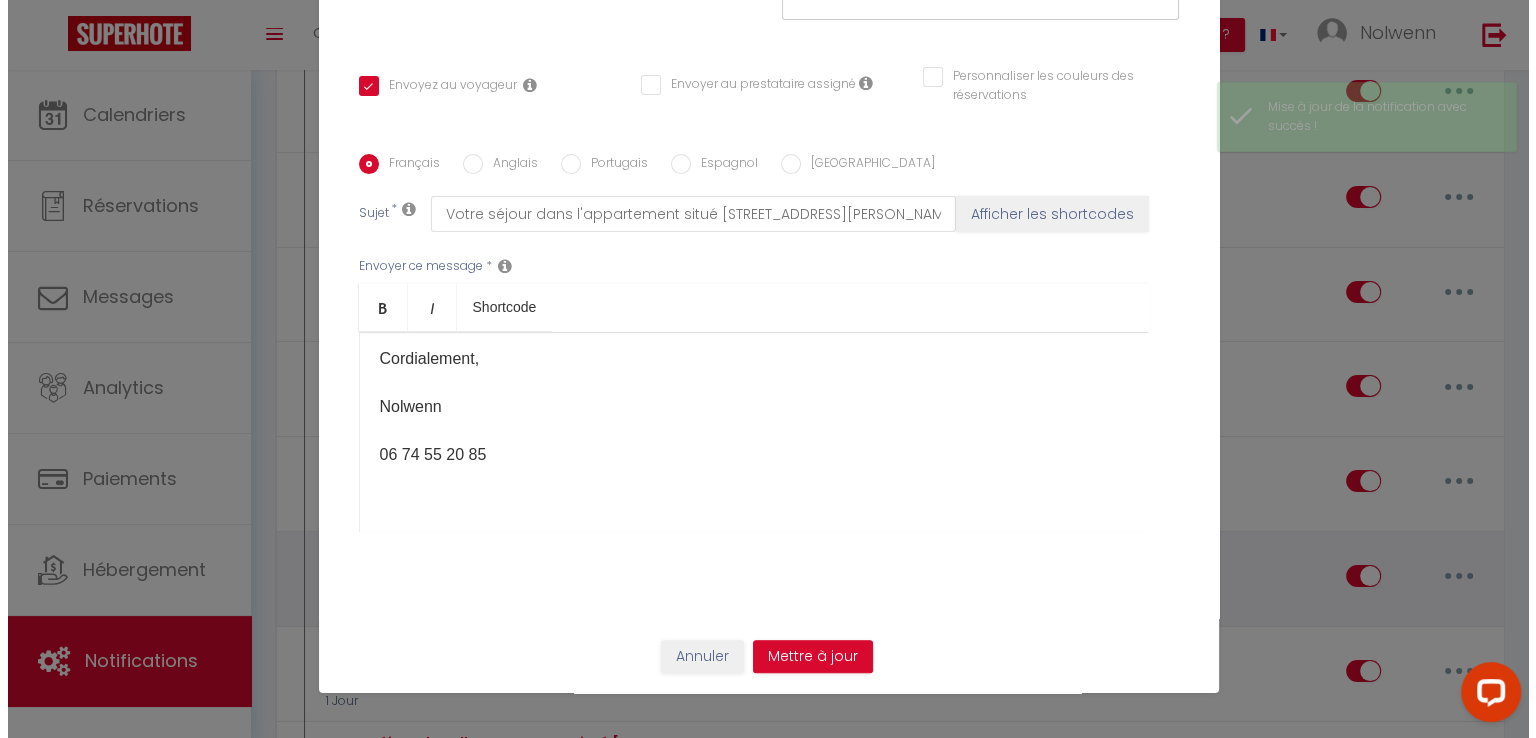 scroll, scrollTop: 3799, scrollLeft: 0, axis: vertical 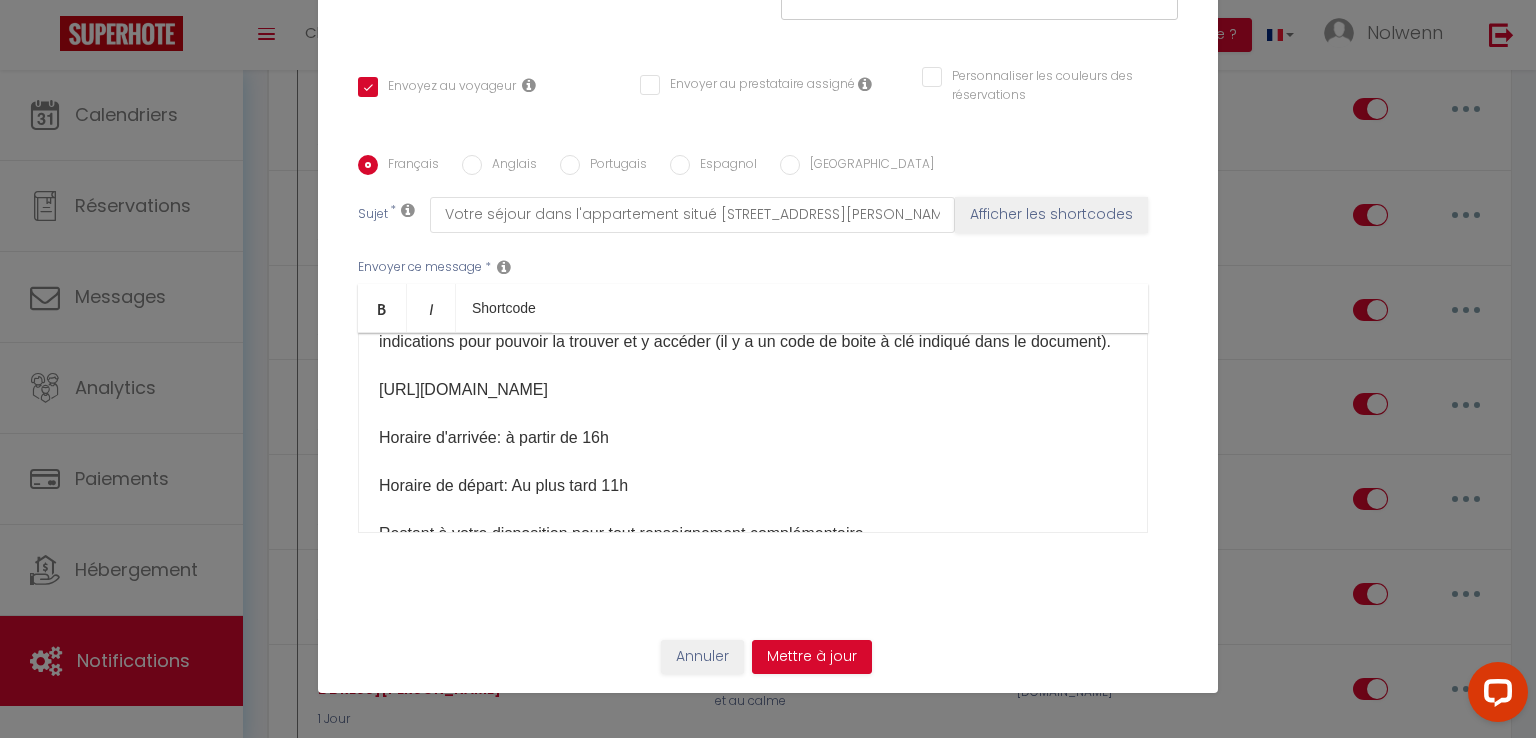 drag, startPoint x: 780, startPoint y: 434, endPoint x: 353, endPoint y: 411, distance: 427.619 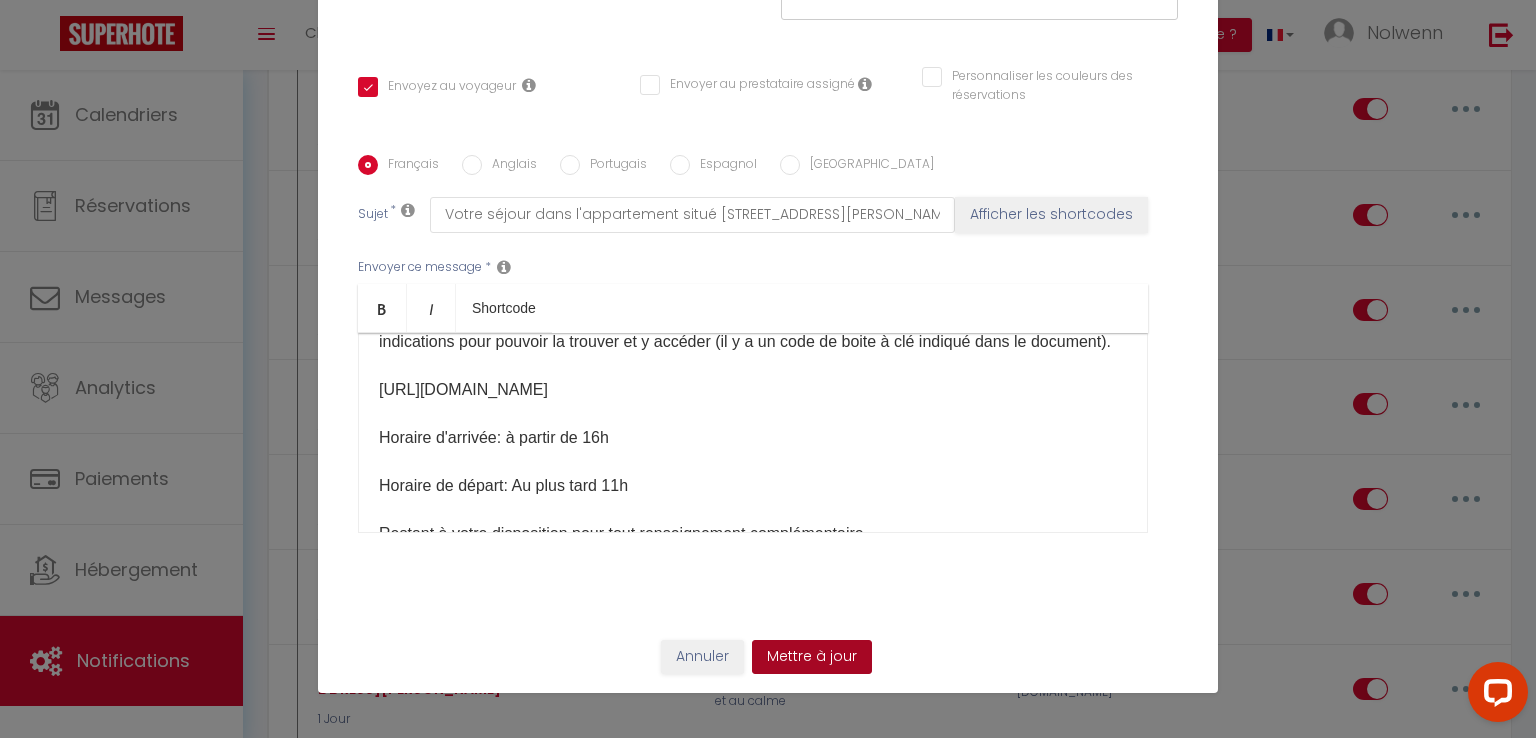 click on "Mettre à jour" at bounding box center (812, 657) 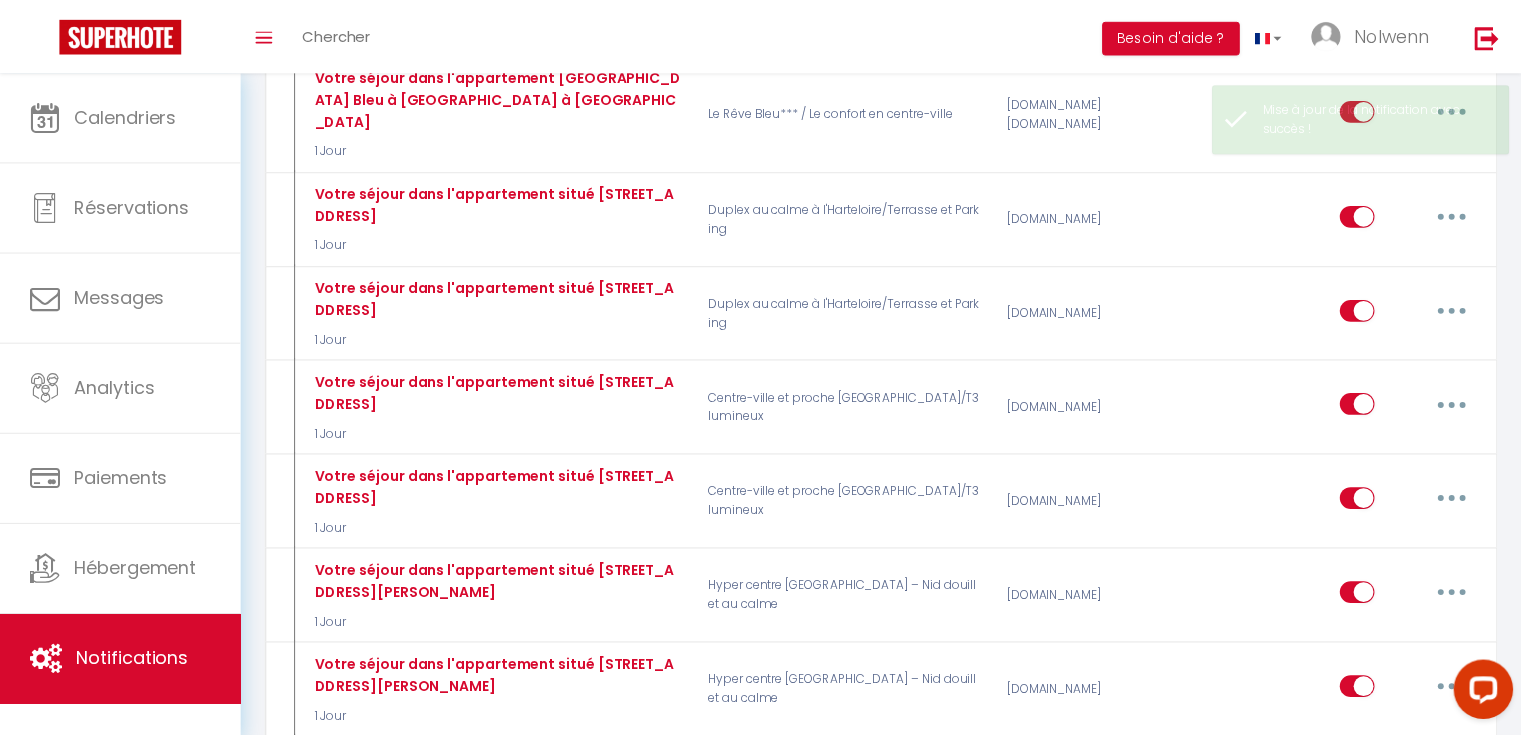 scroll, scrollTop: 3817, scrollLeft: 0, axis: vertical 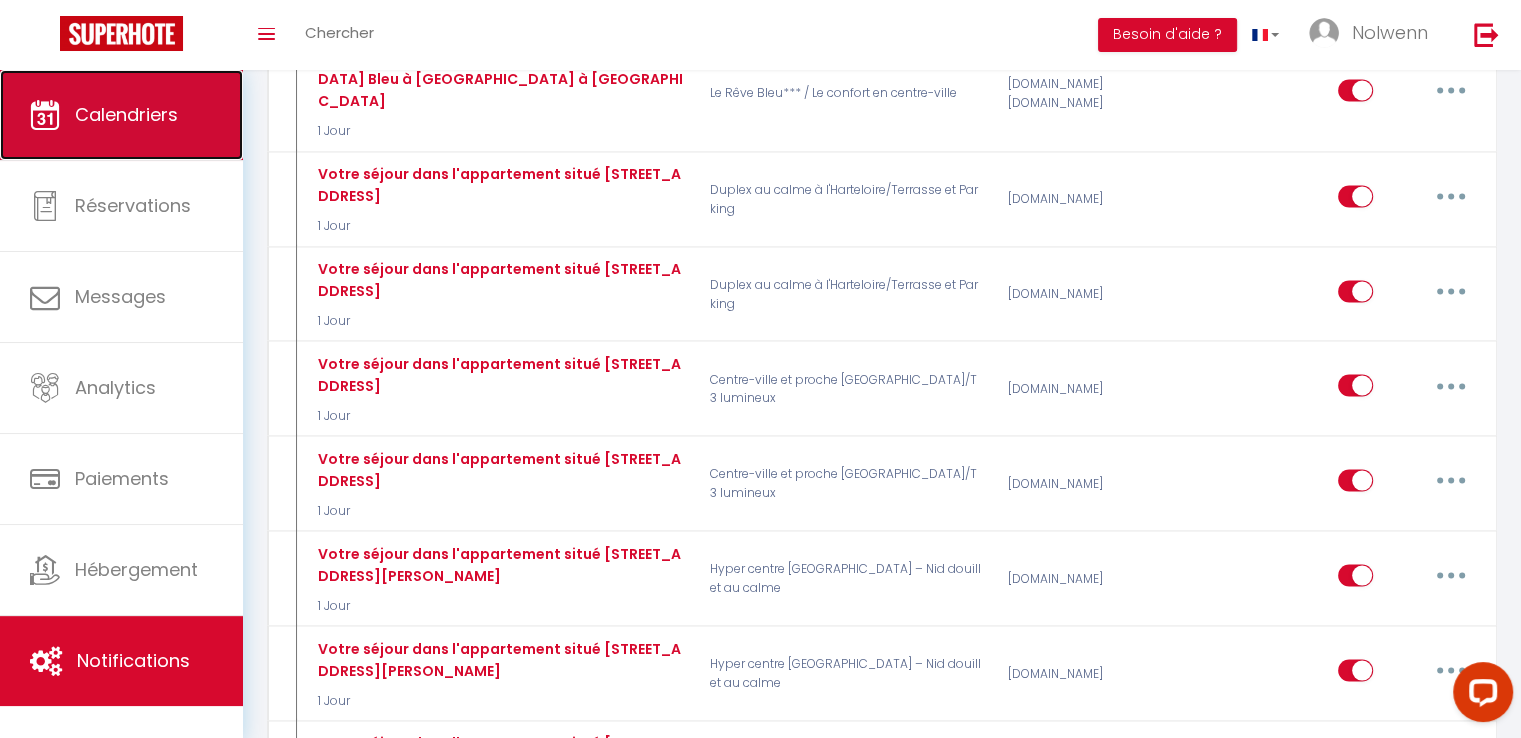 click on "Calendriers" at bounding box center [126, 114] 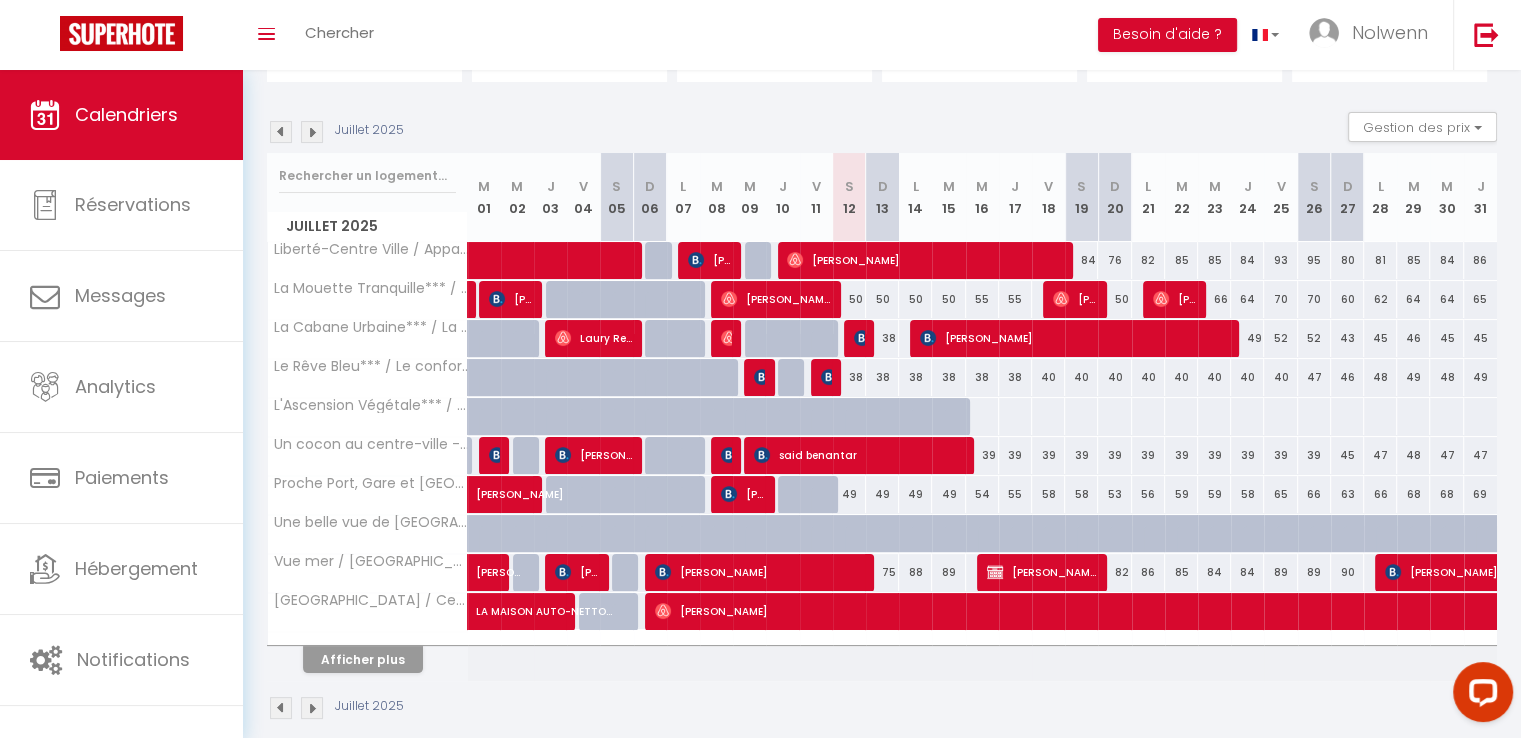 scroll, scrollTop: 186, scrollLeft: 0, axis: vertical 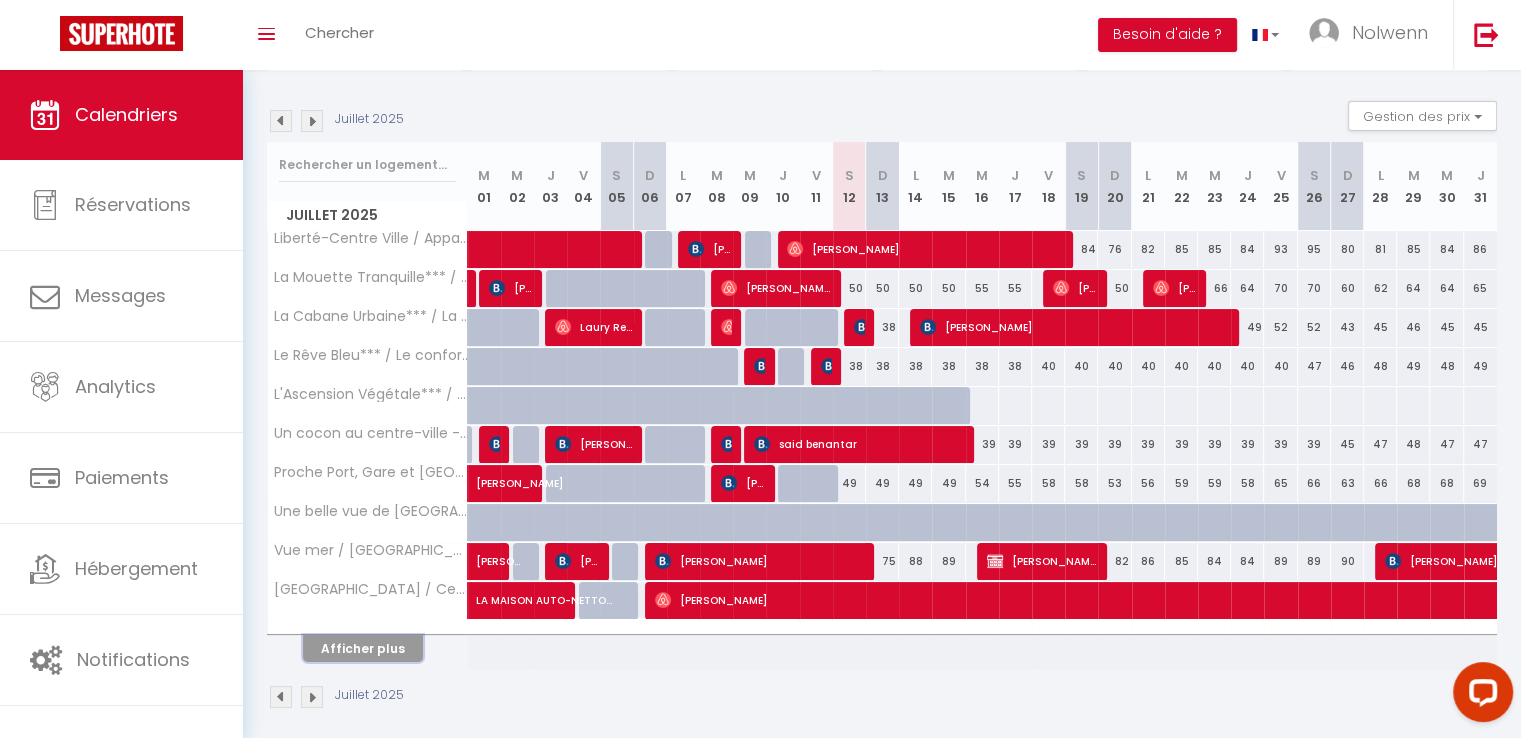 click on "Afficher plus" at bounding box center [363, 648] 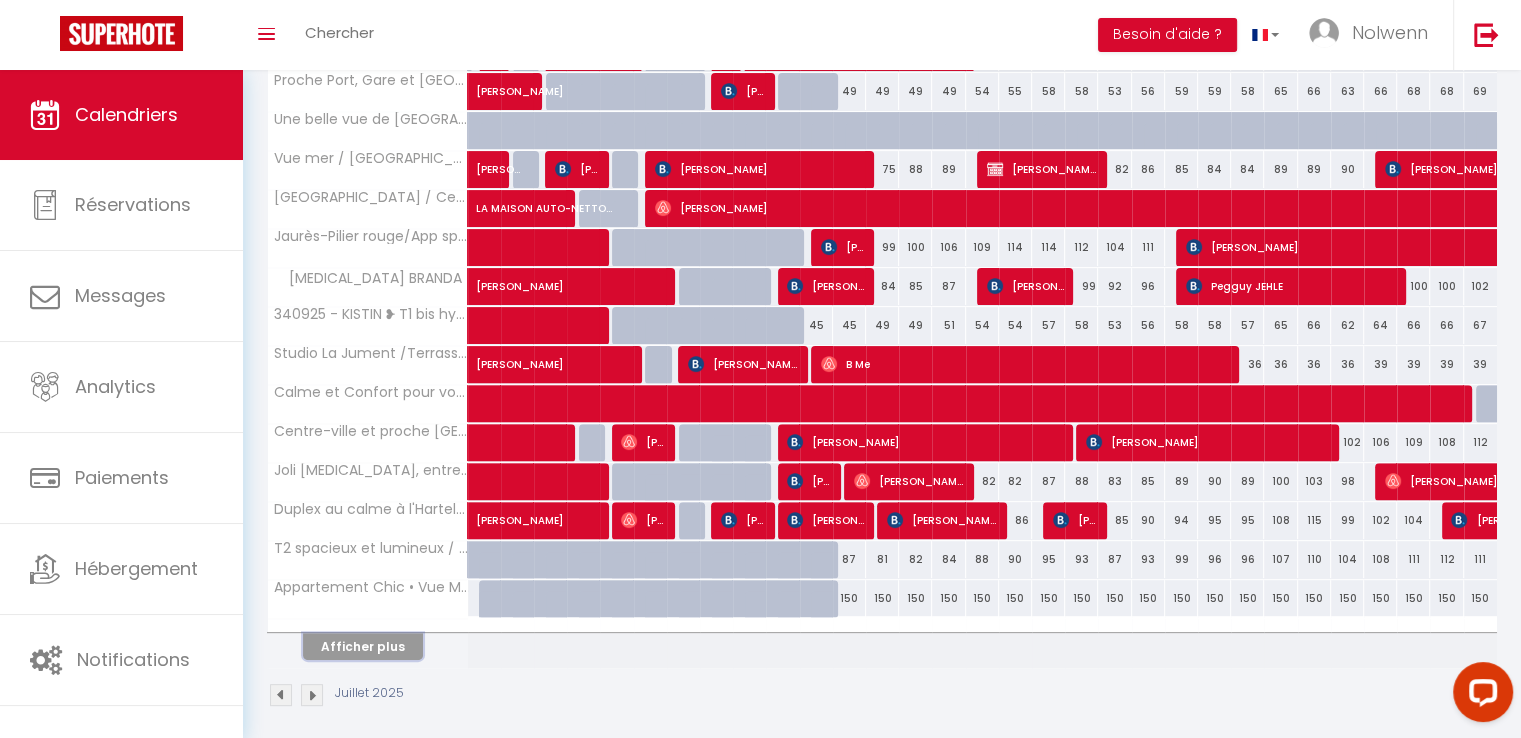 scroll, scrollTop: 585, scrollLeft: 0, axis: vertical 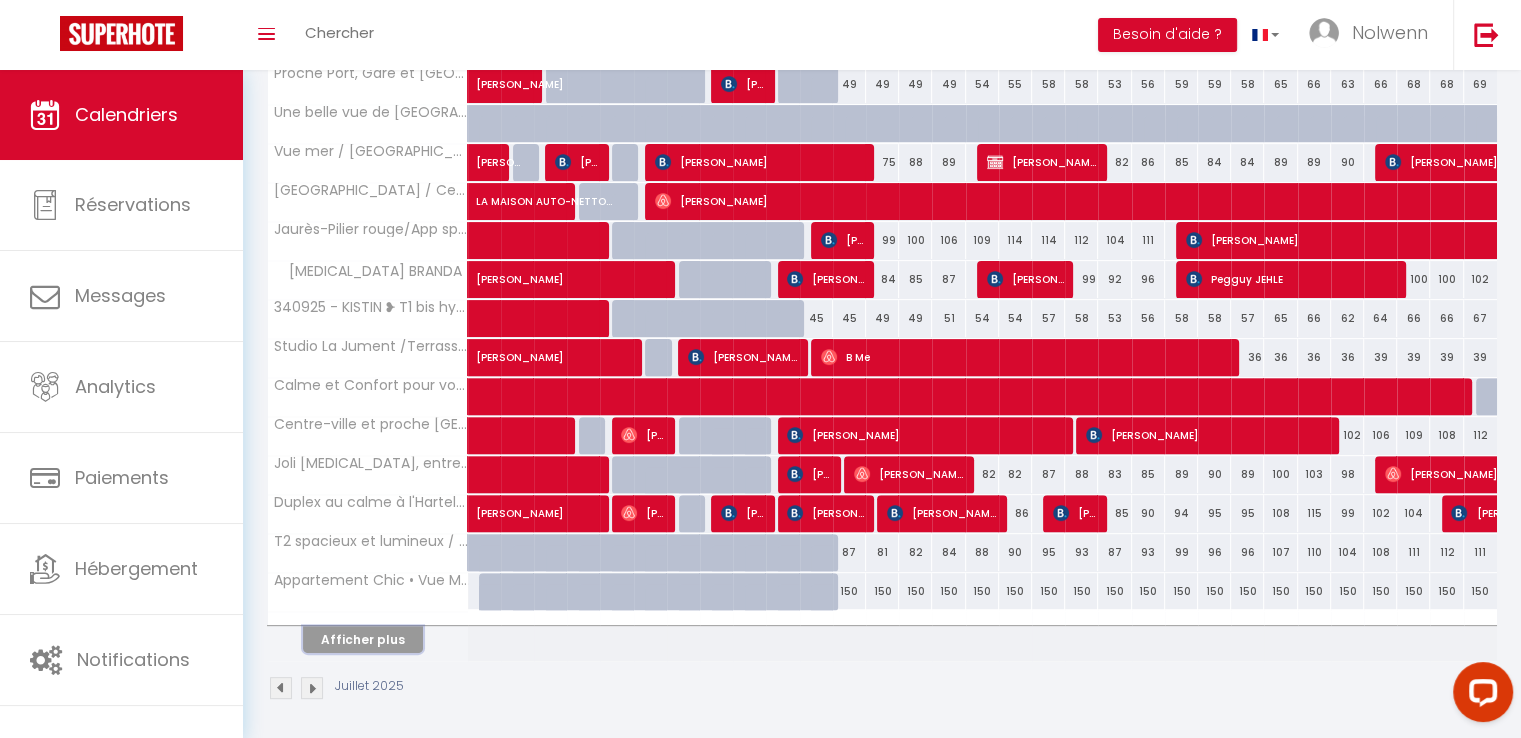 click on "Afficher plus" at bounding box center (363, 639) 